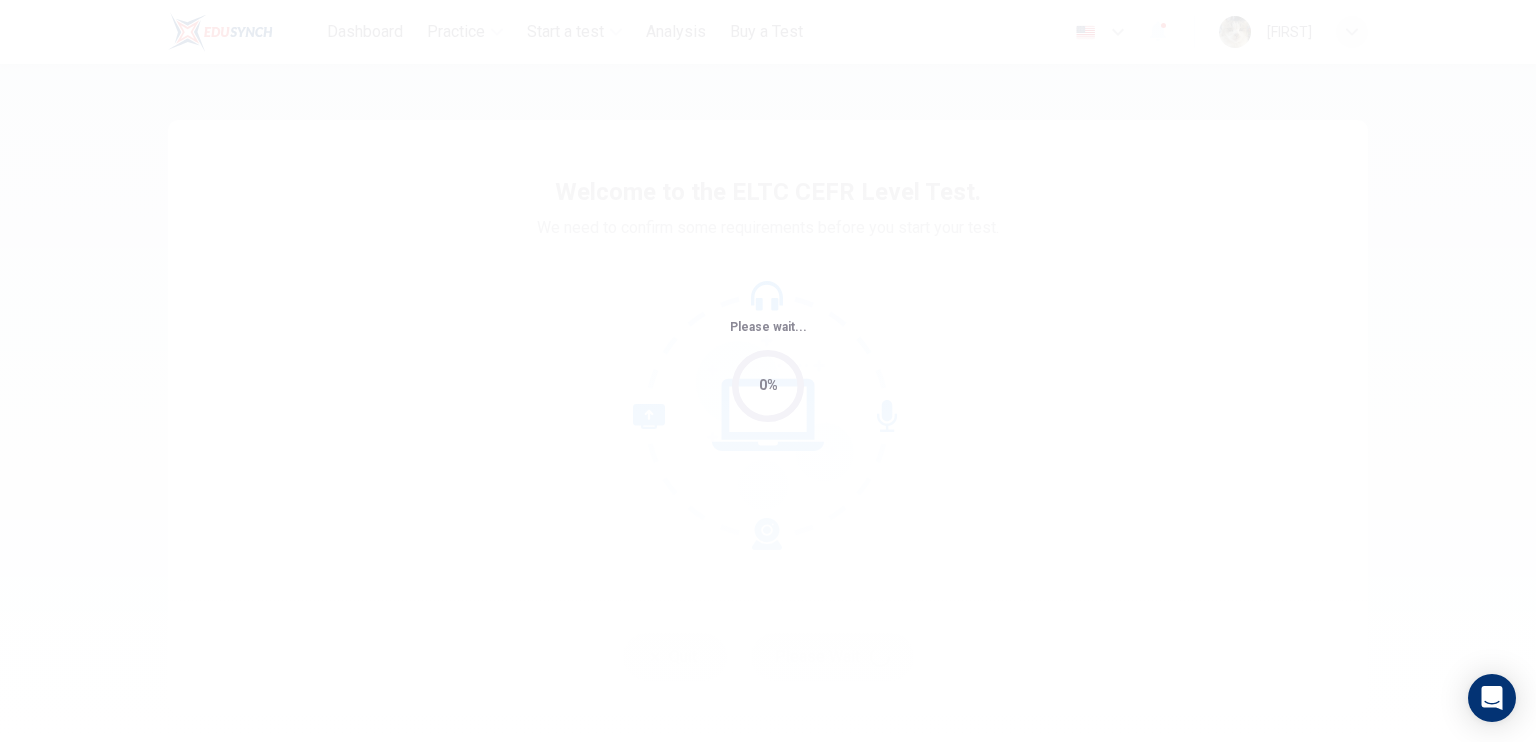 scroll, scrollTop: 0, scrollLeft: 0, axis: both 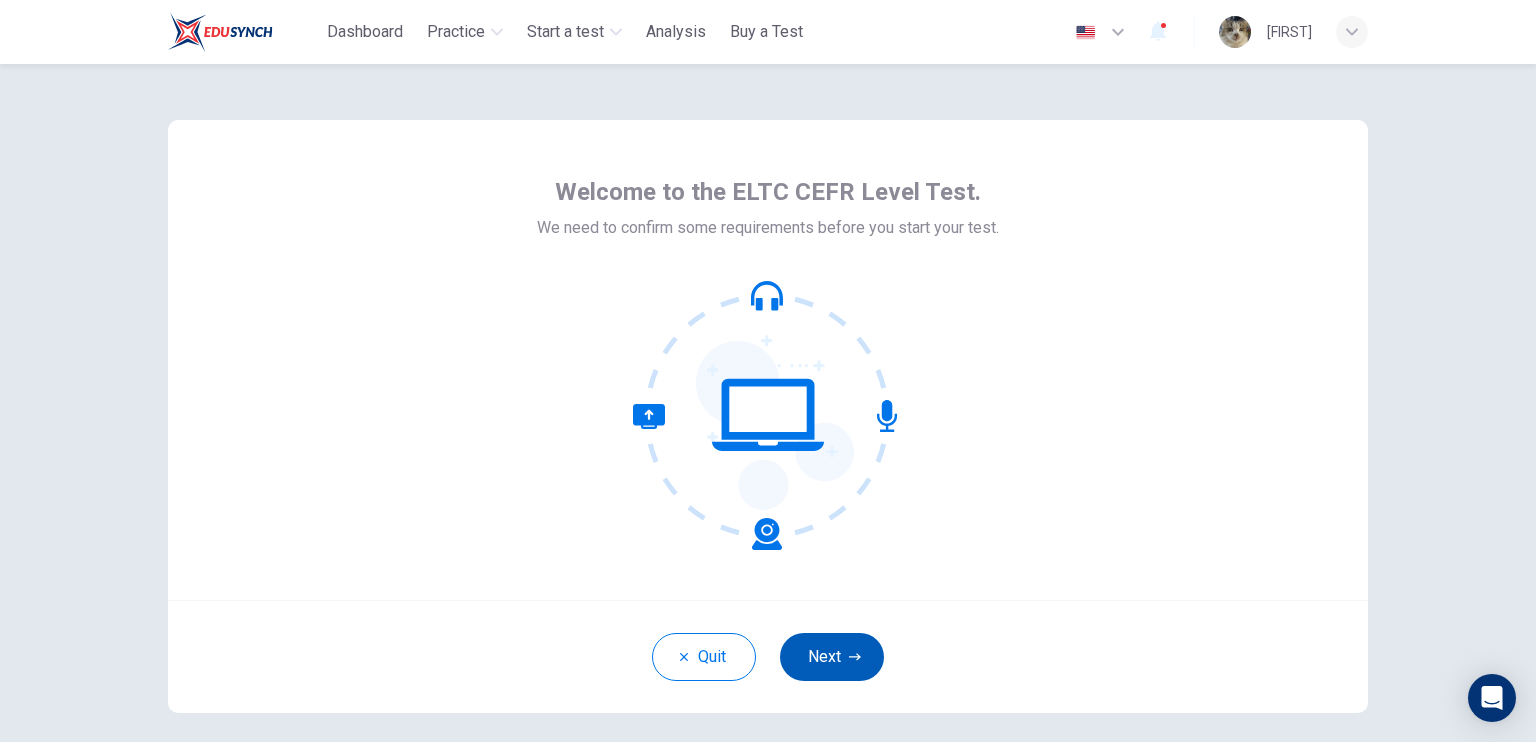 click on "Next" at bounding box center (832, 657) 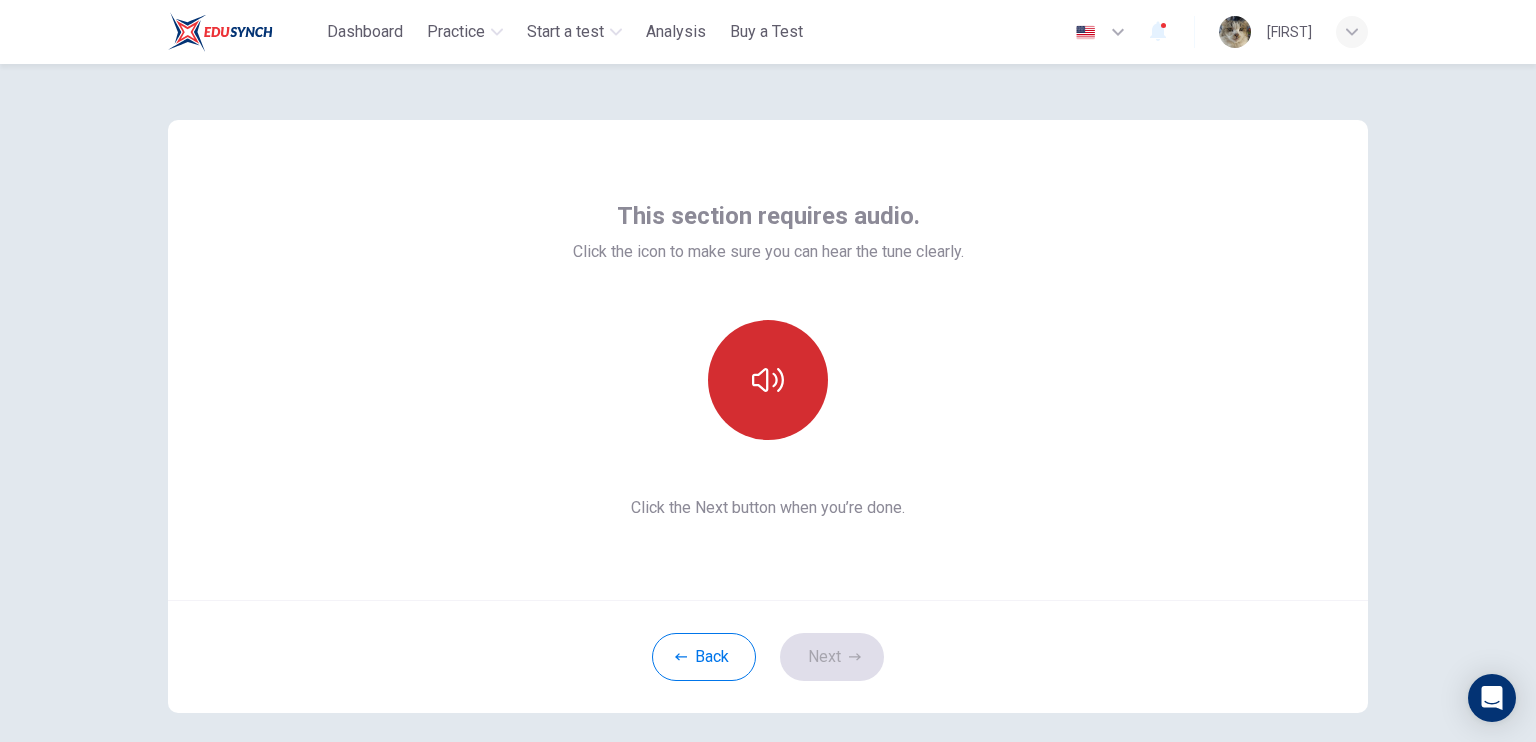 click at bounding box center (768, 380) 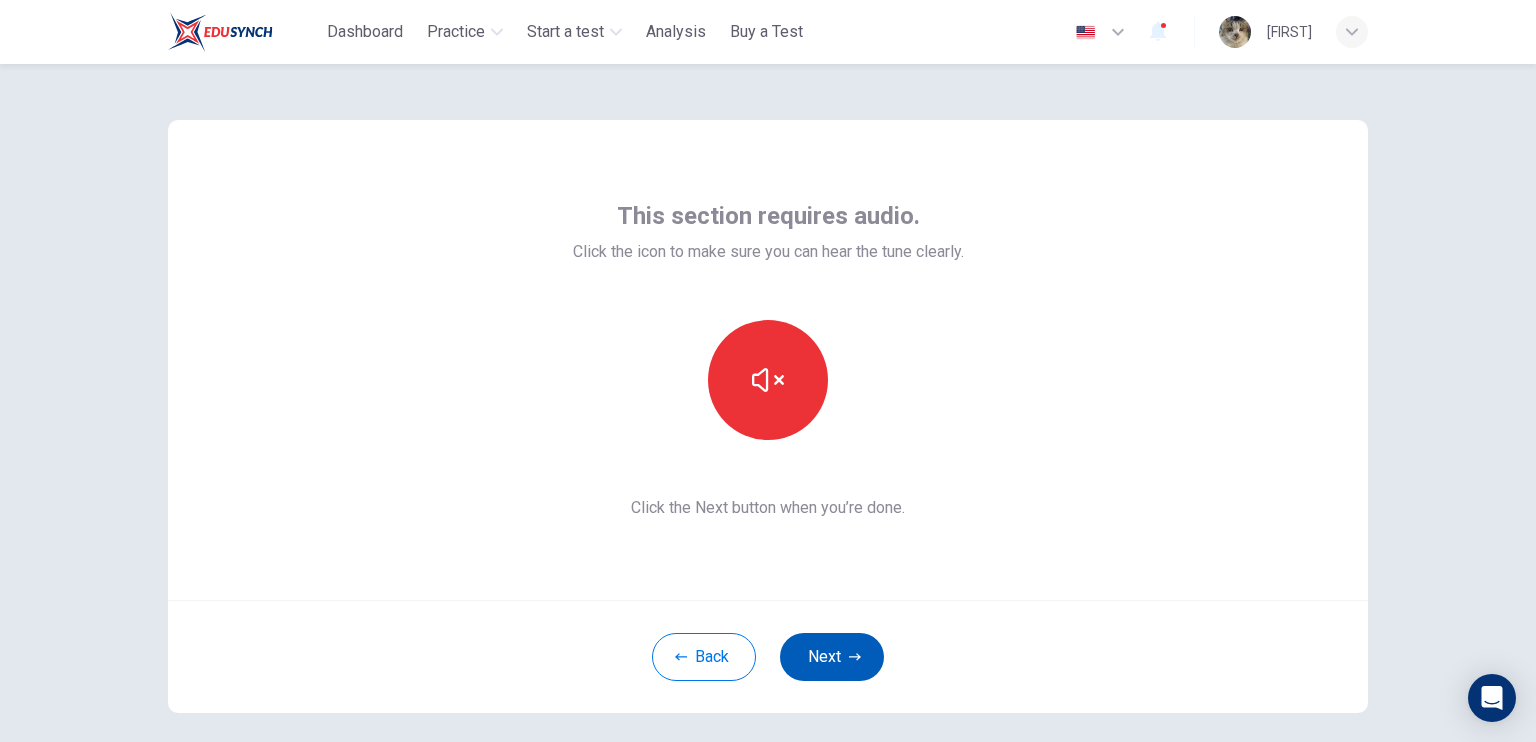 click on "Next" at bounding box center [832, 657] 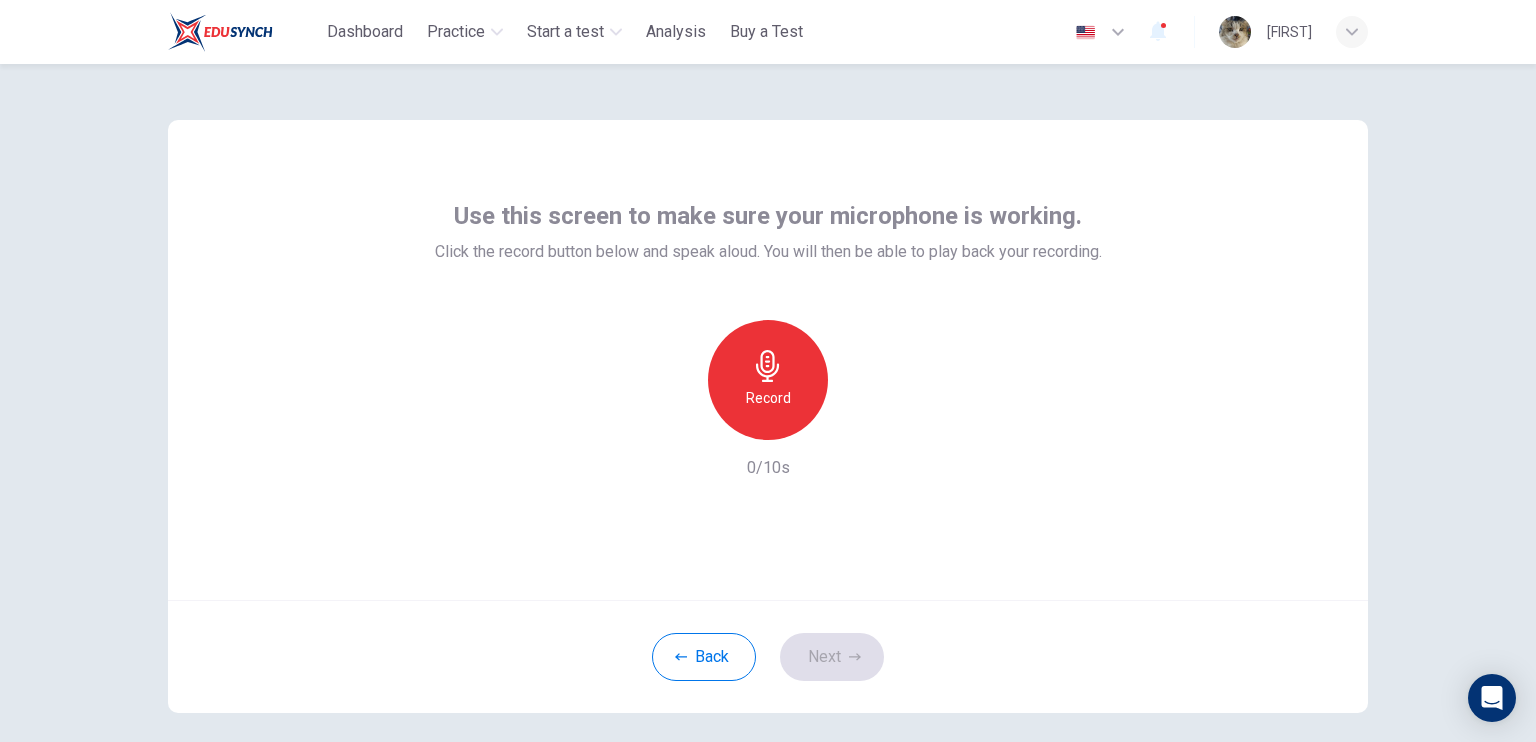 click on "Record" at bounding box center (768, 398) 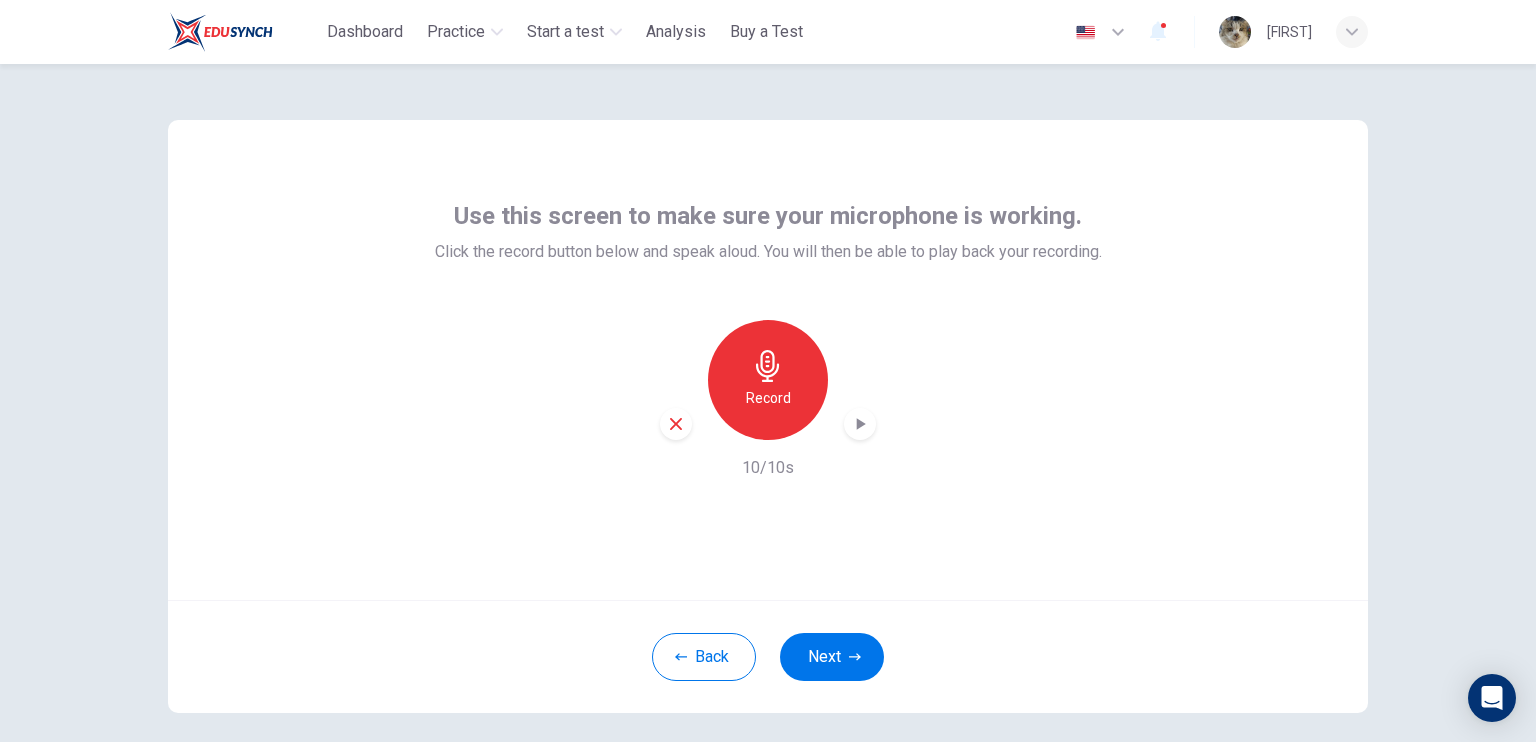 click on "Record" at bounding box center [768, 380] 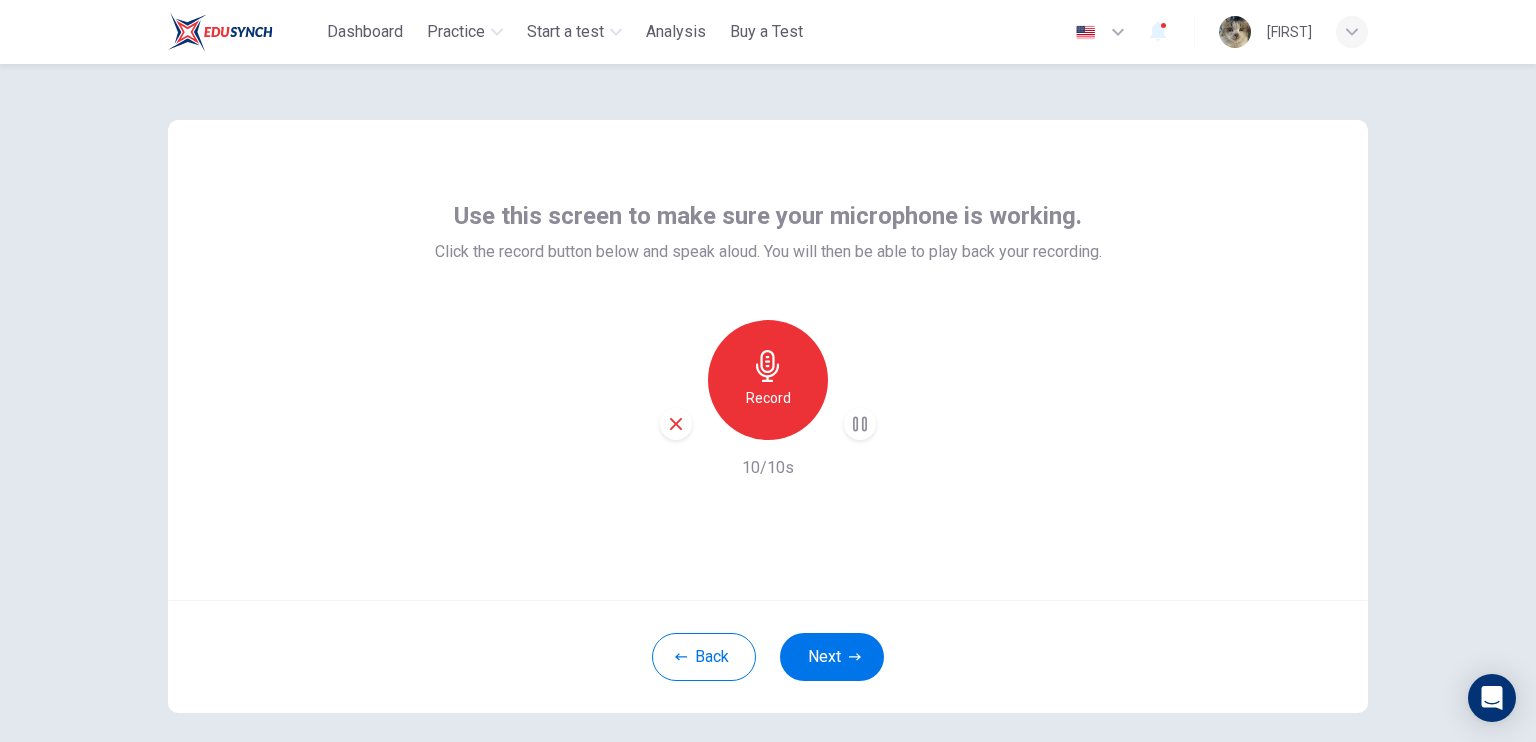 type 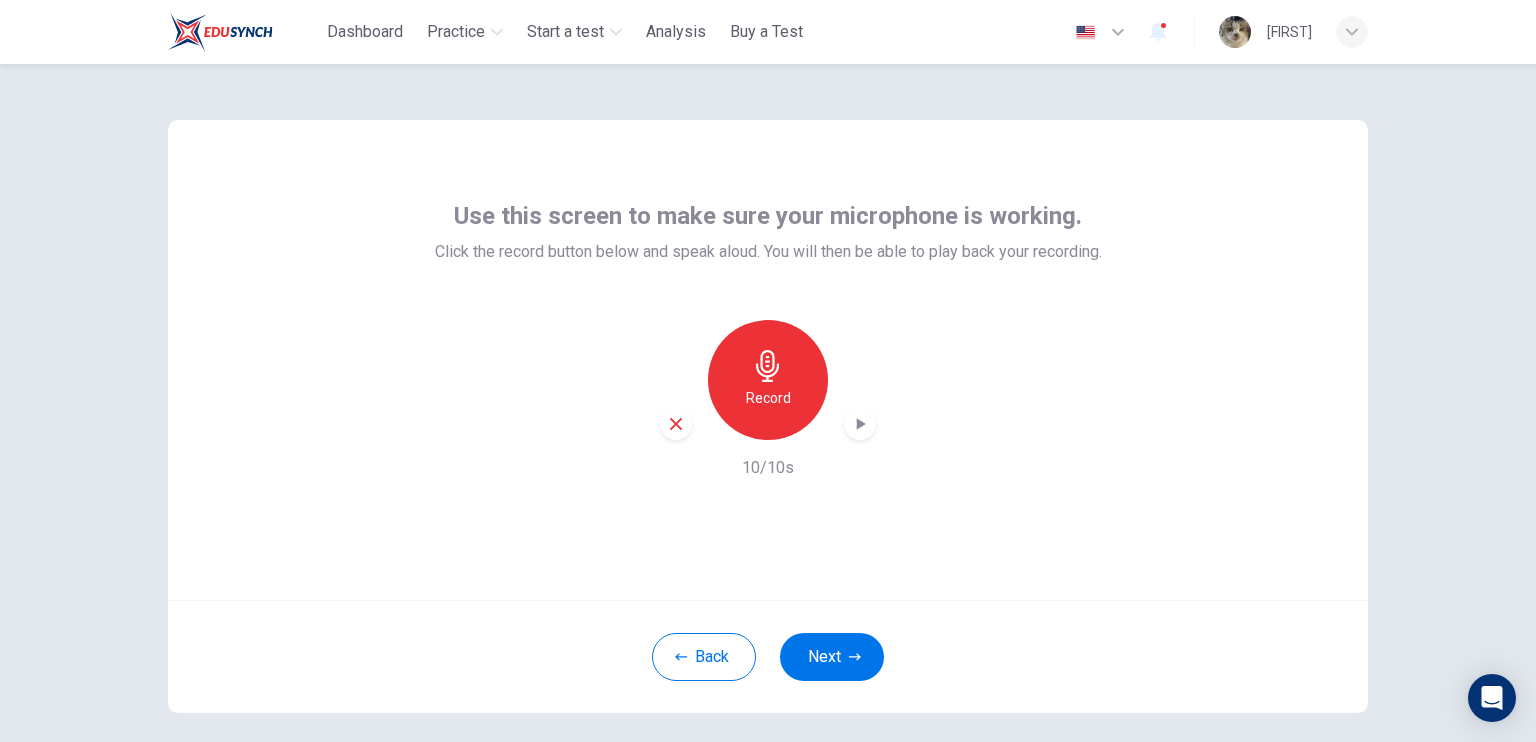 click 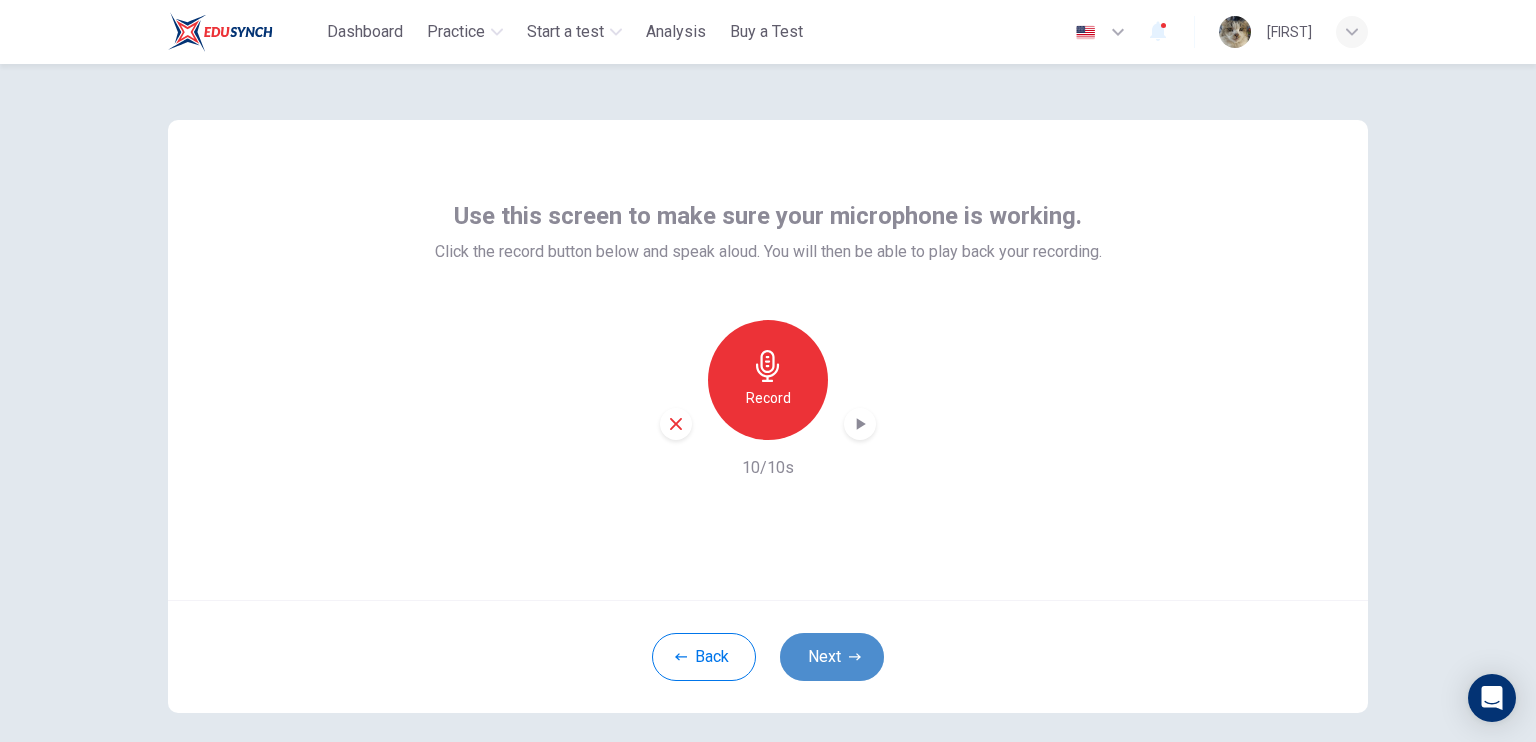 click on "Next" at bounding box center (832, 657) 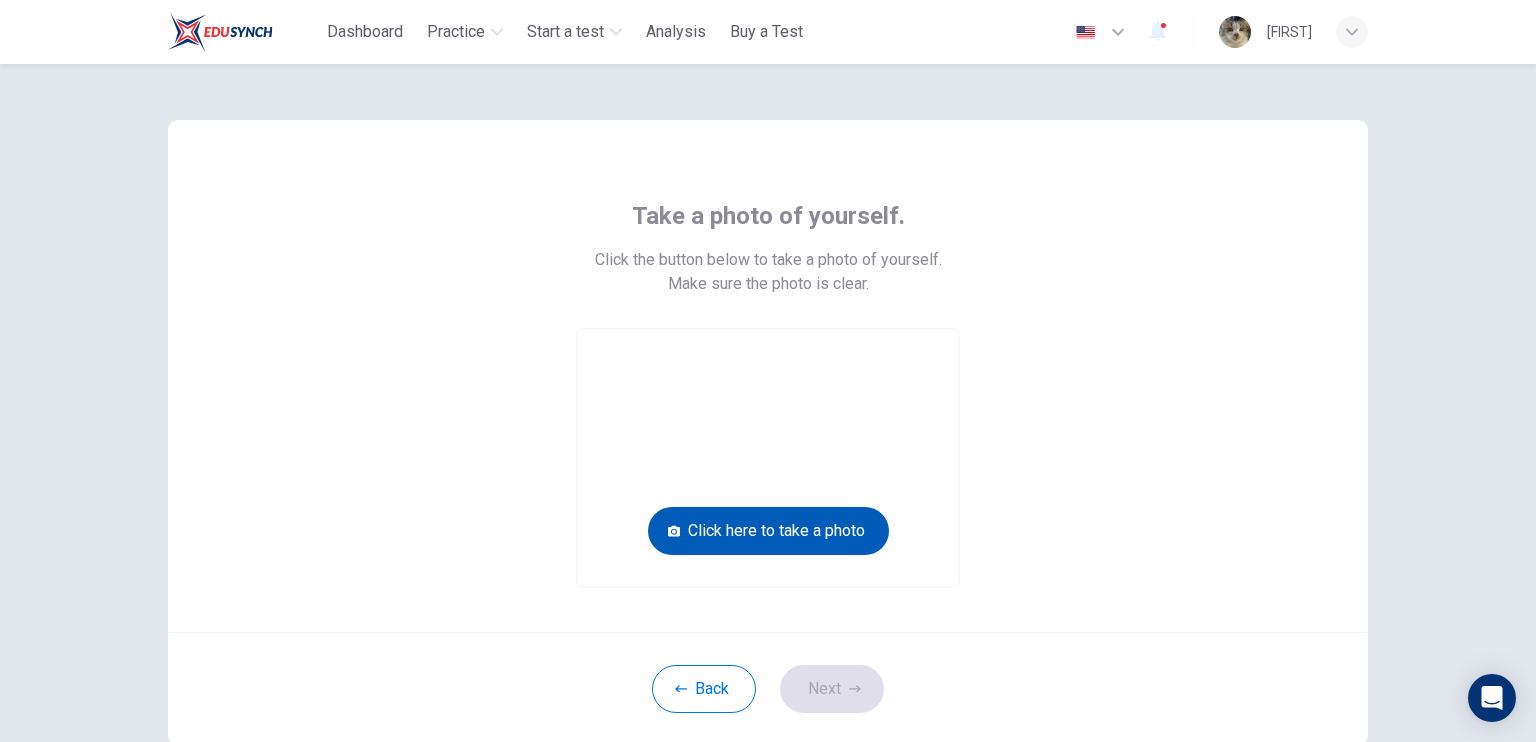 click on "Click here to take a photo" at bounding box center (768, 531) 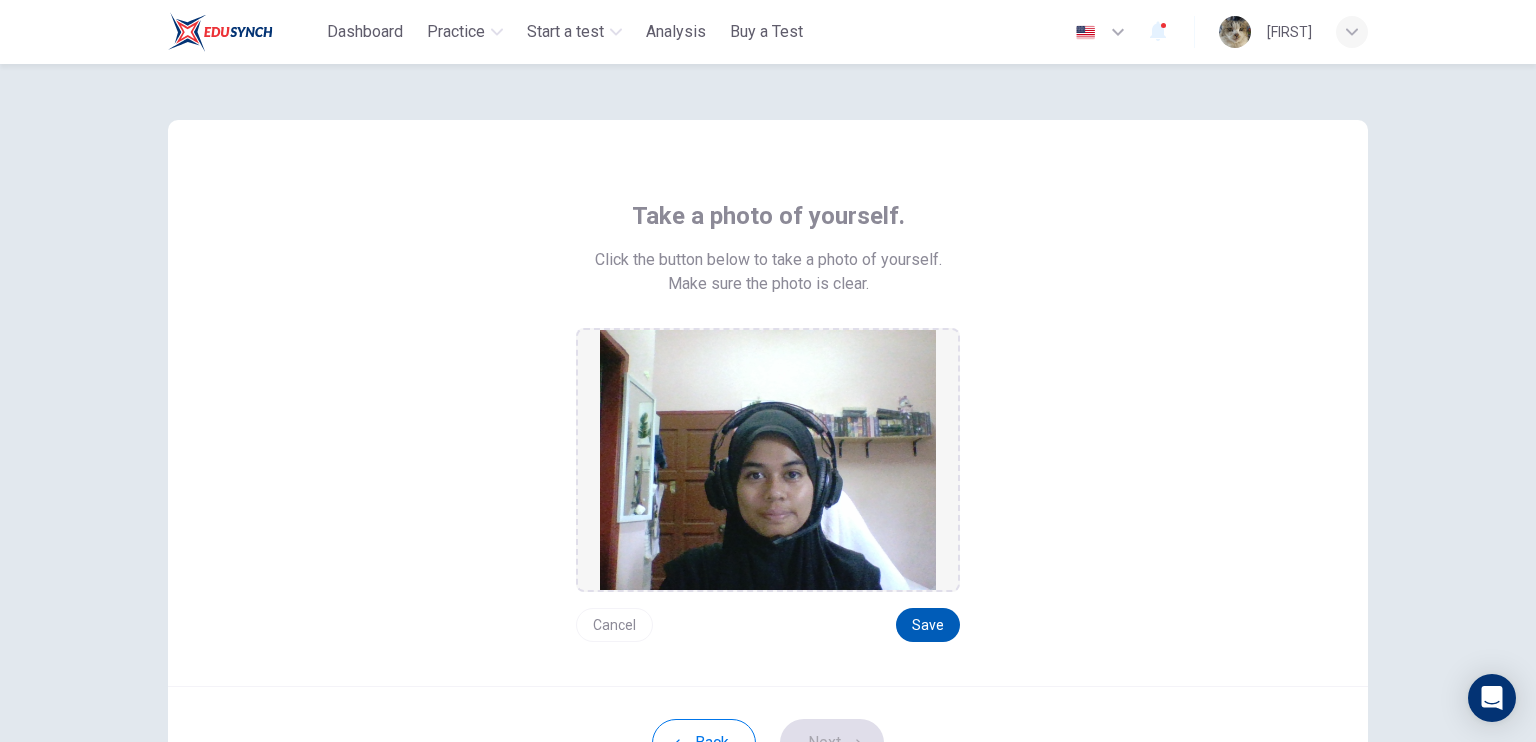 click on "Save" at bounding box center [928, 625] 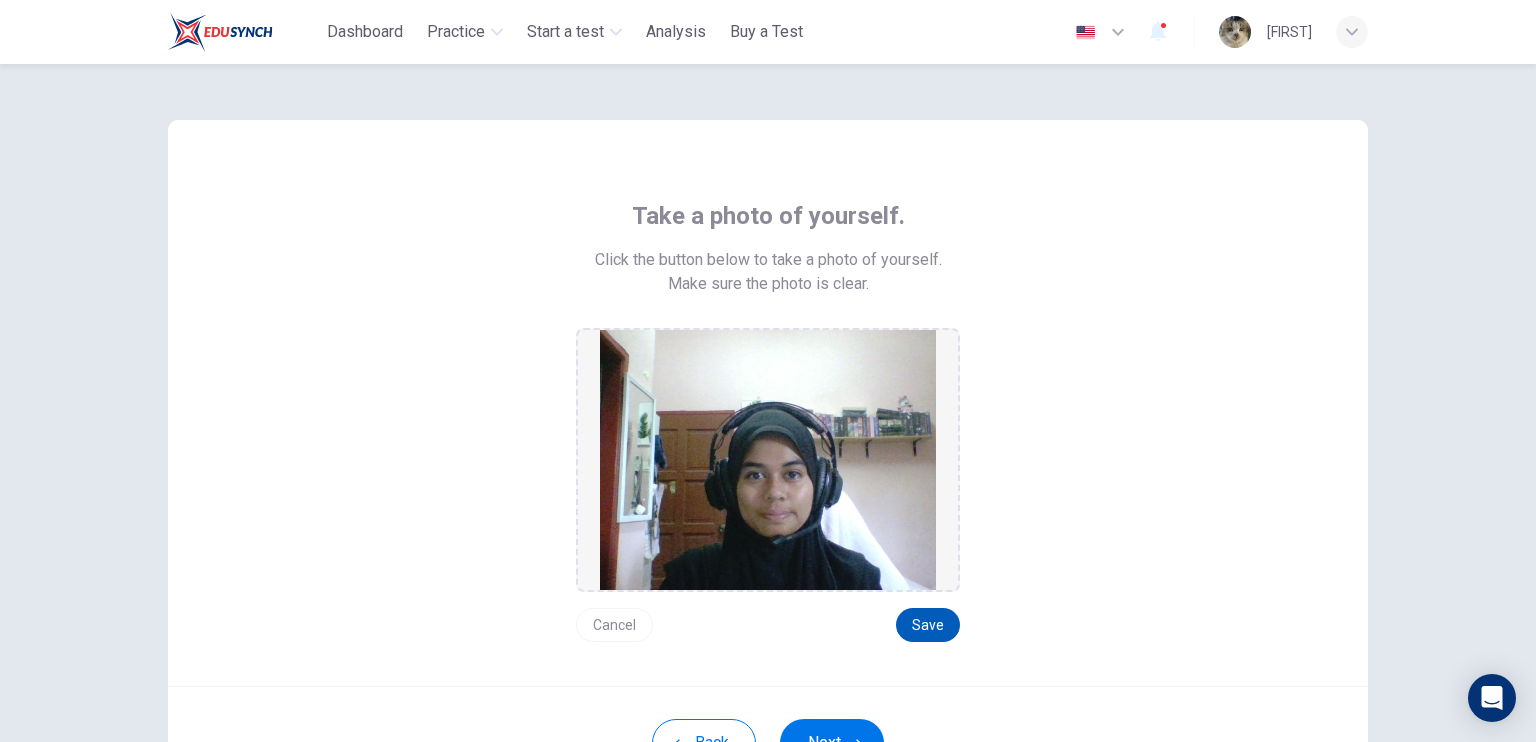 click on "Save" at bounding box center [928, 625] 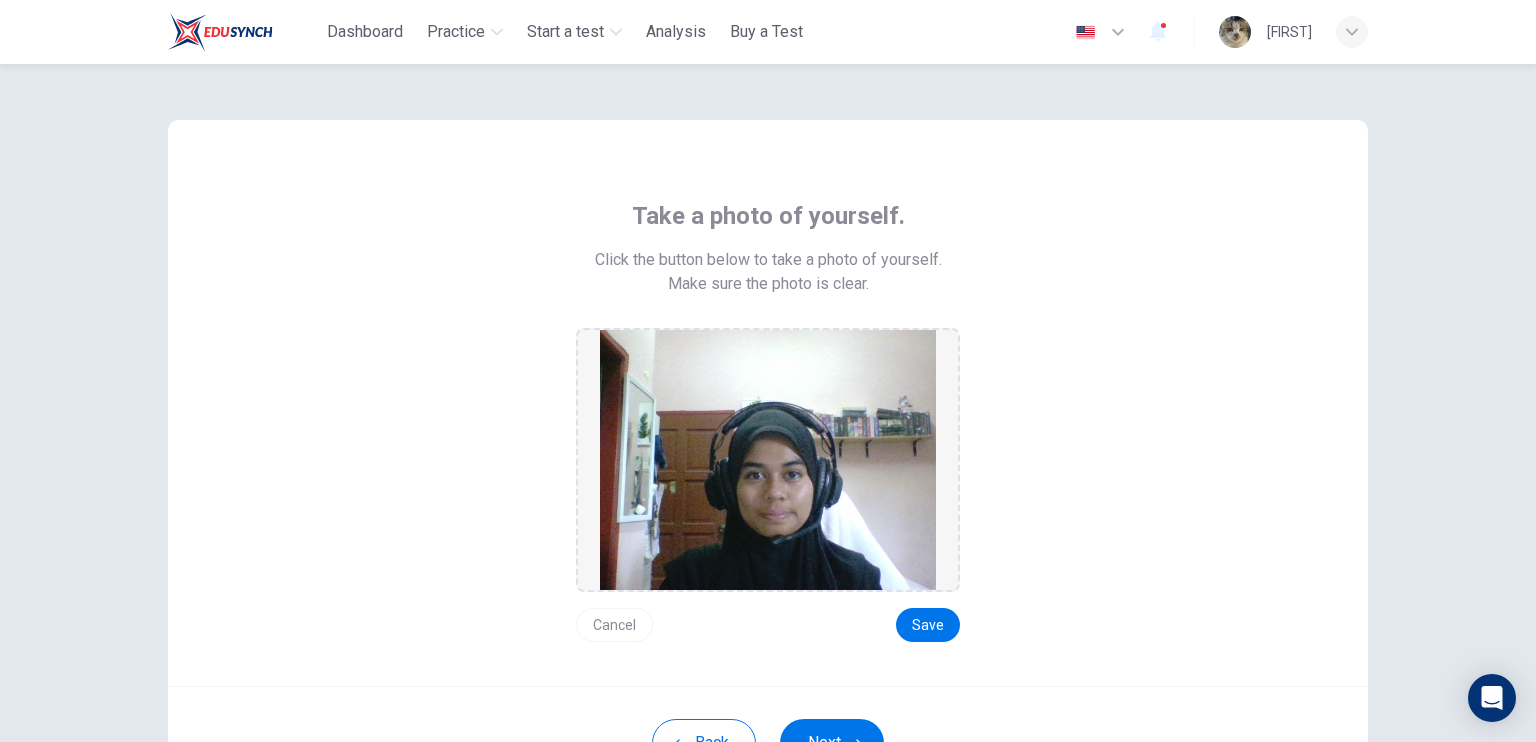 click on "Take a photo of yourself. Click the button below to take a photo of yourself. Make sure the photo is clear. Cancel Save" at bounding box center (768, 421) 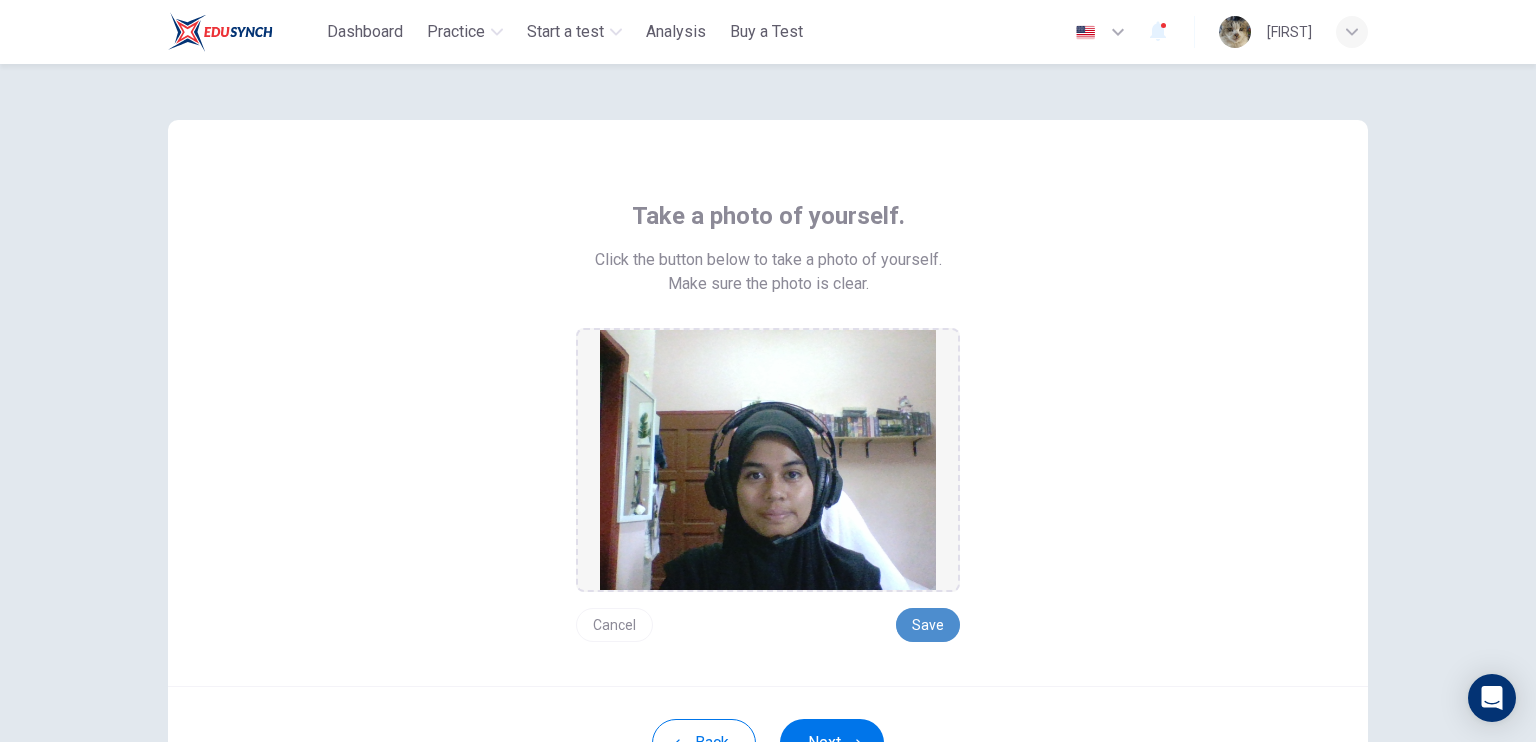 click on "Save" at bounding box center [928, 625] 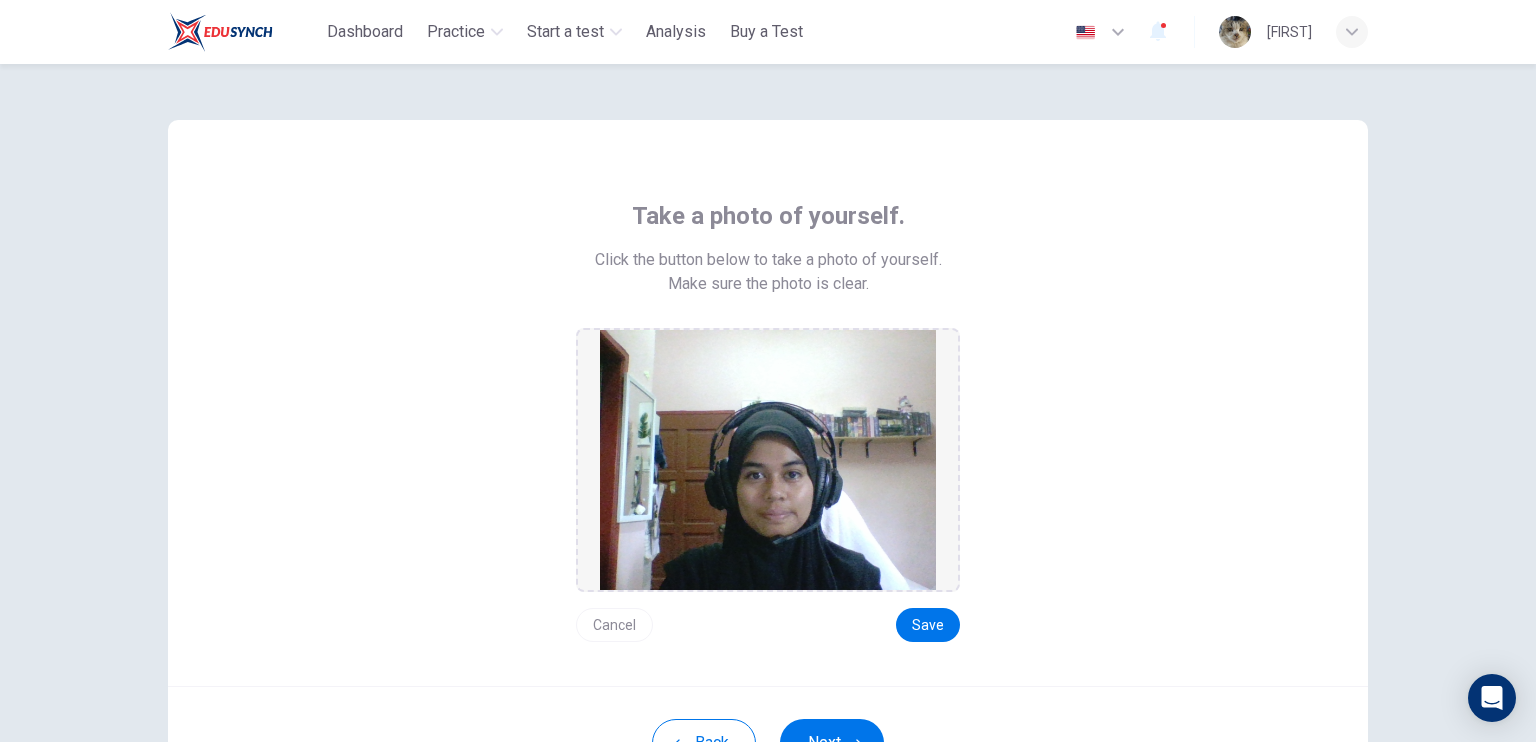 click at bounding box center (768, 460) 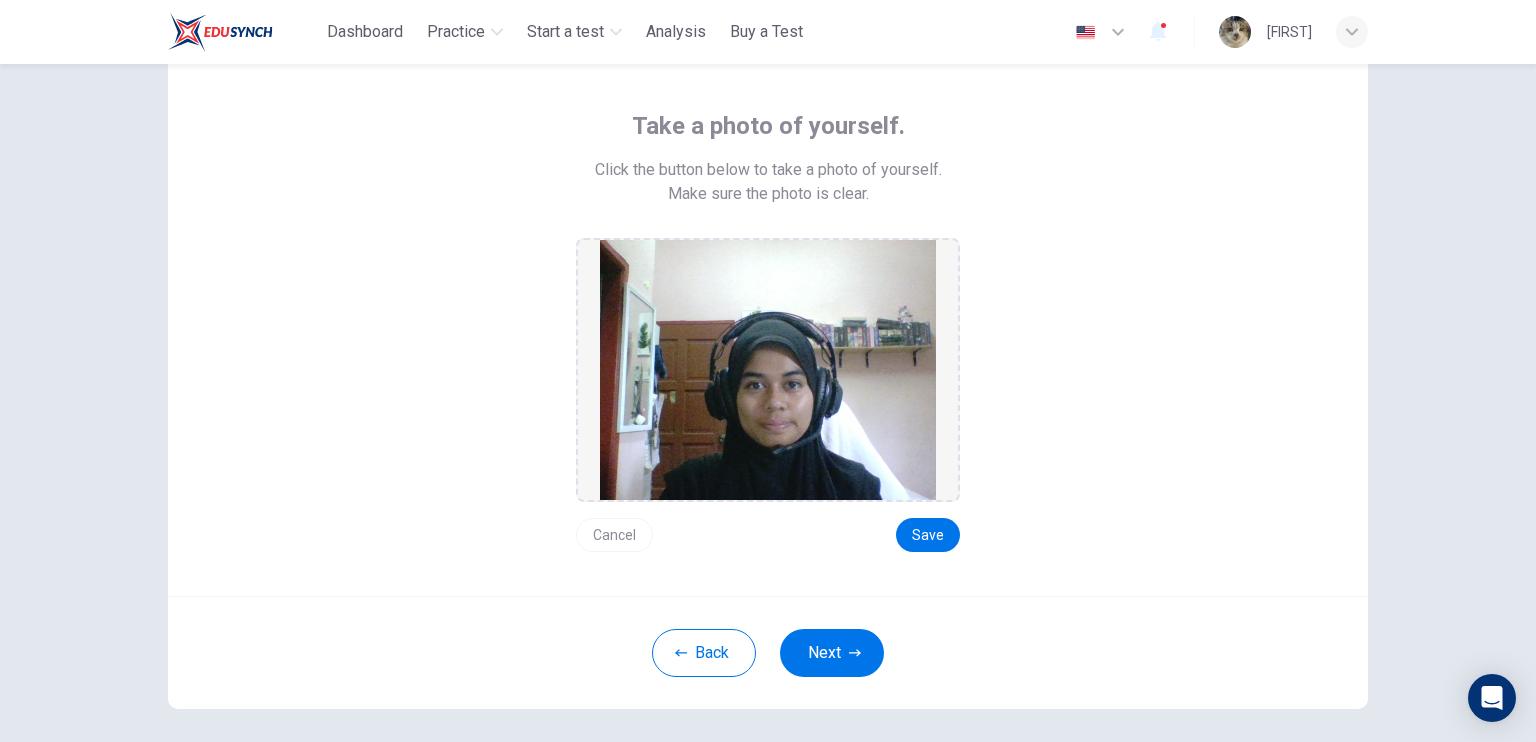 scroll, scrollTop: 175, scrollLeft: 0, axis: vertical 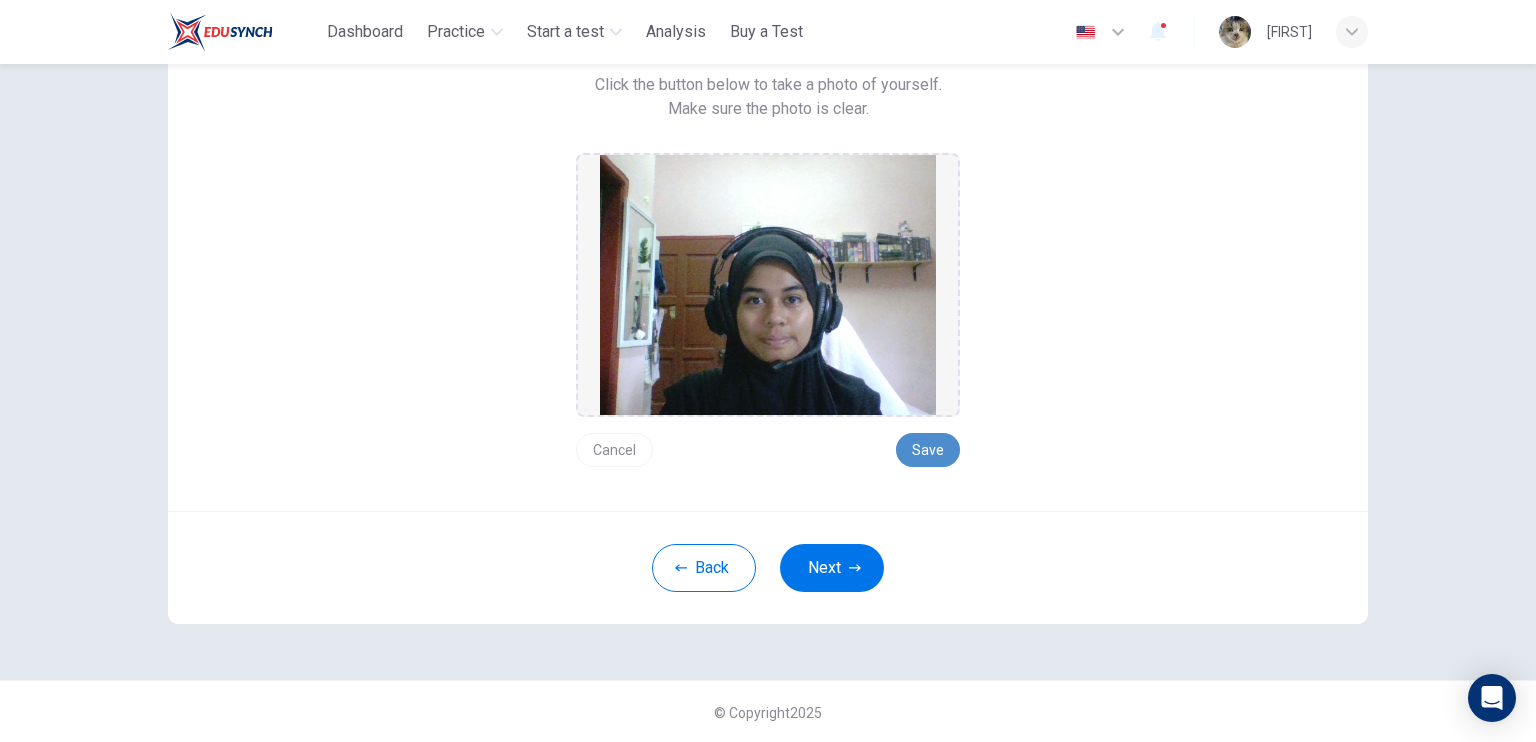 click on "Save" at bounding box center (928, 450) 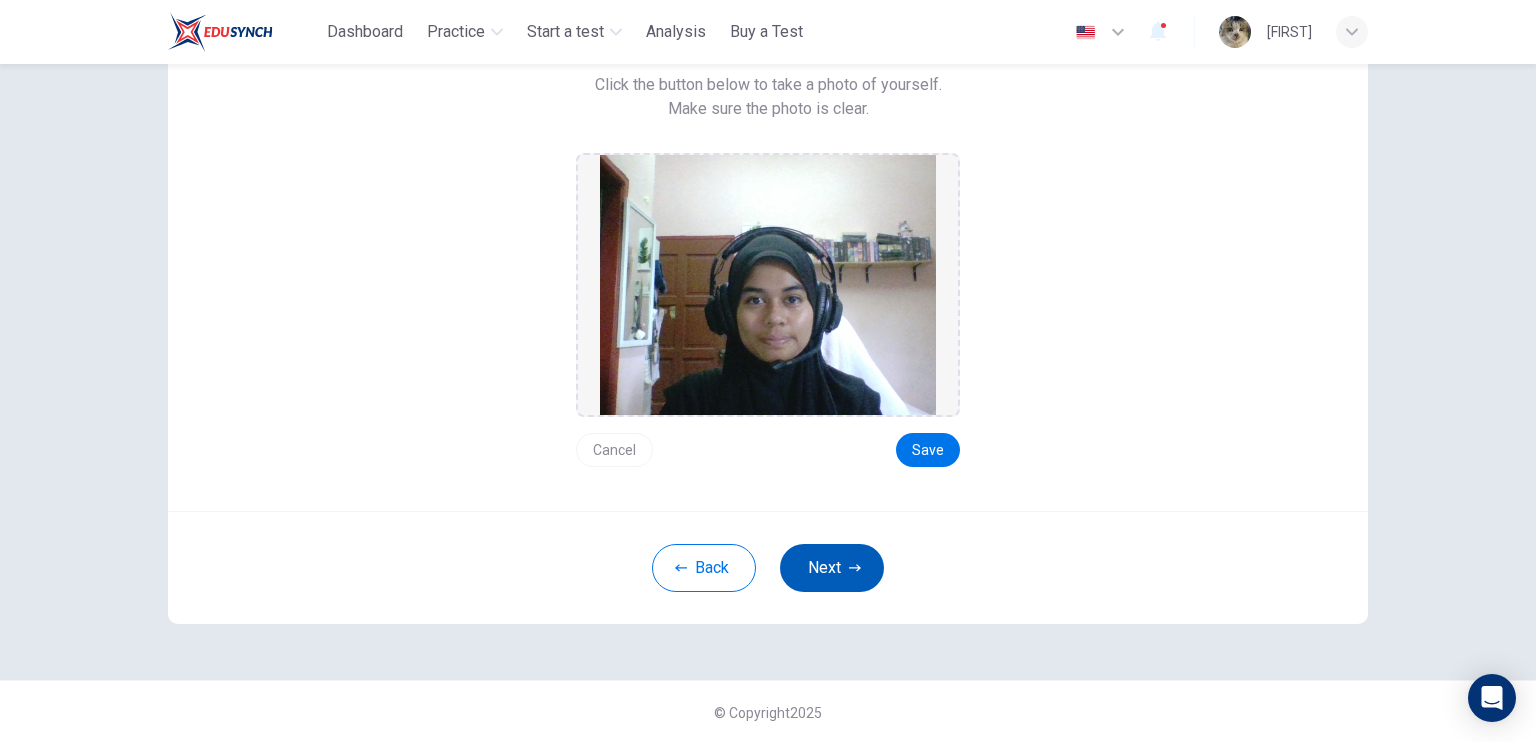 click on "Next" at bounding box center (832, 568) 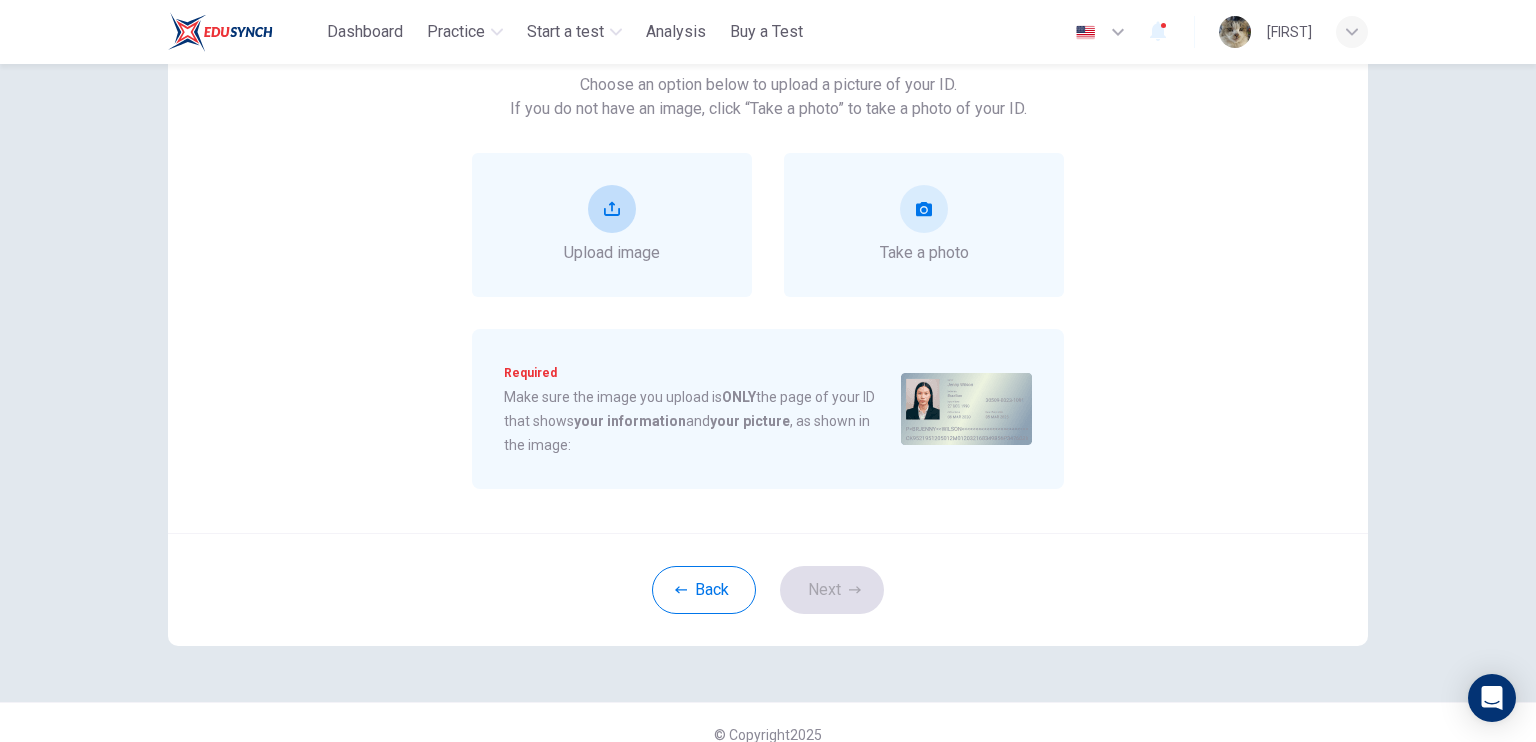 click on "Upload image" at bounding box center [612, 225] 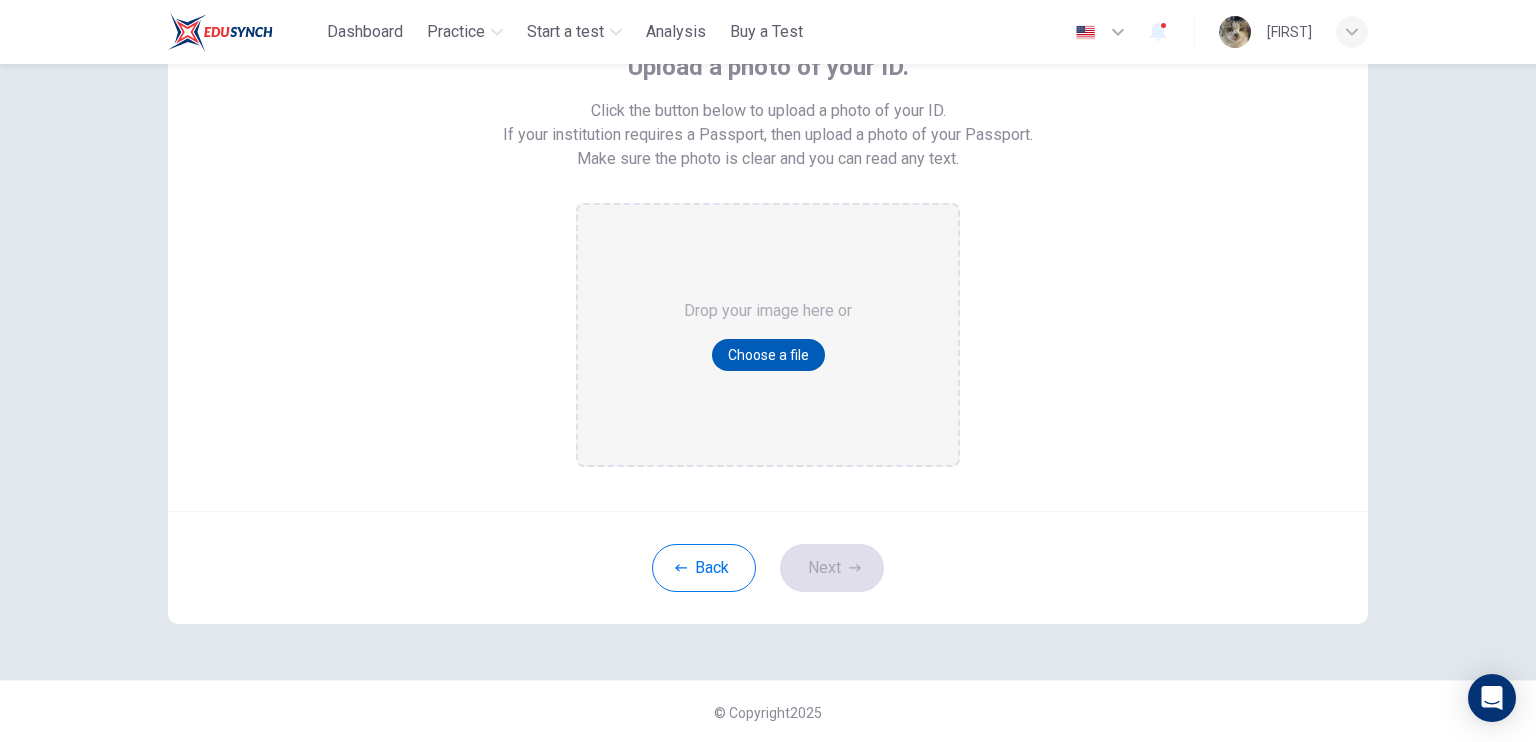 click on "Choose a file" at bounding box center (768, 355) 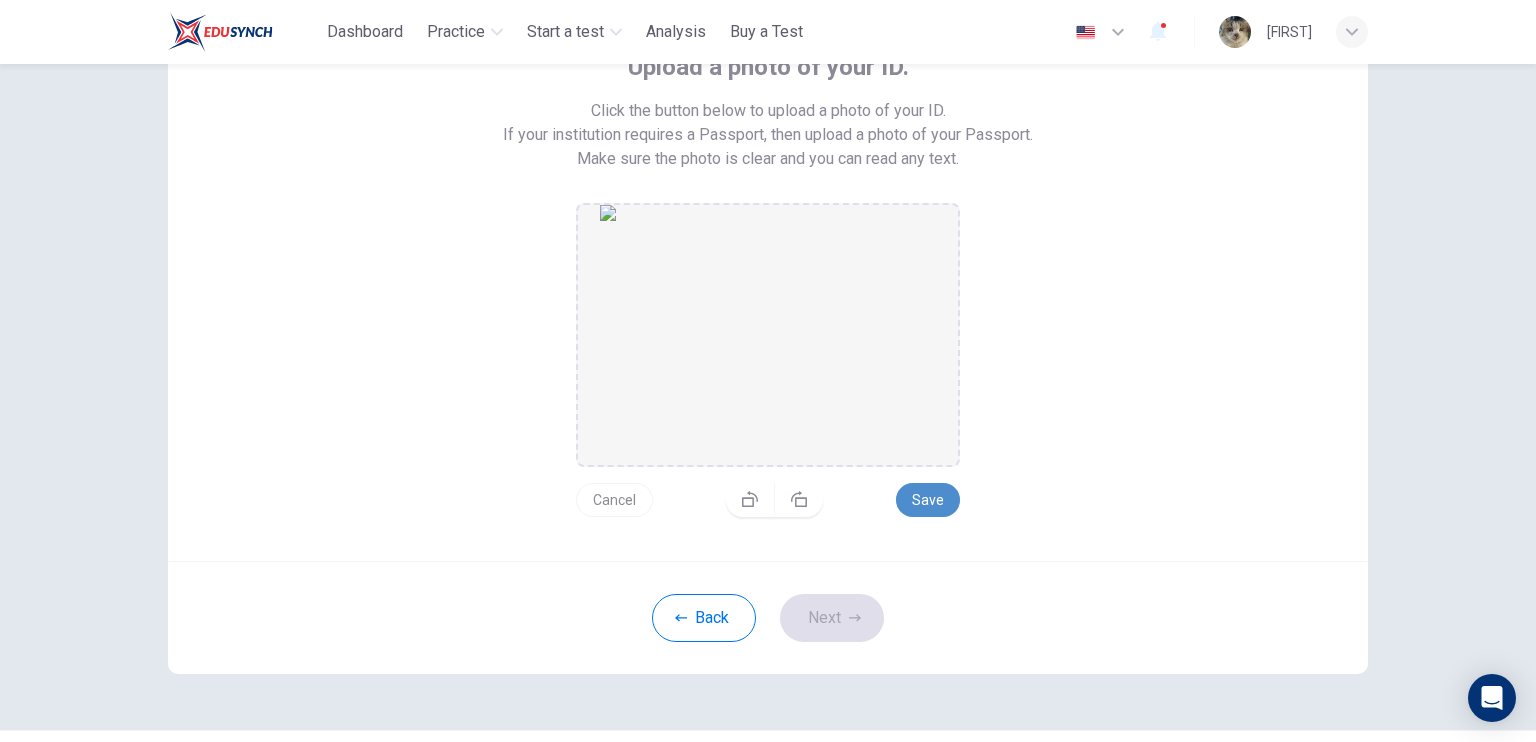 click on "Save" at bounding box center (928, 500) 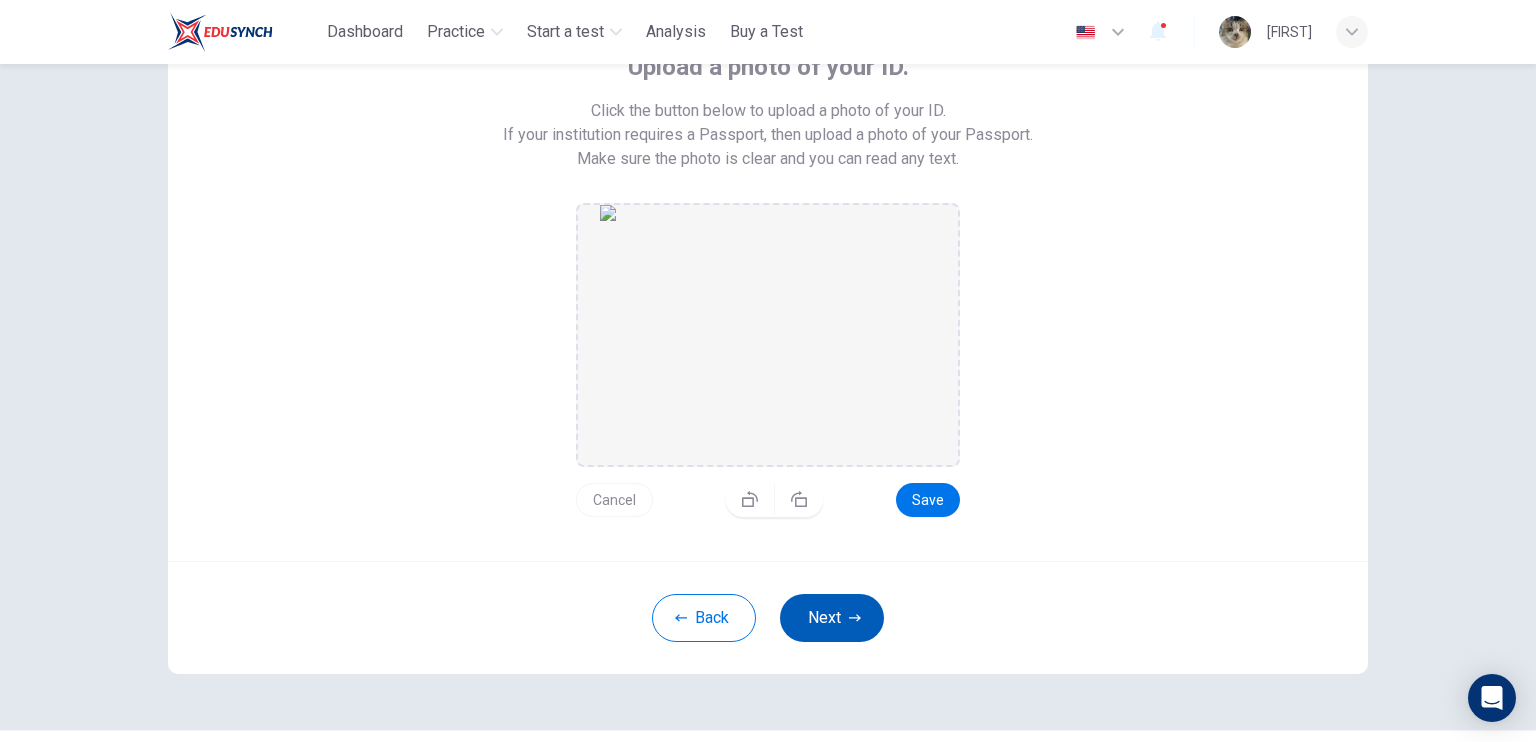 click on "Next" at bounding box center (832, 618) 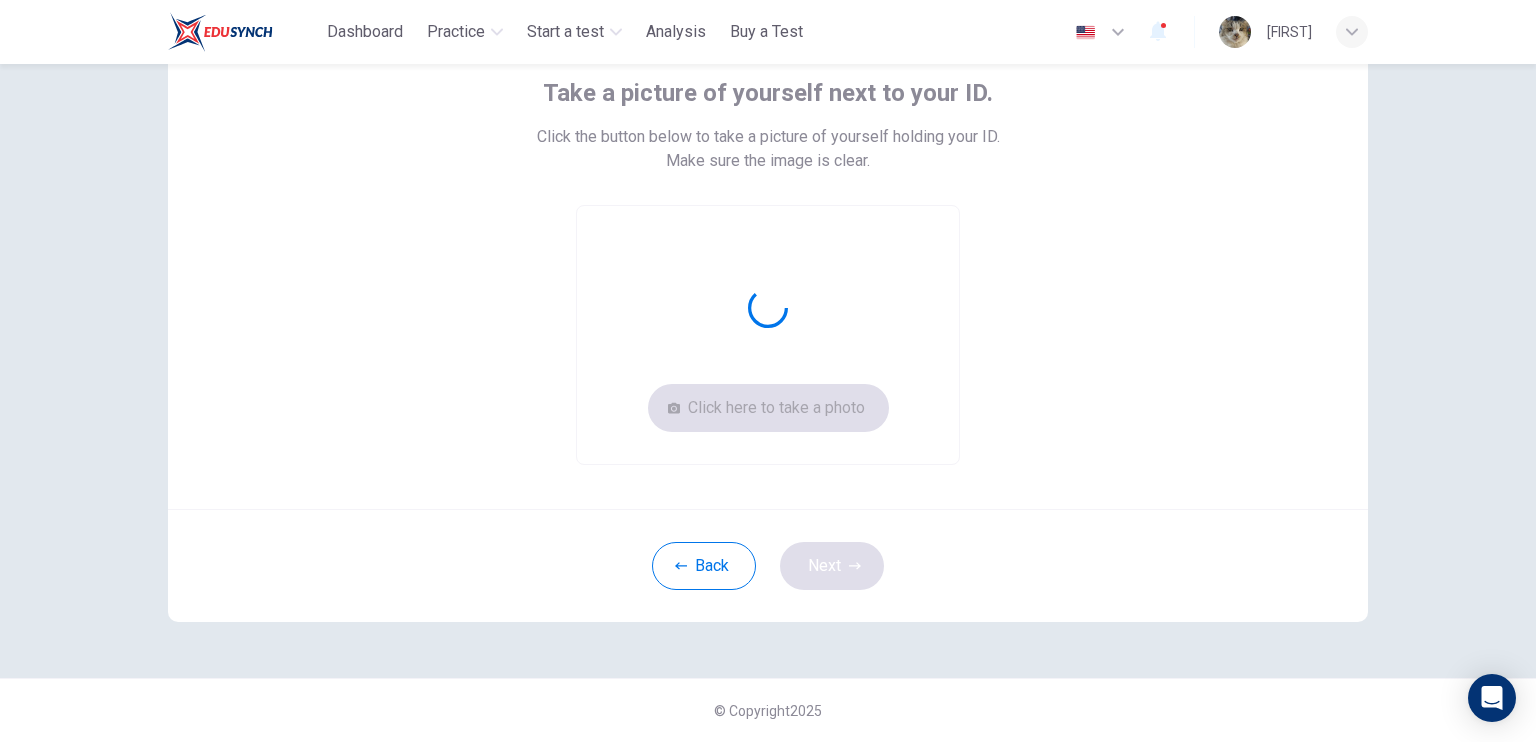 scroll, scrollTop: 122, scrollLeft: 0, axis: vertical 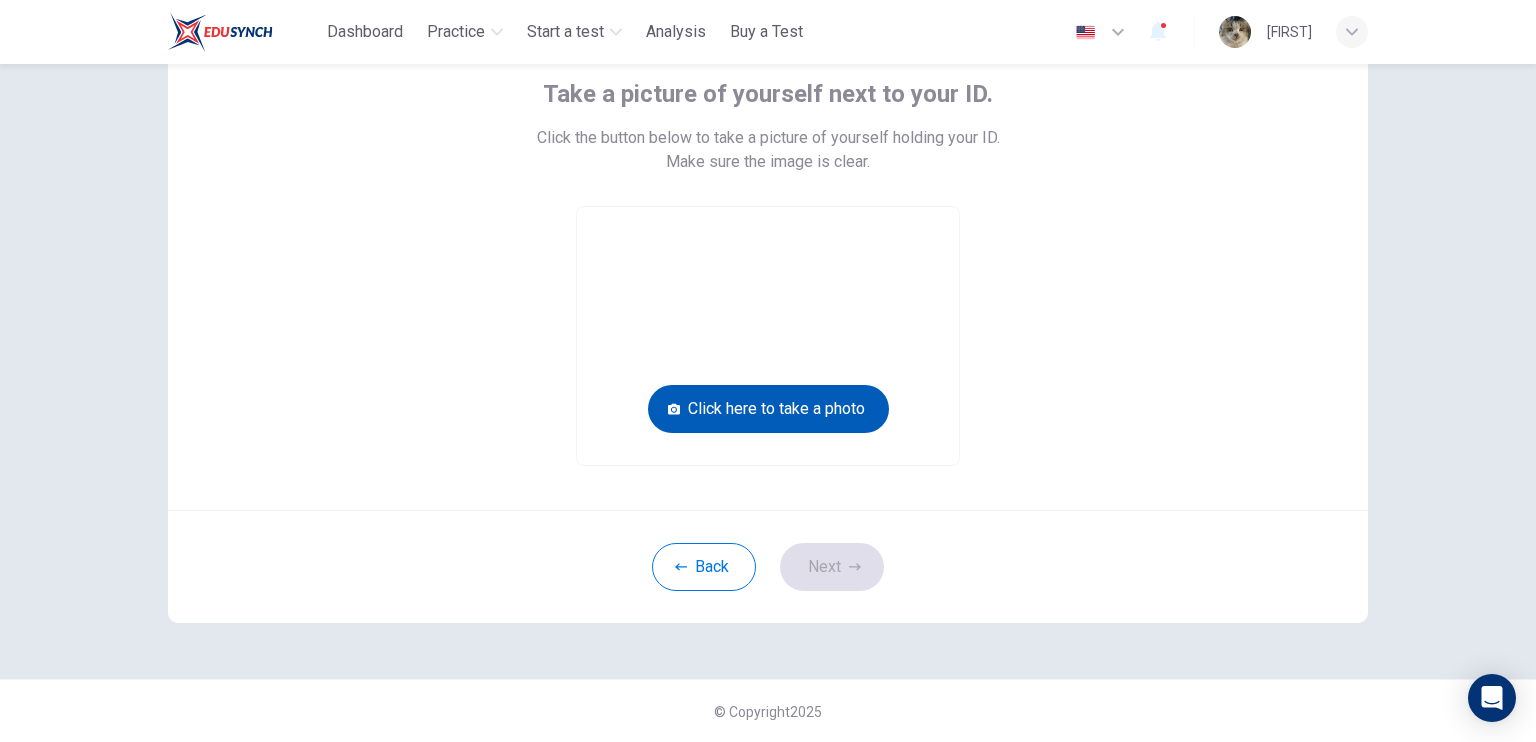 click on "Click here to take a photo" at bounding box center (768, 409) 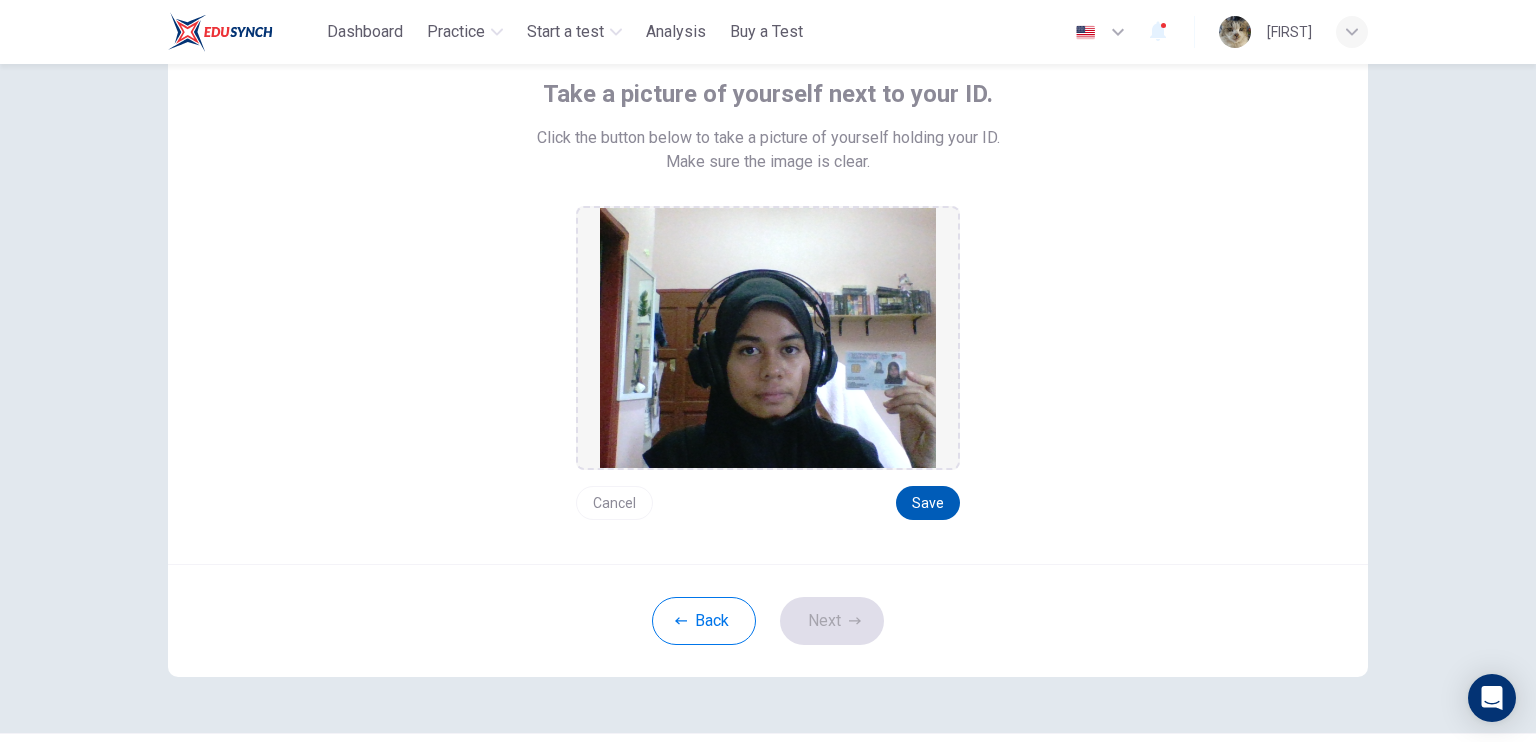 click on "Save" at bounding box center [928, 503] 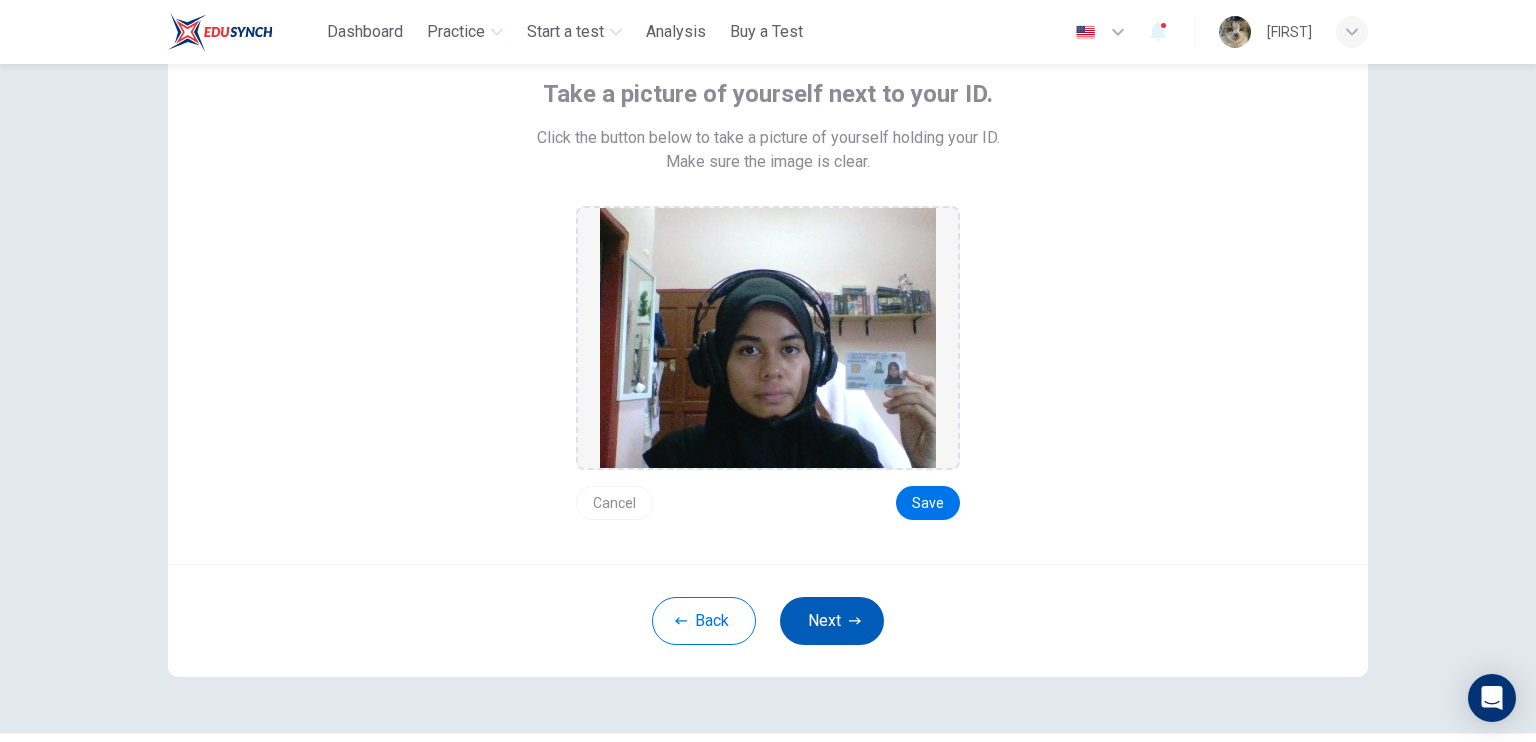click on "Next" at bounding box center (832, 621) 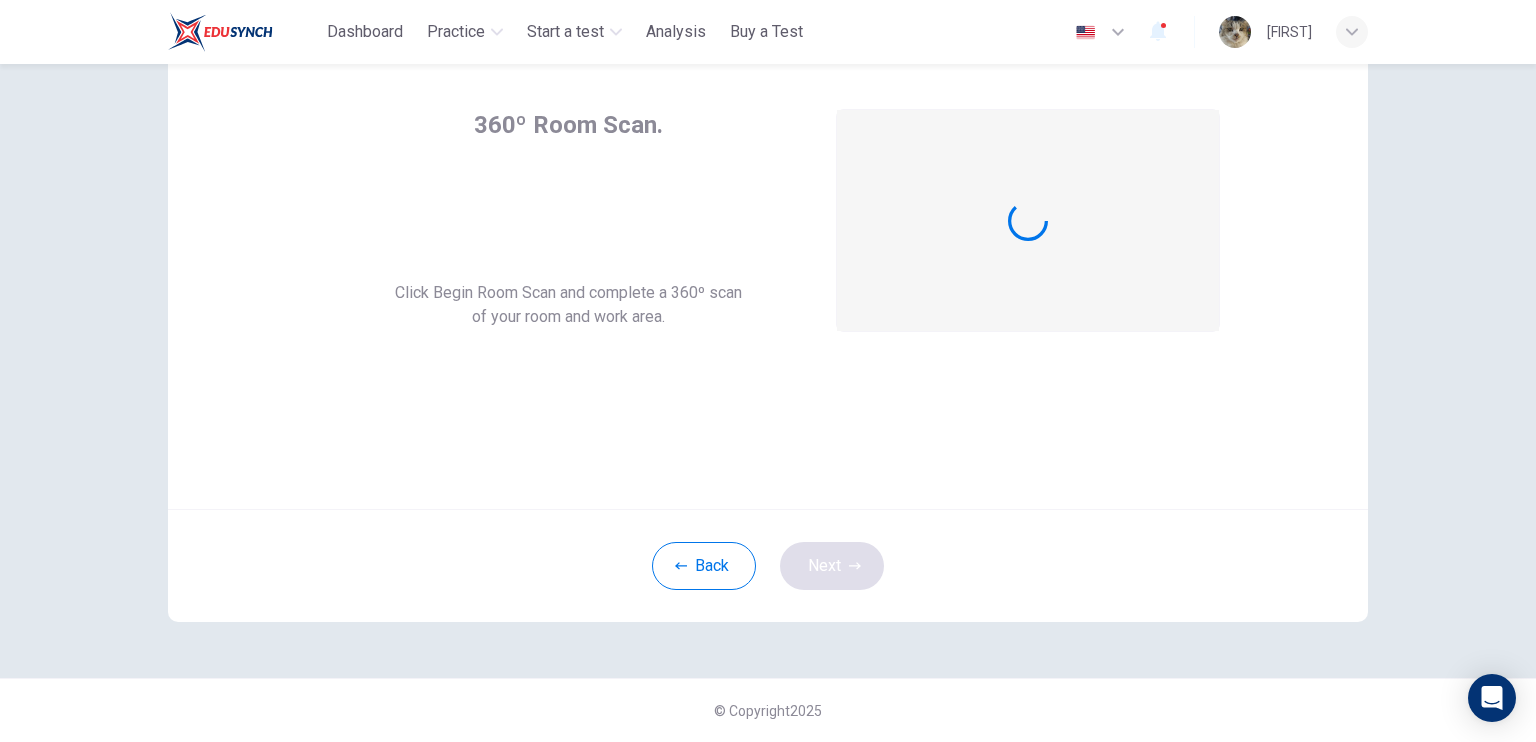 scroll, scrollTop: 90, scrollLeft: 0, axis: vertical 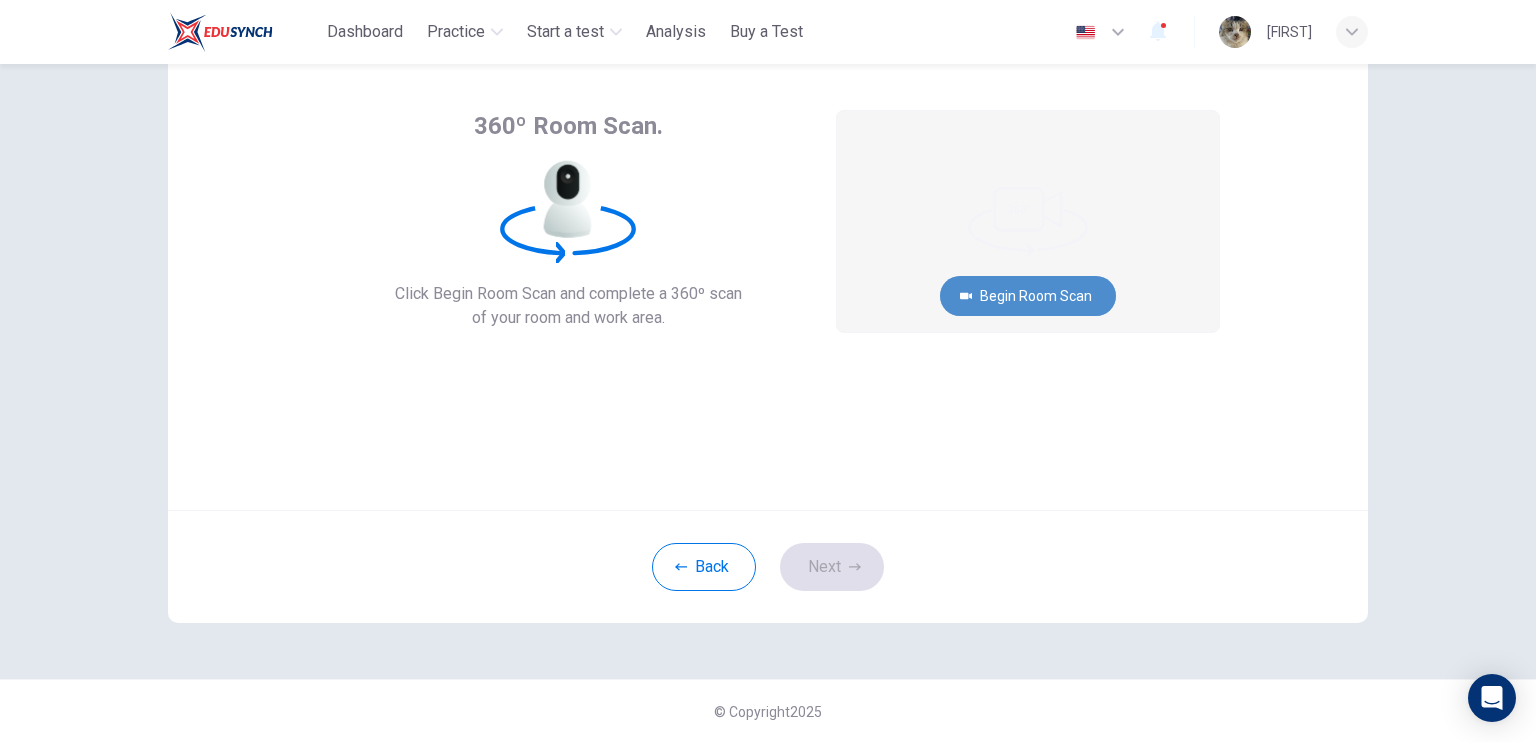 click on "Begin Room Scan" at bounding box center [1028, 296] 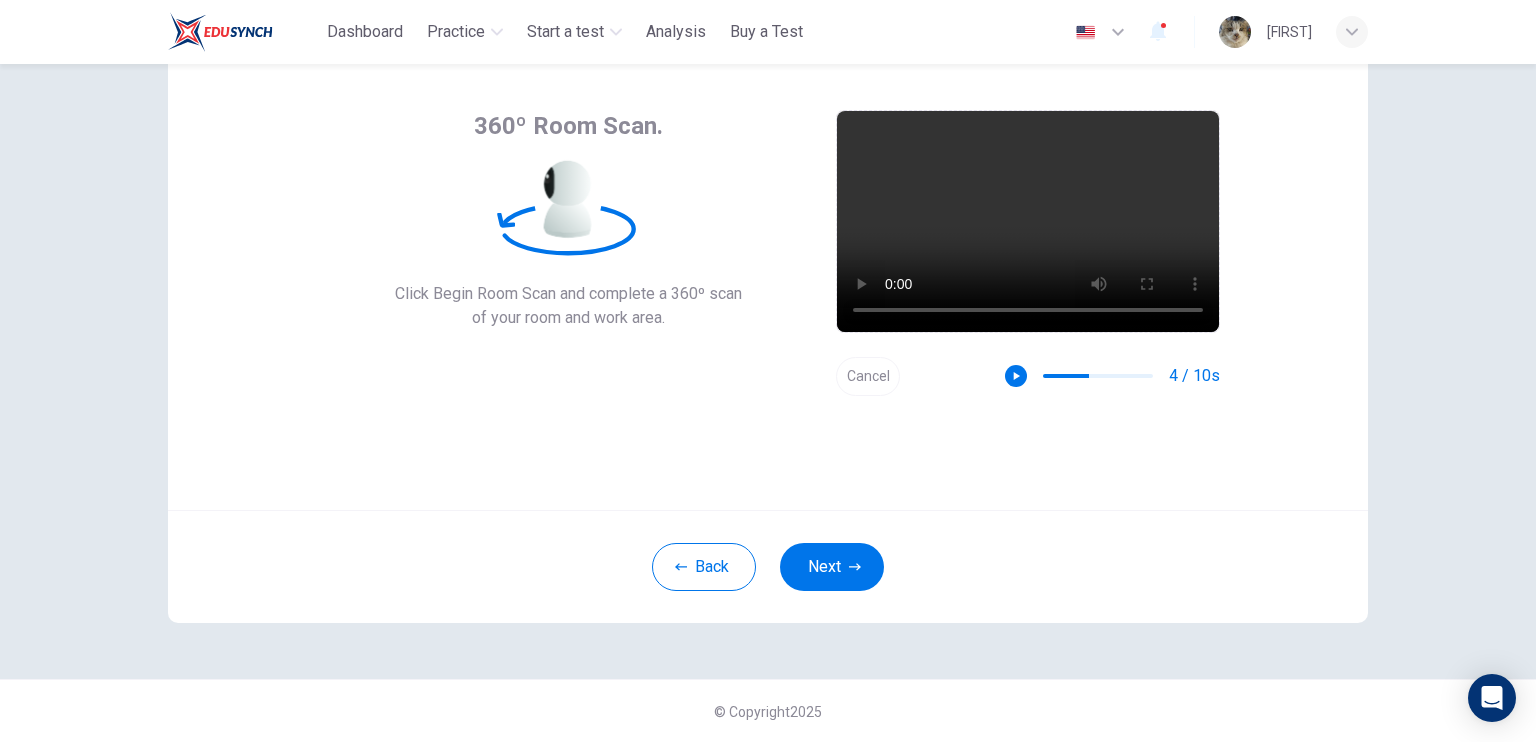 click on "Cancel" at bounding box center (868, 376) 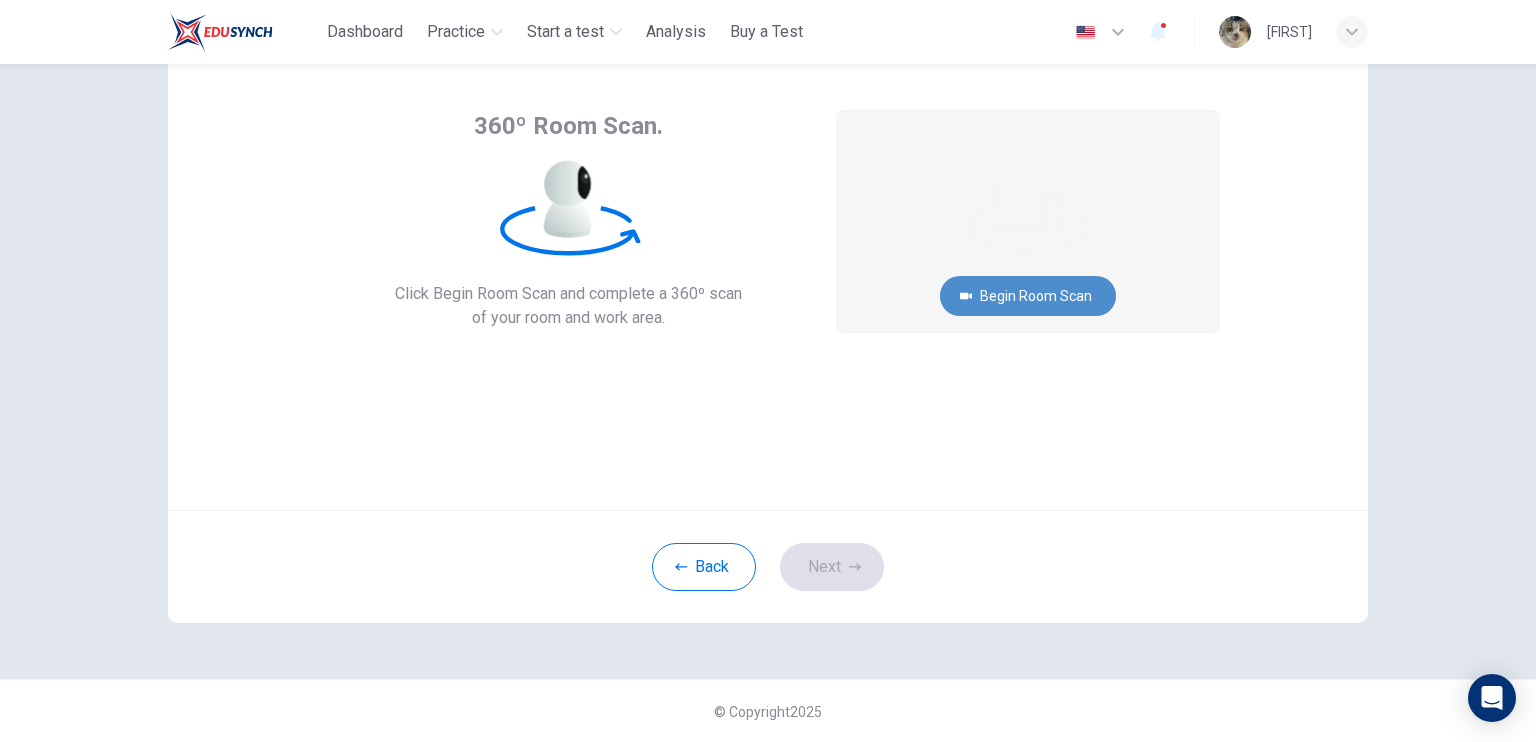 click on "Begin Room Scan" at bounding box center [1028, 296] 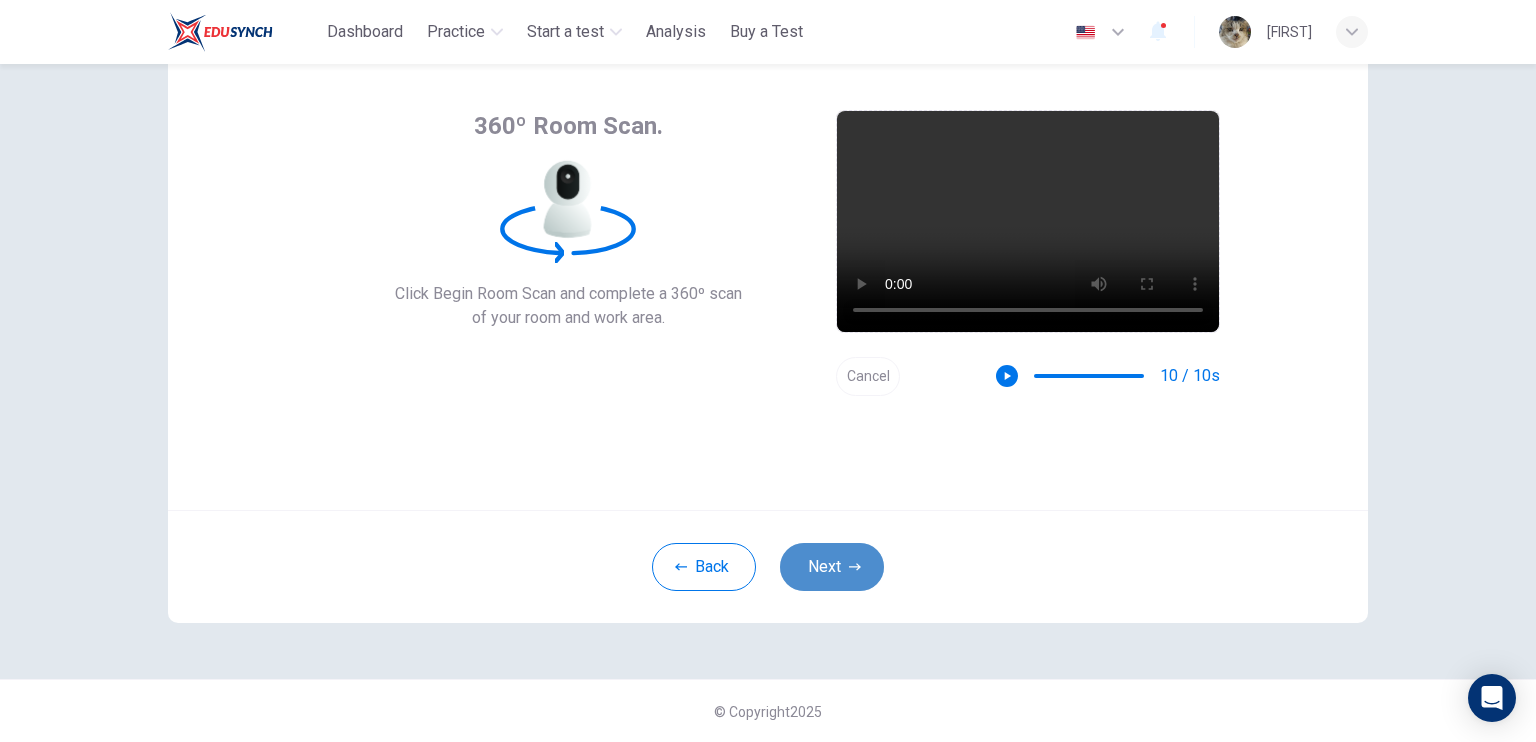 click 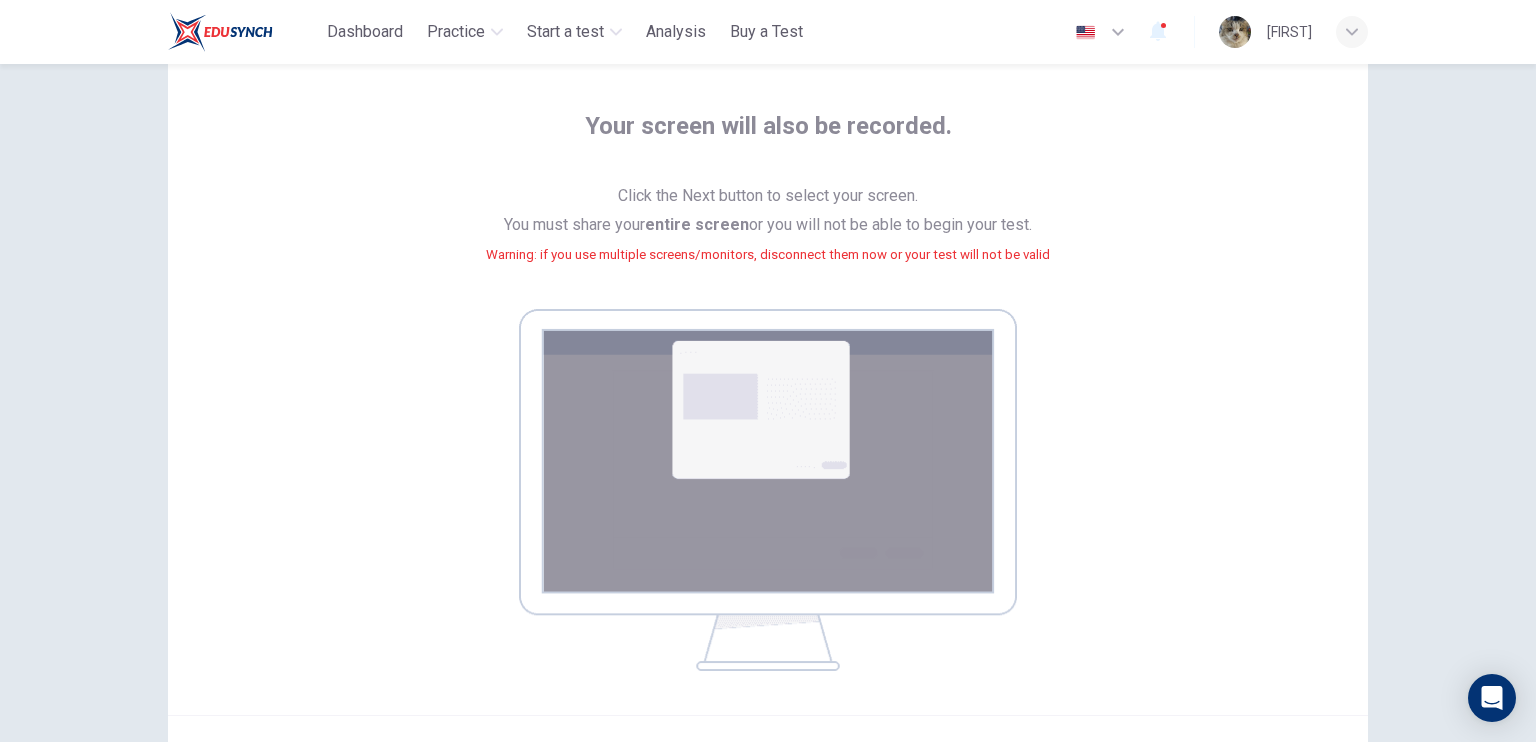 scroll, scrollTop: 296, scrollLeft: 0, axis: vertical 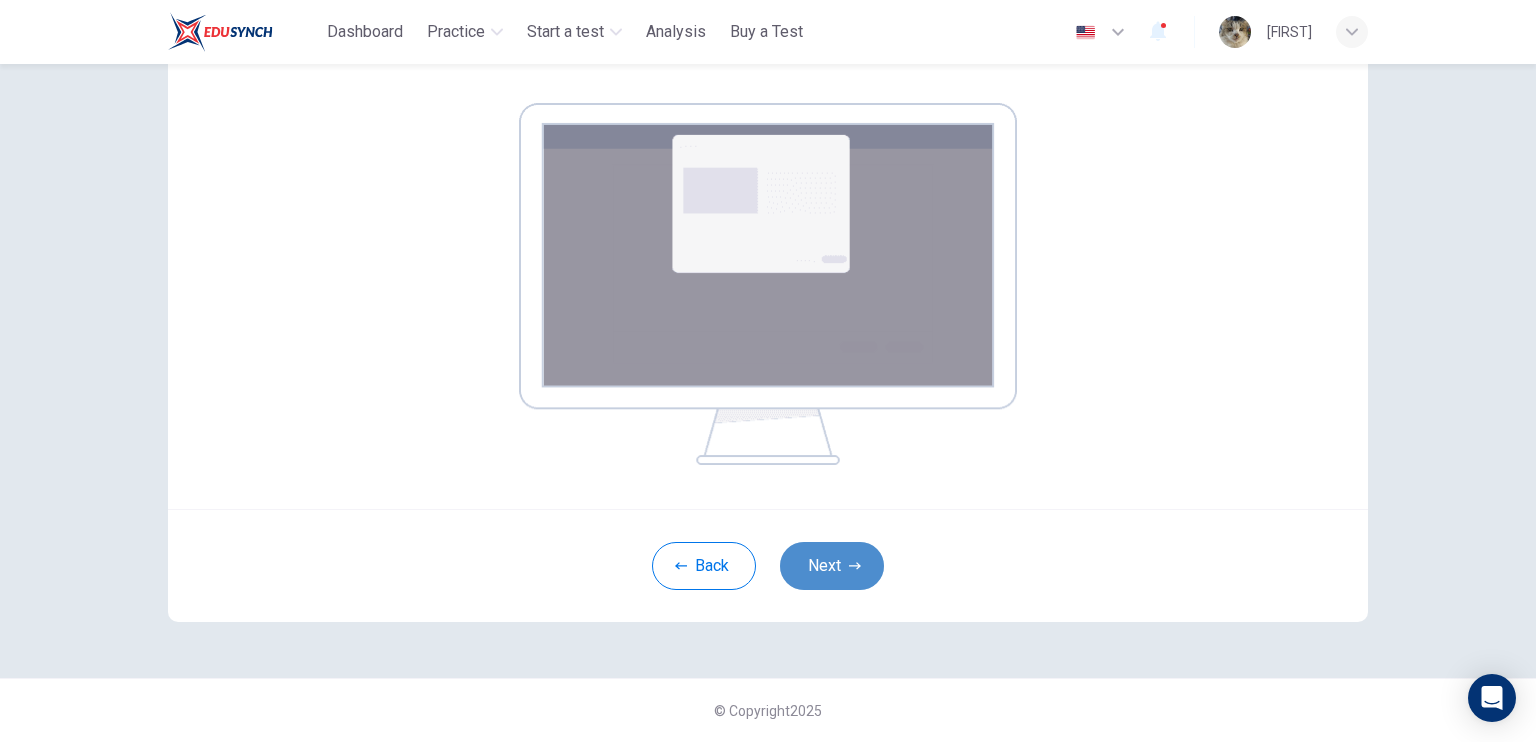 click on "Next" at bounding box center (832, 566) 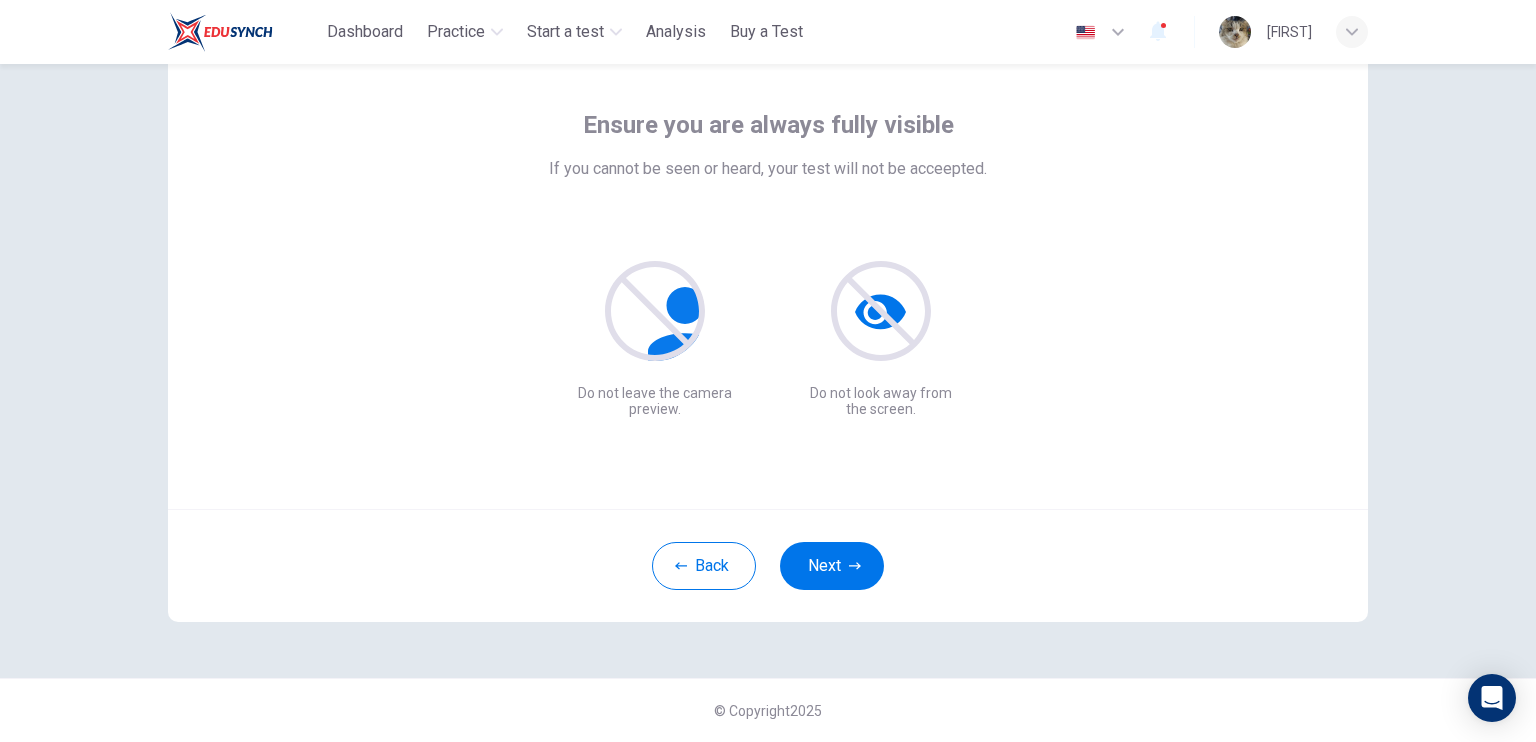 scroll, scrollTop: 90, scrollLeft: 0, axis: vertical 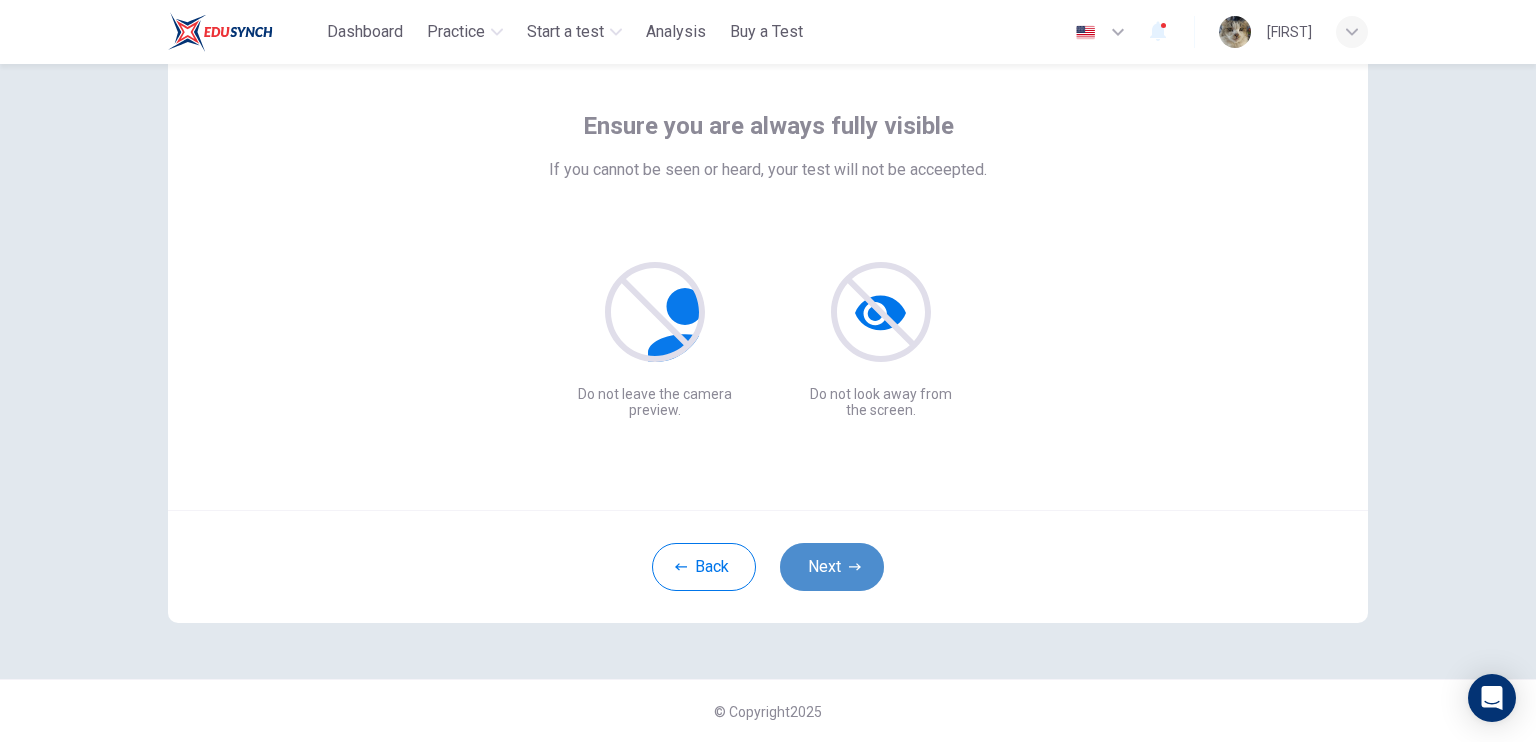 click on "Next" at bounding box center (832, 567) 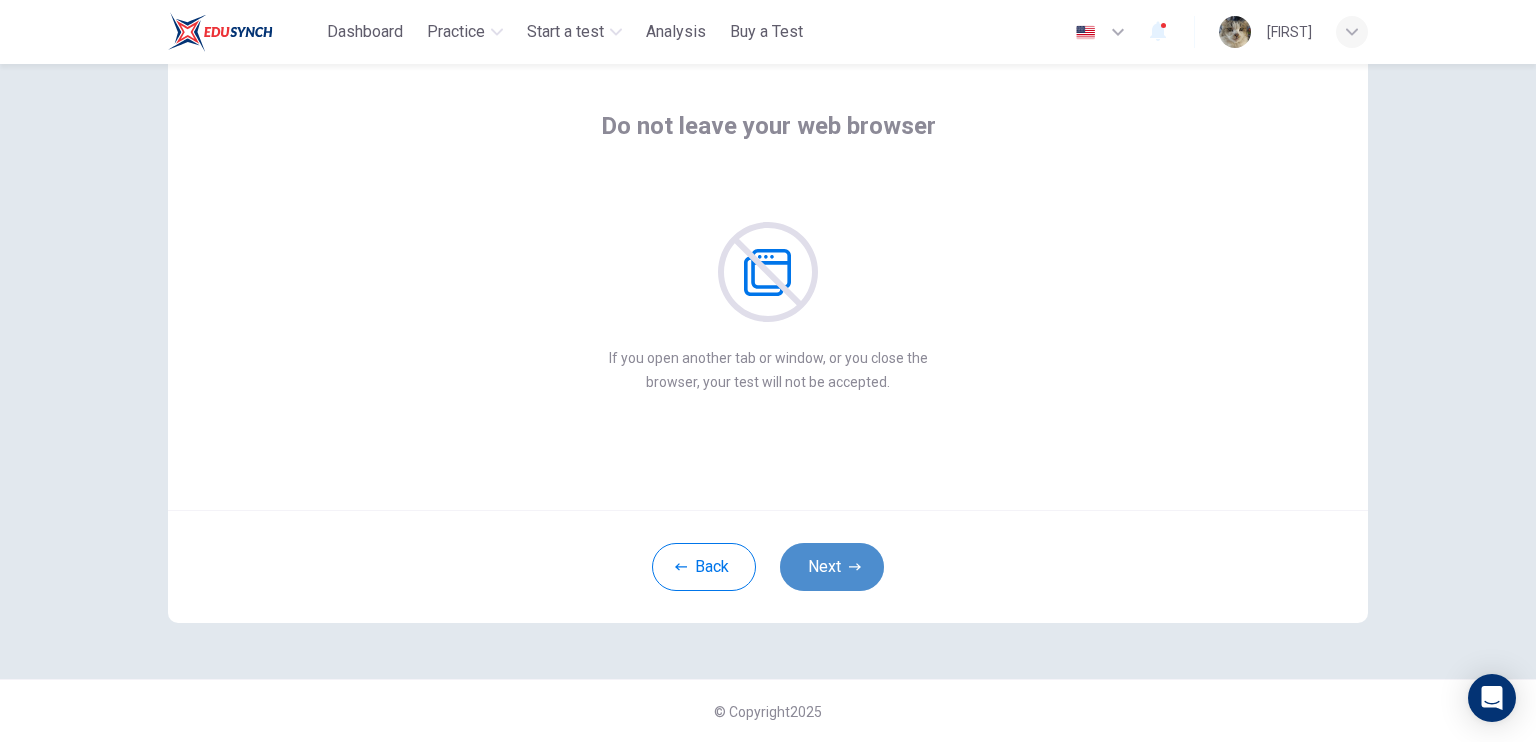 click on "Next" at bounding box center [832, 567] 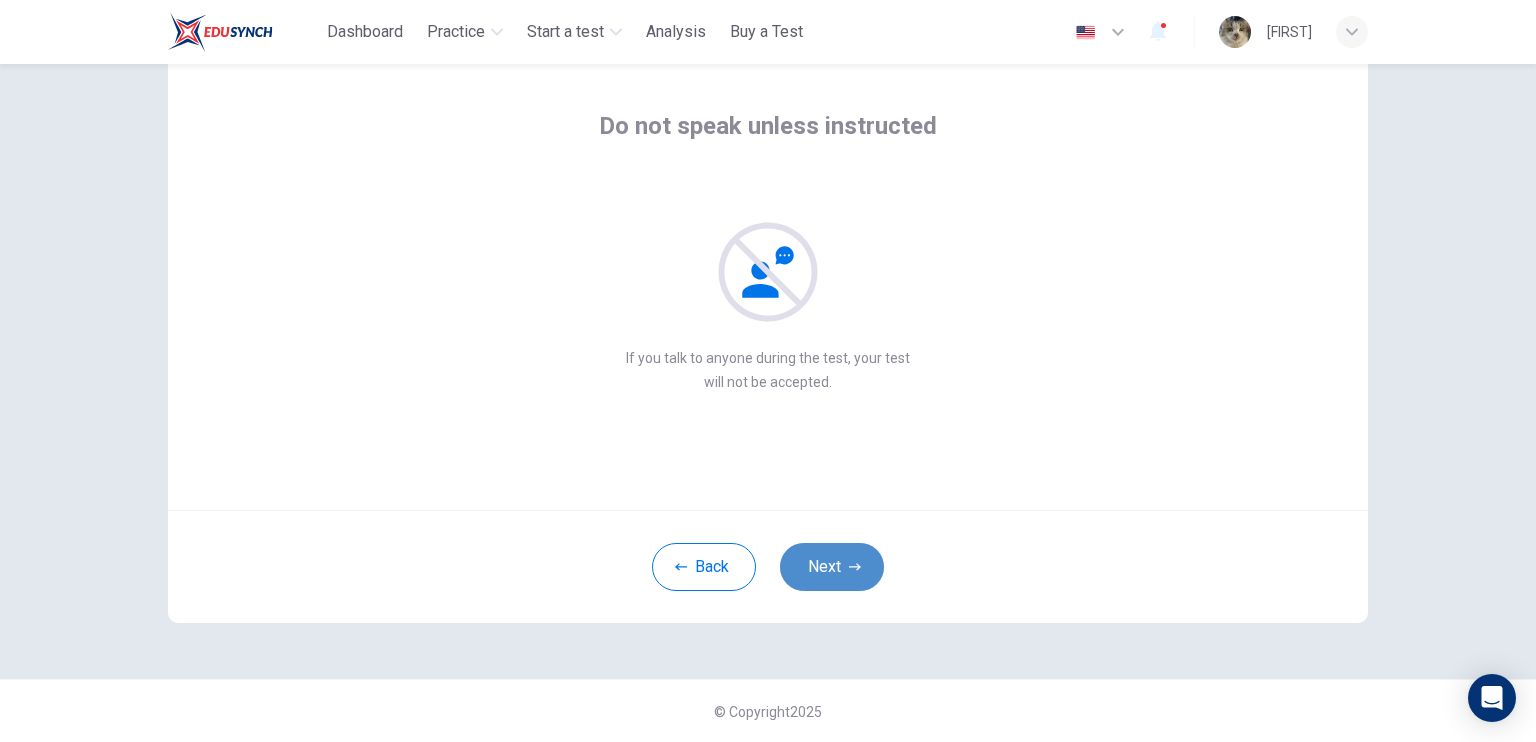 click on "Next" at bounding box center (832, 567) 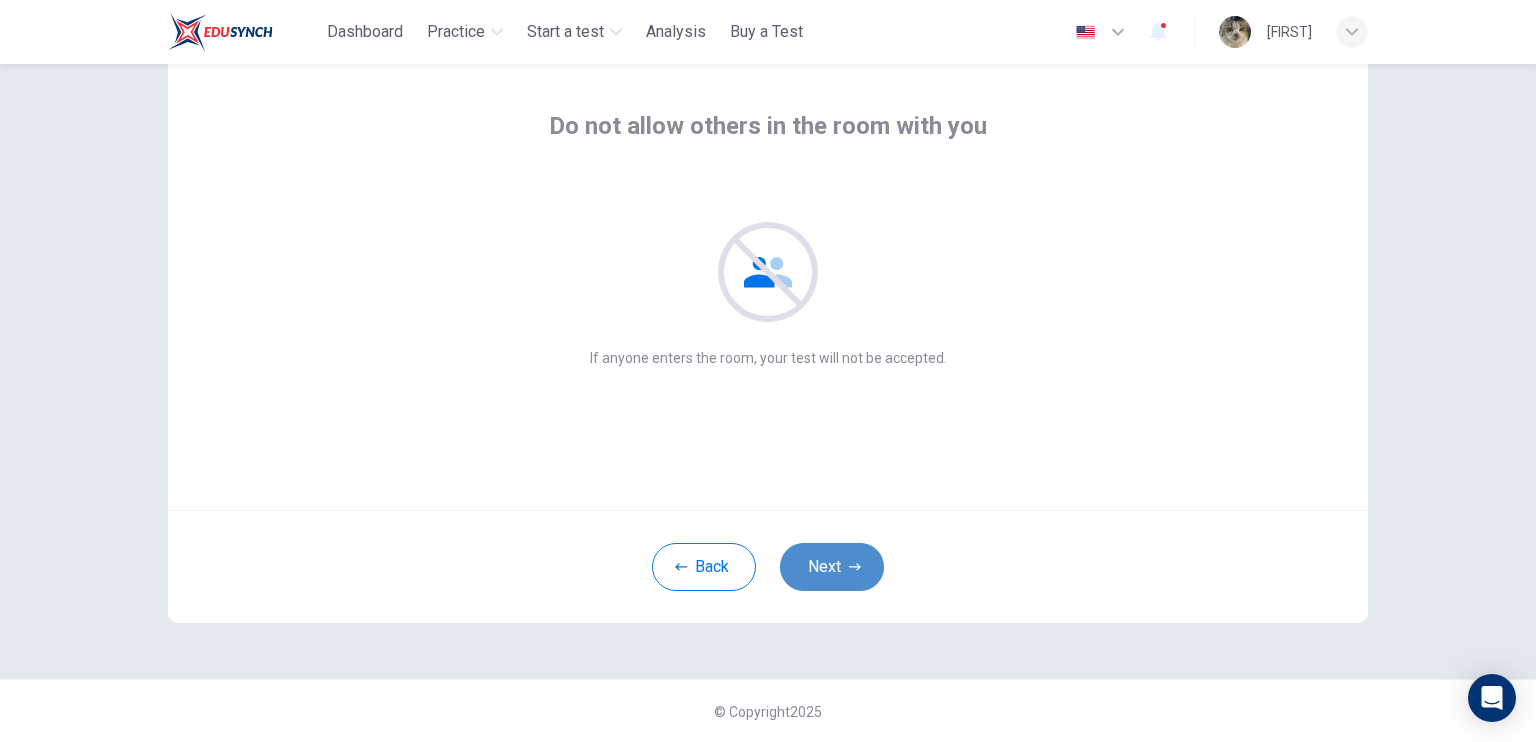 click on "Next" at bounding box center (832, 567) 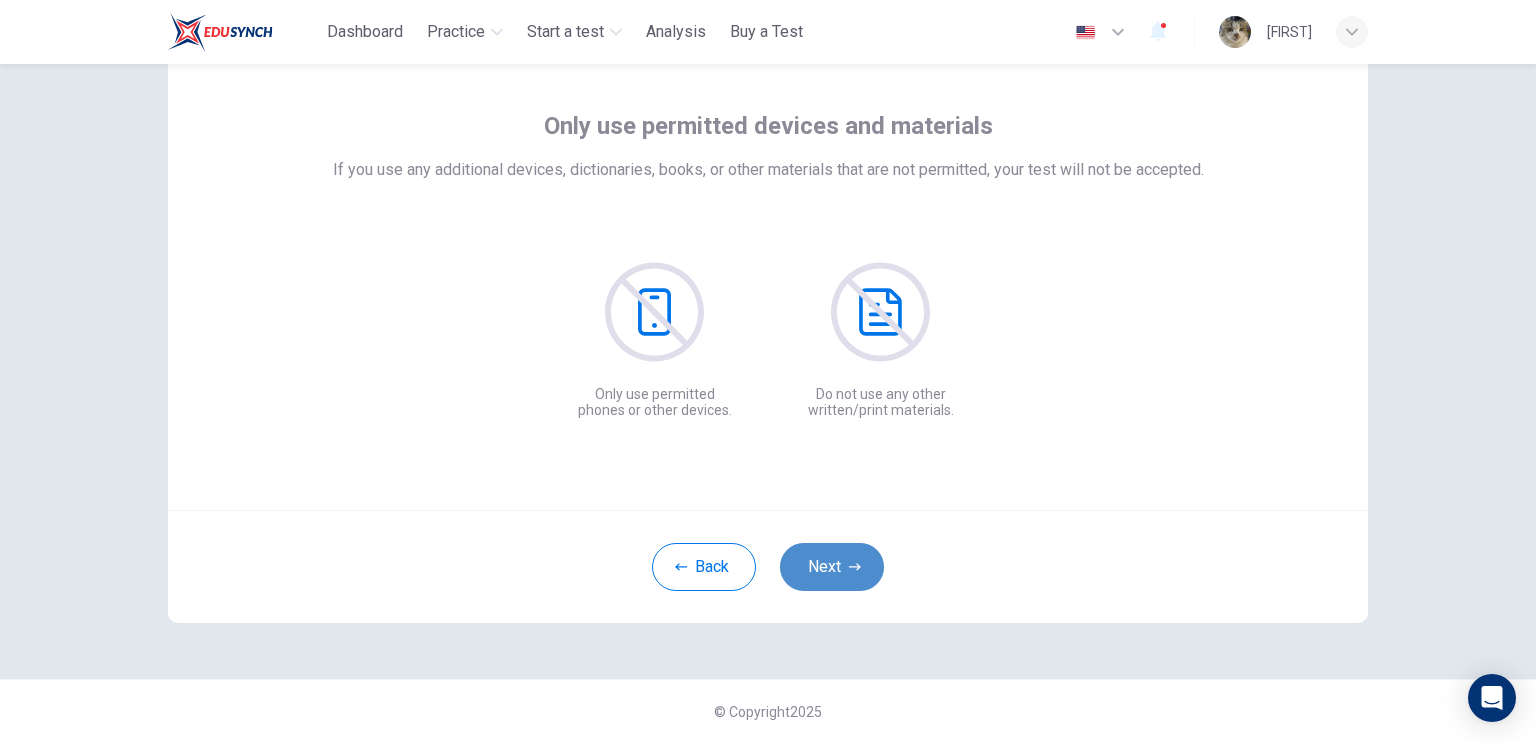 click 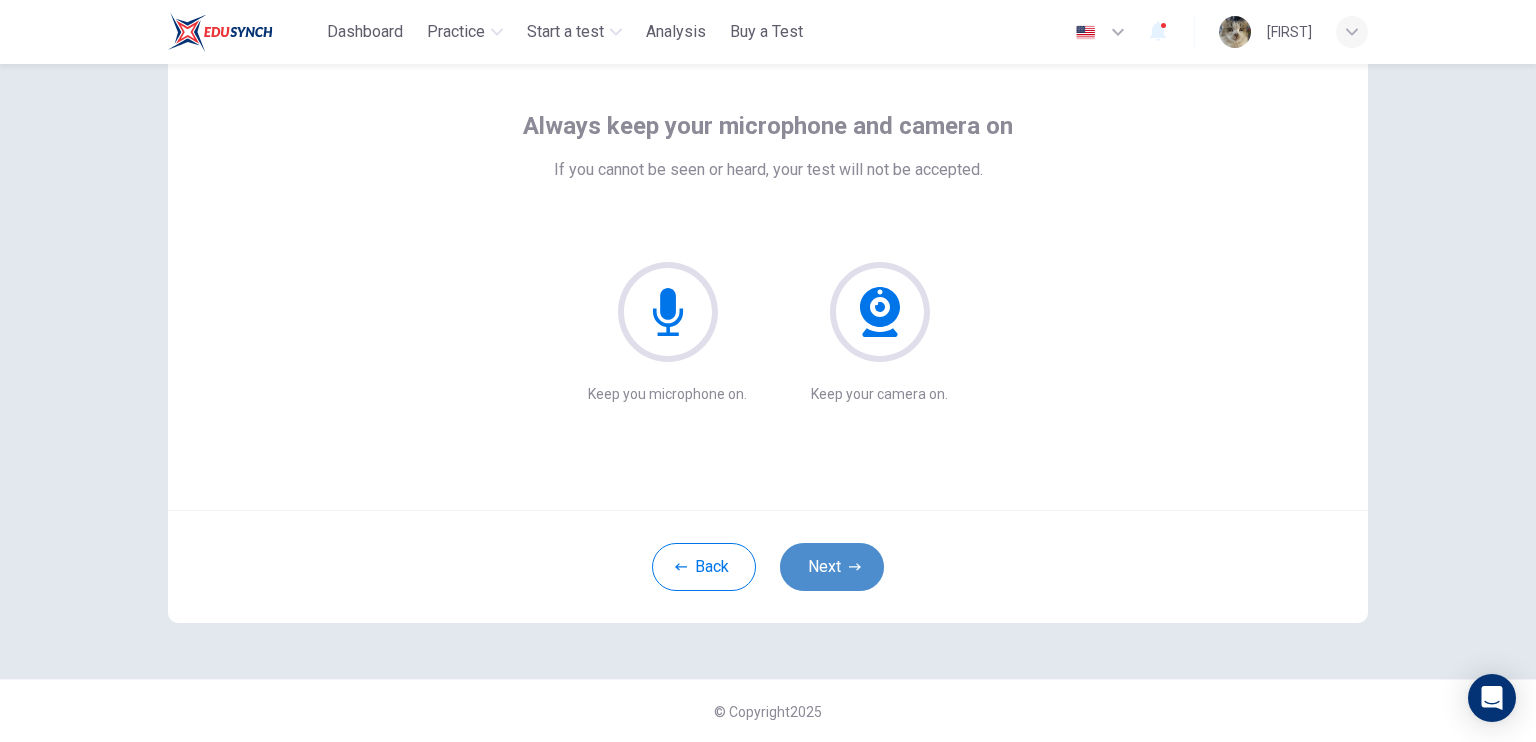 click on "Next" at bounding box center (832, 567) 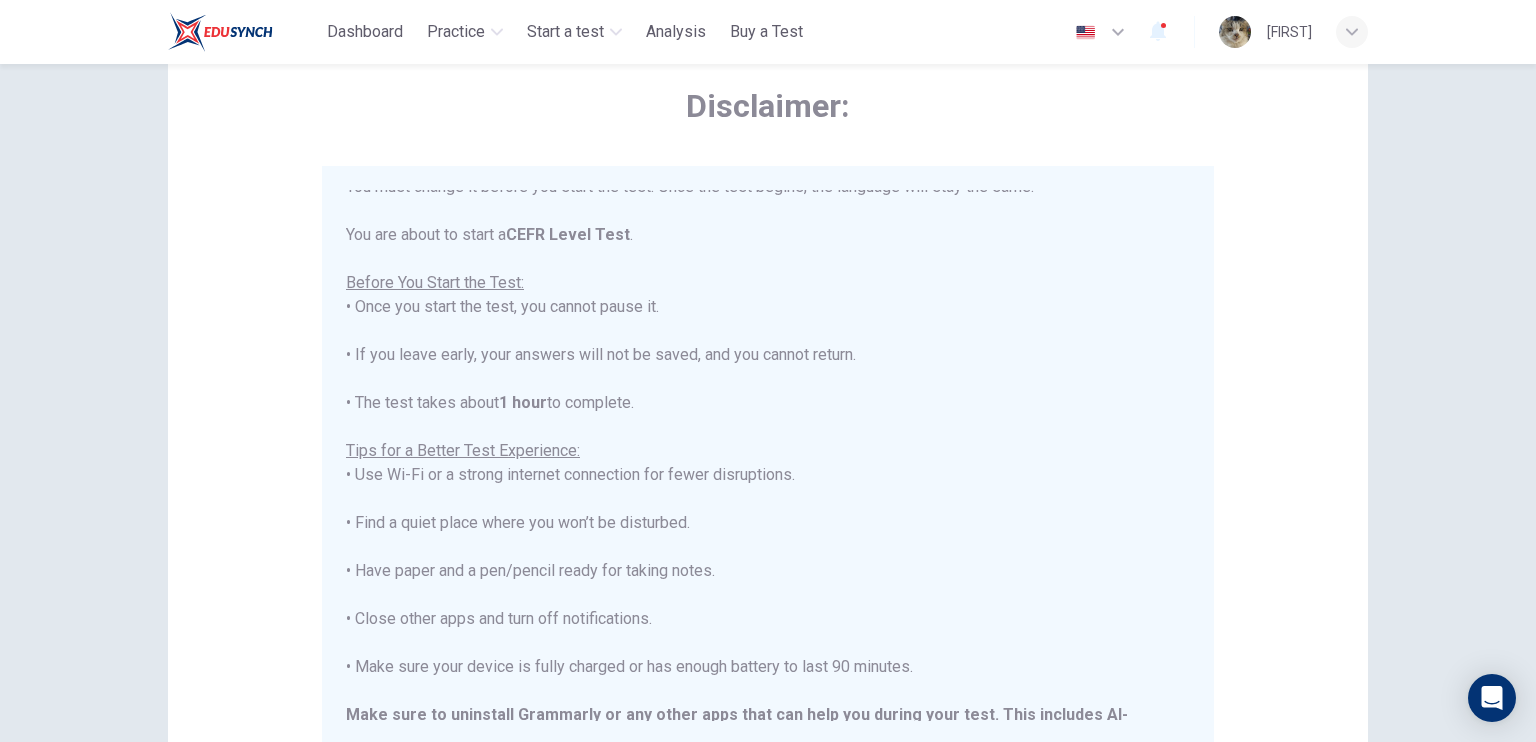 scroll, scrollTop: 191, scrollLeft: 0, axis: vertical 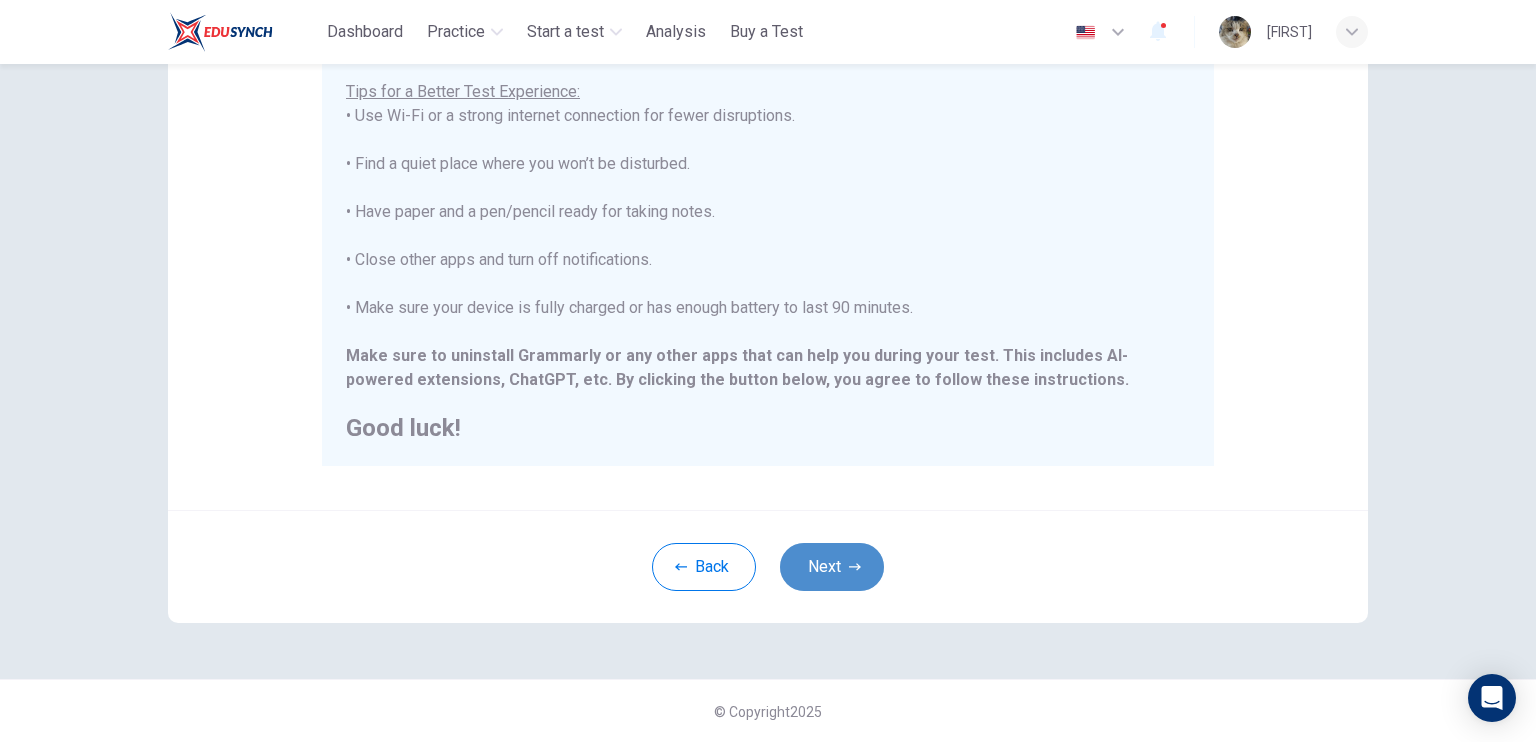 click on "Next" at bounding box center [832, 567] 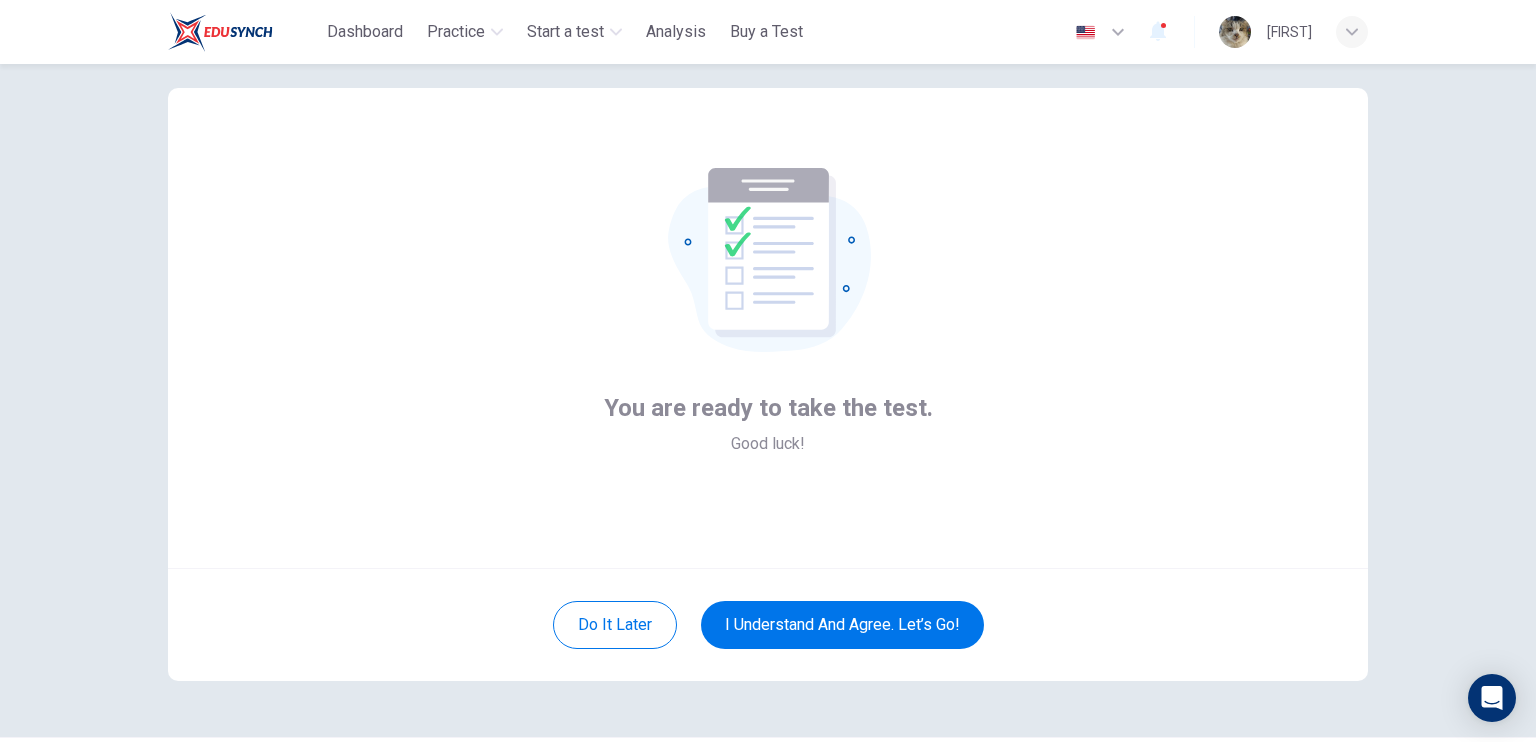 scroll, scrollTop: 0, scrollLeft: 0, axis: both 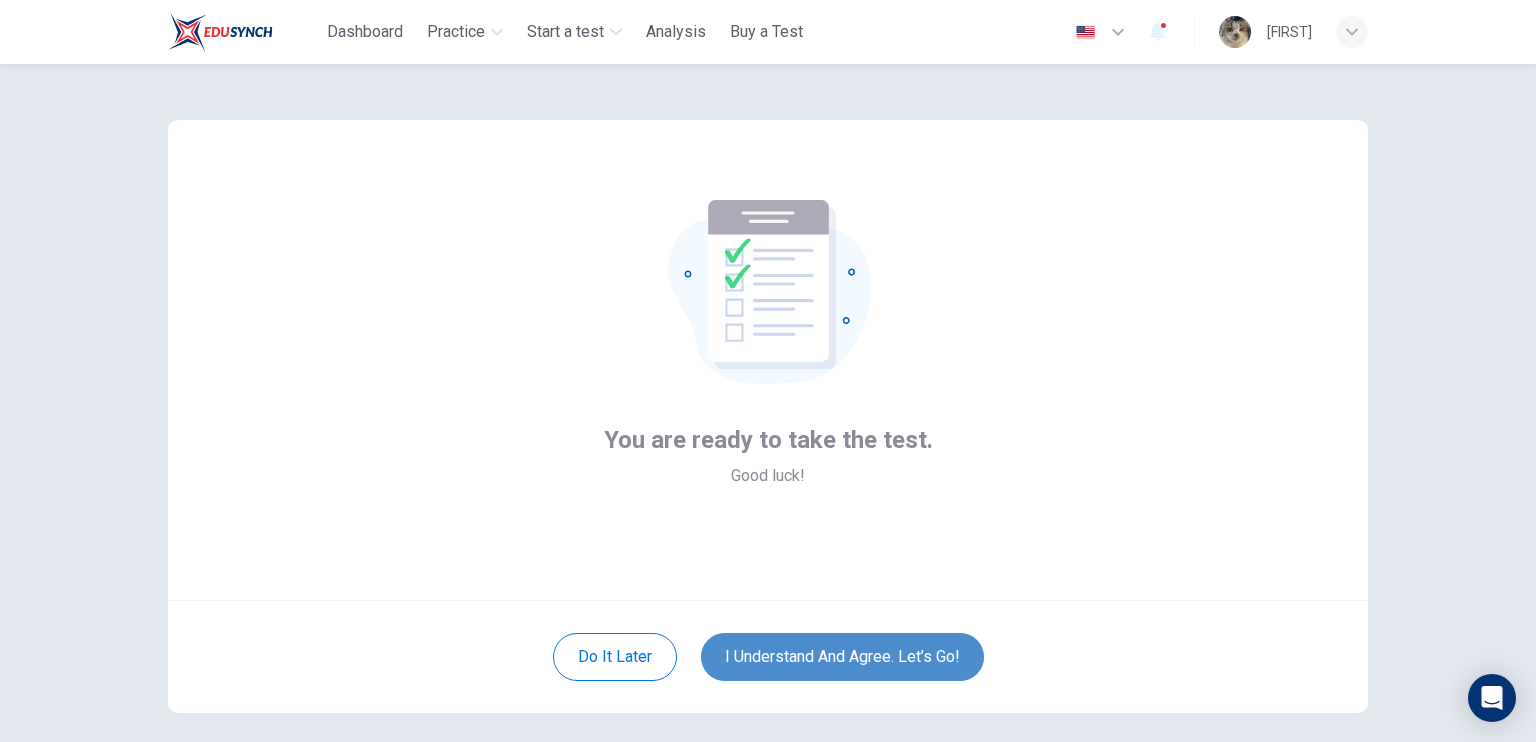 click on "I understand and agree. Let’s go!" at bounding box center (842, 657) 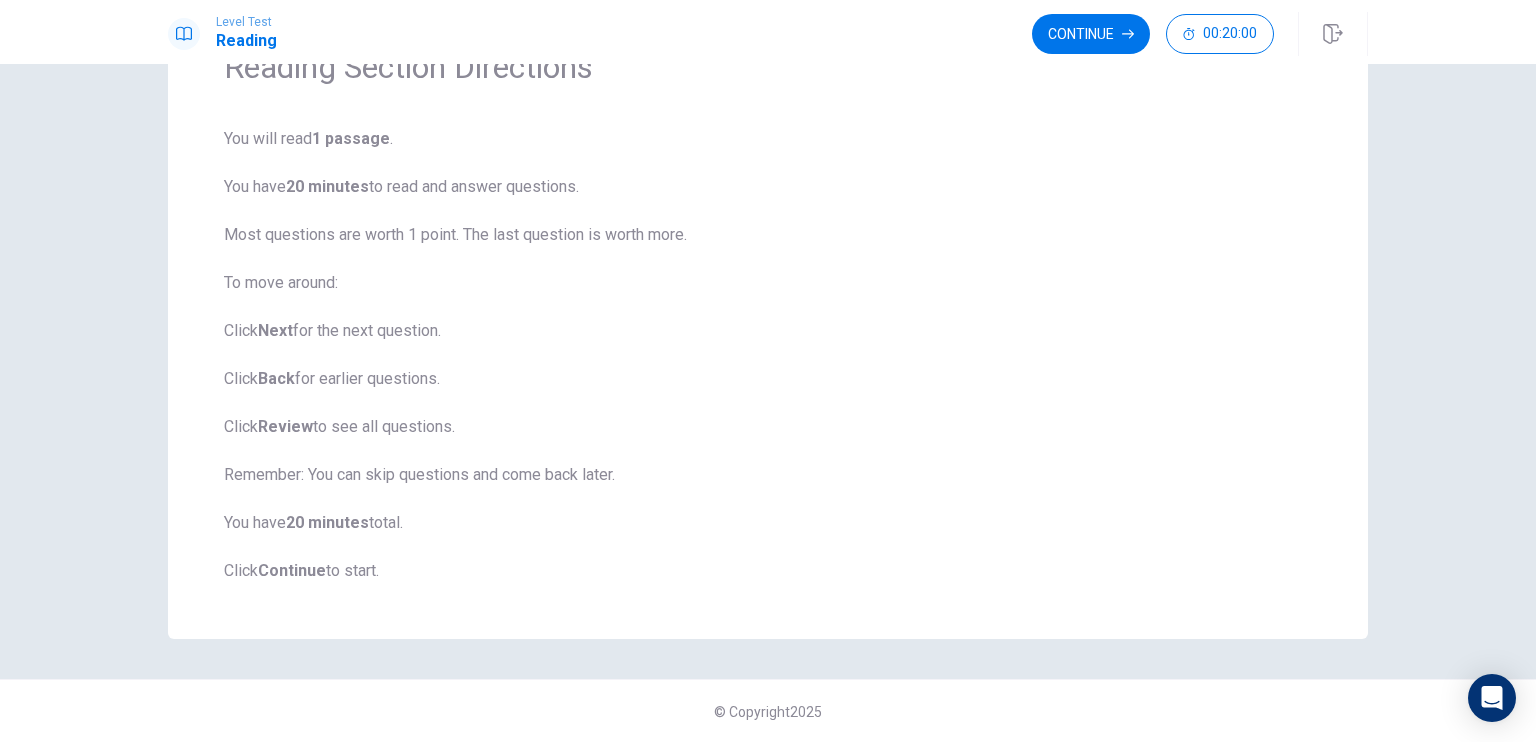 scroll, scrollTop: 0, scrollLeft: 0, axis: both 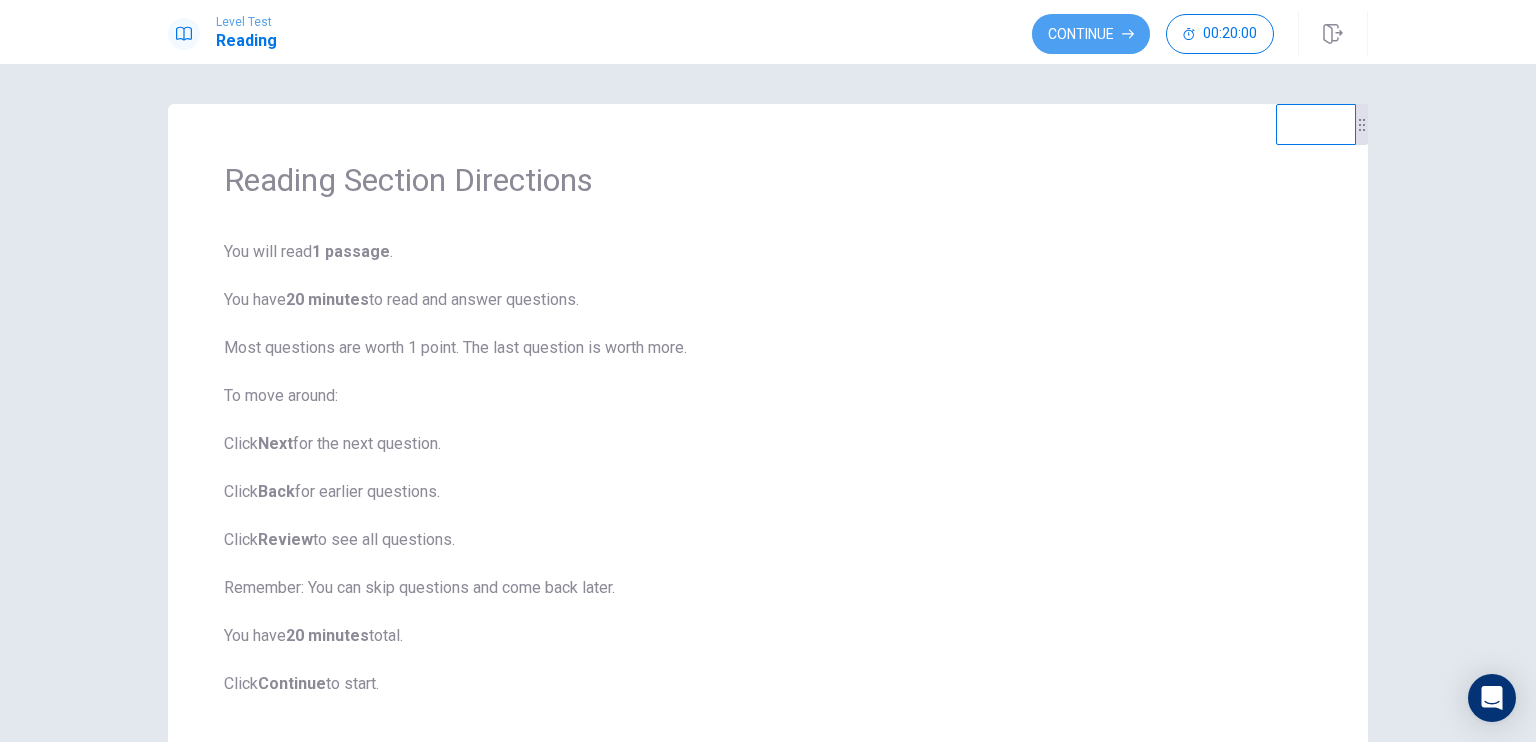 click on "Continue" at bounding box center (1091, 34) 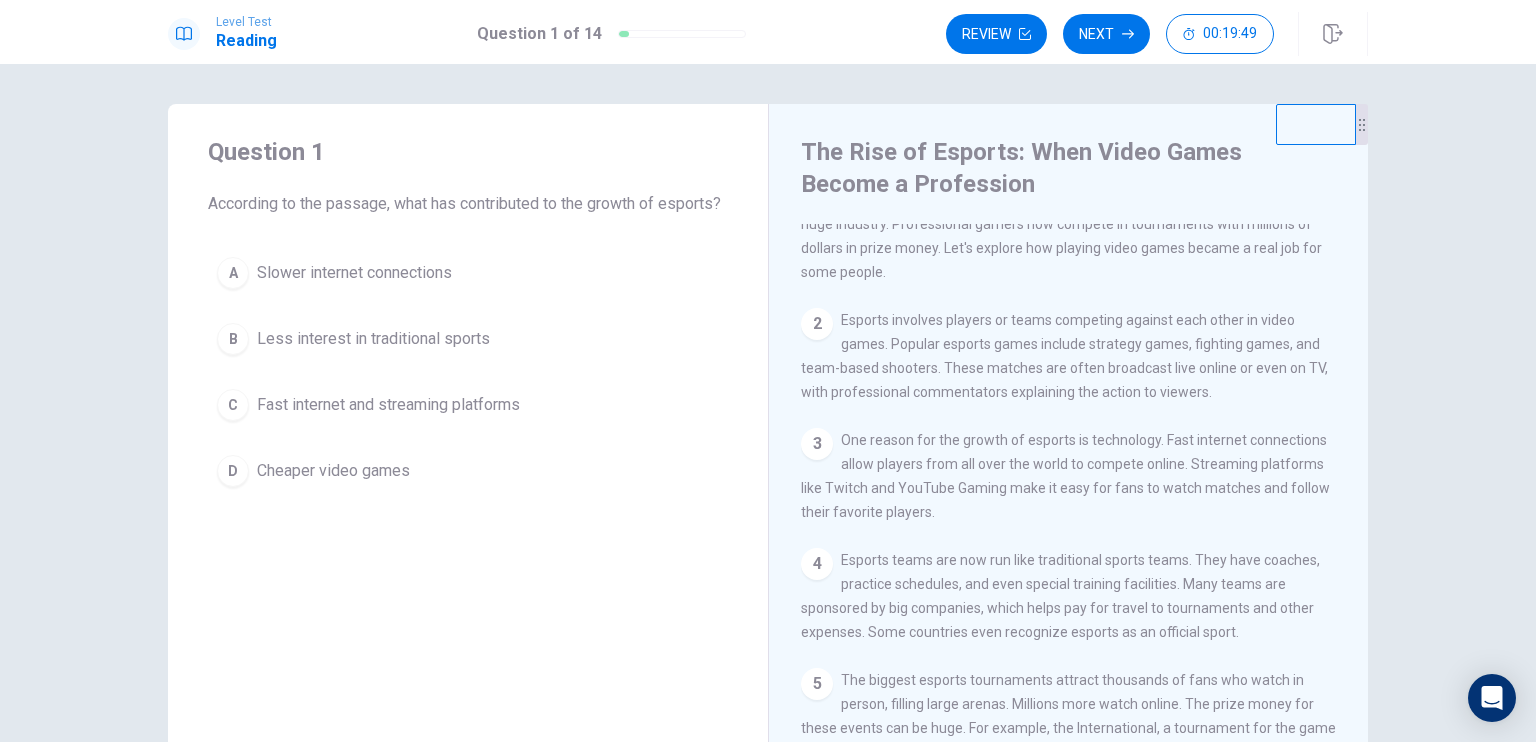 scroll, scrollTop: 0, scrollLeft: 0, axis: both 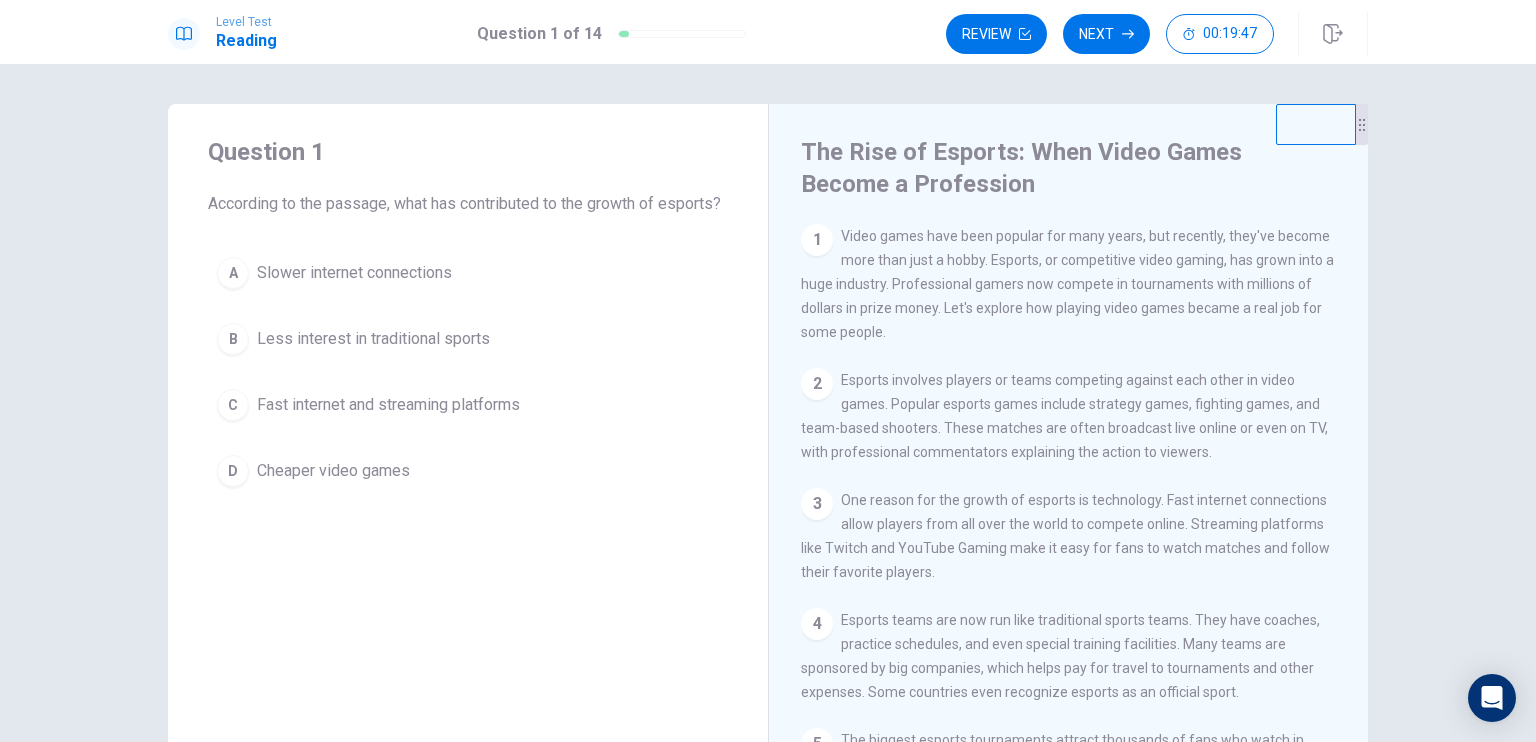 click on "Fast internet and streaming platforms" at bounding box center [388, 405] 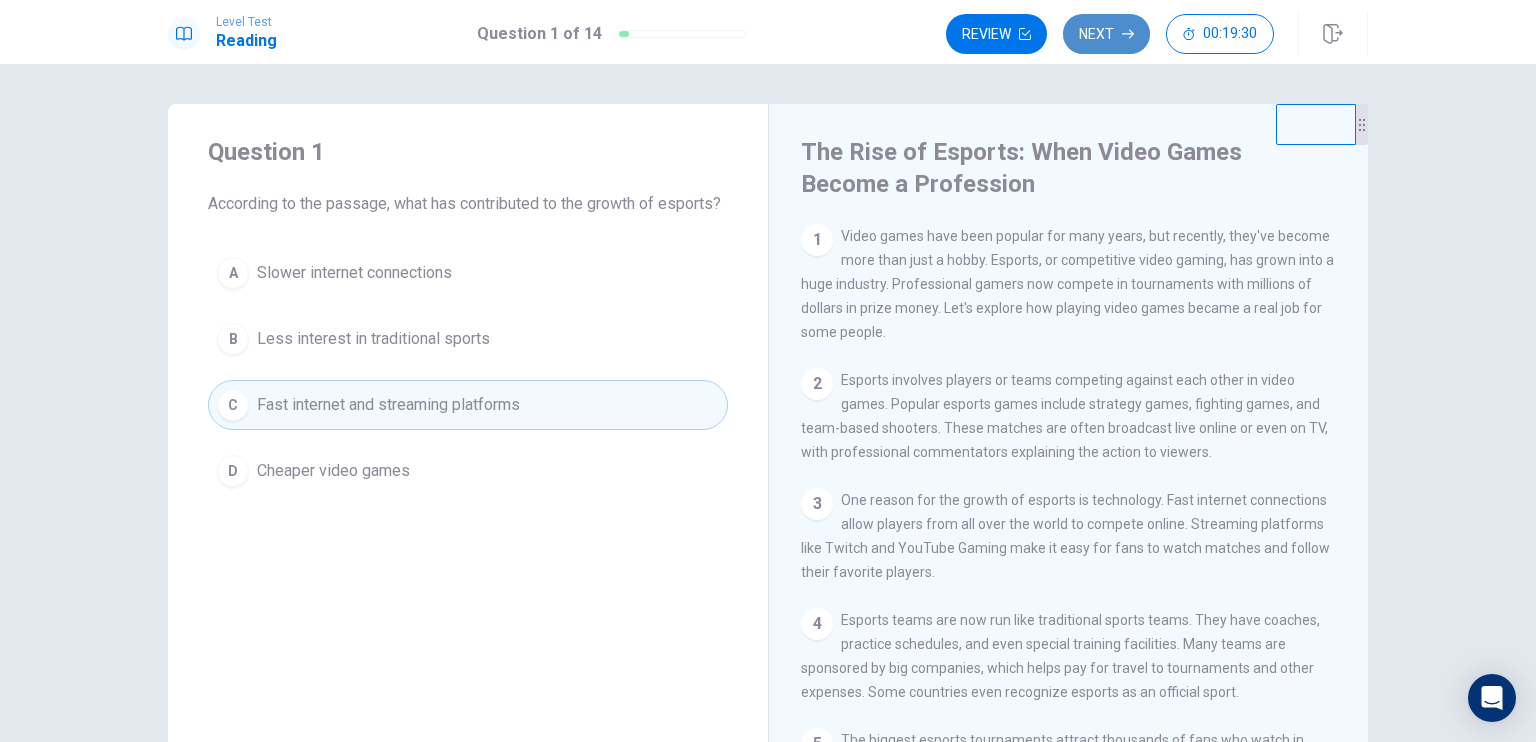 click on "Next" at bounding box center (1106, 34) 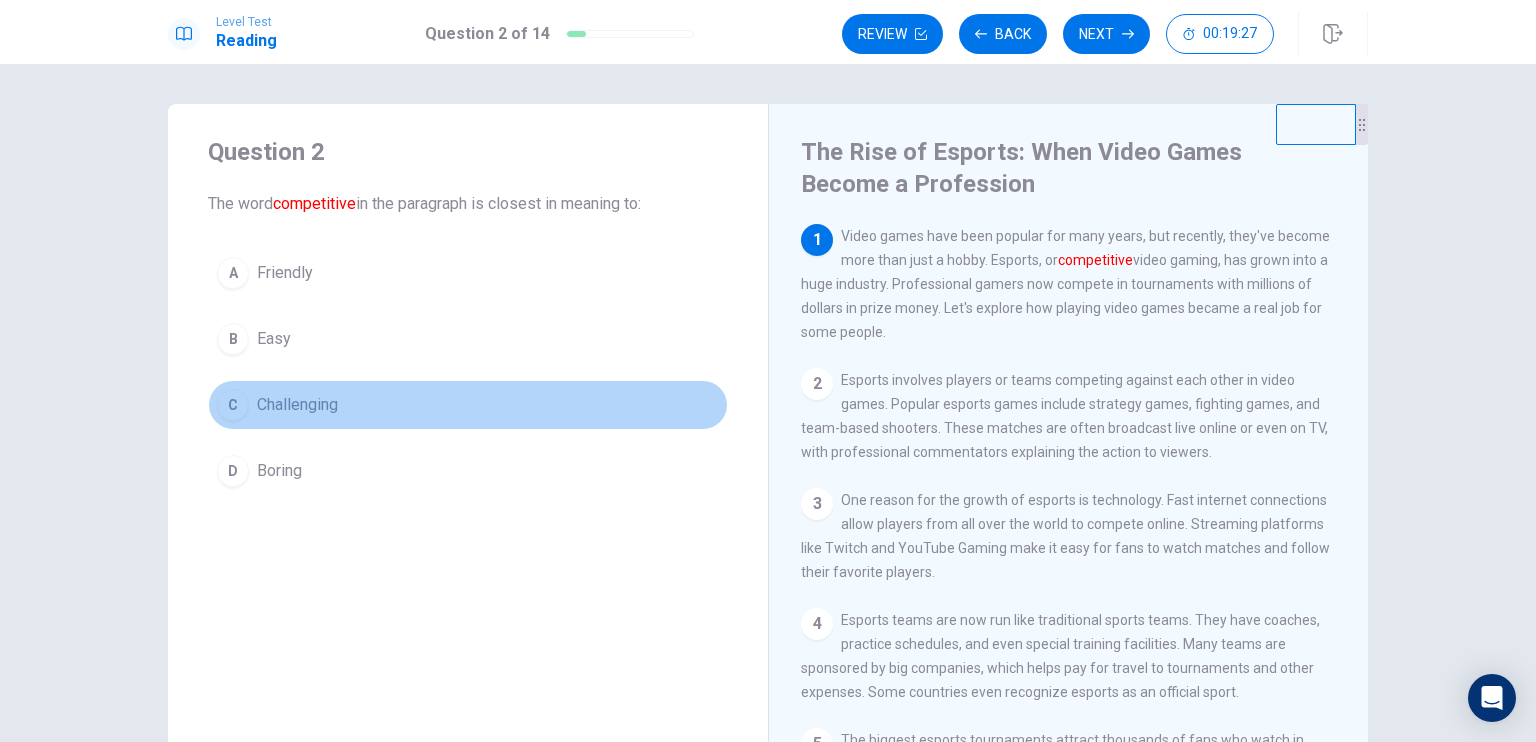 click on "Challenging" at bounding box center [297, 405] 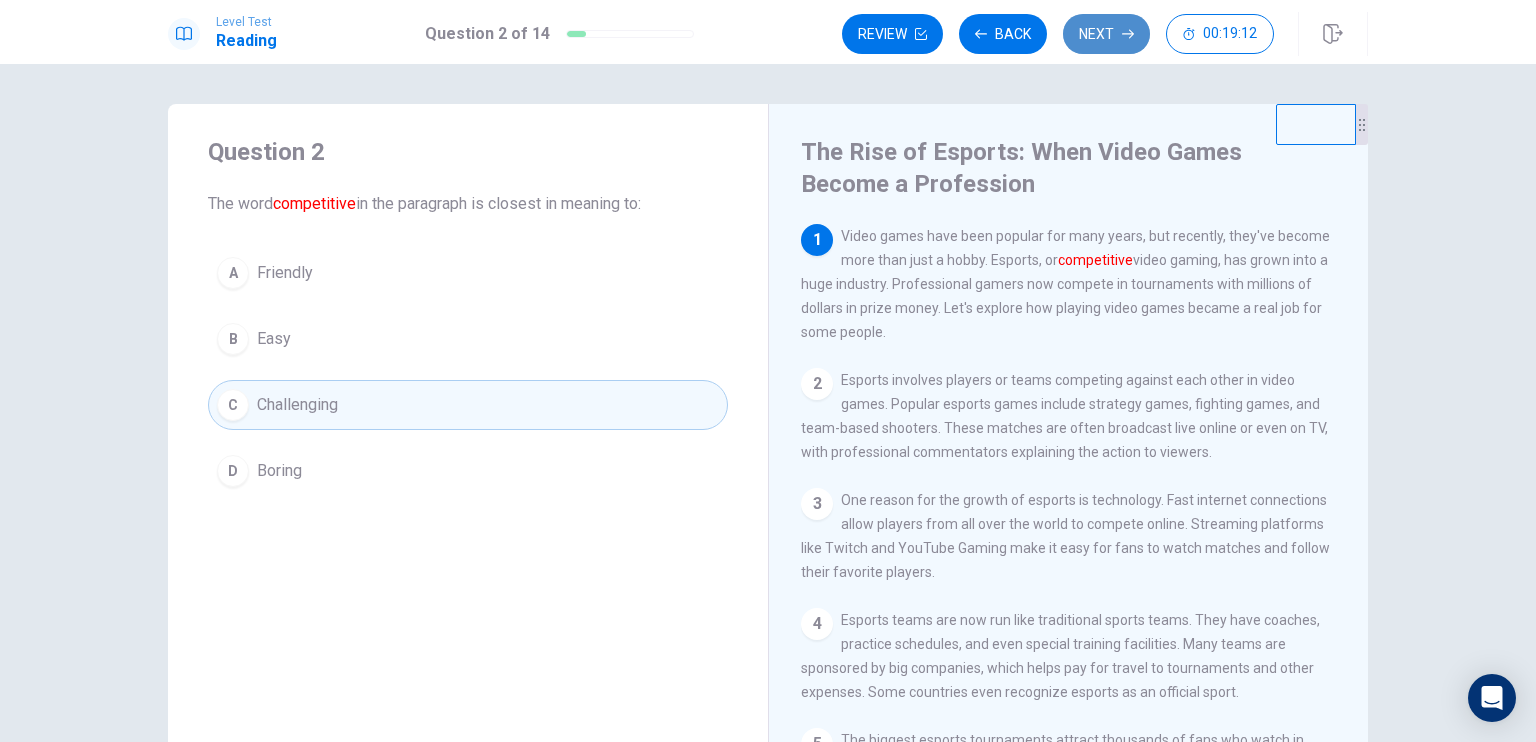 click on "Next" at bounding box center [1106, 34] 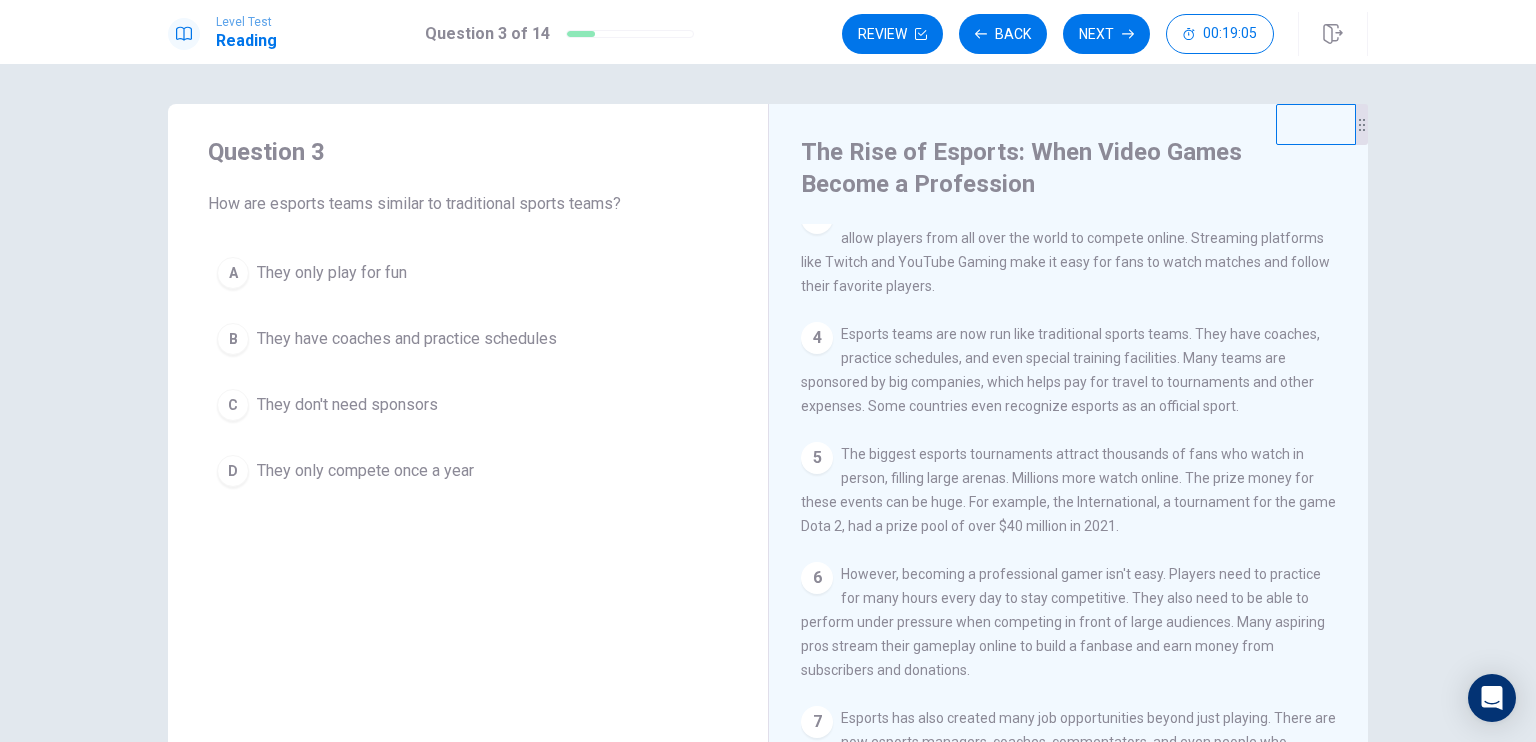 scroll, scrollTop: 460, scrollLeft: 0, axis: vertical 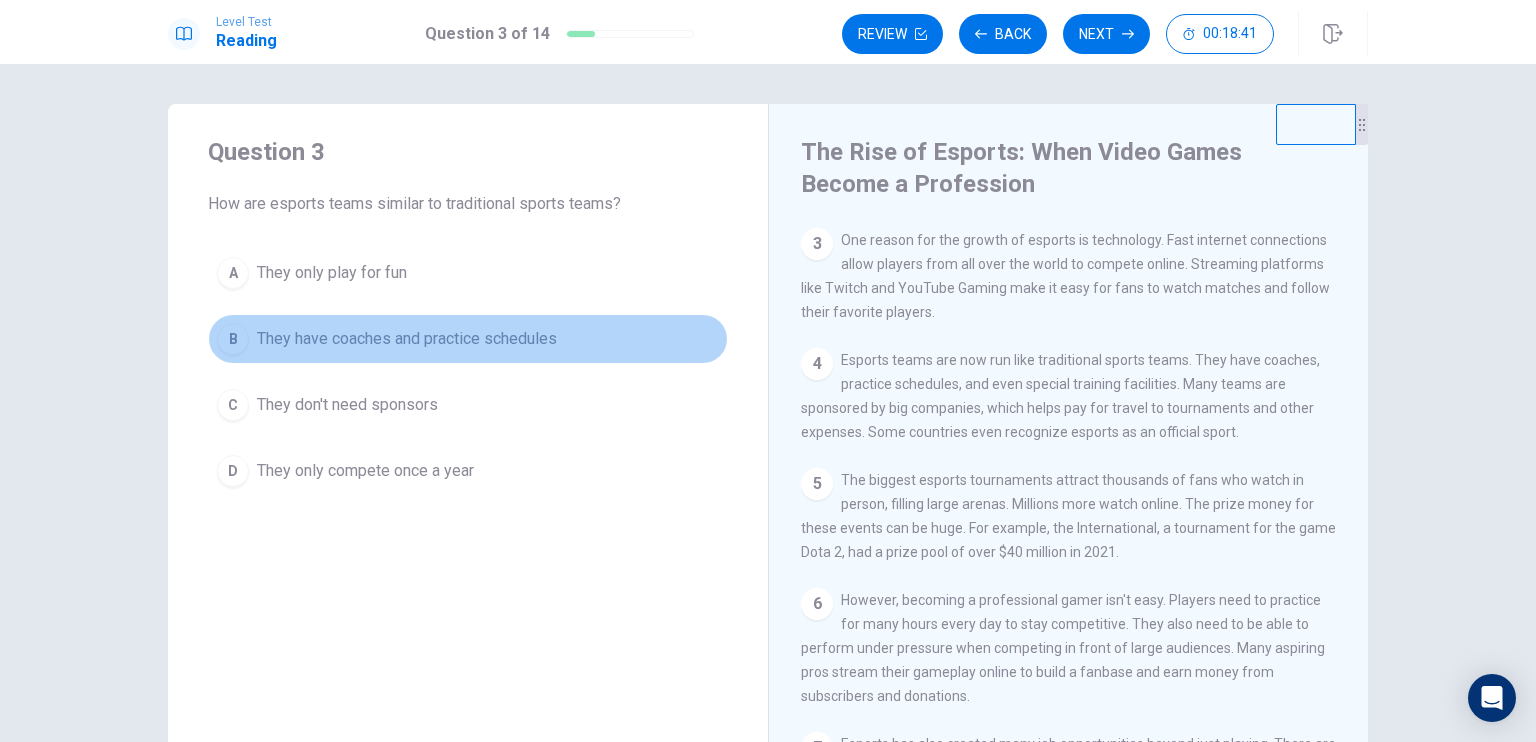 click on "They have coaches and practice schedules" at bounding box center (407, 339) 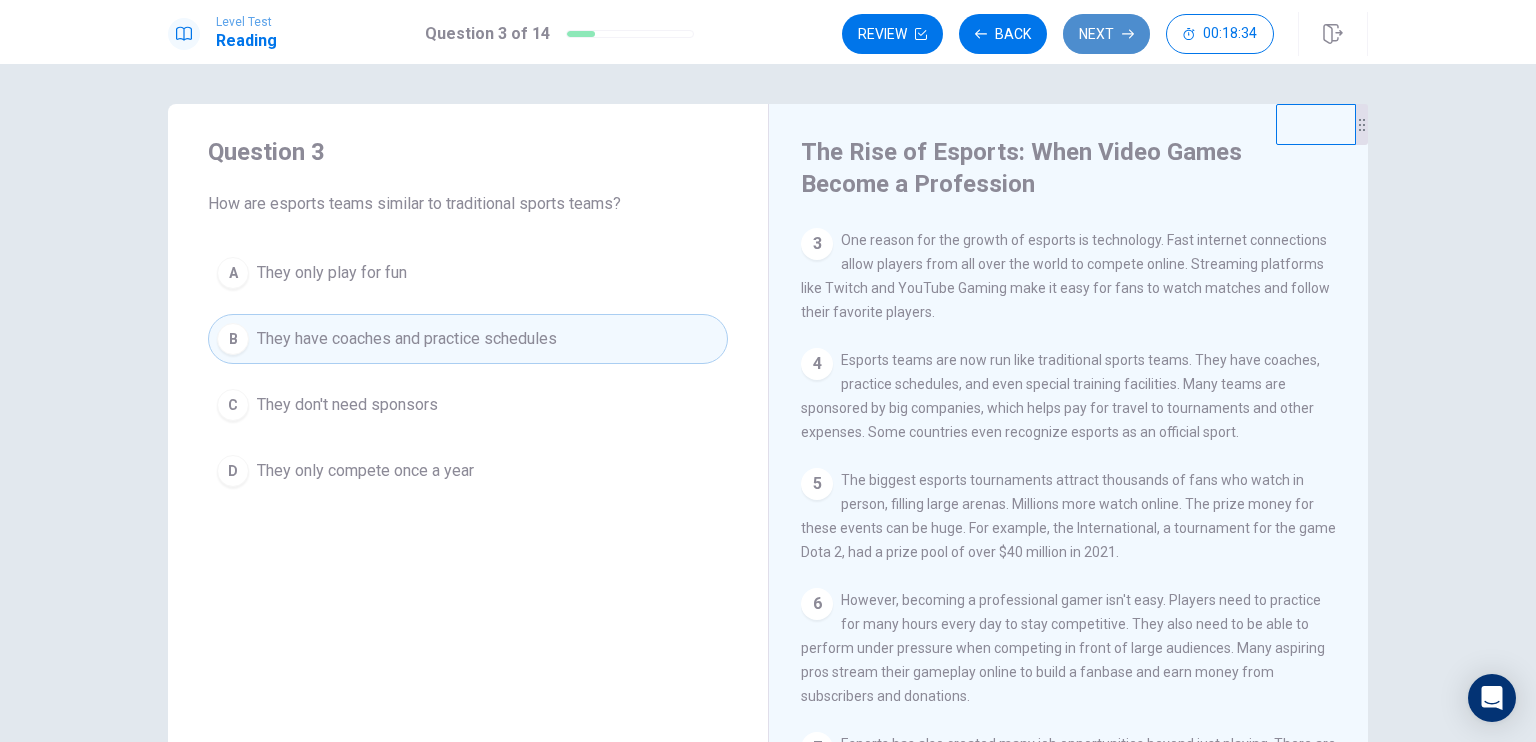 click on "Next" at bounding box center (1106, 34) 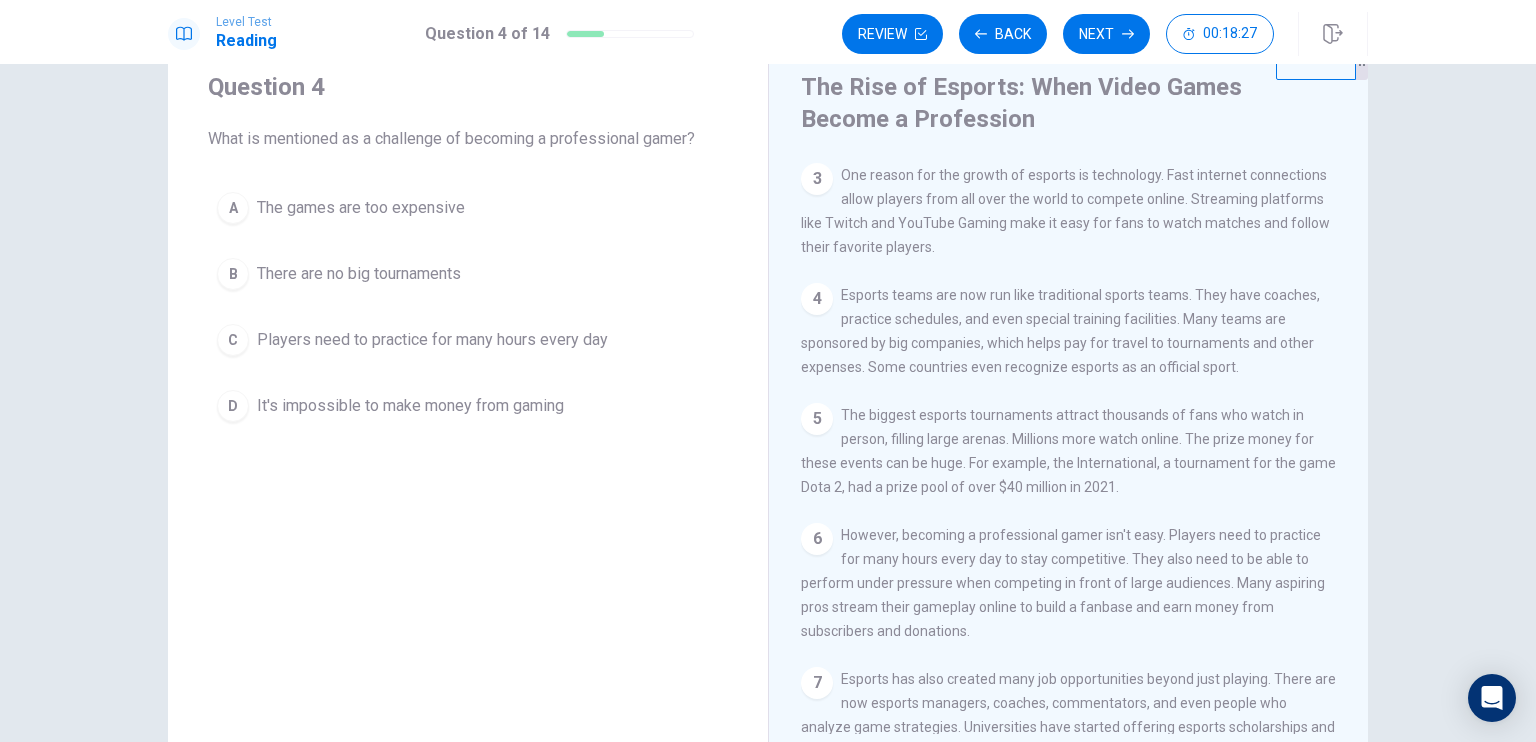 scroll, scrollTop: 100, scrollLeft: 0, axis: vertical 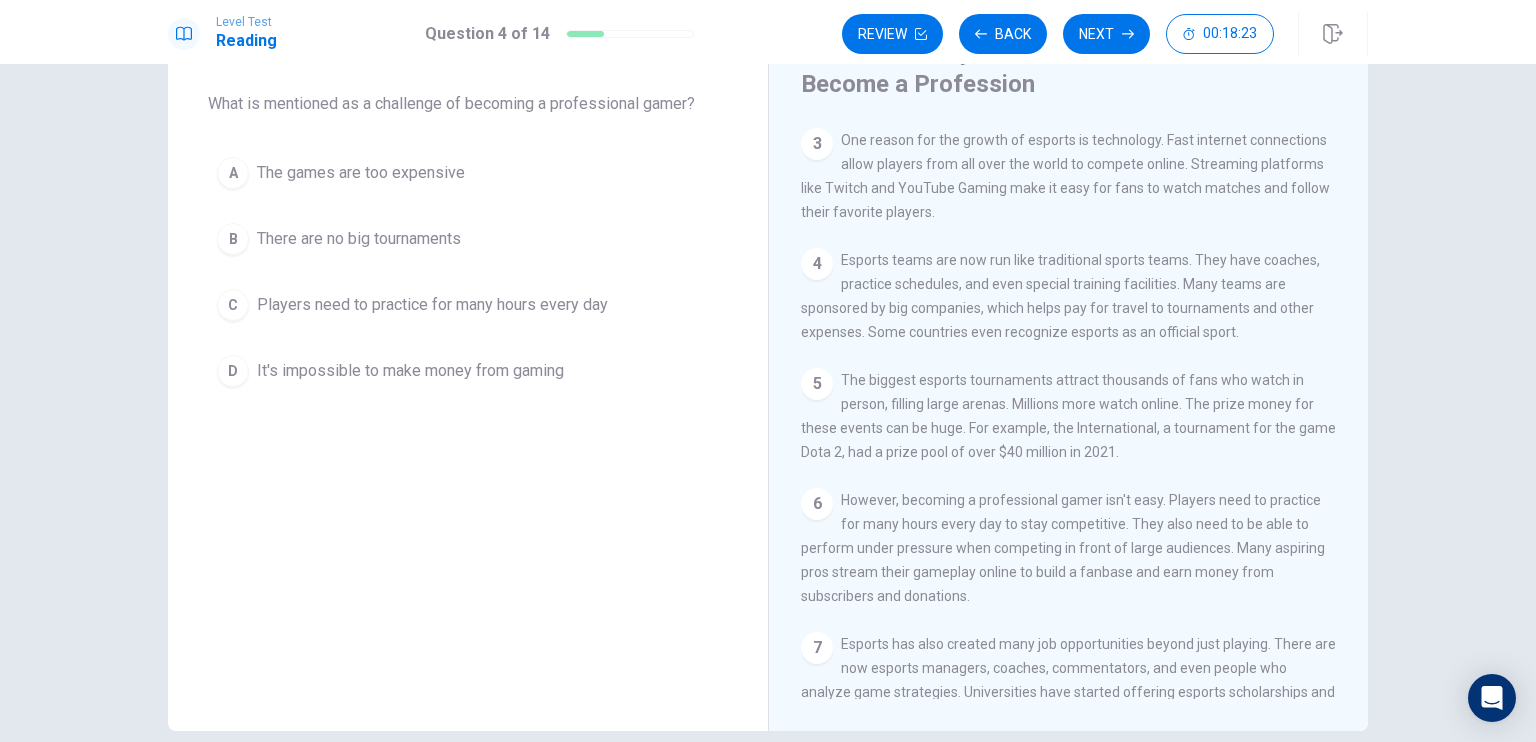 click on "Players need to practice for many hours every day" at bounding box center [432, 305] 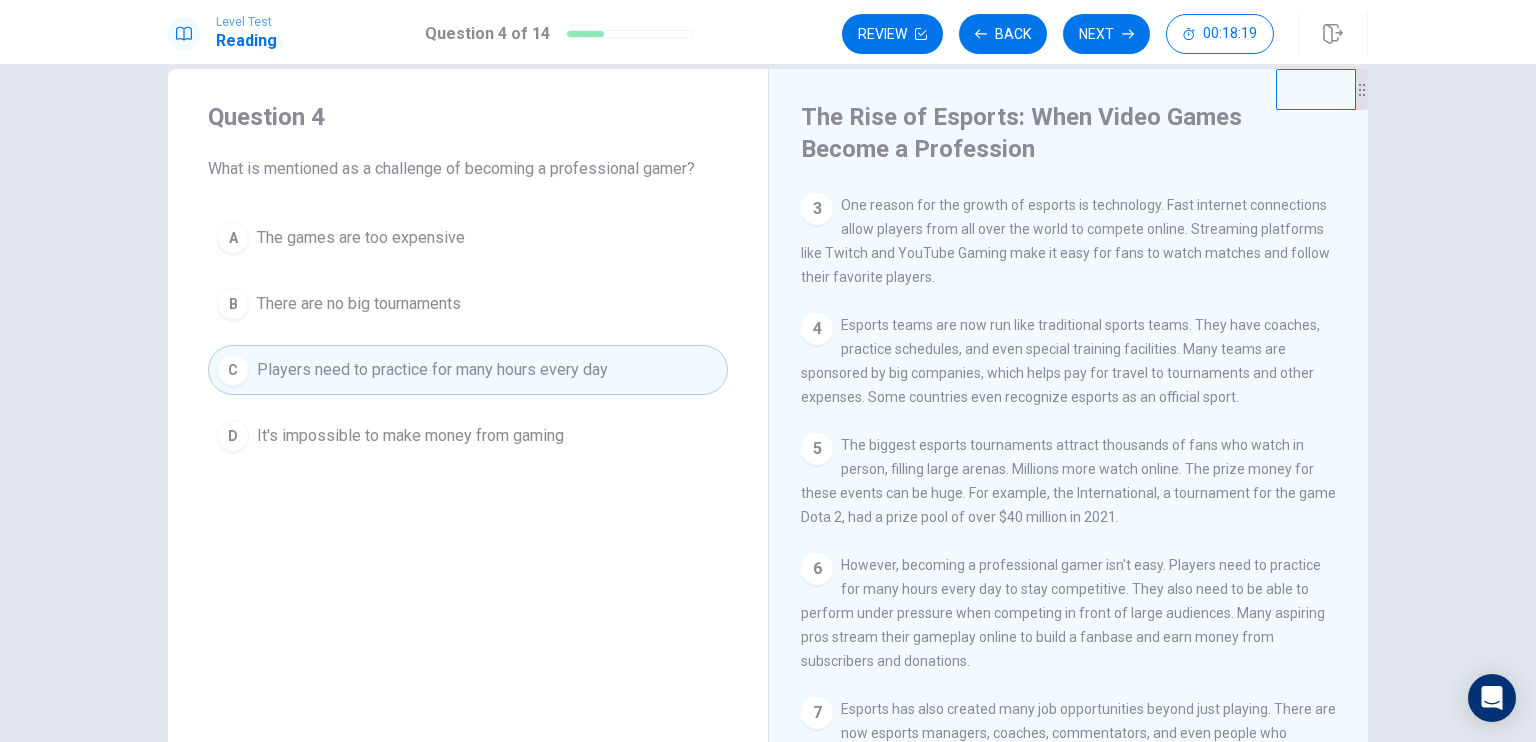 scroll, scrollTop: 0, scrollLeft: 0, axis: both 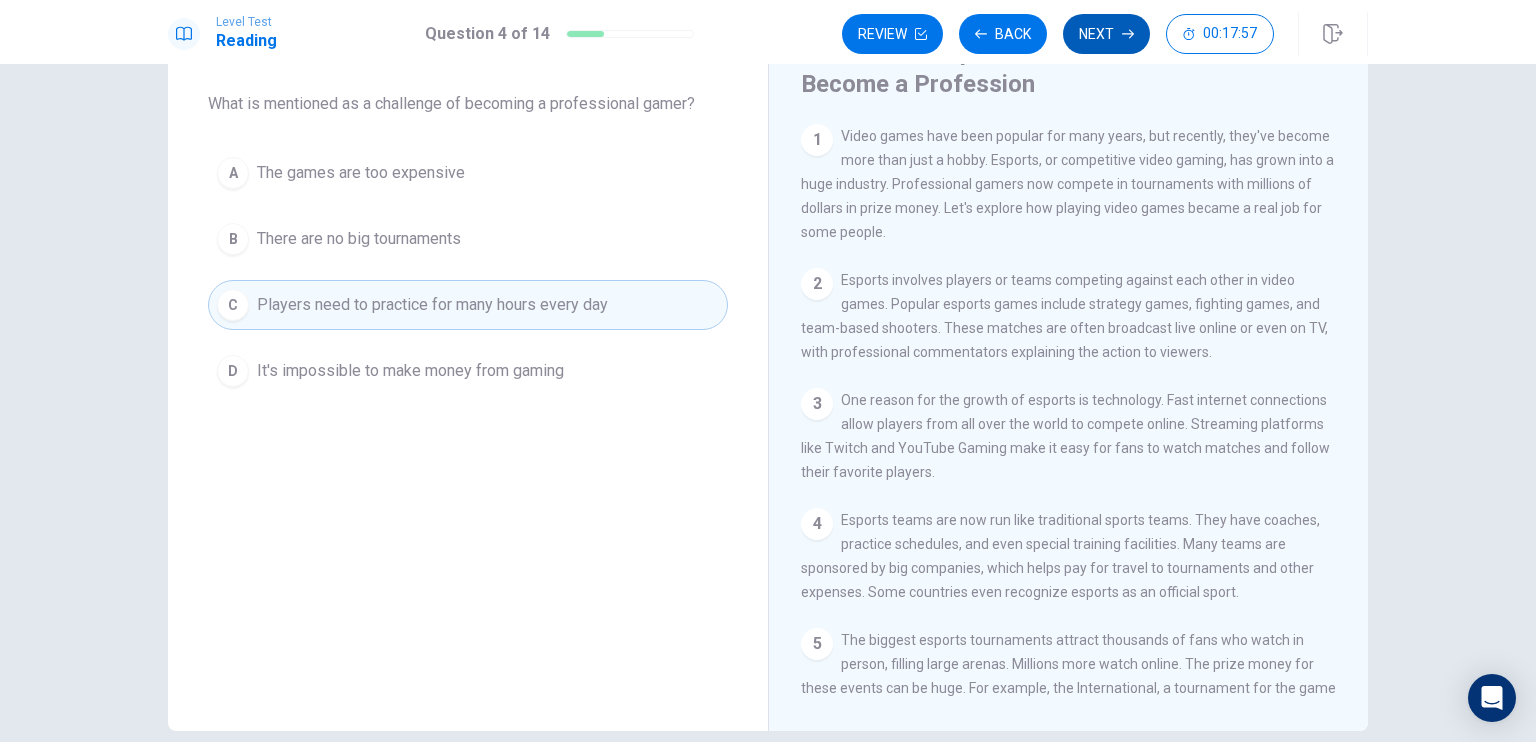 click on "Next" at bounding box center (1106, 34) 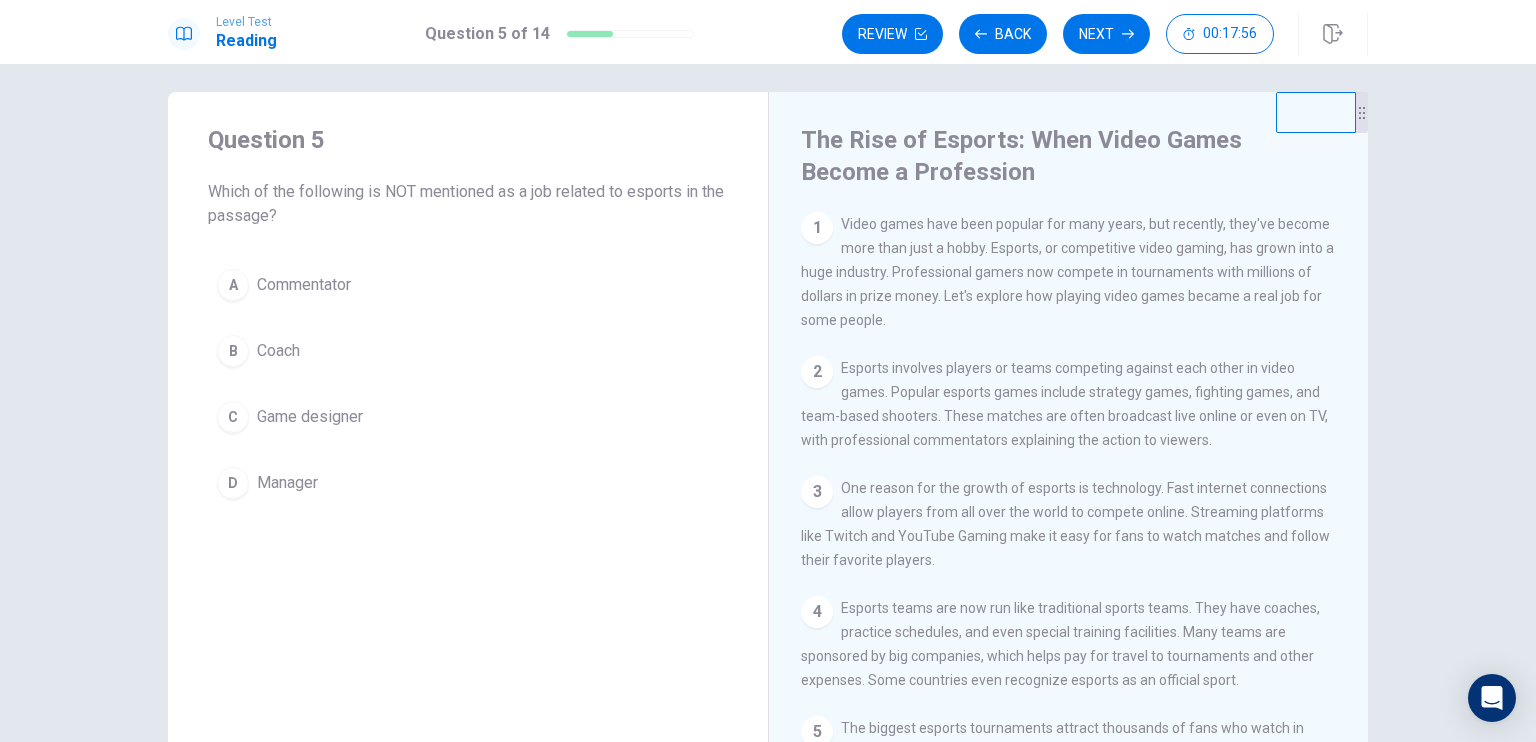 scroll, scrollTop: 0, scrollLeft: 0, axis: both 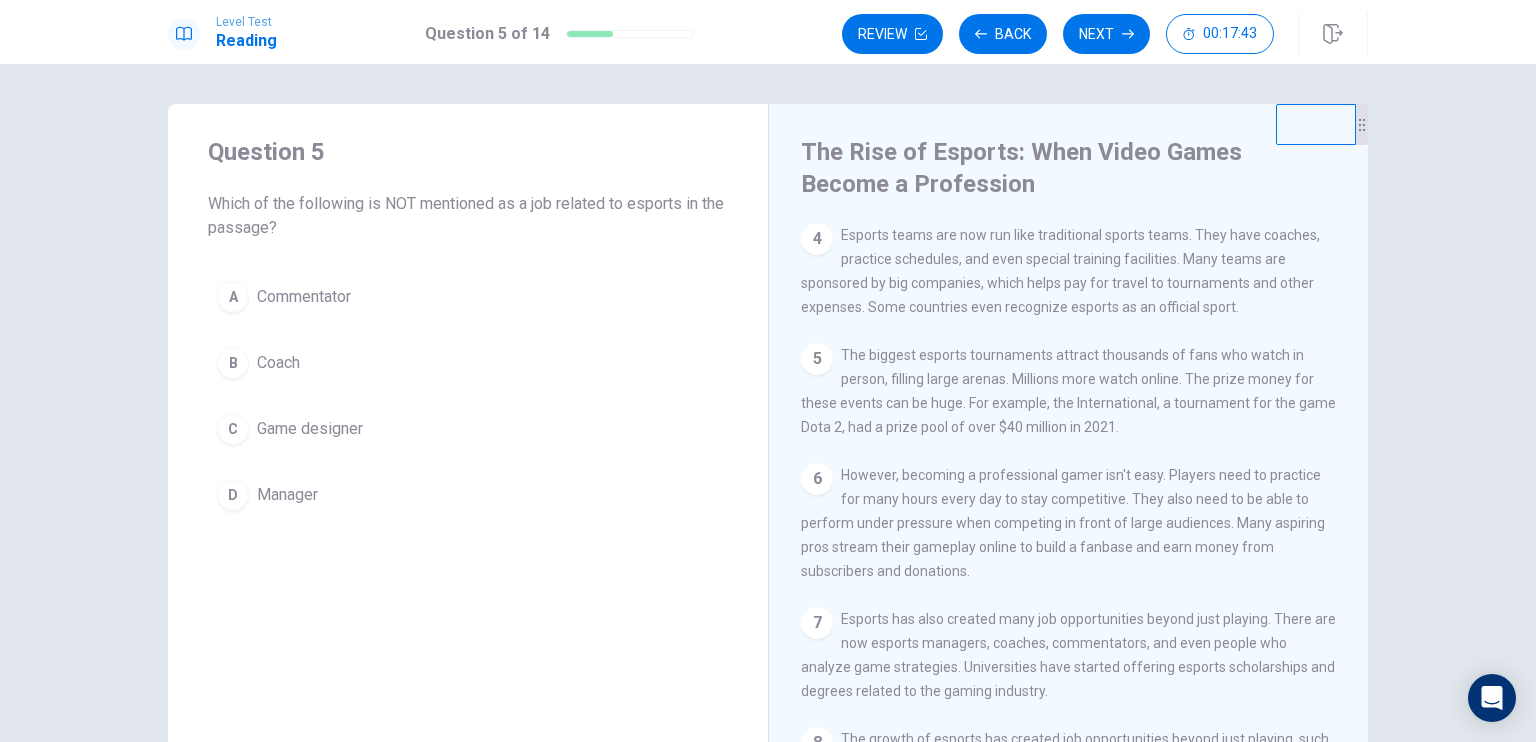 click on "Game designer" at bounding box center (310, 429) 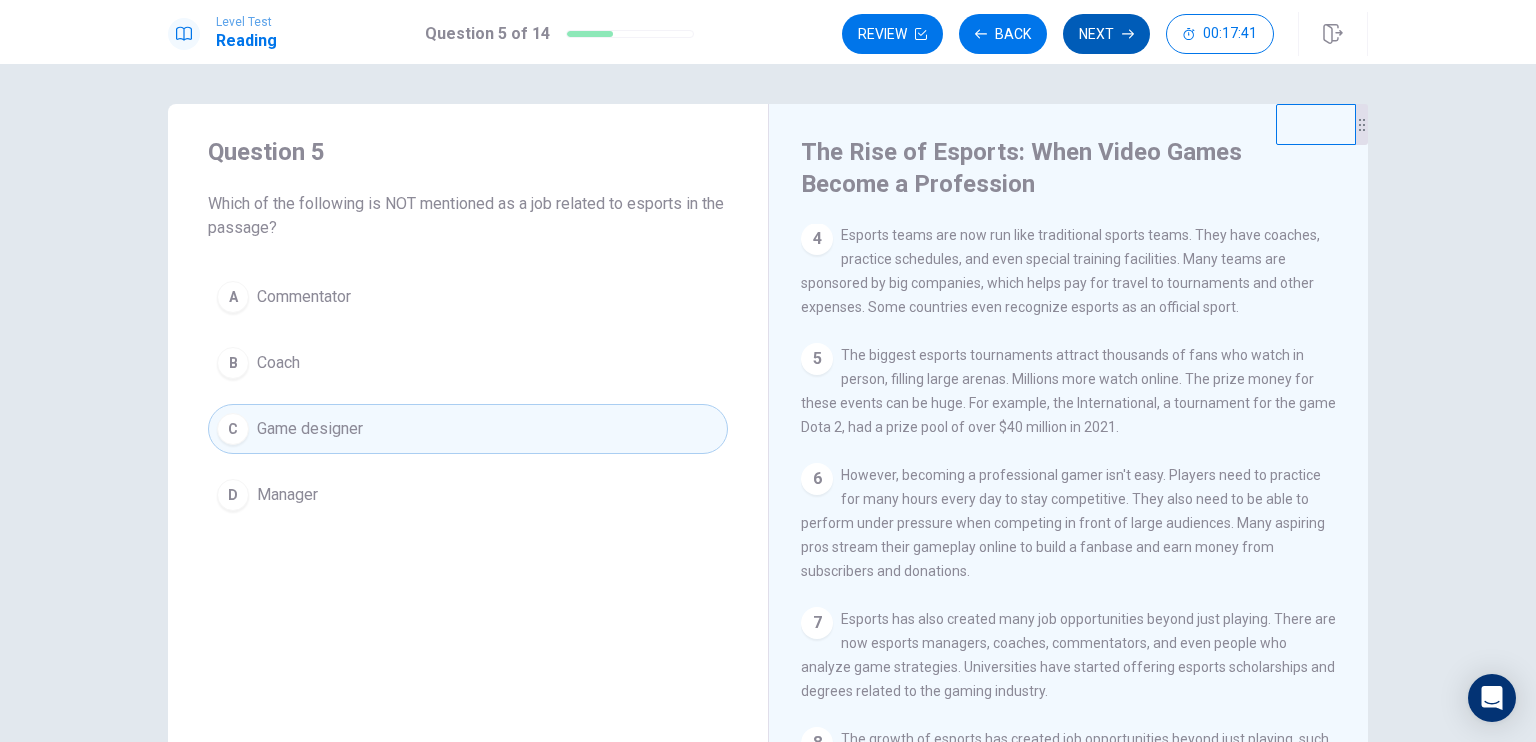 click 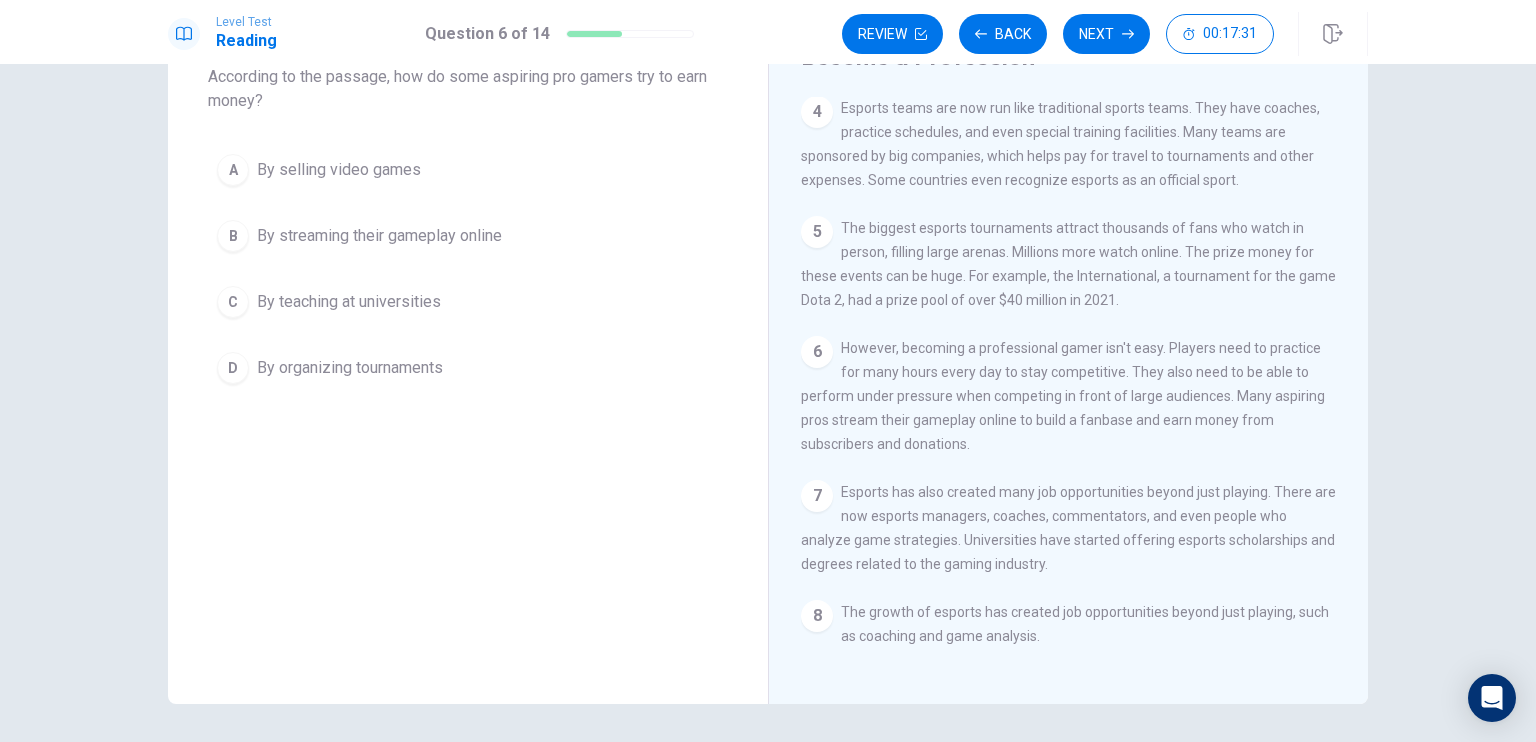 scroll, scrollTop: 92, scrollLeft: 0, axis: vertical 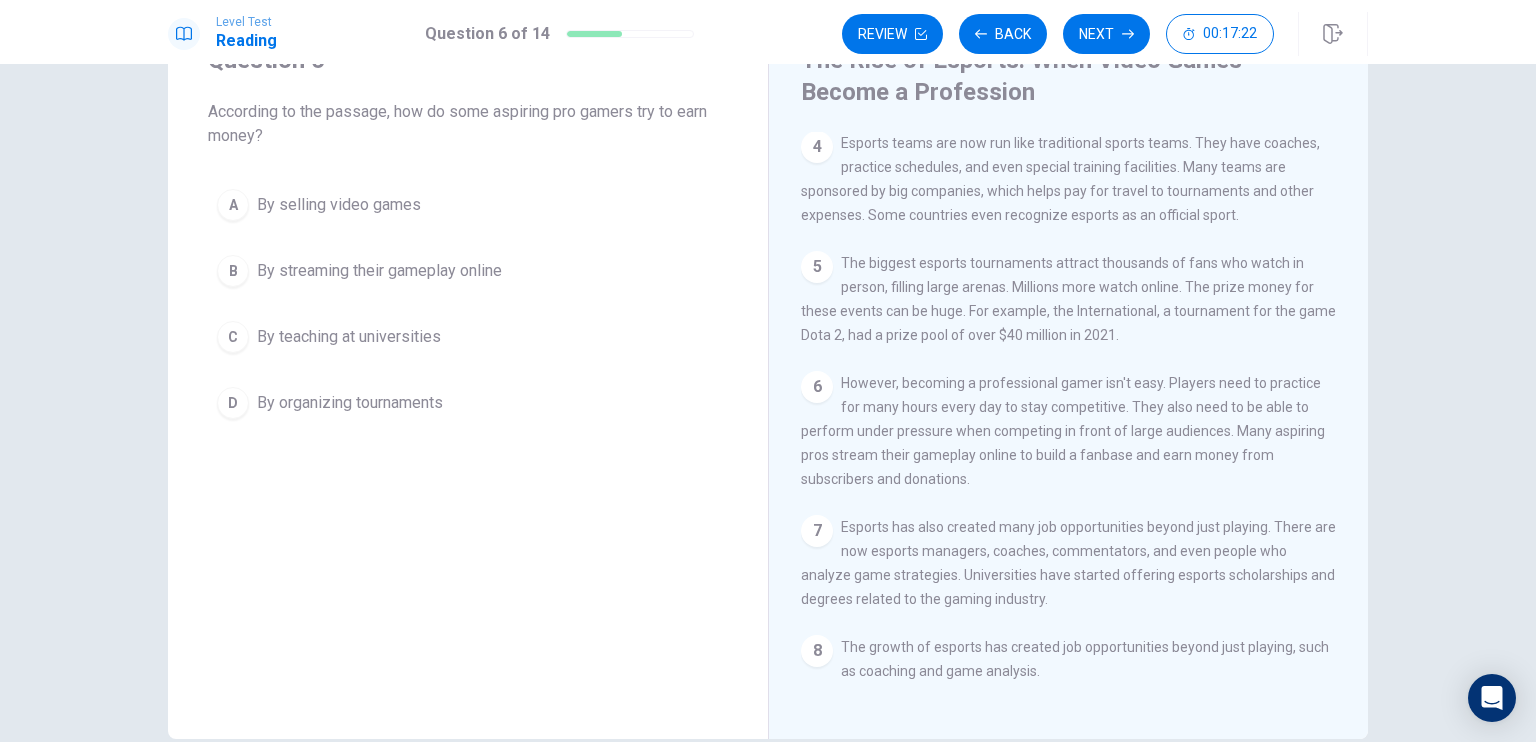click on "By streaming their gameplay online" at bounding box center [379, 271] 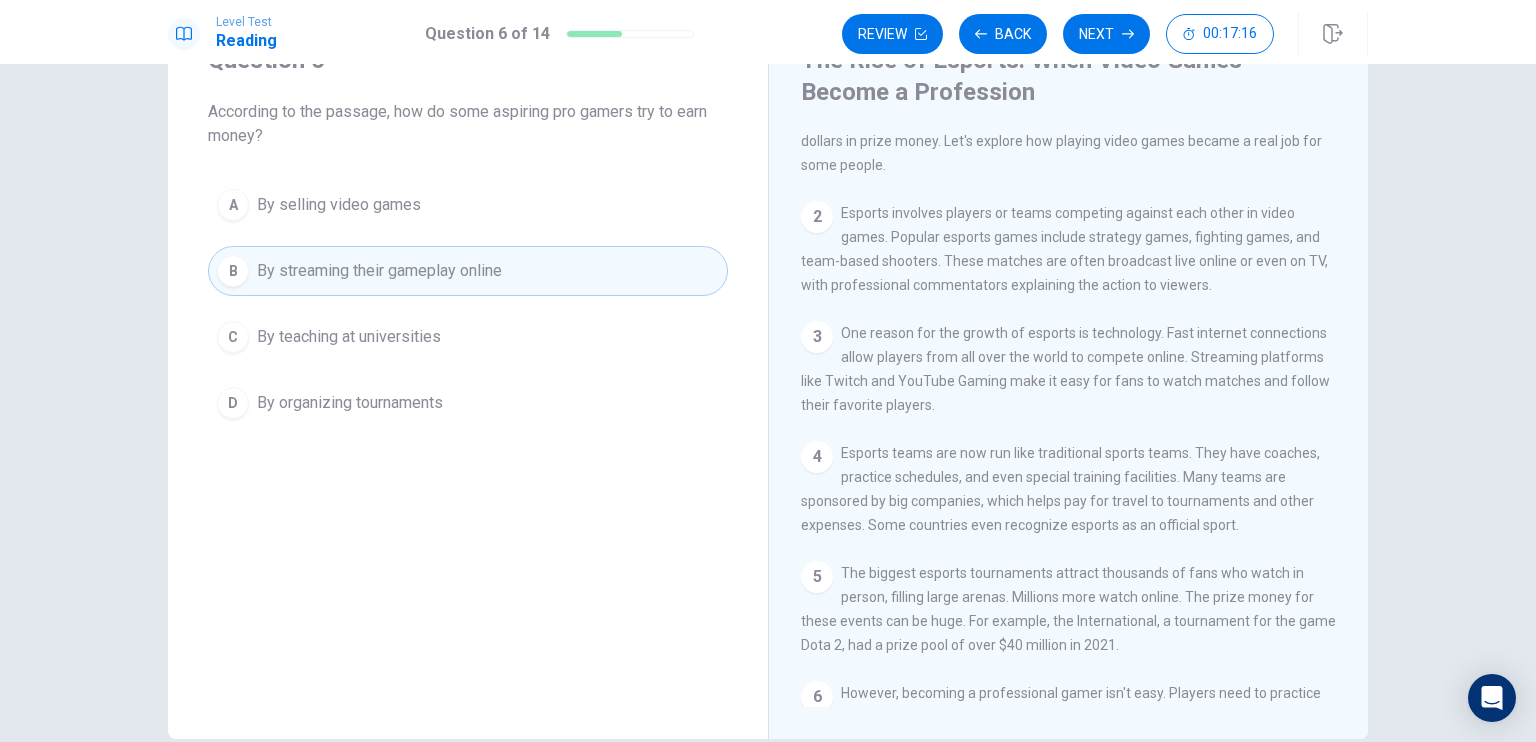 scroll, scrollTop: 0, scrollLeft: 0, axis: both 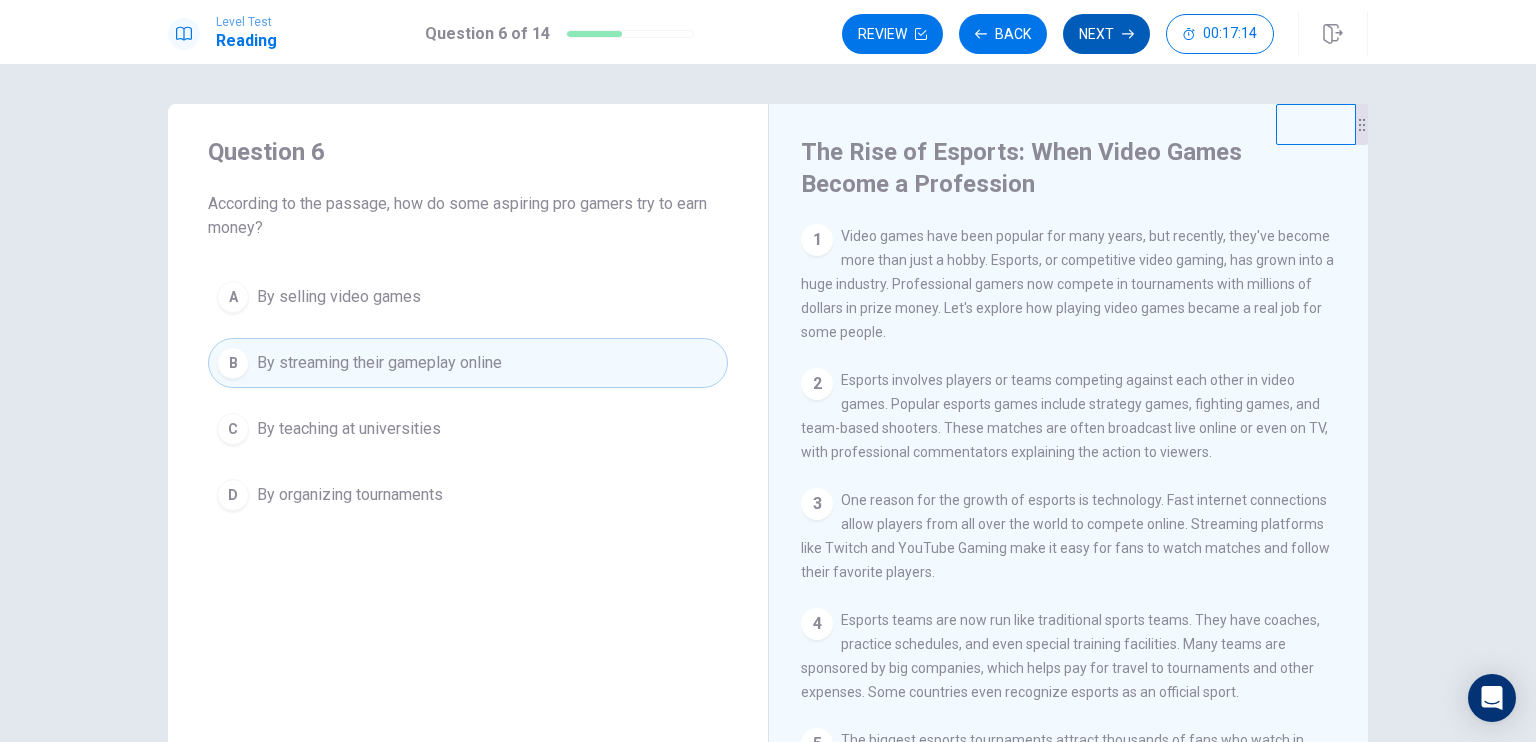 click on "Next" at bounding box center [1106, 34] 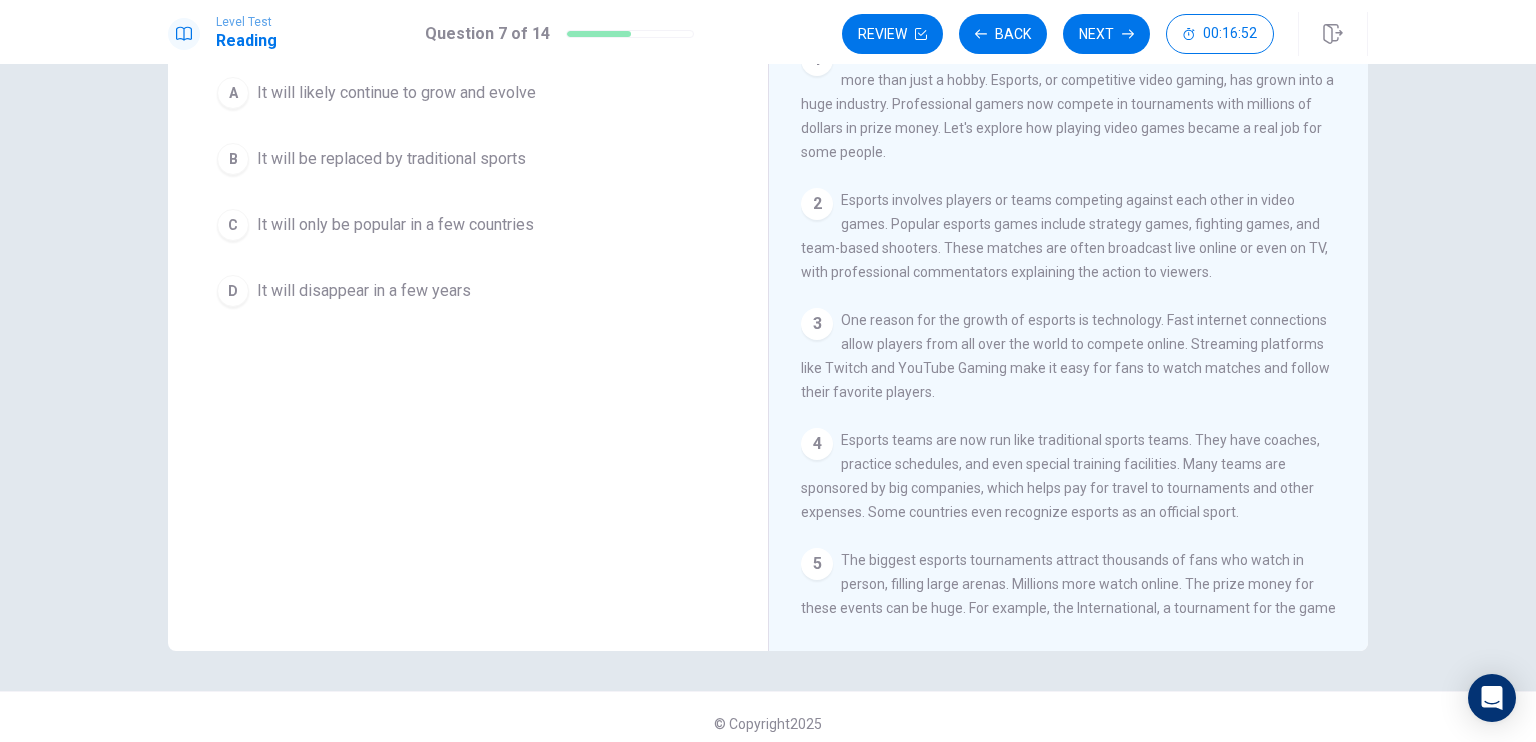 scroll, scrollTop: 192, scrollLeft: 0, axis: vertical 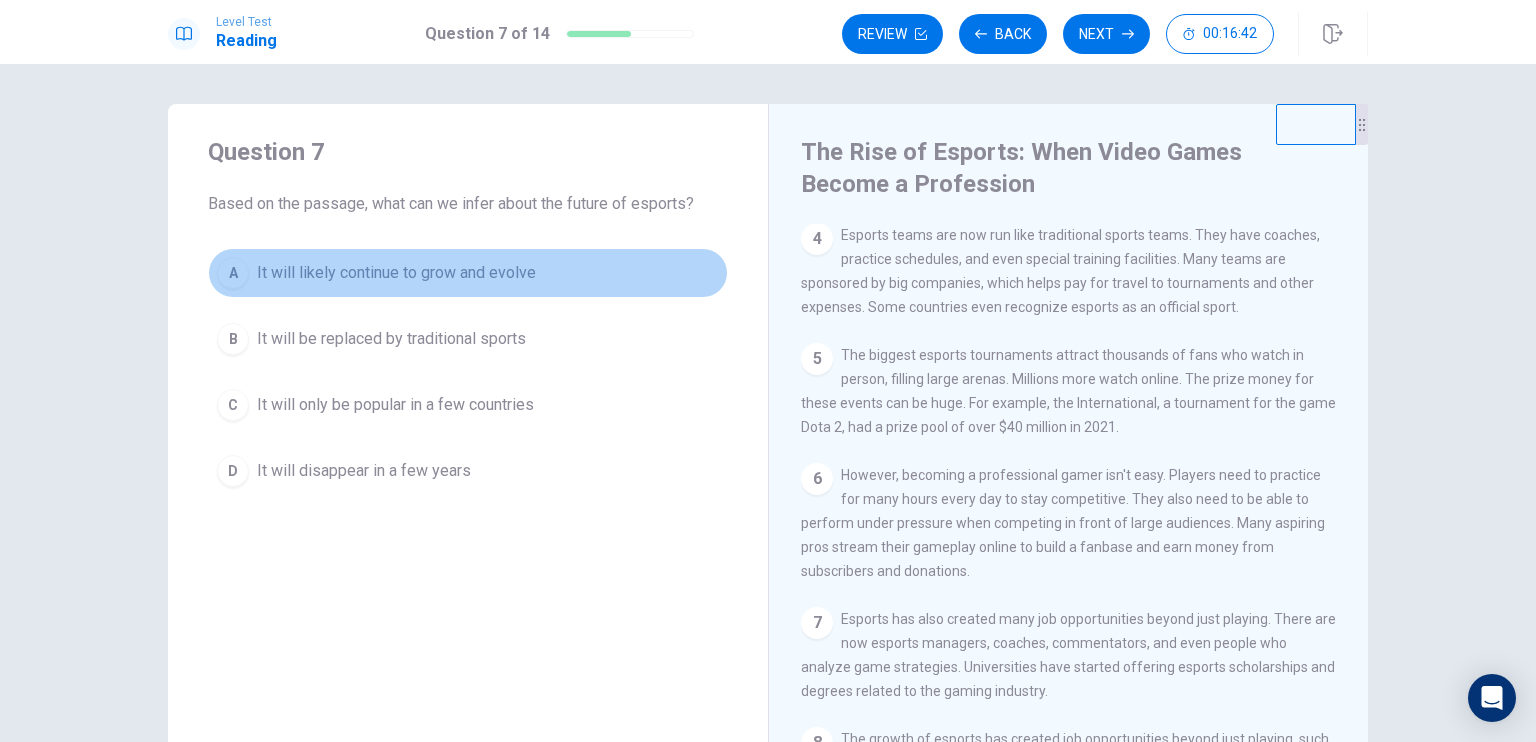 click on "It will likely continue to grow and evolve" at bounding box center (396, 273) 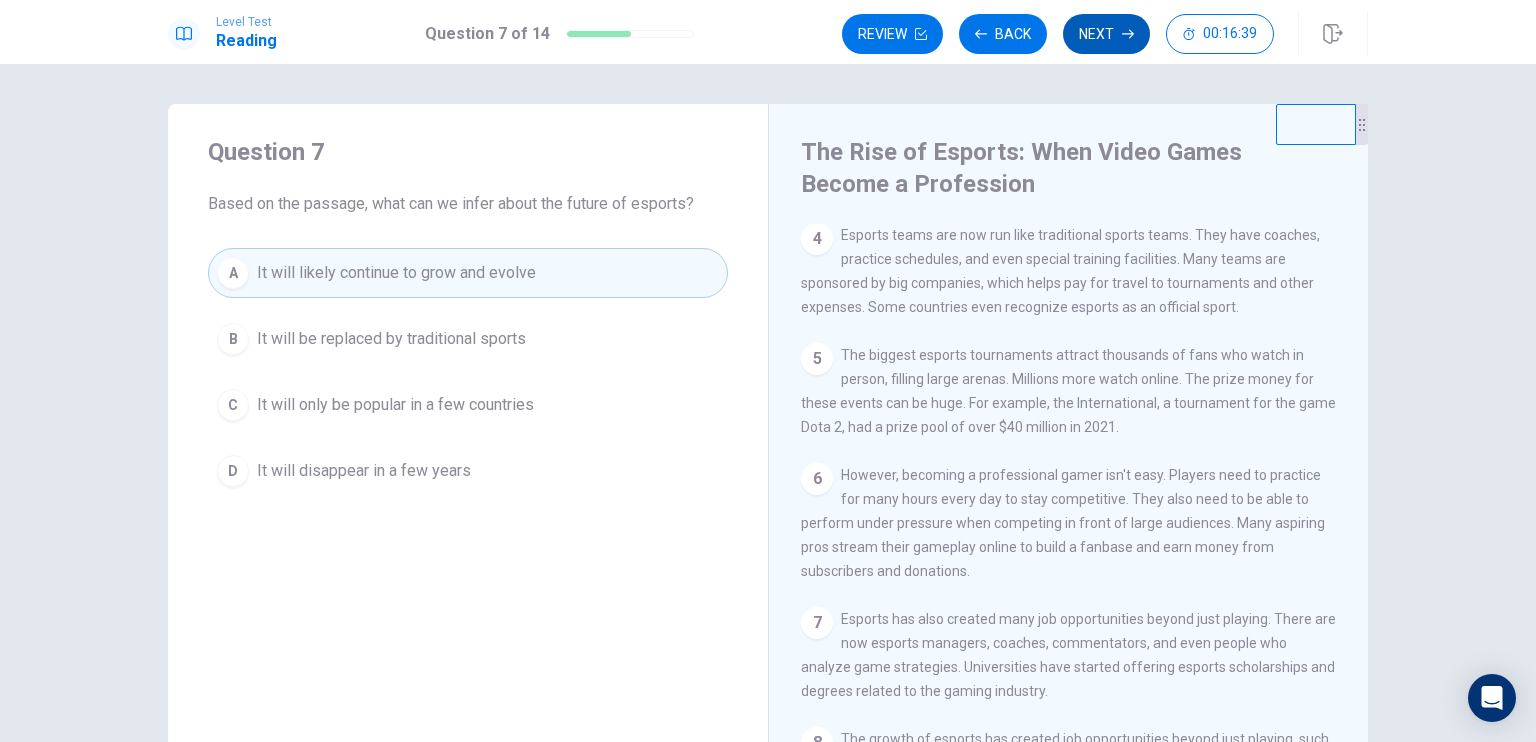 click on "Next" at bounding box center [1106, 34] 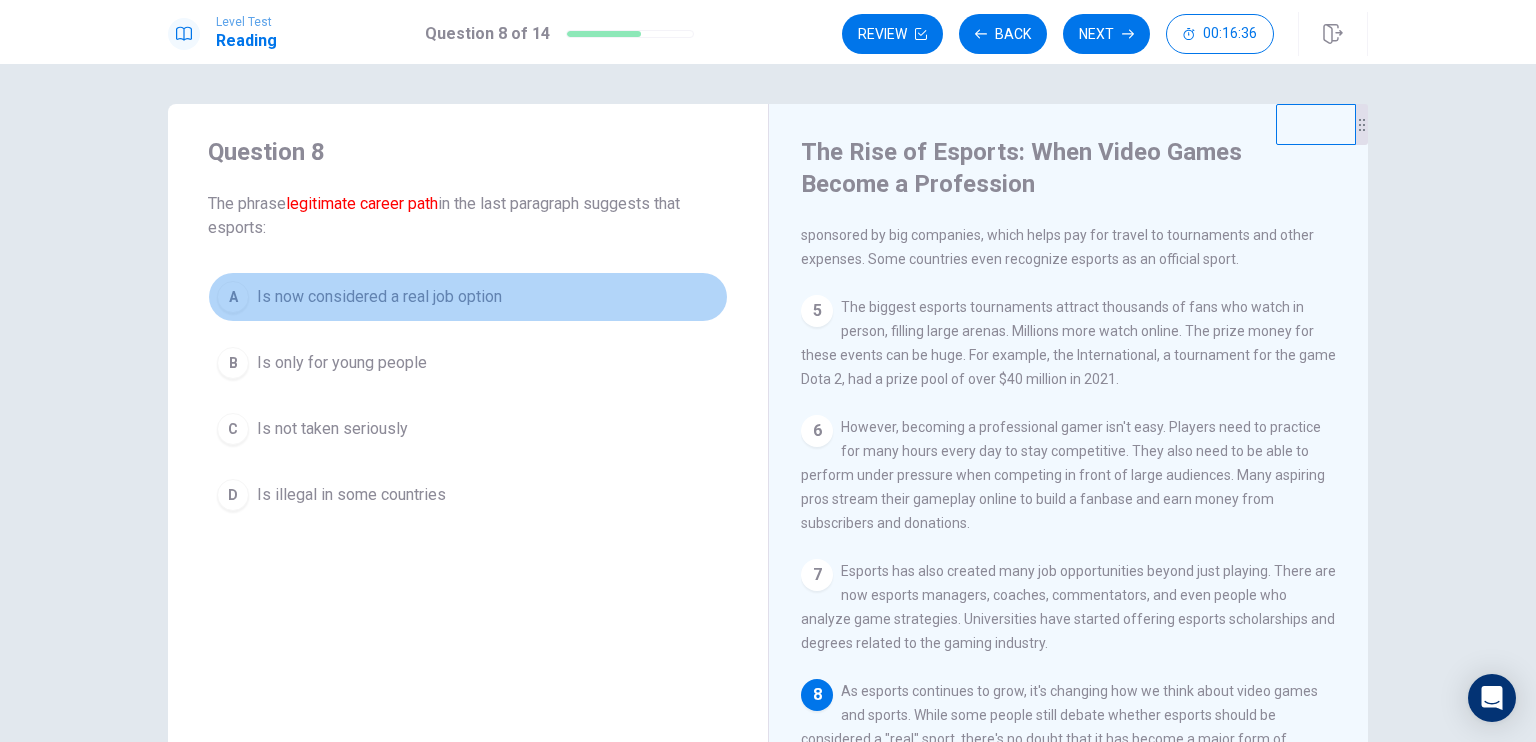 click on "Is now considered a real job option" at bounding box center [379, 297] 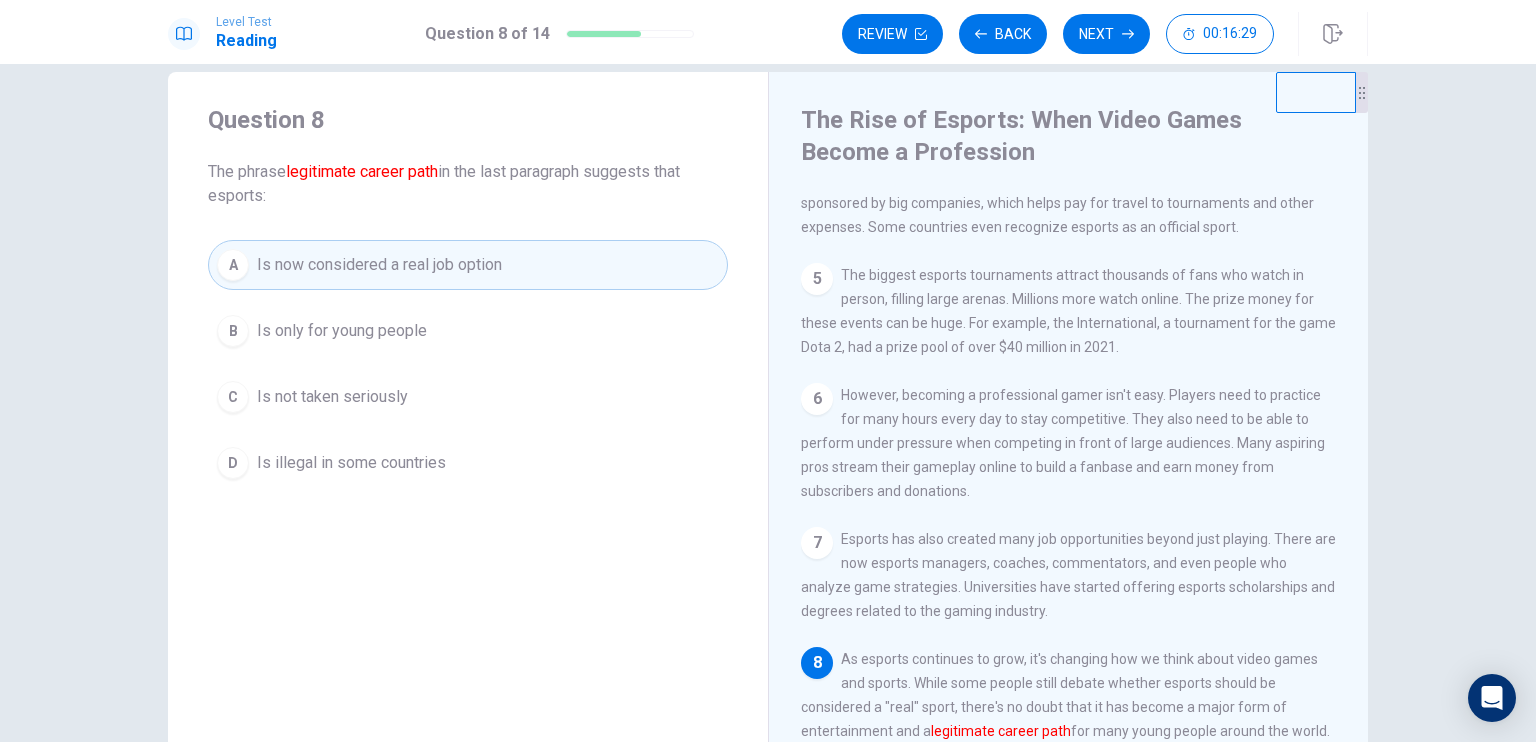 scroll, scrollTop: 0, scrollLeft: 0, axis: both 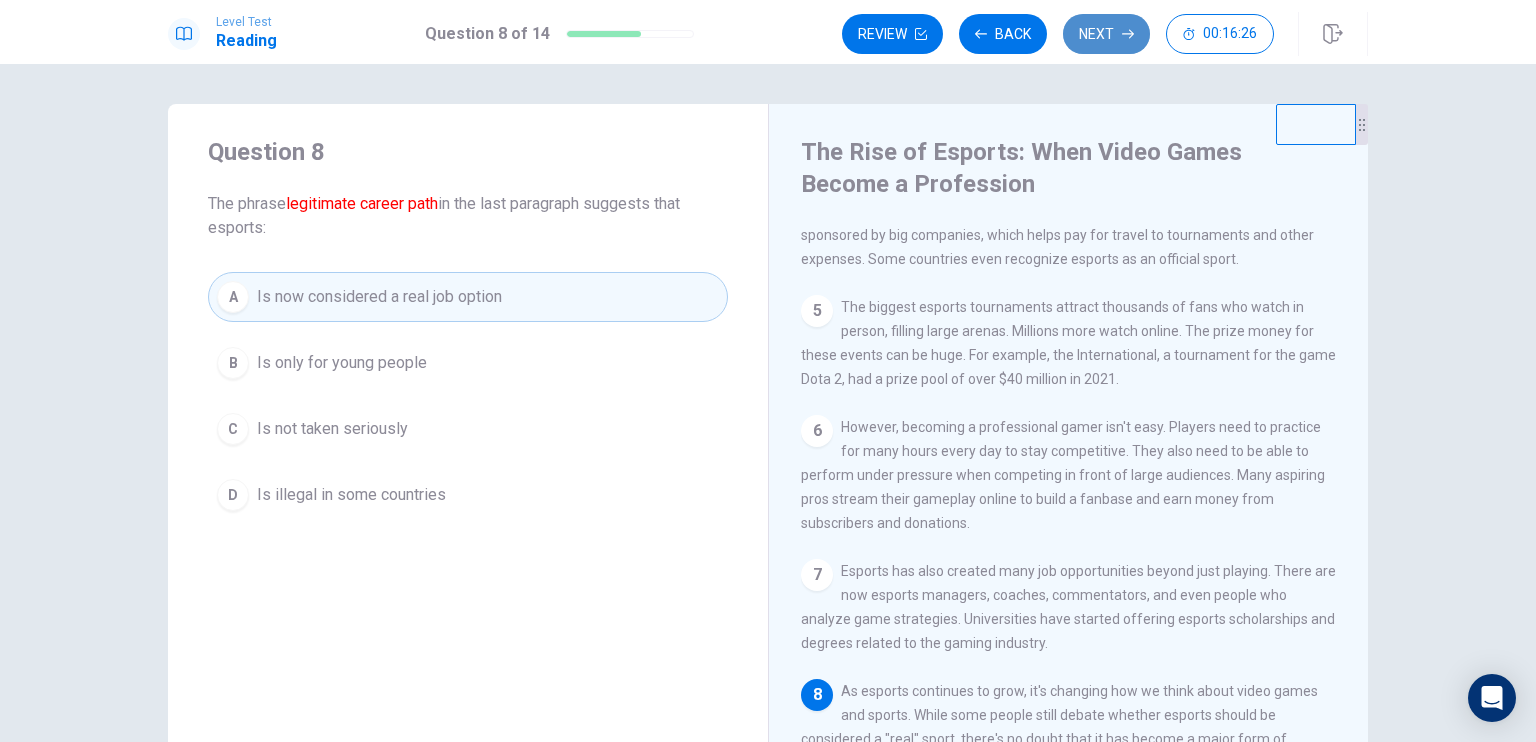 click on "Next" at bounding box center [1106, 34] 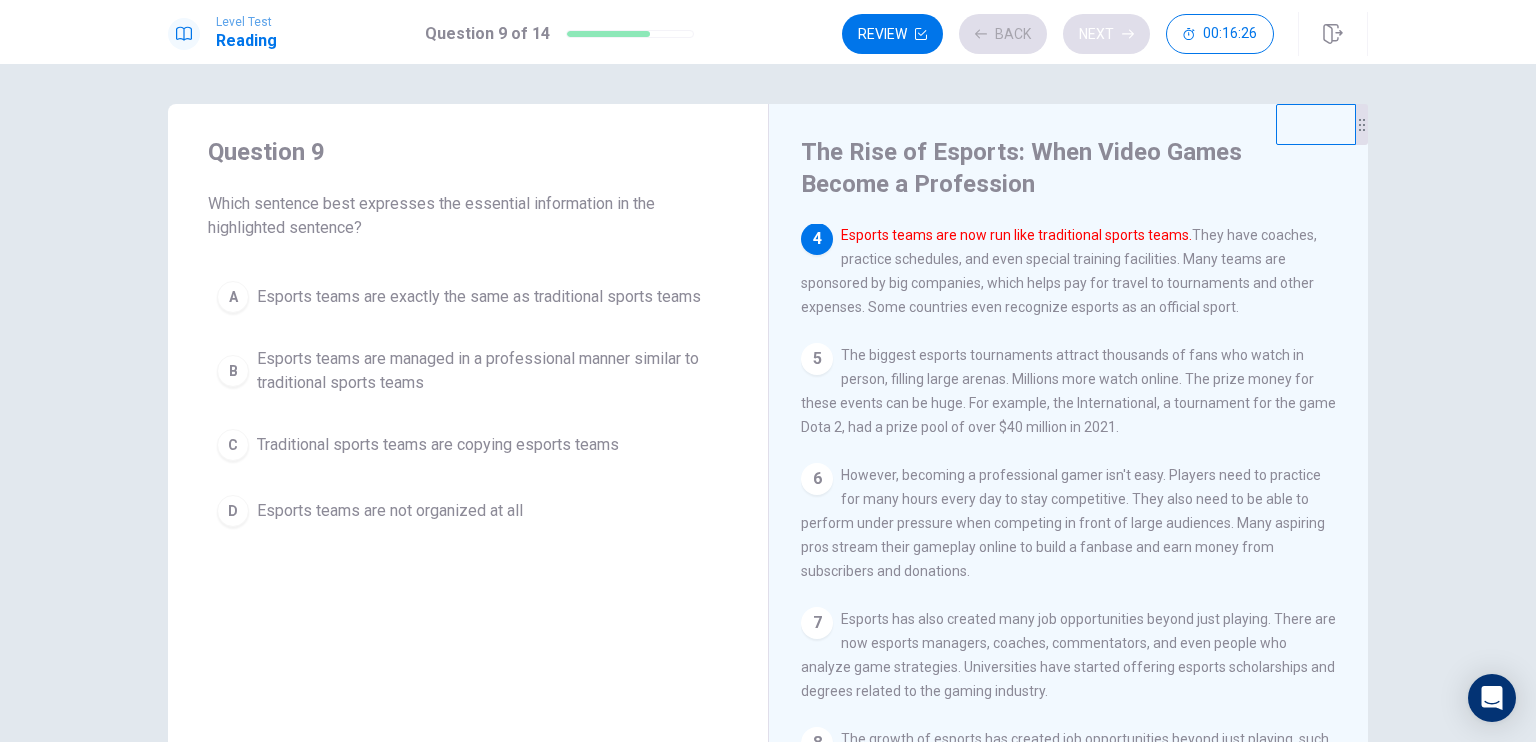 scroll, scrollTop: 394, scrollLeft: 0, axis: vertical 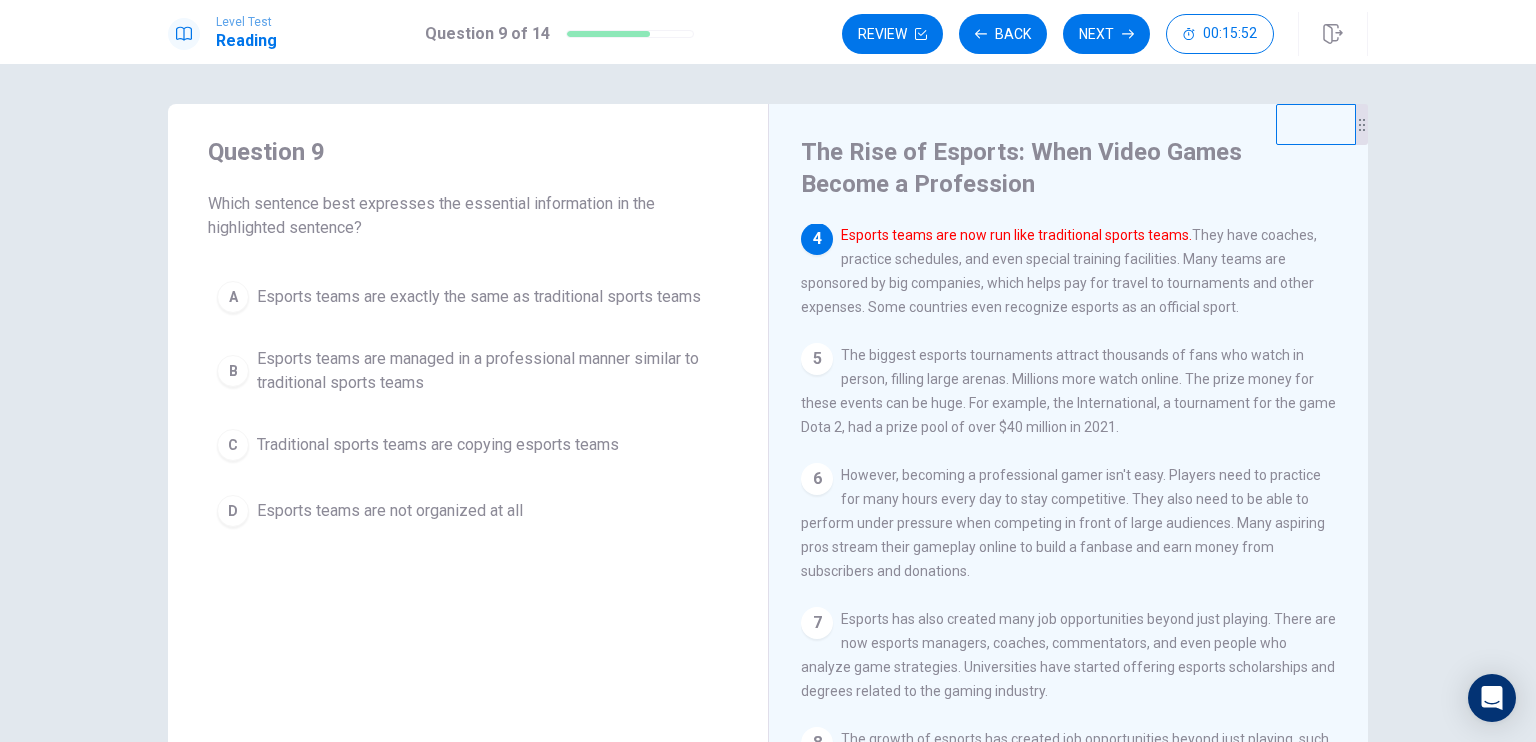click on "Esports teams are exactly the same as traditional sports teams" at bounding box center (479, 297) 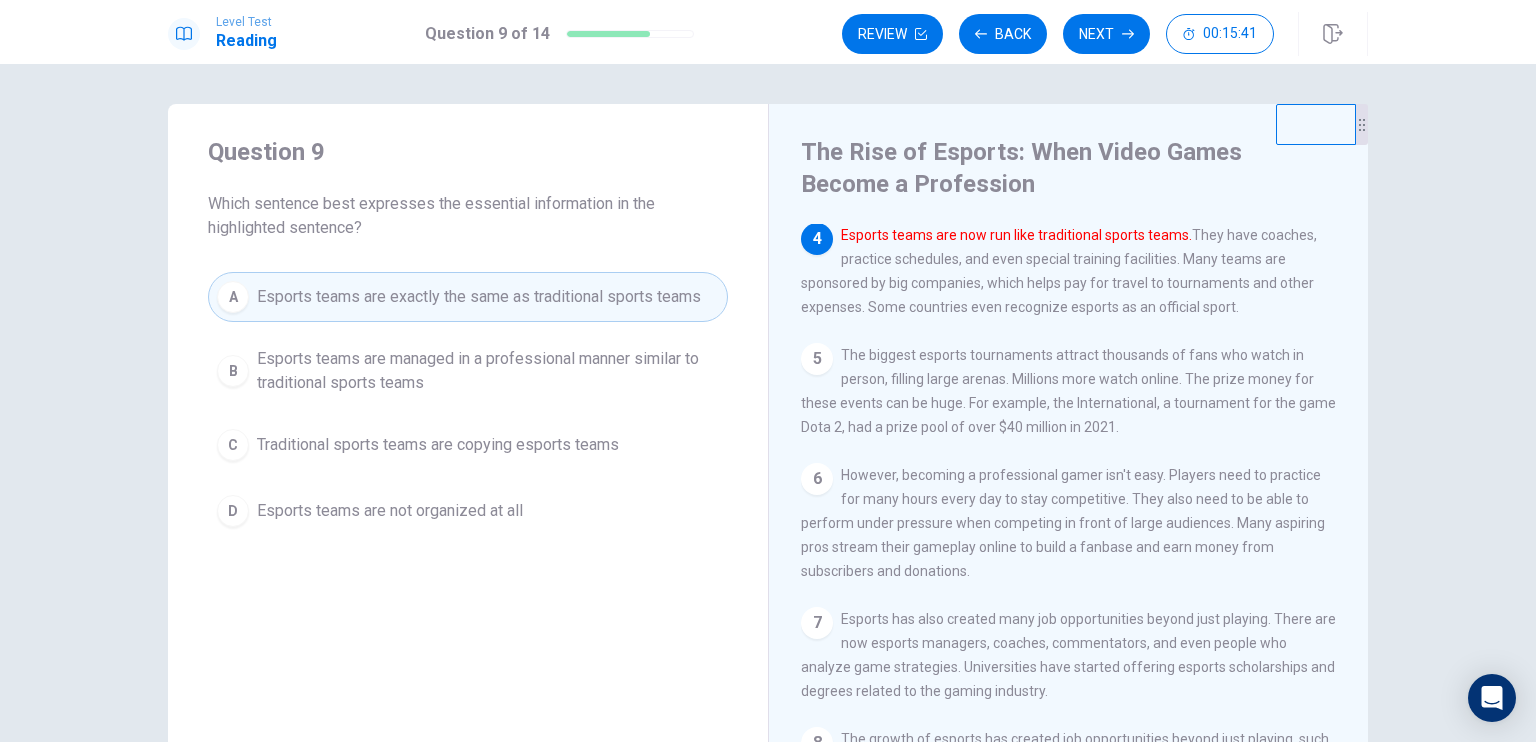 click on "Next" at bounding box center [1106, 34] 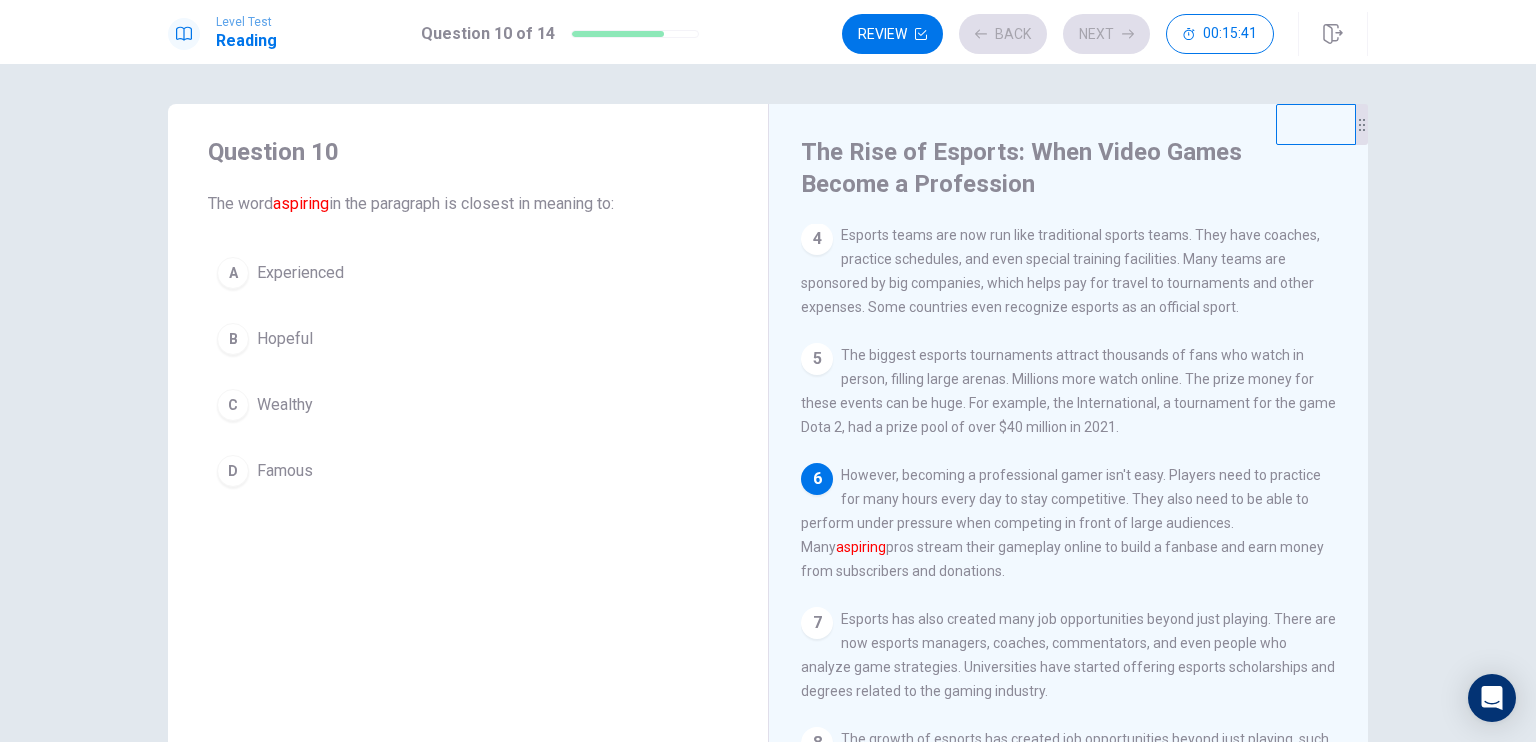 scroll, scrollTop: 389, scrollLeft: 0, axis: vertical 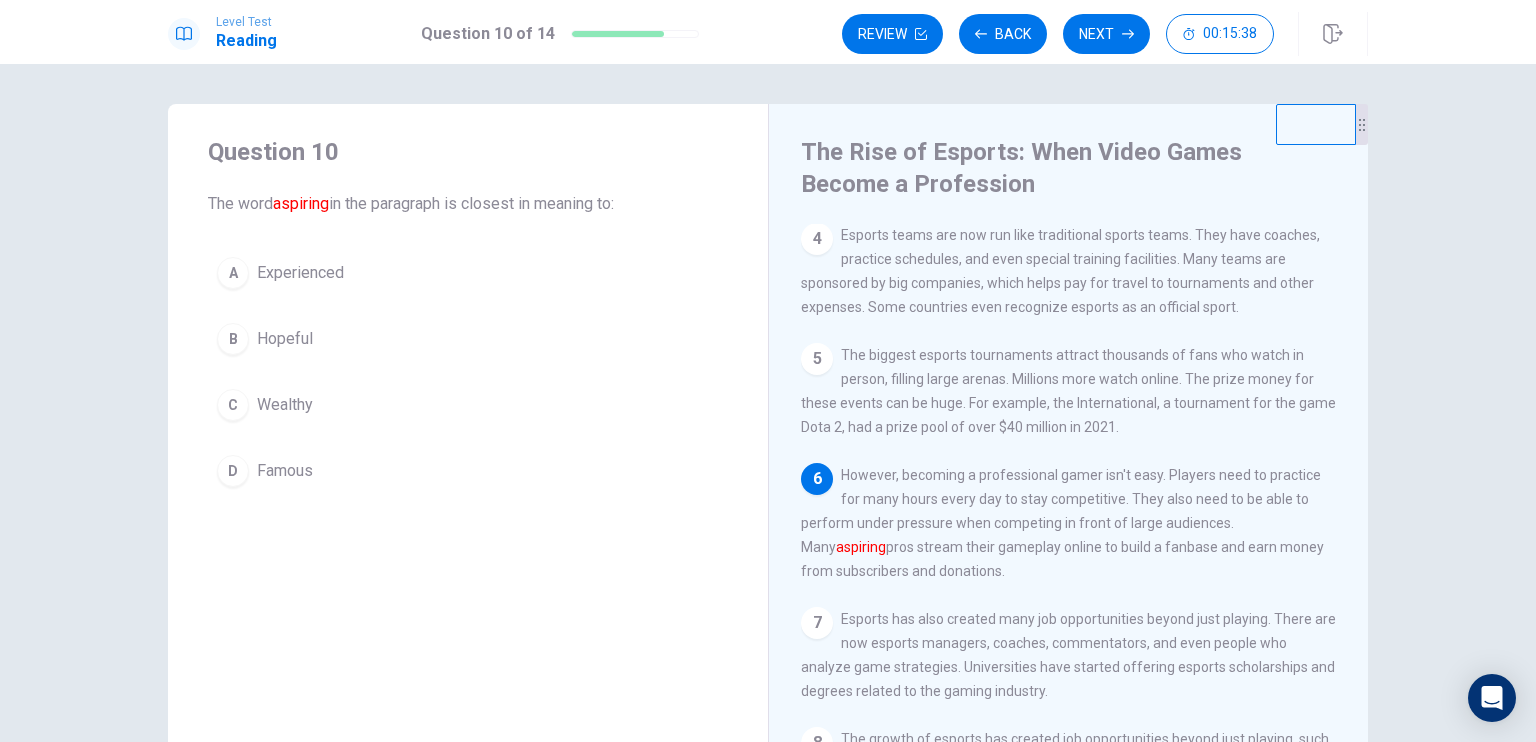 click on "A Experienced B Hopeful C Wealthy D Famous" at bounding box center (468, 372) 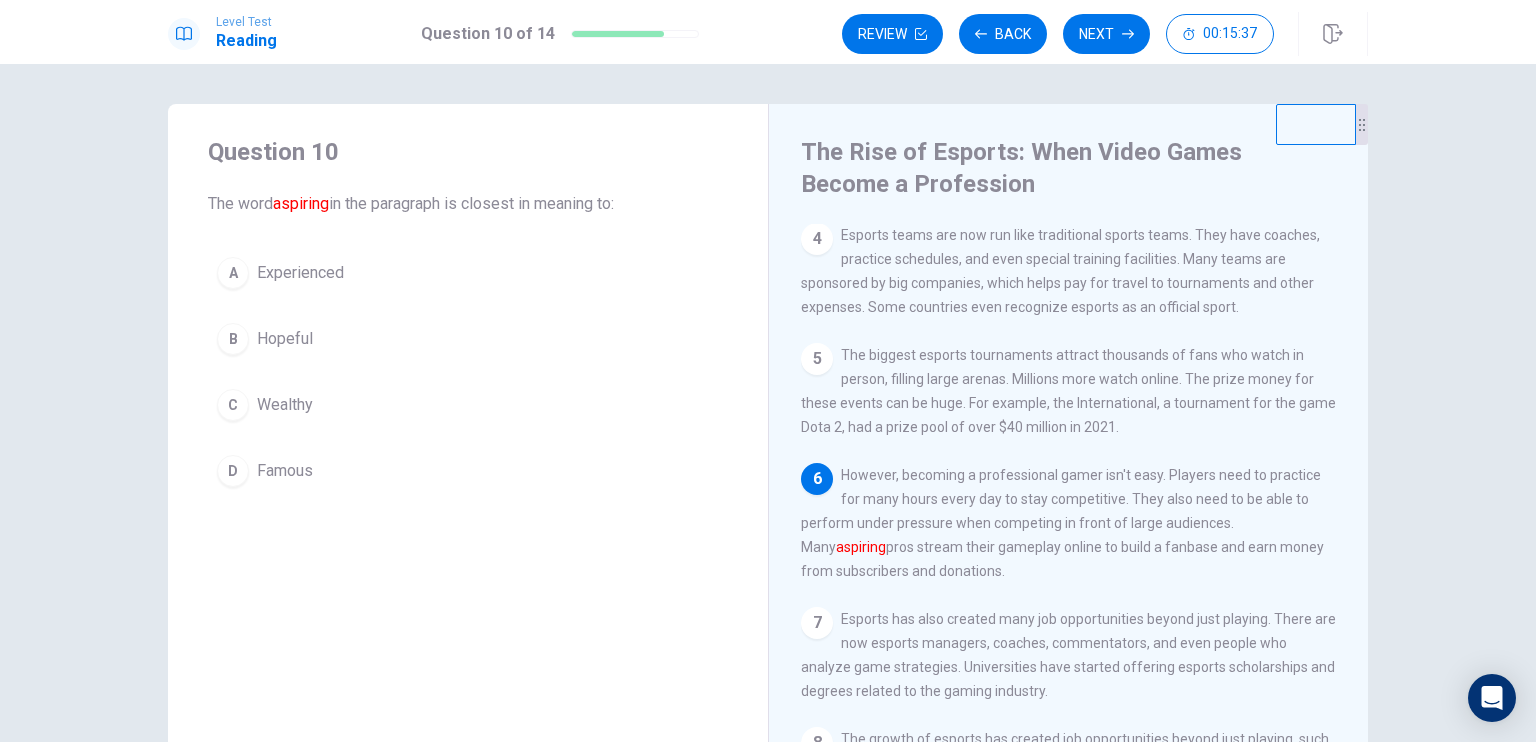 click on "Hopeful" at bounding box center [285, 339] 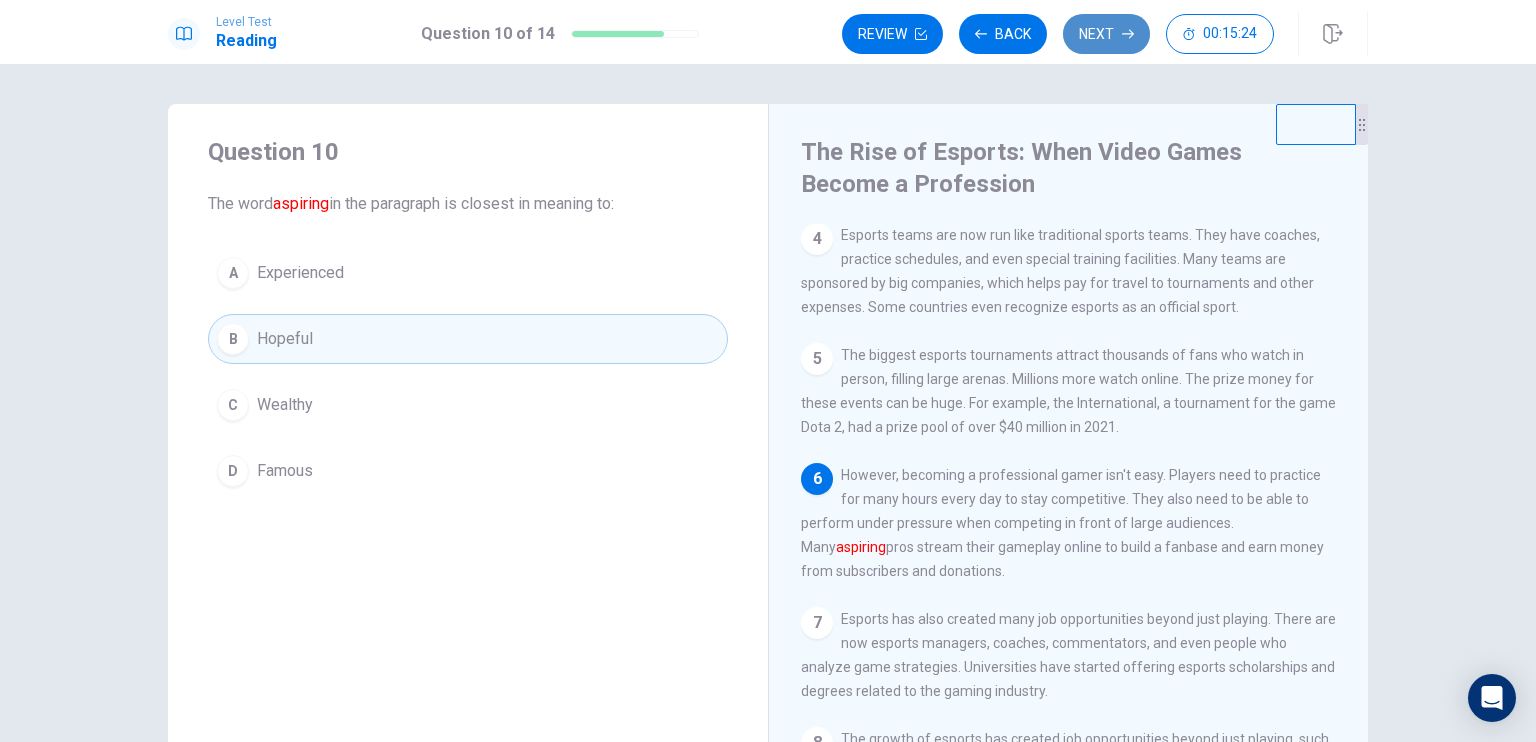 click on "Next" at bounding box center [1106, 34] 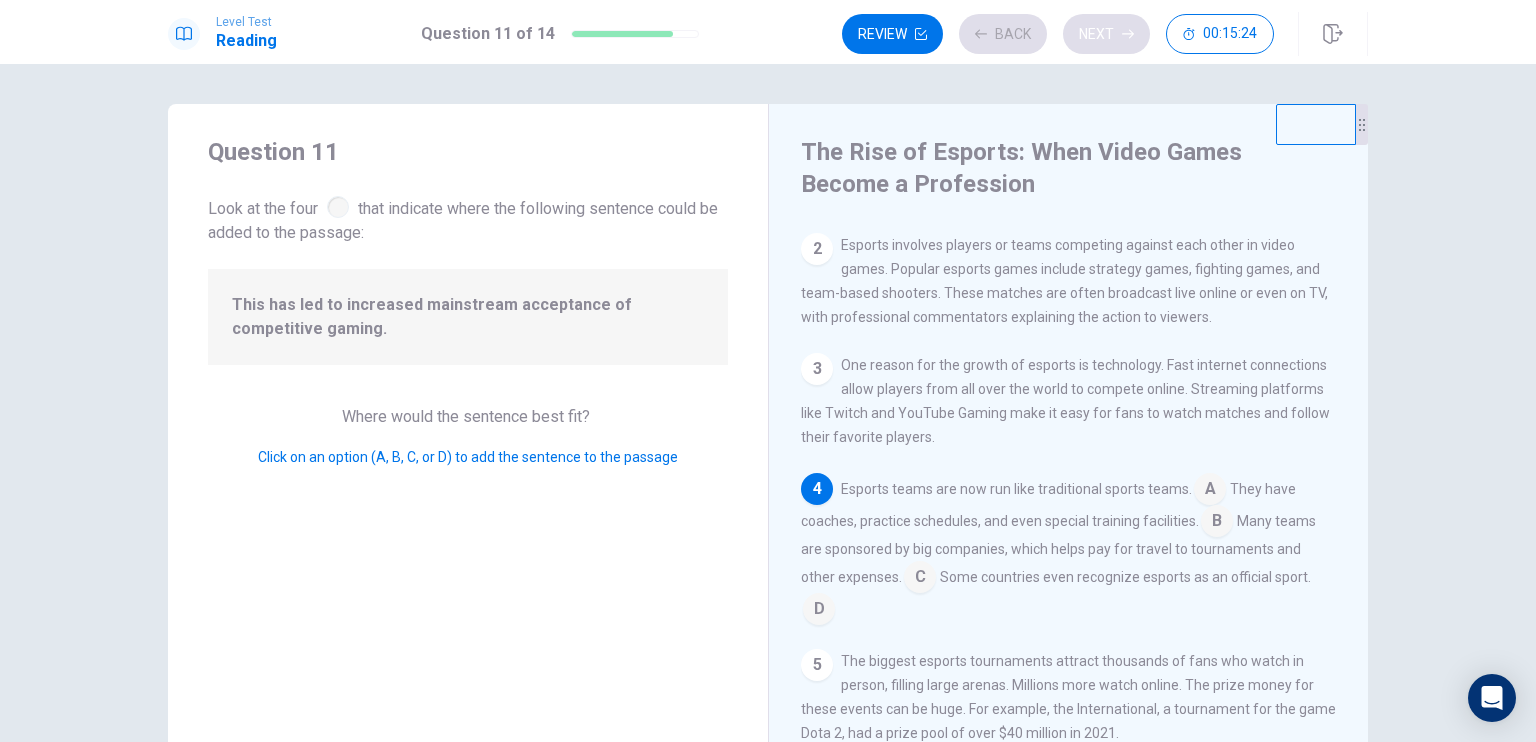 scroll, scrollTop: 171, scrollLeft: 0, axis: vertical 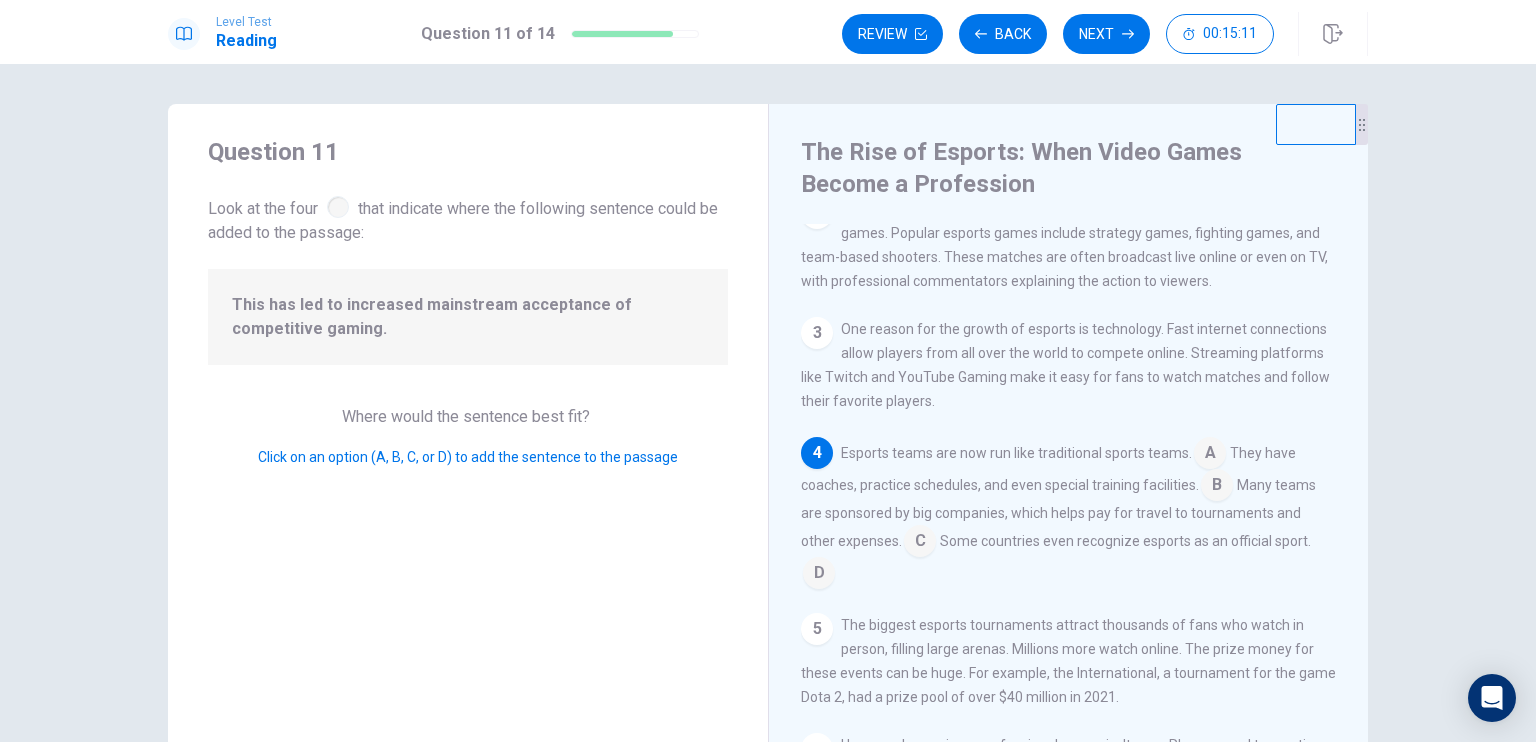 click at bounding box center (920, 543) 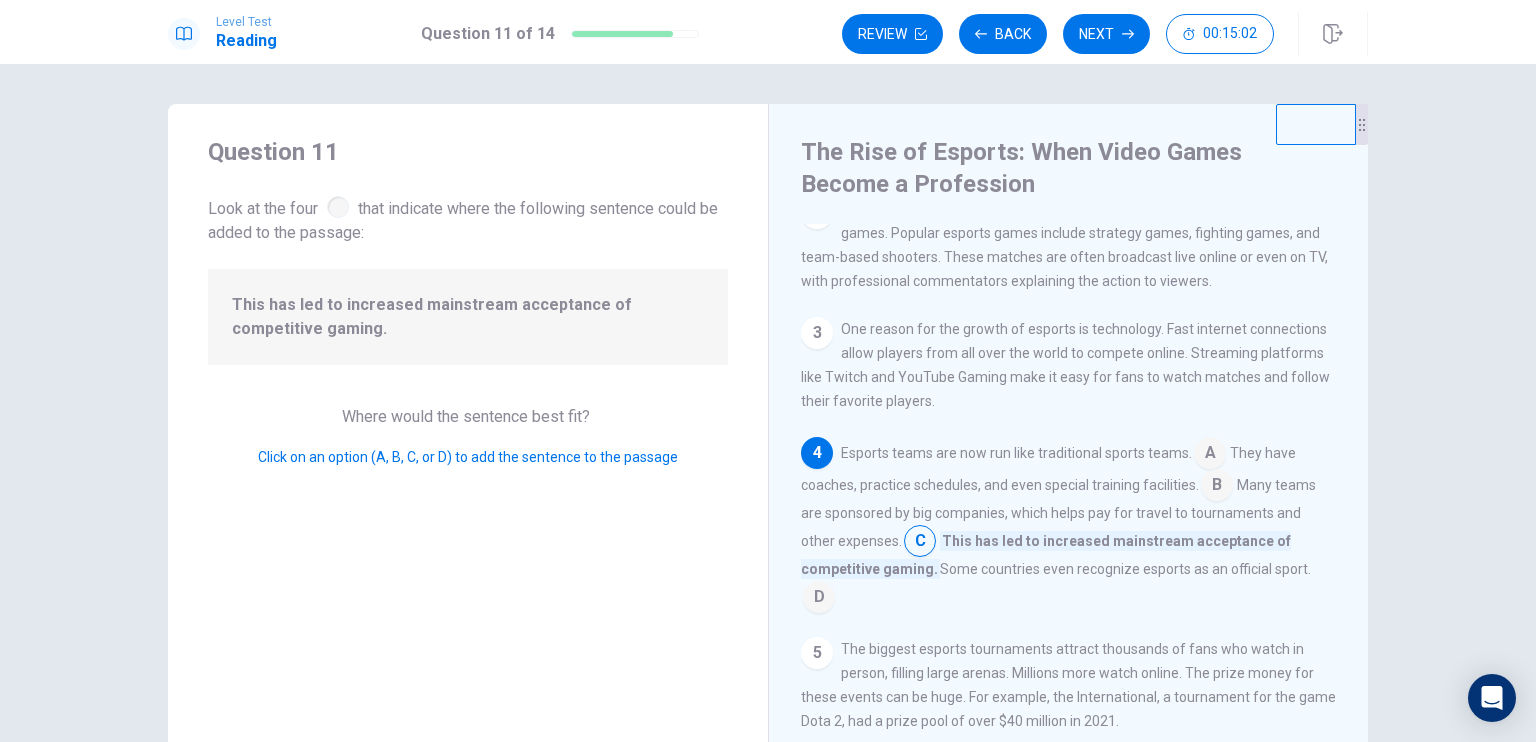 click at bounding box center [819, 599] 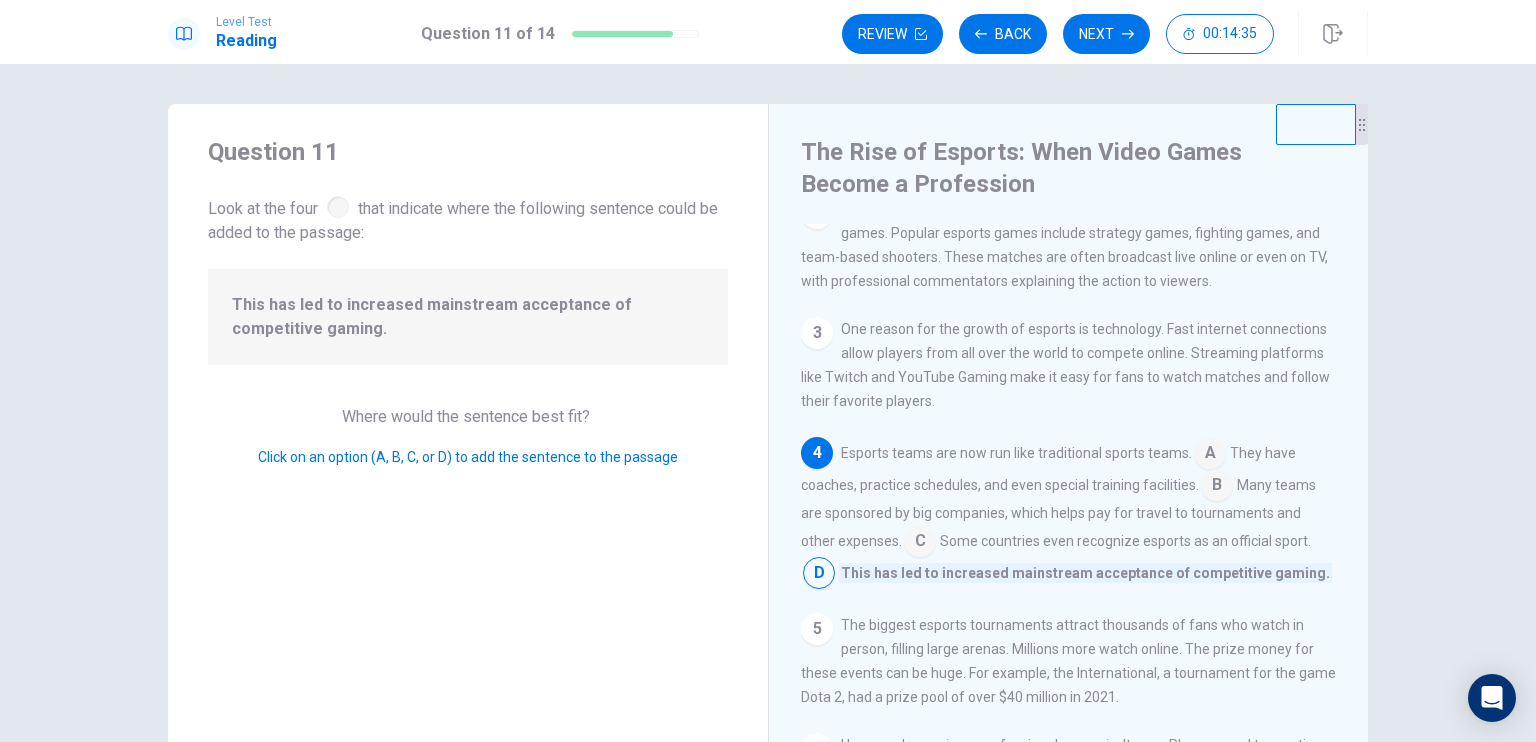 click at bounding box center [920, 543] 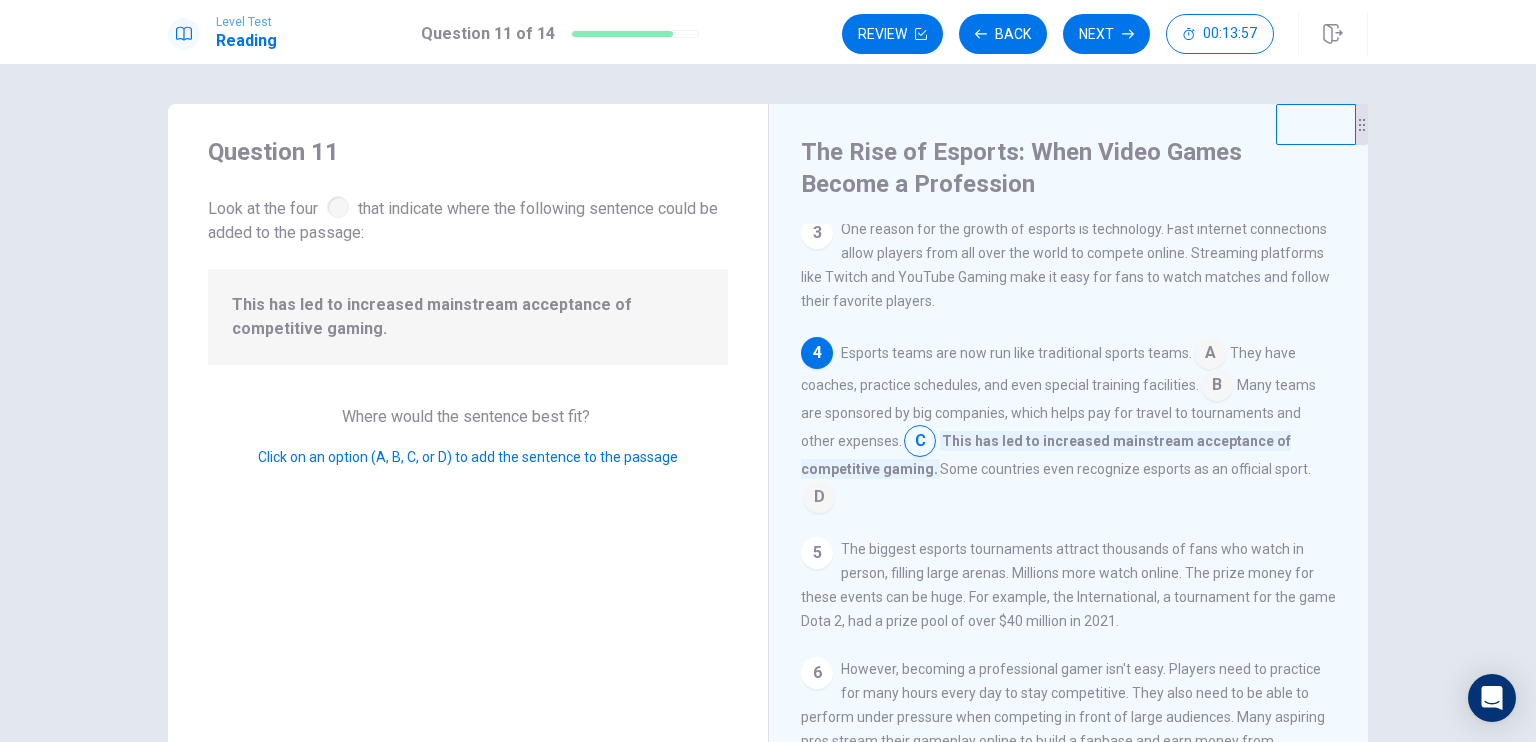 scroll, scrollTop: 471, scrollLeft: 0, axis: vertical 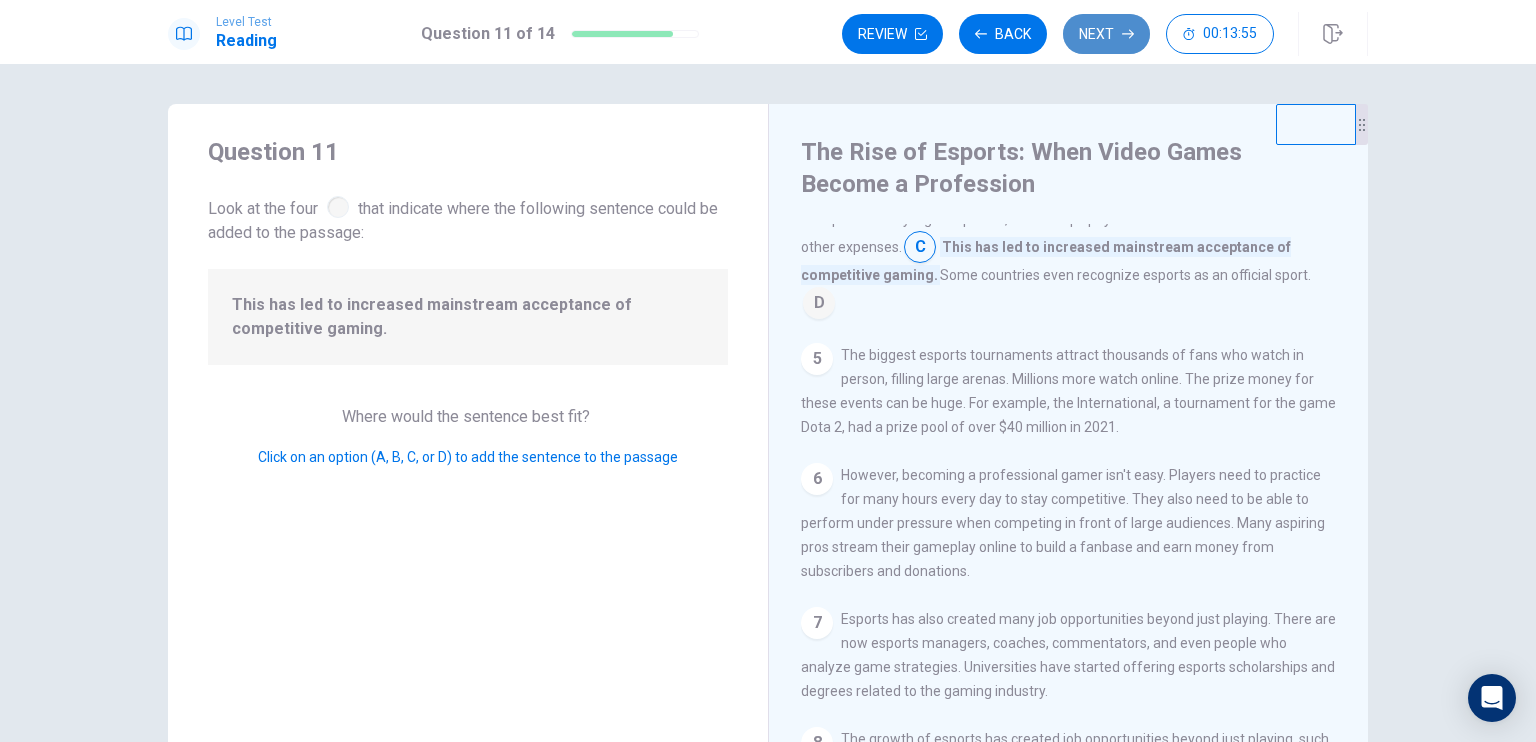 click on "Next" at bounding box center (1106, 34) 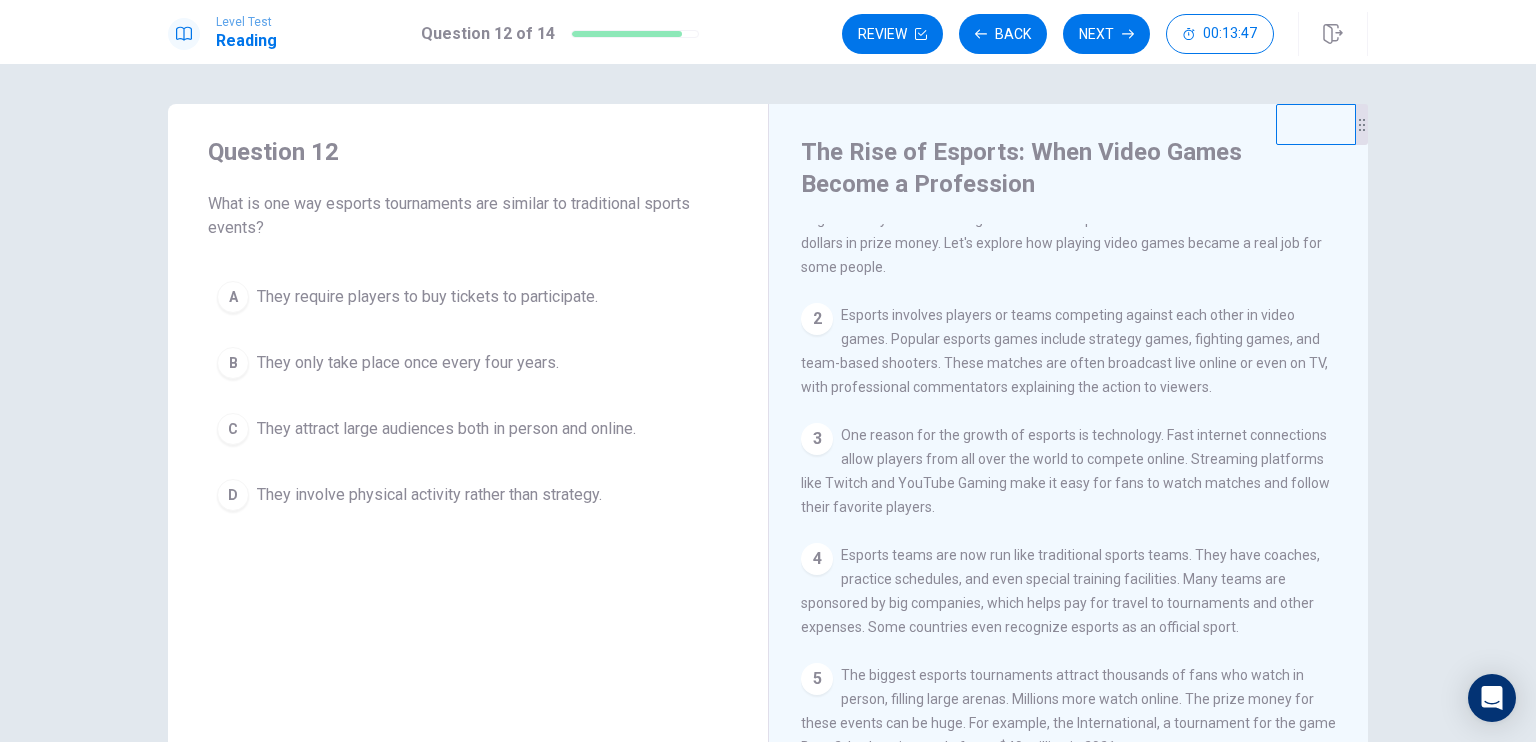 scroll, scrollTop: 100, scrollLeft: 0, axis: vertical 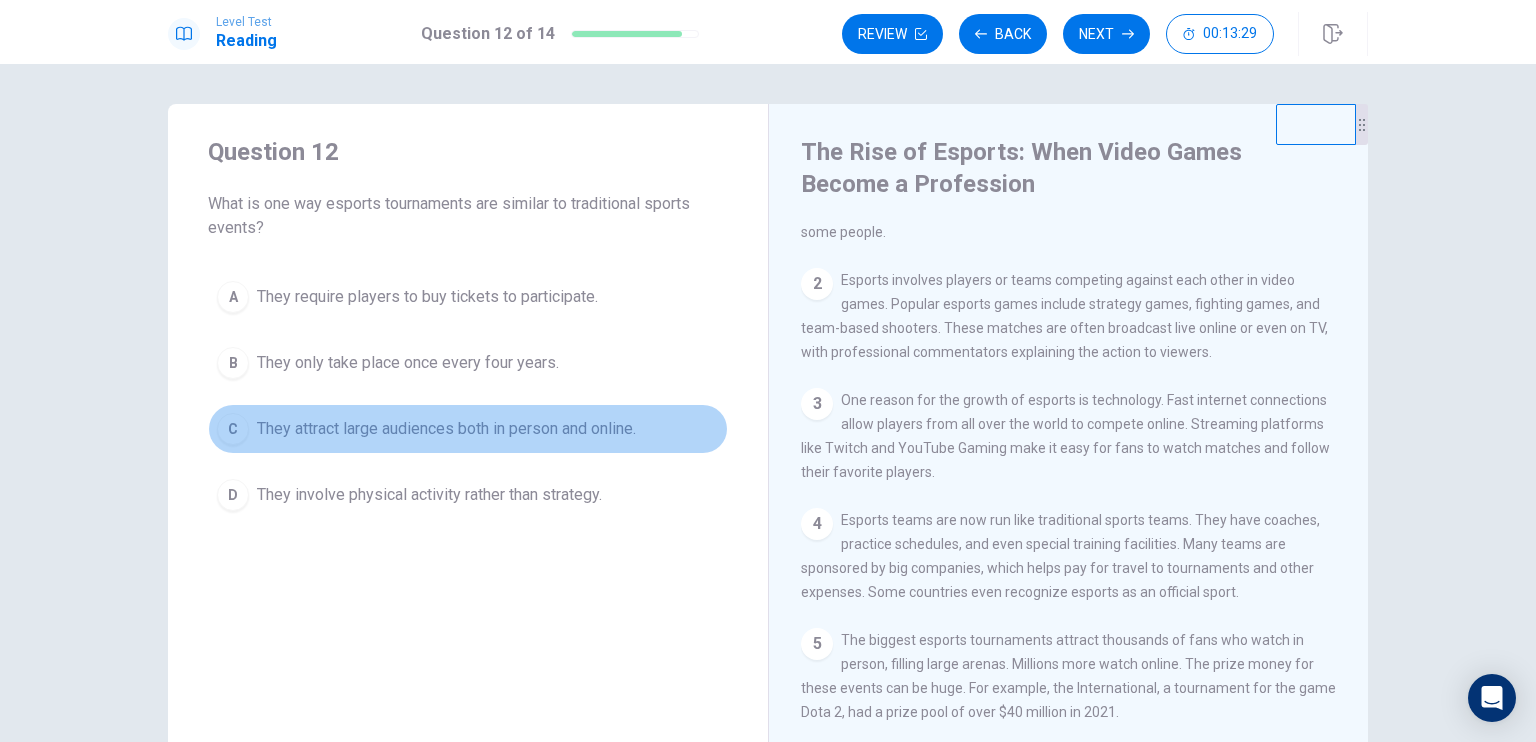 click on "They attract large audiences both in person and online." at bounding box center (446, 429) 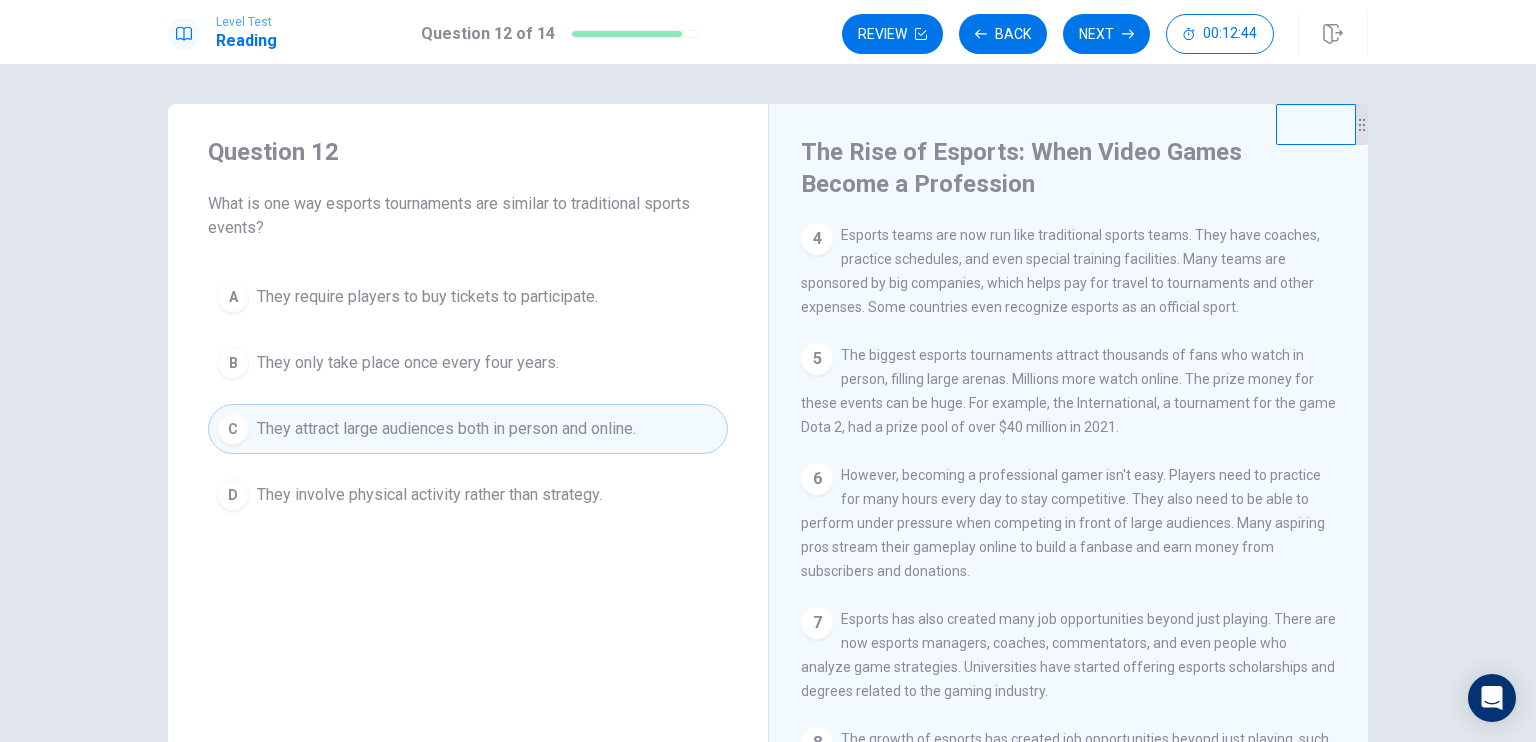 scroll, scrollTop: 460, scrollLeft: 0, axis: vertical 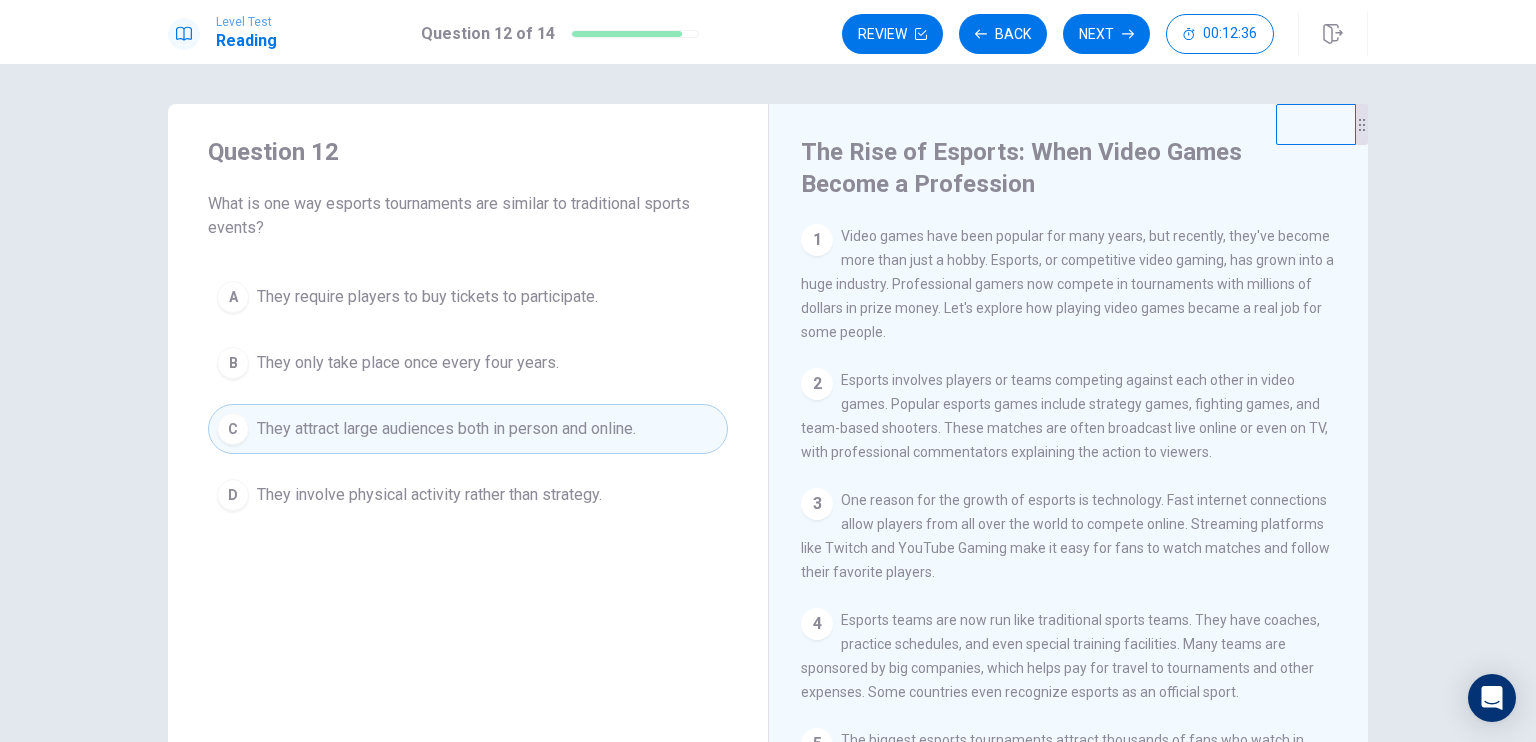 drag, startPoint x: 1092, startPoint y: 292, endPoint x: 1103, endPoint y: 294, distance: 11.18034 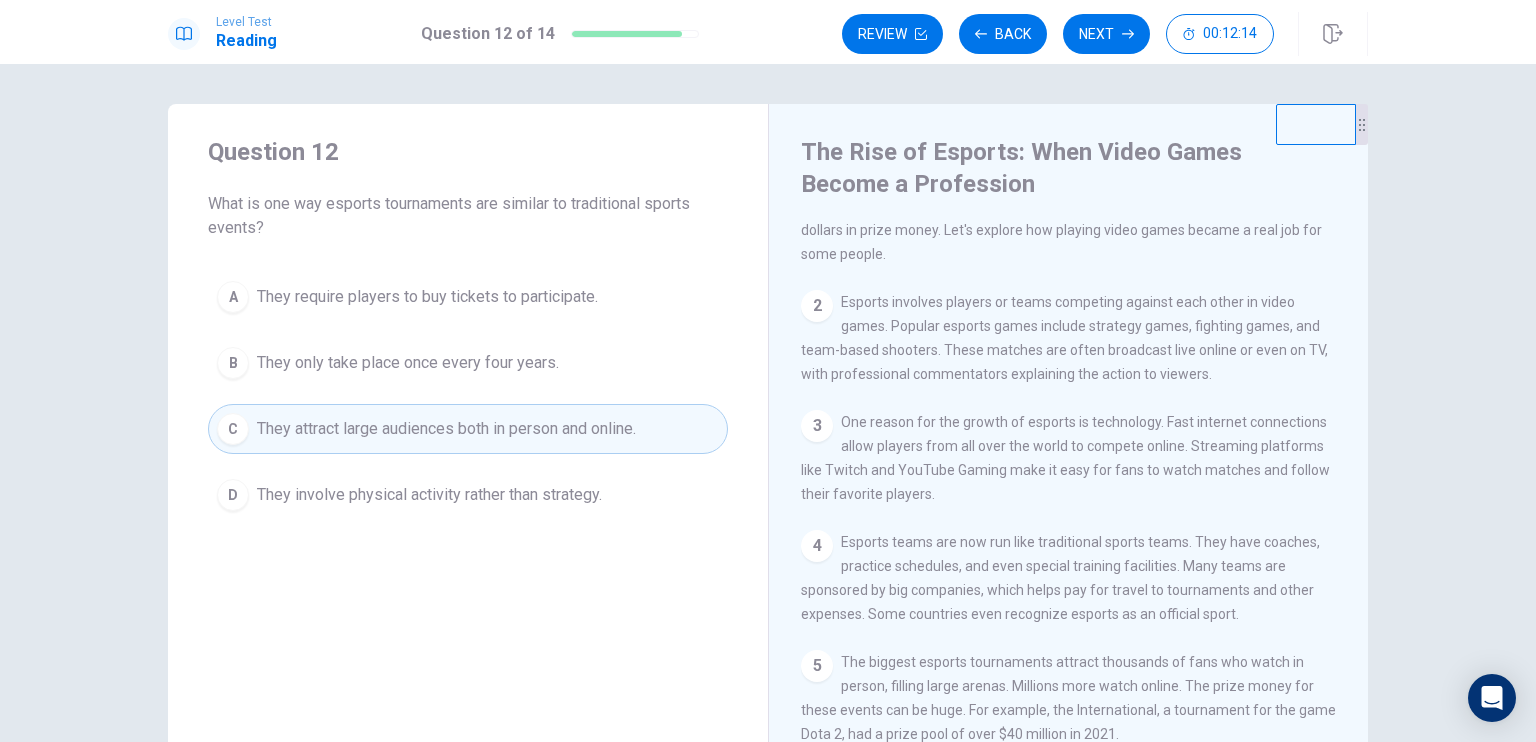 scroll, scrollTop: 100, scrollLeft: 0, axis: vertical 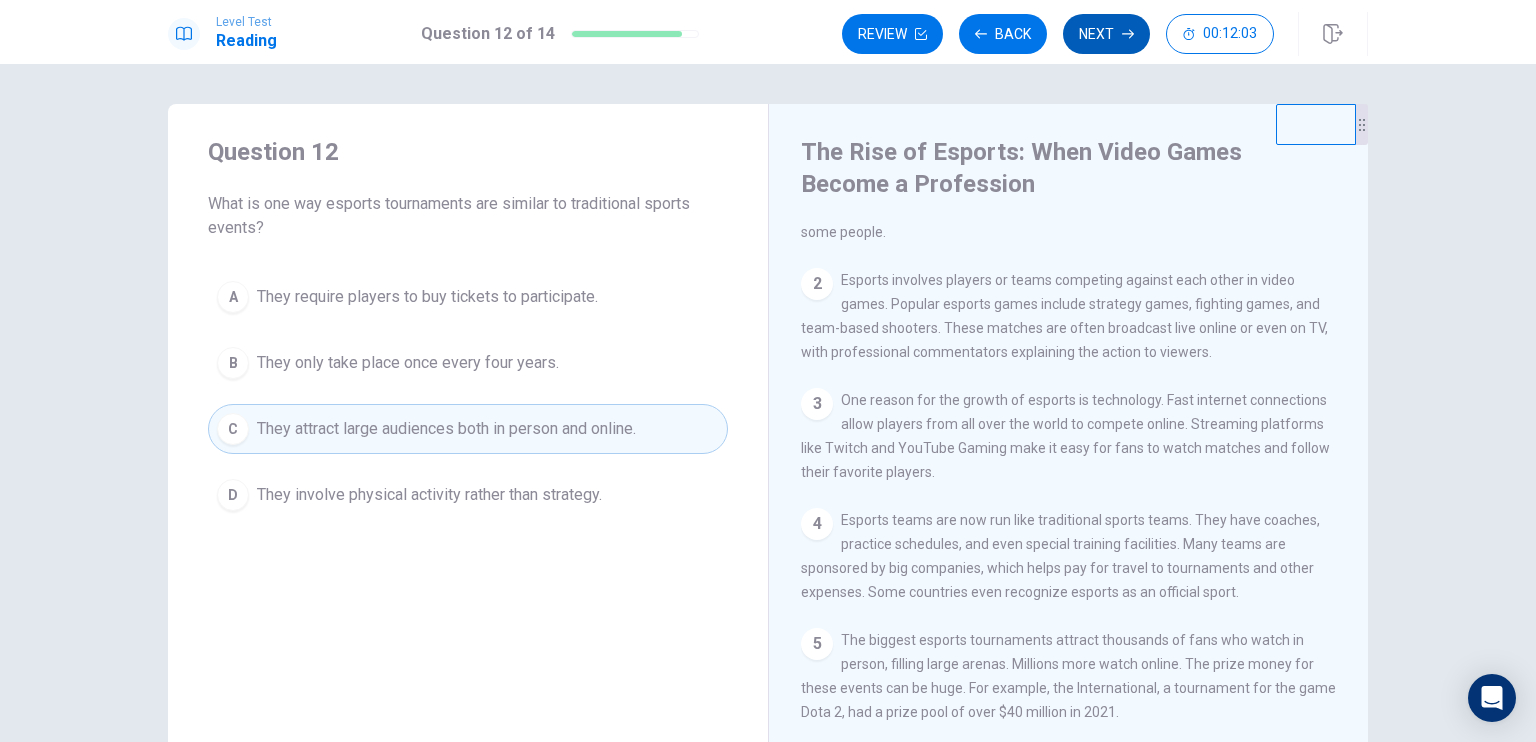 click on "Next" at bounding box center [1106, 34] 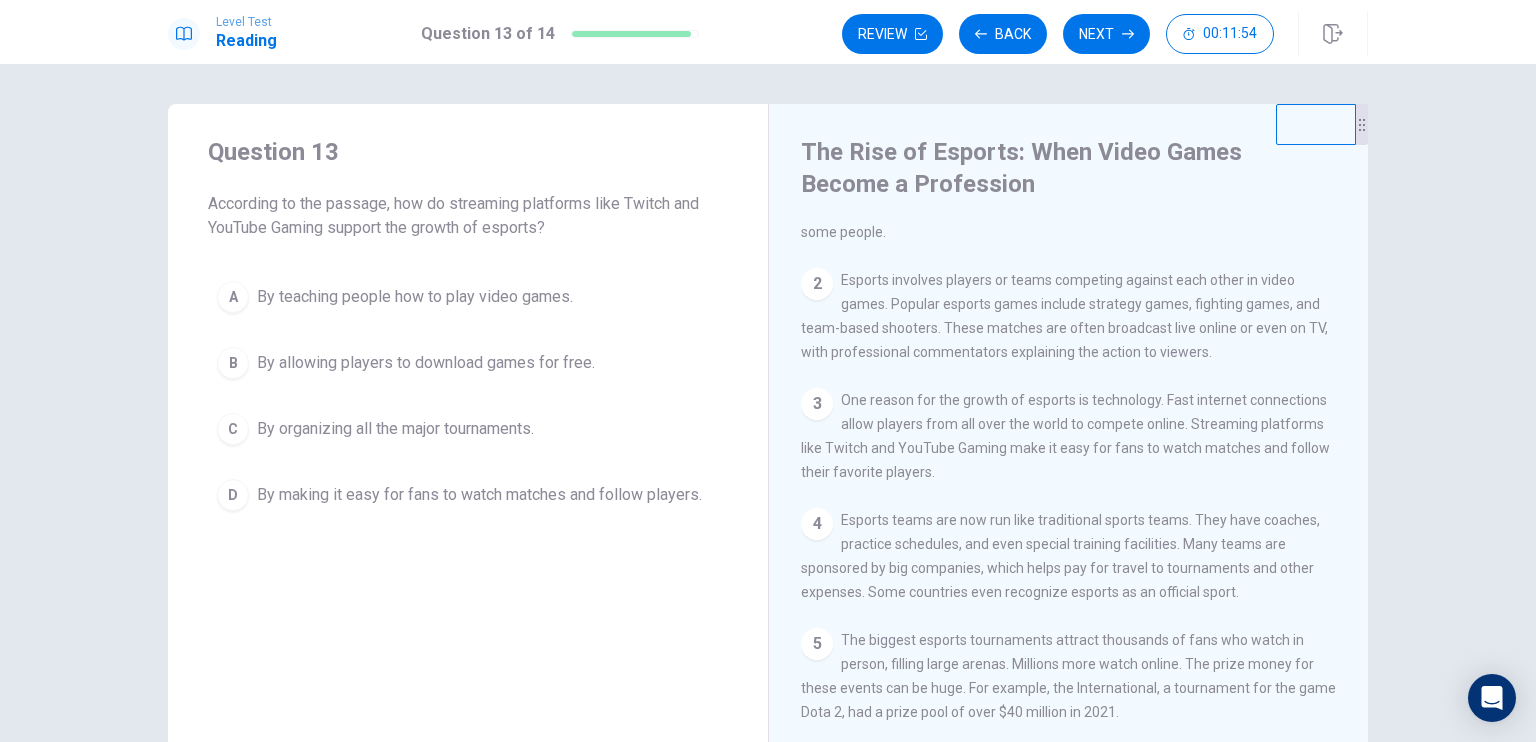 click on "By making it easy for fans to watch matches and follow players." at bounding box center (479, 495) 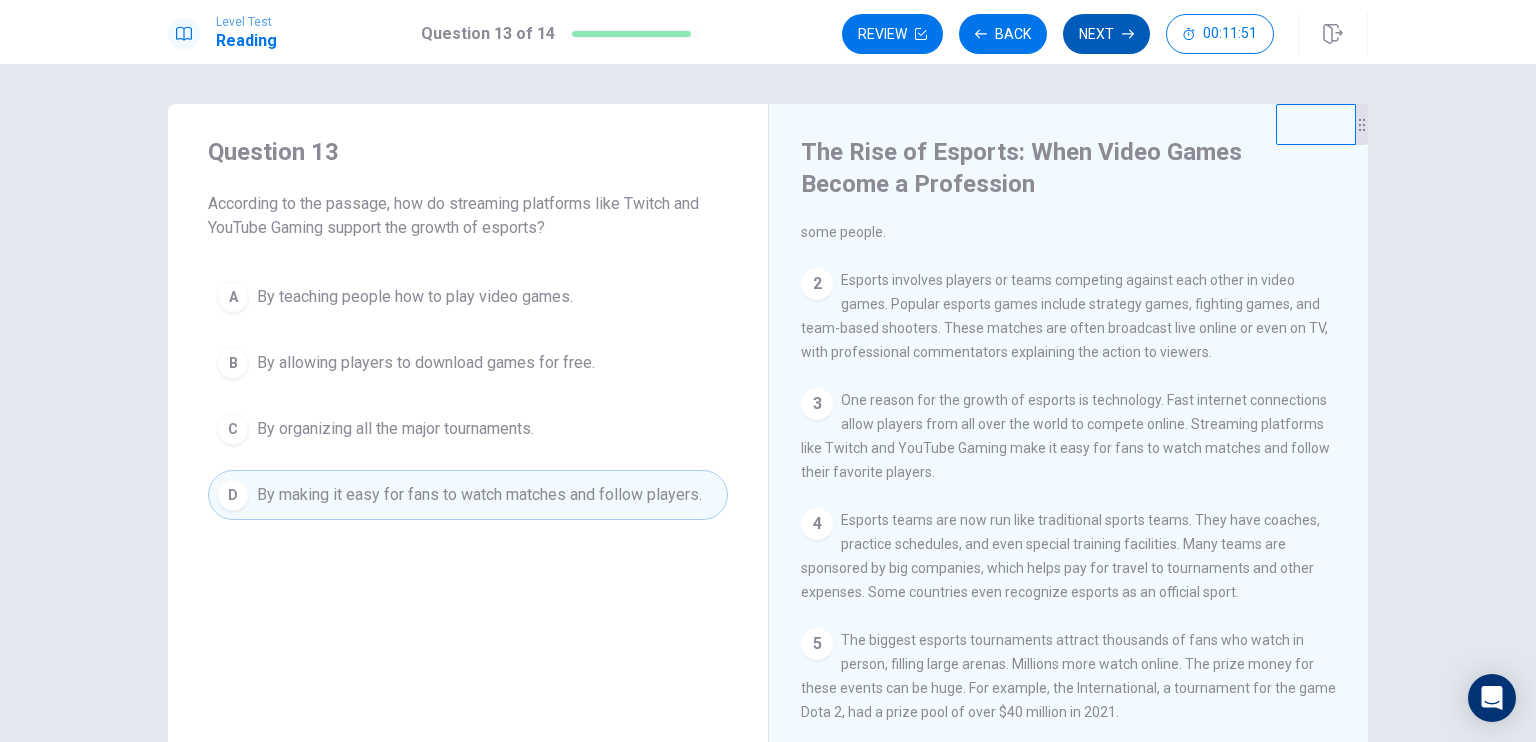 click on "Next" at bounding box center (1106, 34) 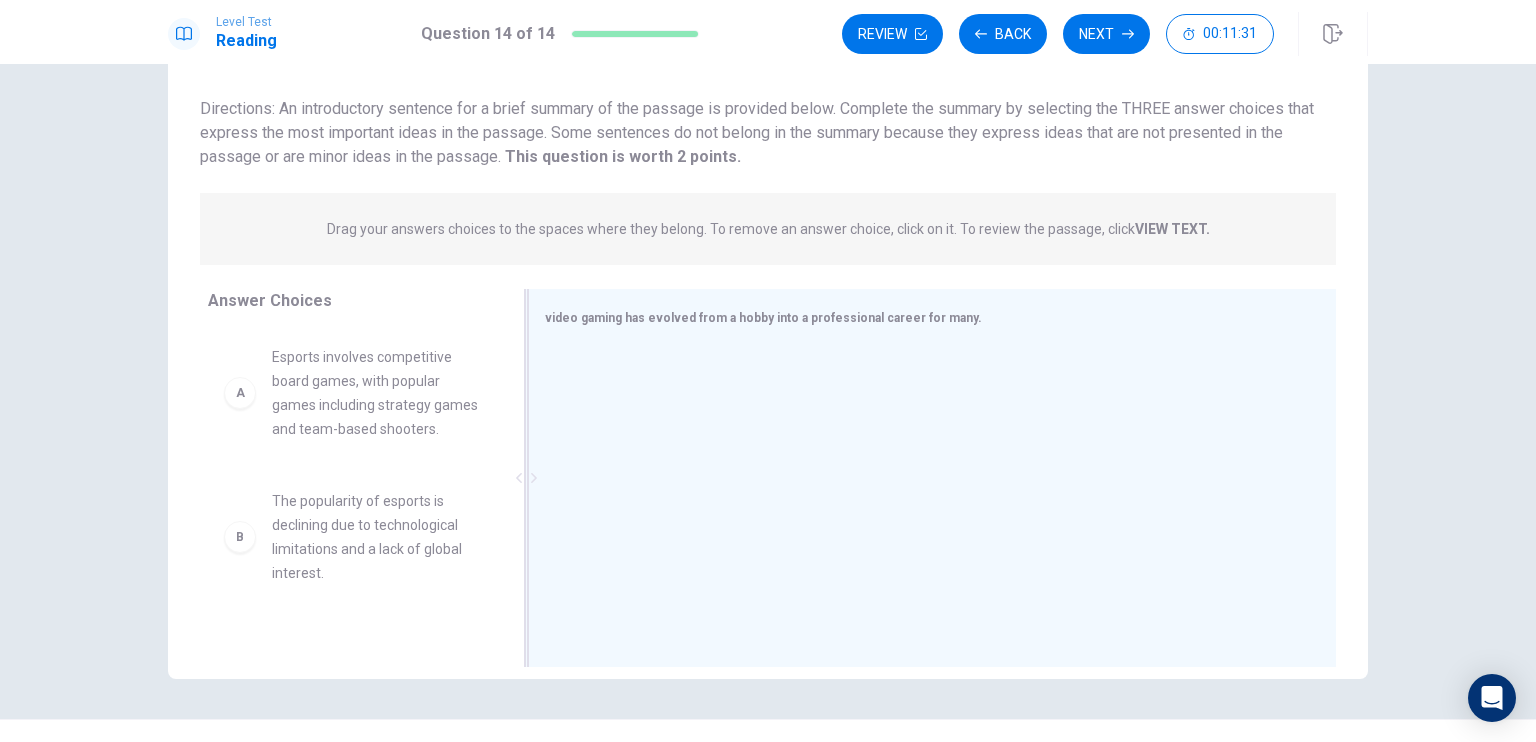 scroll, scrollTop: 0, scrollLeft: 0, axis: both 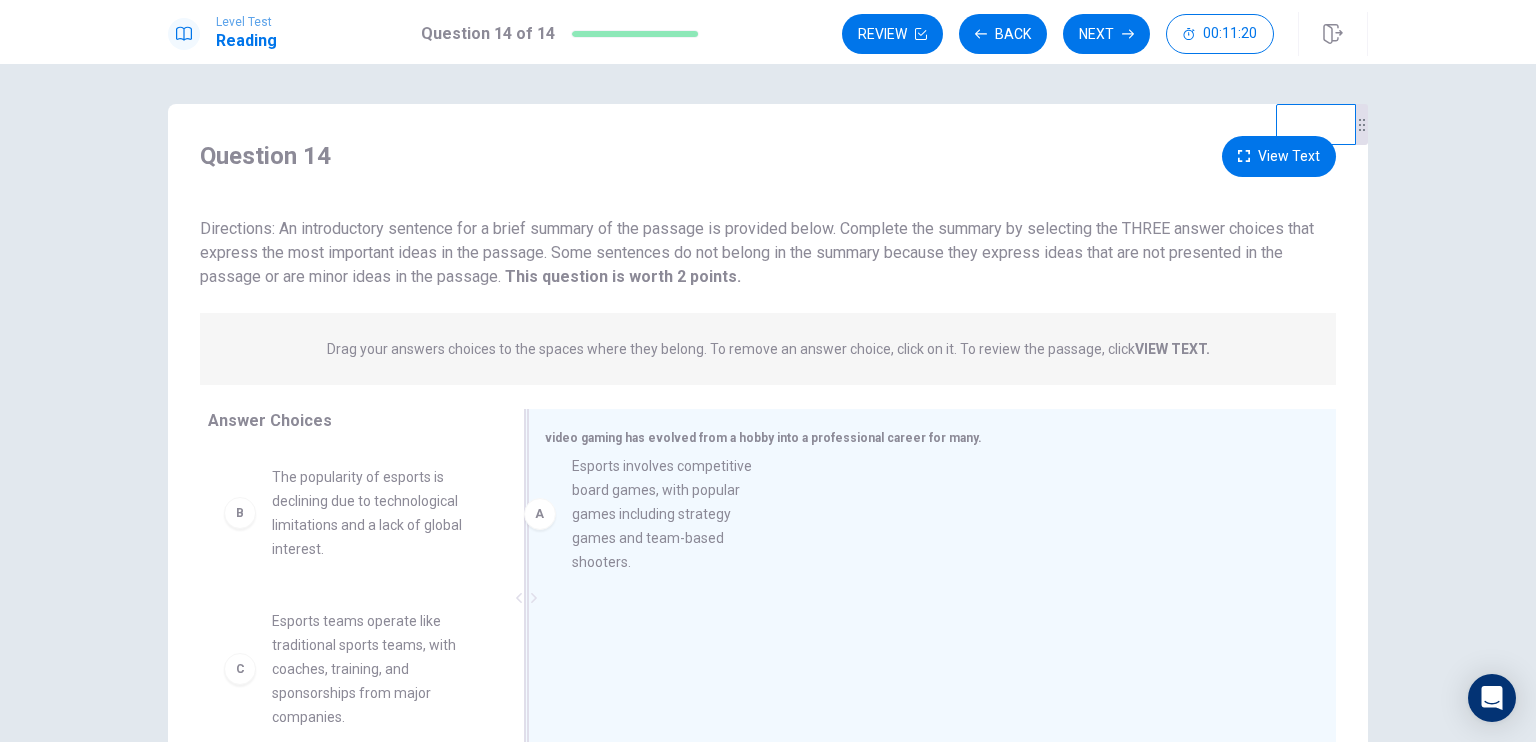 drag, startPoint x: 344, startPoint y: 531, endPoint x: 702, endPoint y: 516, distance: 358.31412 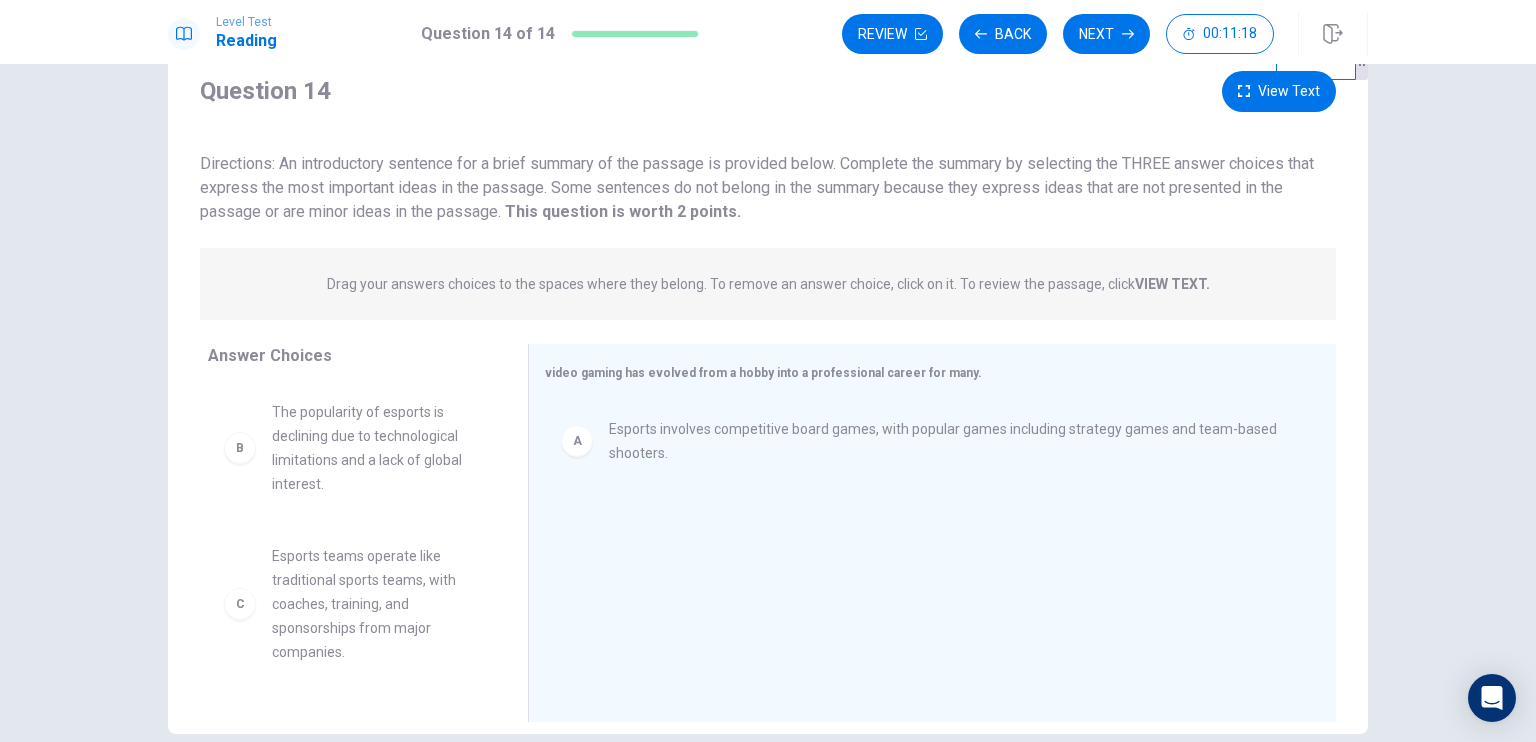 scroll, scrollTop: 100, scrollLeft: 0, axis: vertical 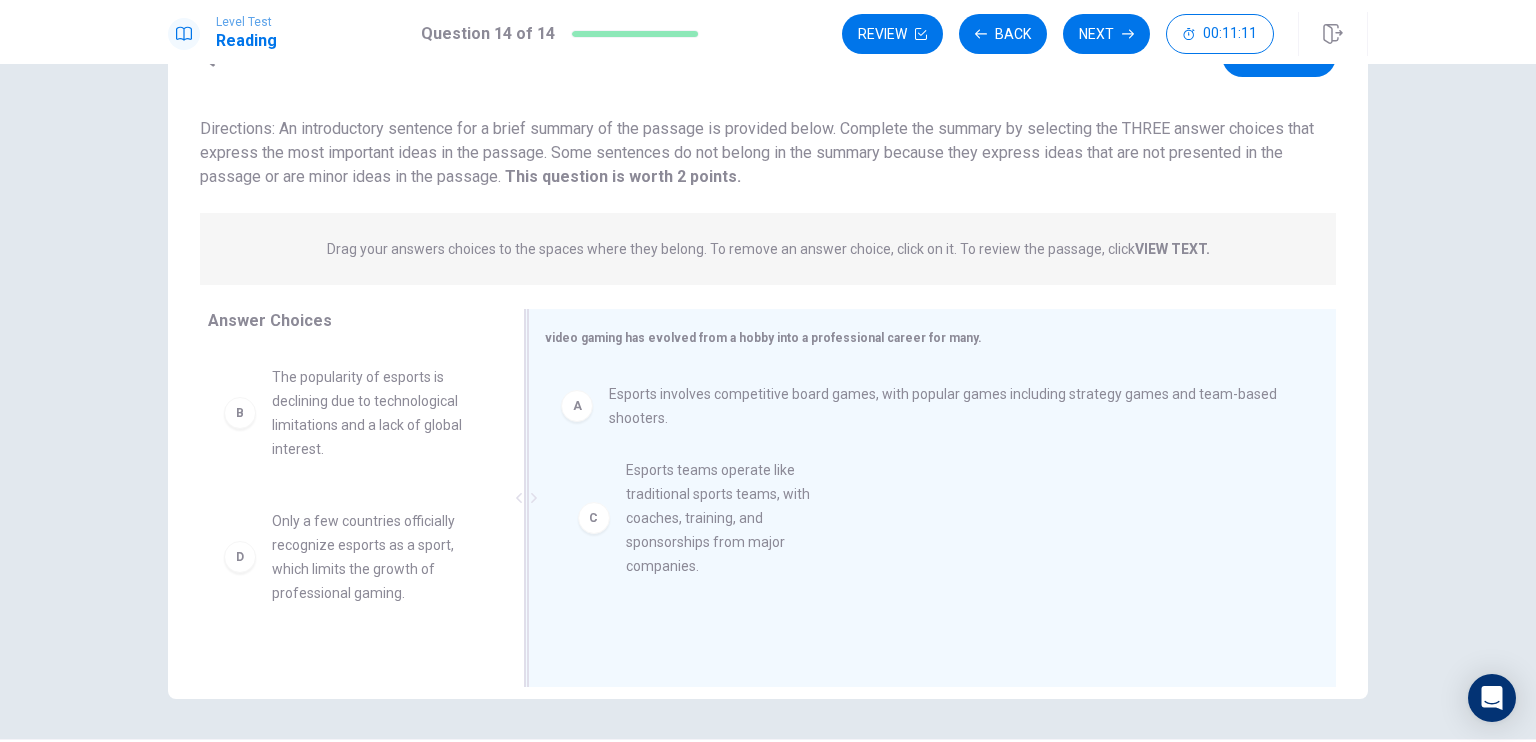 drag, startPoint x: 328, startPoint y: 563, endPoint x: 697, endPoint y: 508, distance: 373.0764 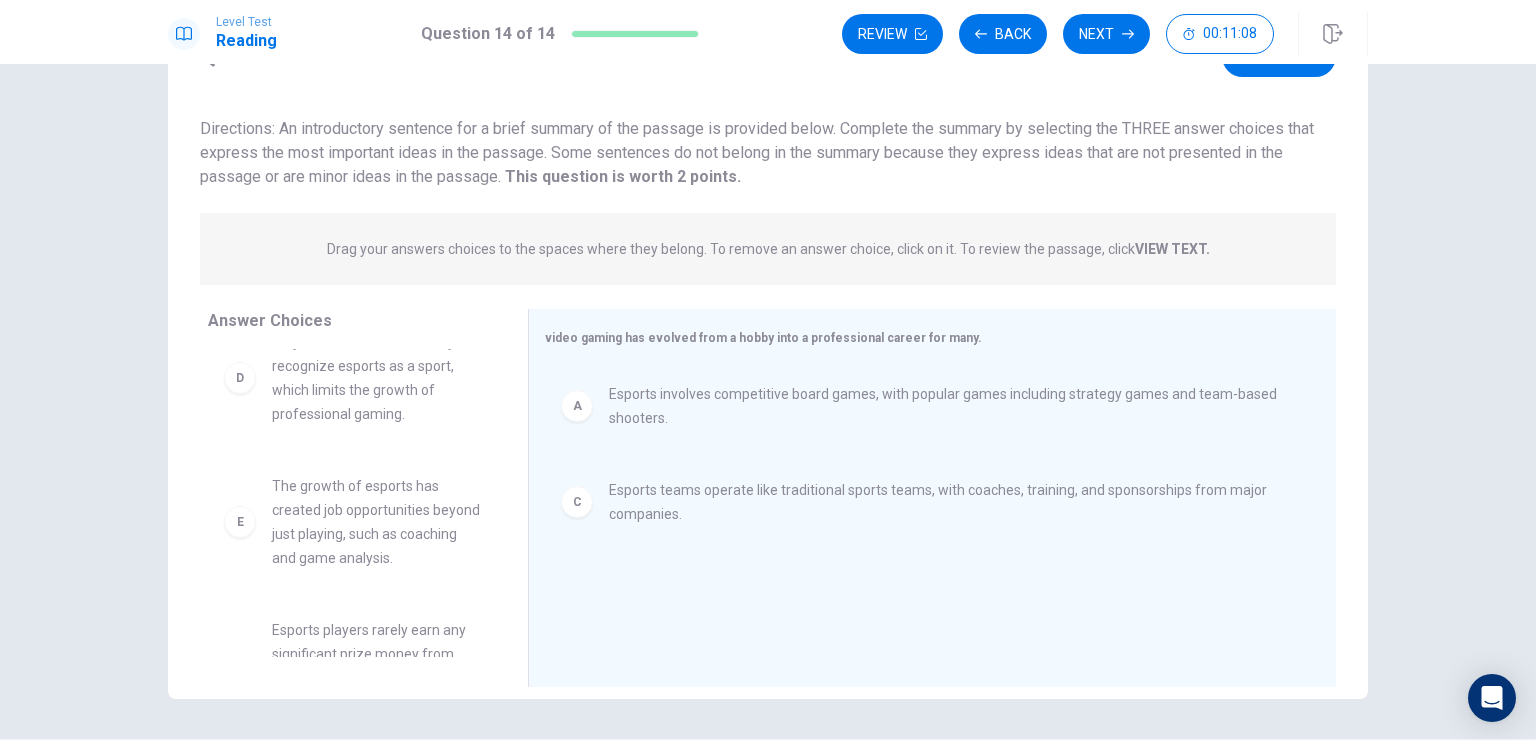 scroll, scrollTop: 300, scrollLeft: 0, axis: vertical 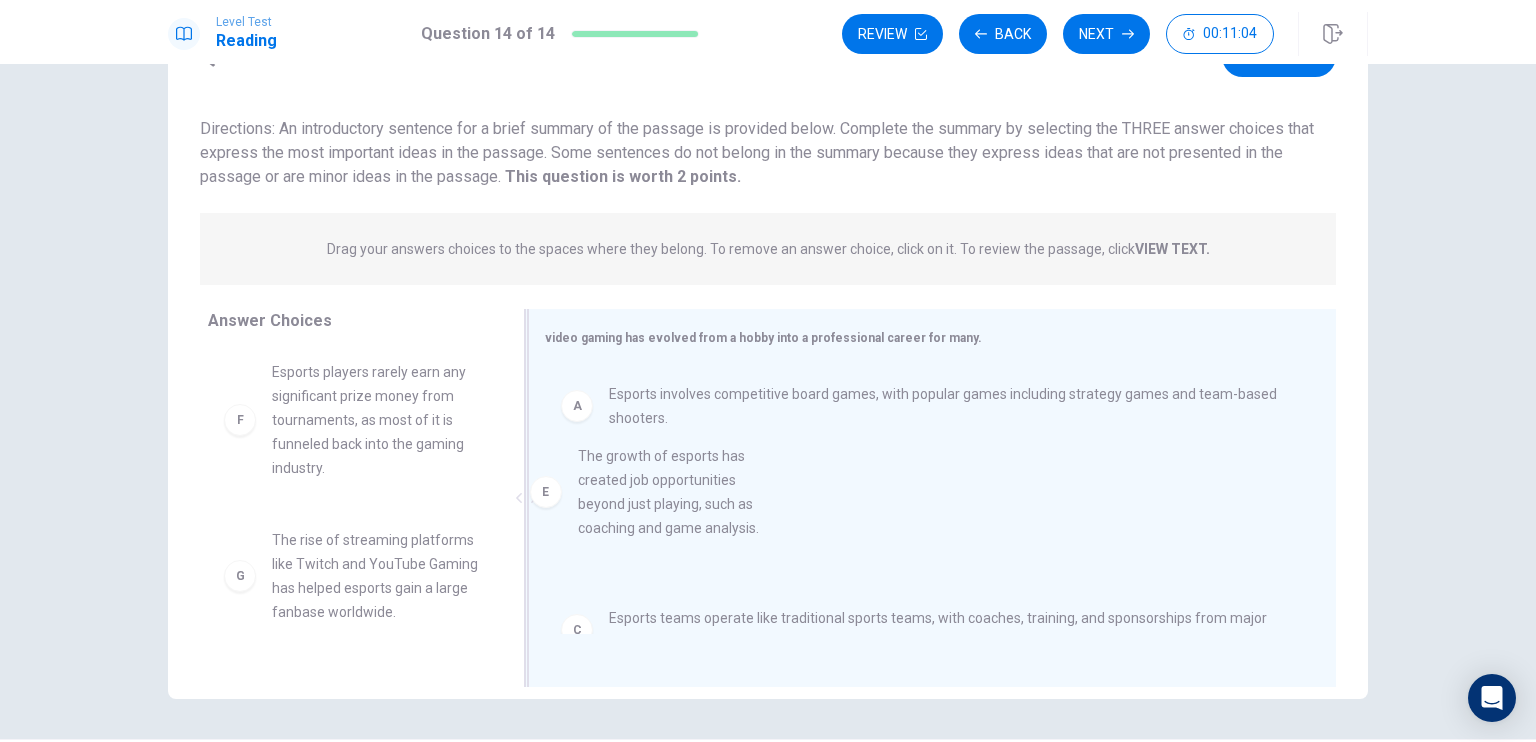 drag, startPoint x: 320, startPoint y: 423, endPoint x: 639, endPoint y: 515, distance: 332.0015 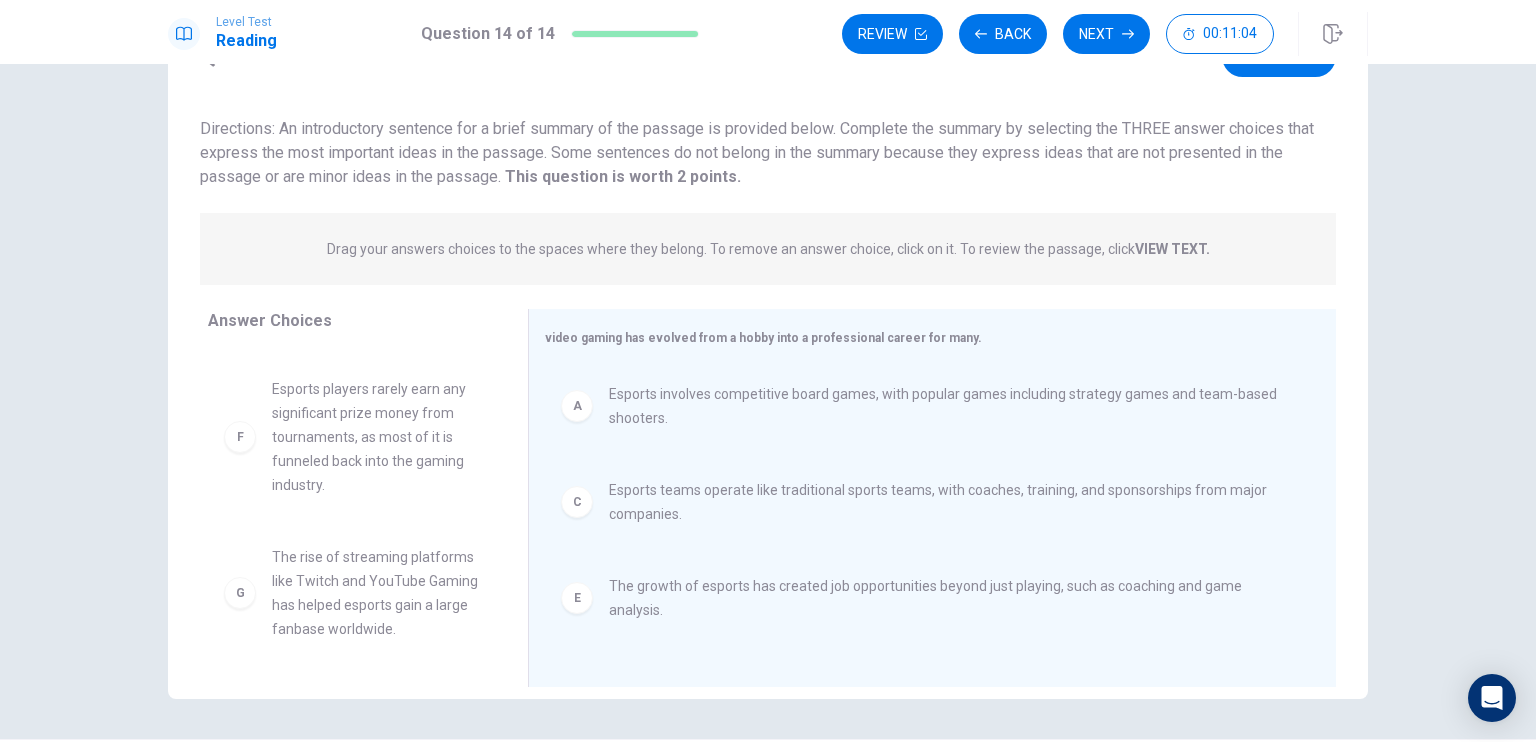 scroll, scrollTop: 276, scrollLeft: 0, axis: vertical 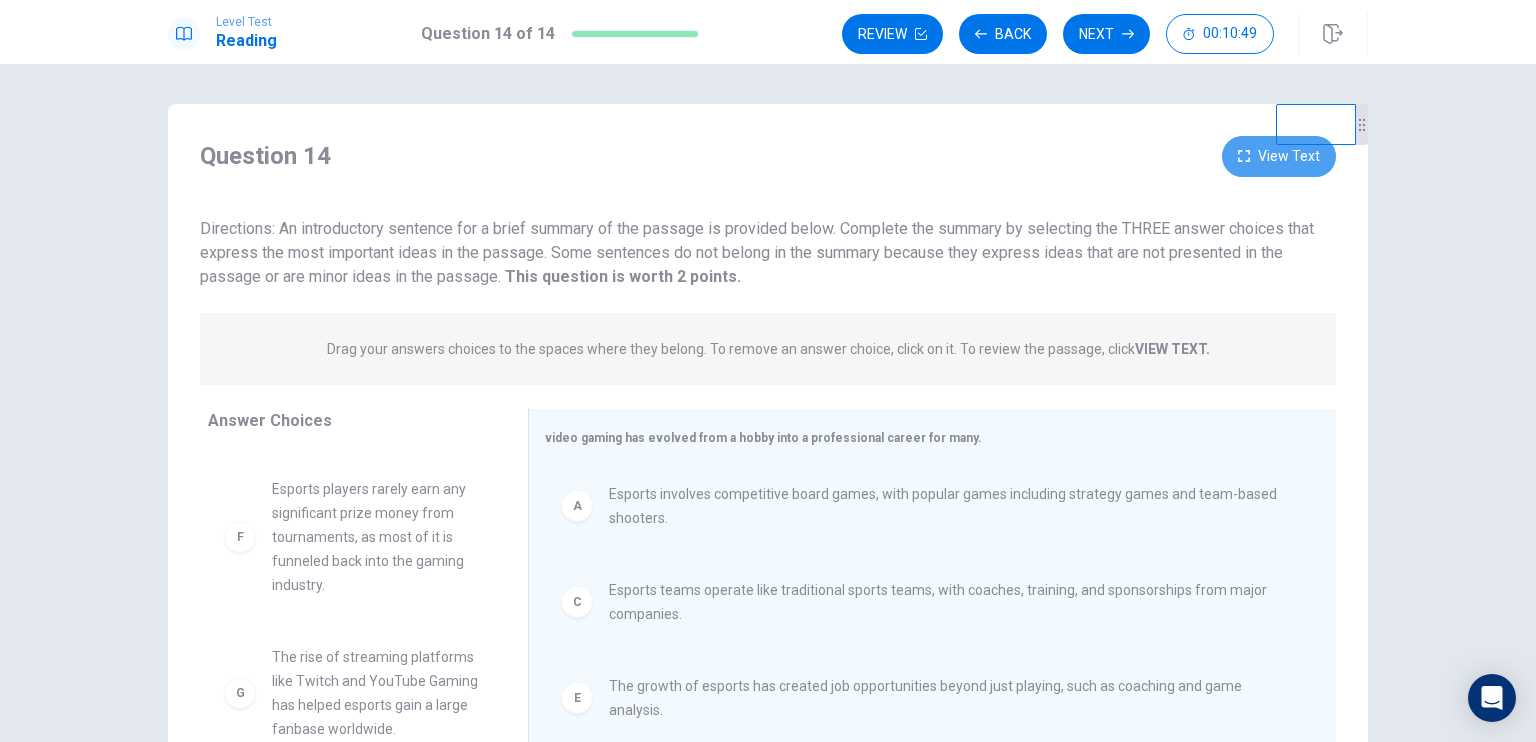 click 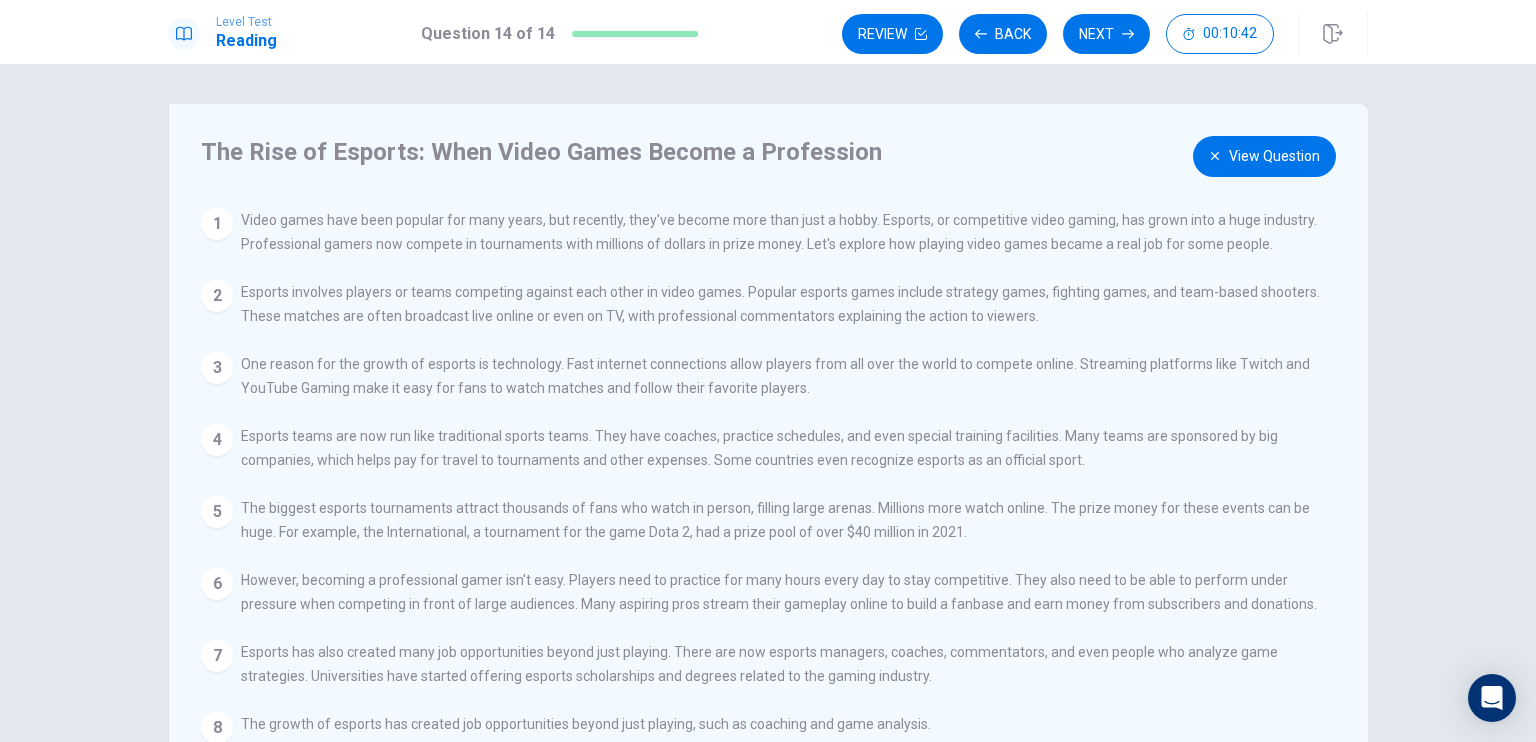 drag, startPoint x: 1005, startPoint y: 36, endPoint x: 1245, endPoint y: 182, distance: 280.91992 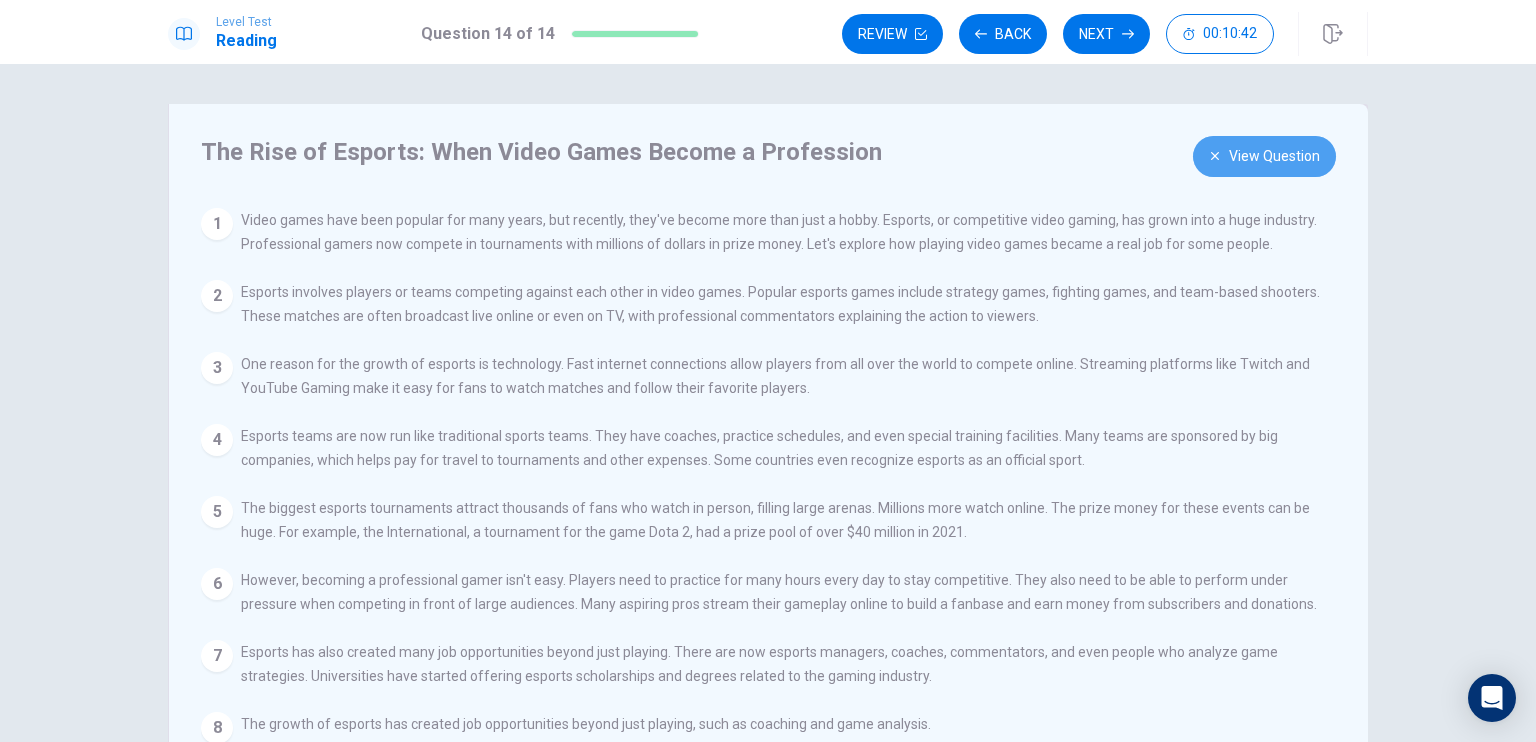 click on "View Question" at bounding box center [1264, 156] 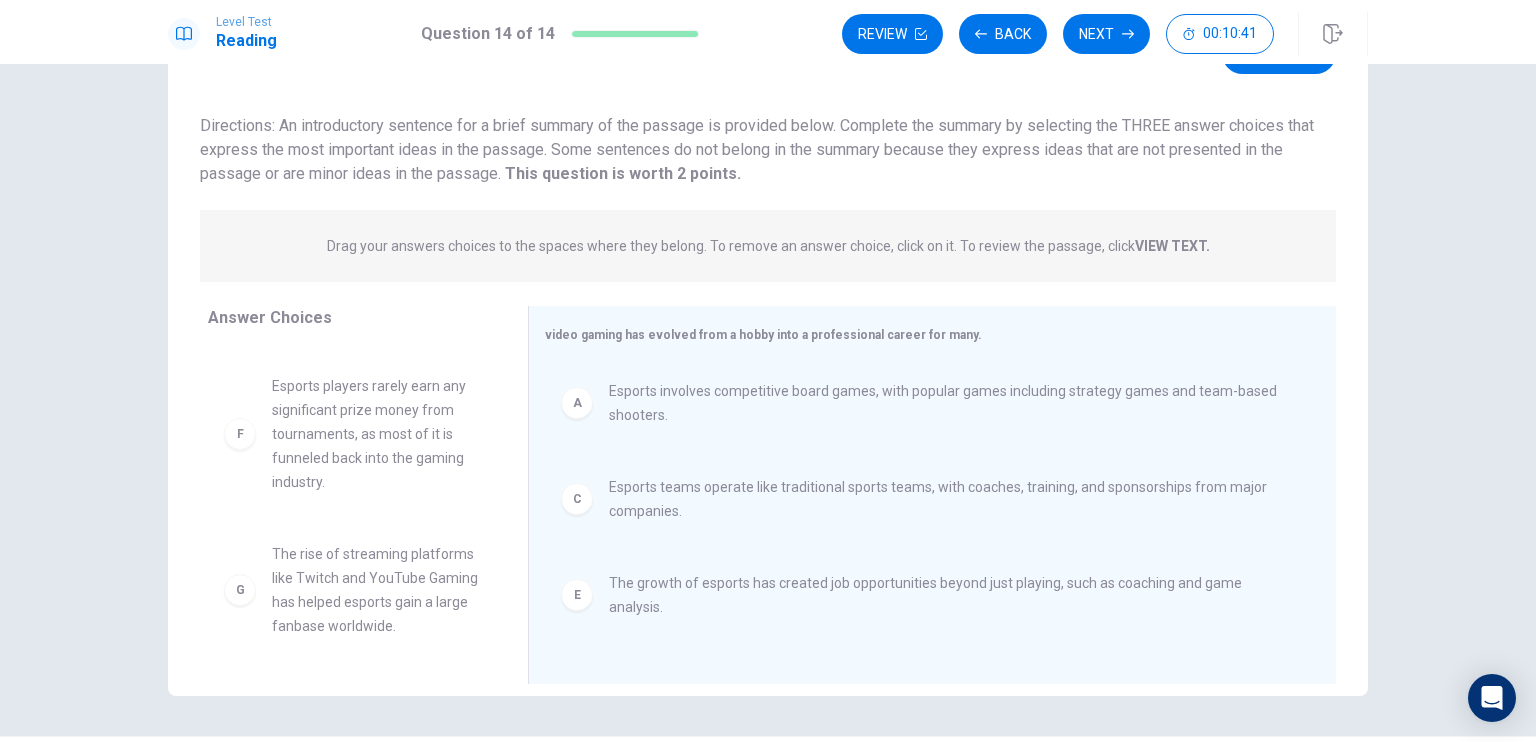 scroll, scrollTop: 160, scrollLeft: 0, axis: vertical 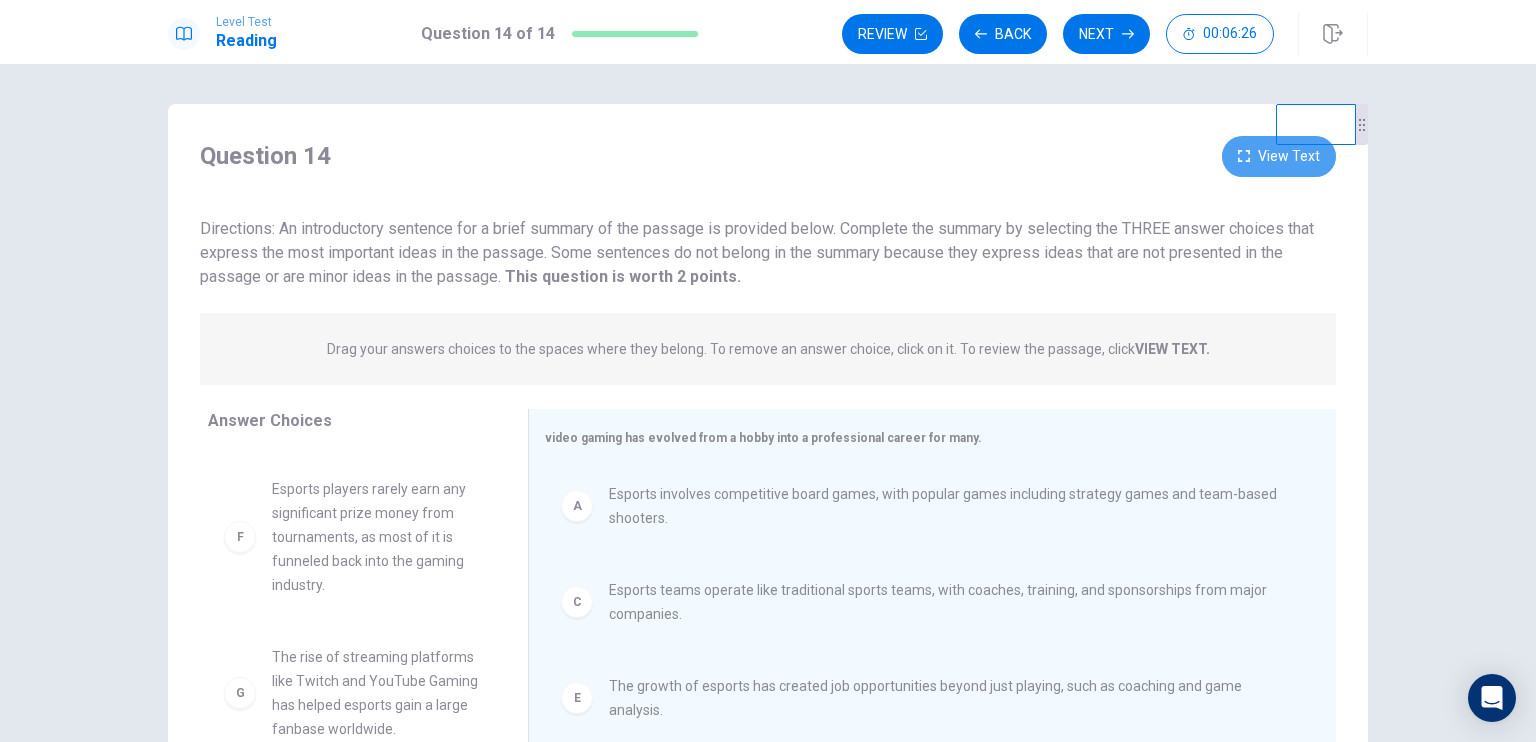 click 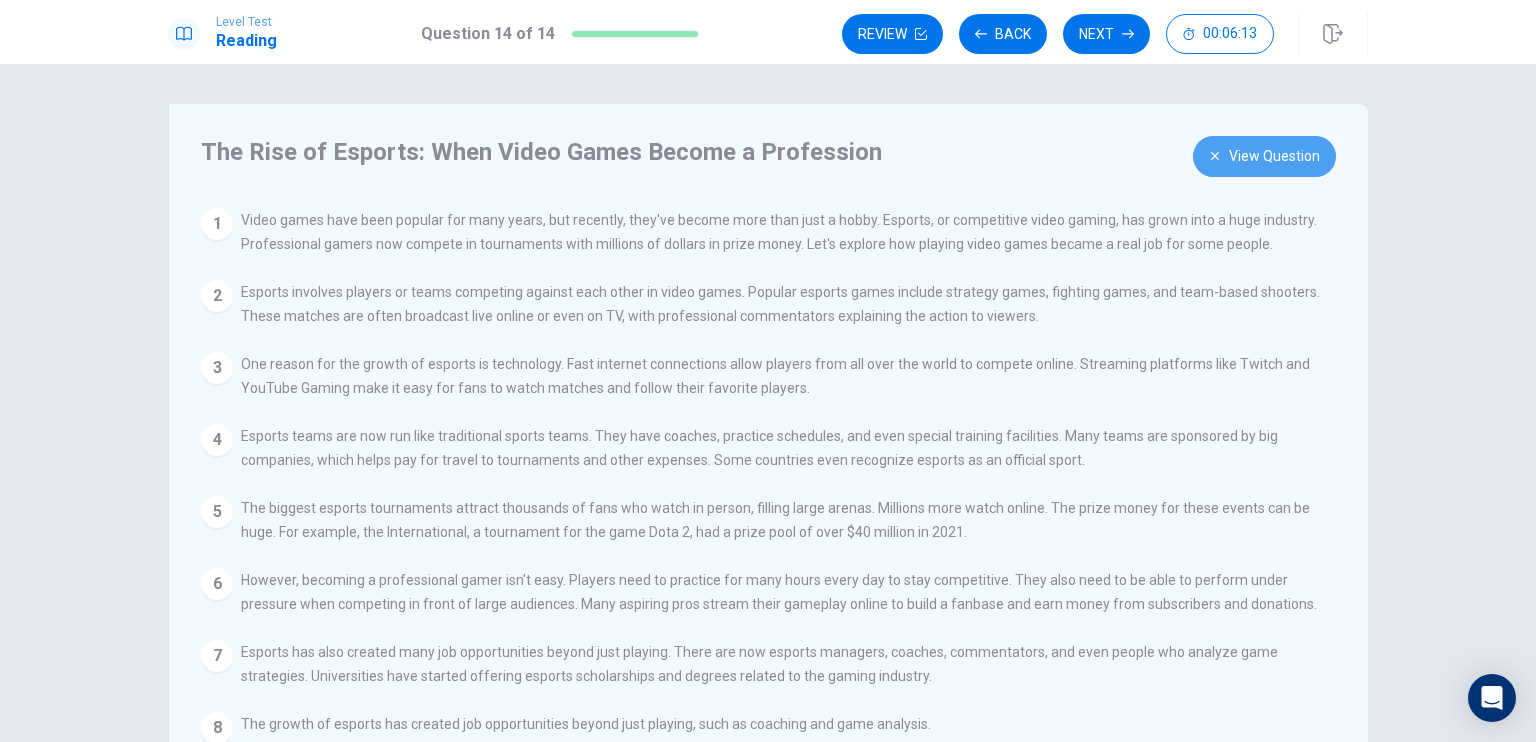 click 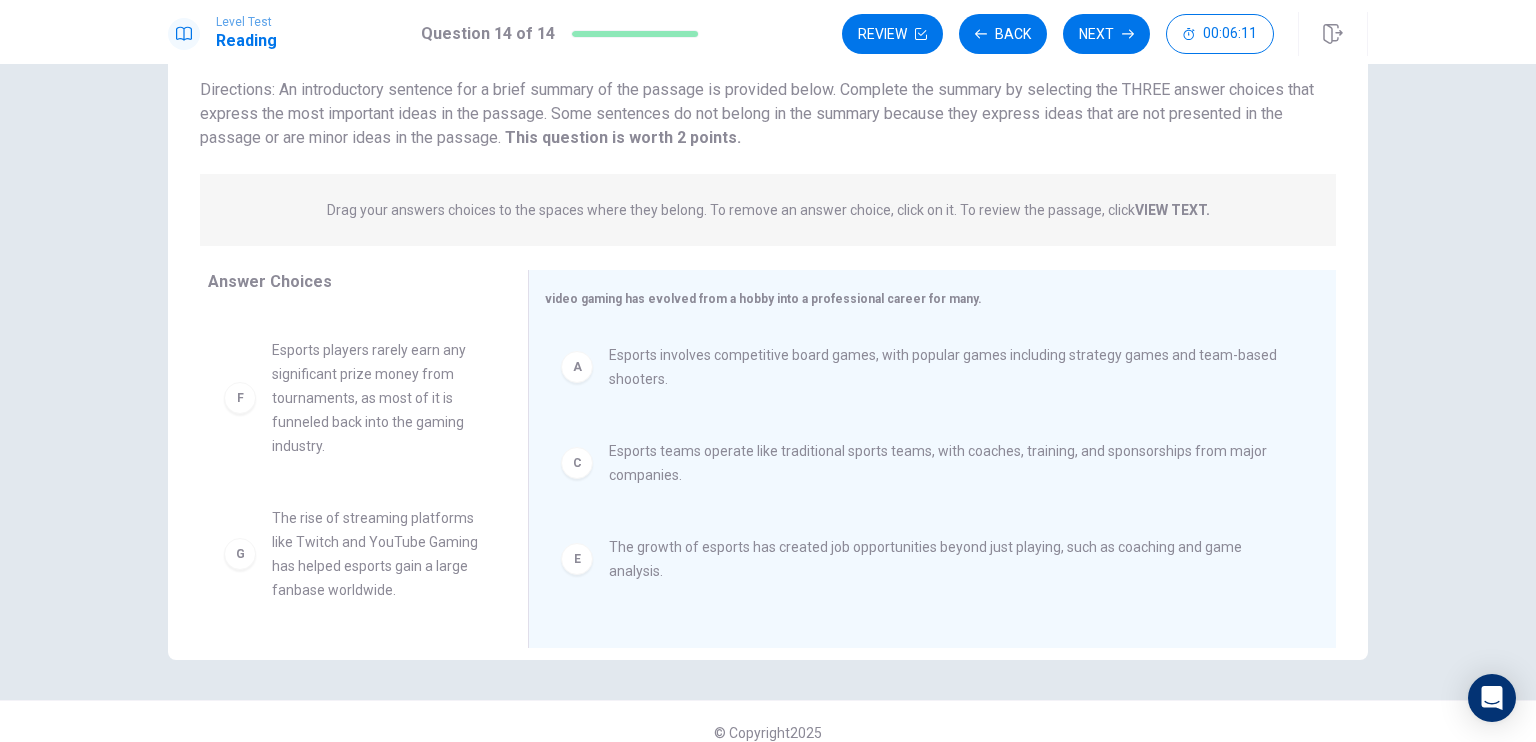 scroll, scrollTop: 160, scrollLeft: 0, axis: vertical 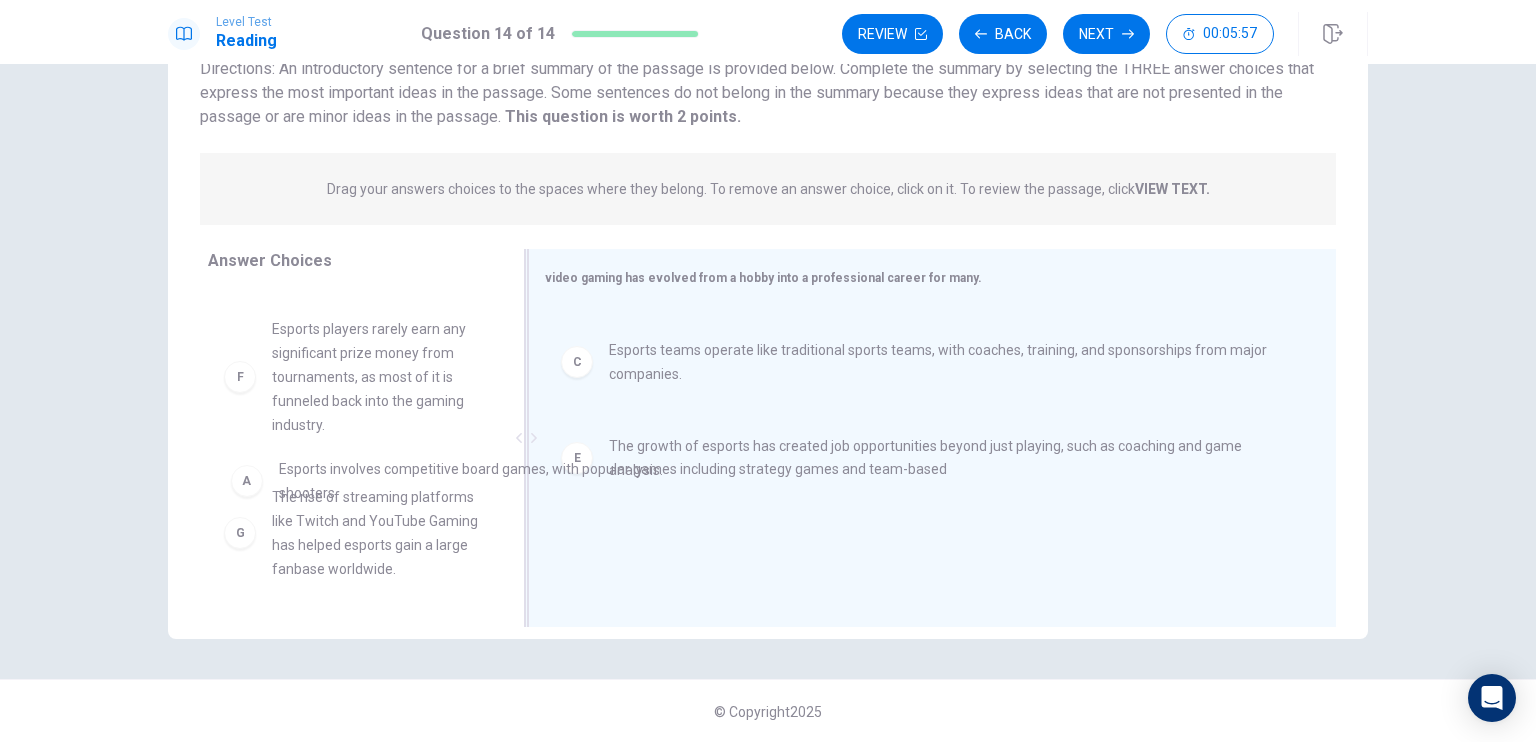 drag, startPoint x: 660, startPoint y: 359, endPoint x: 328, endPoint y: 495, distance: 358.7757 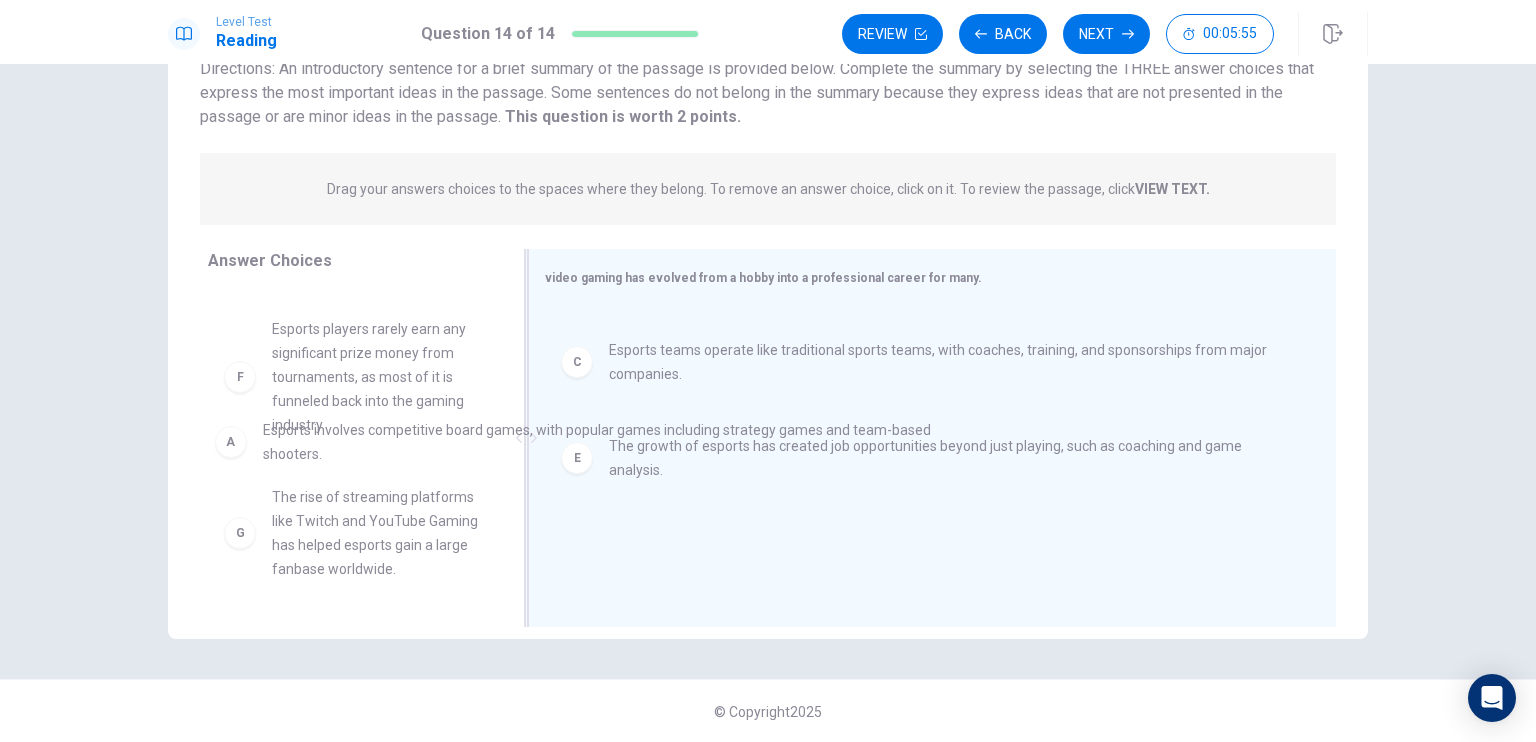 drag, startPoint x: 601, startPoint y: 349, endPoint x: 231, endPoint y: 450, distance: 383.53748 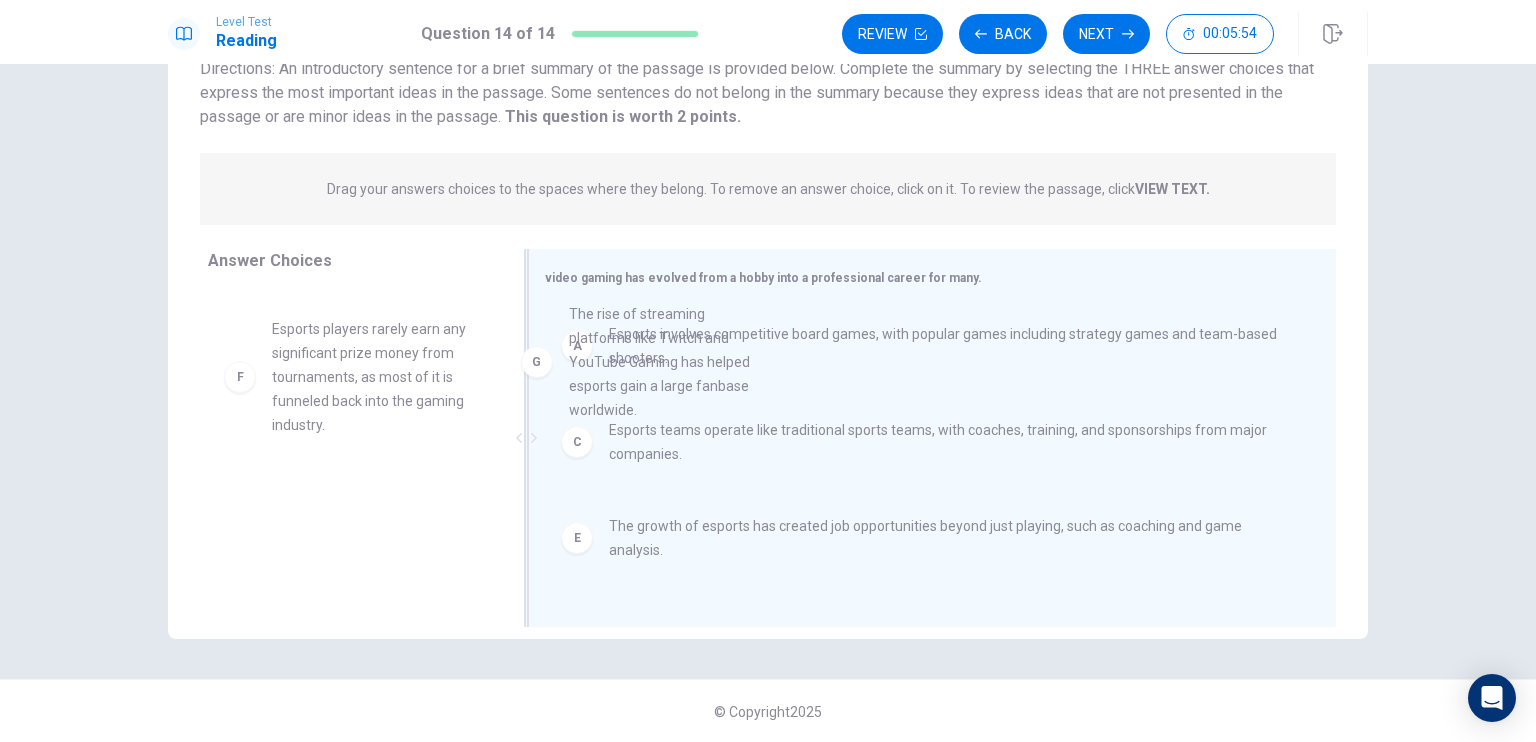 drag, startPoint x: 341, startPoint y: 535, endPoint x: 611, endPoint y: 366, distance: 318.52942 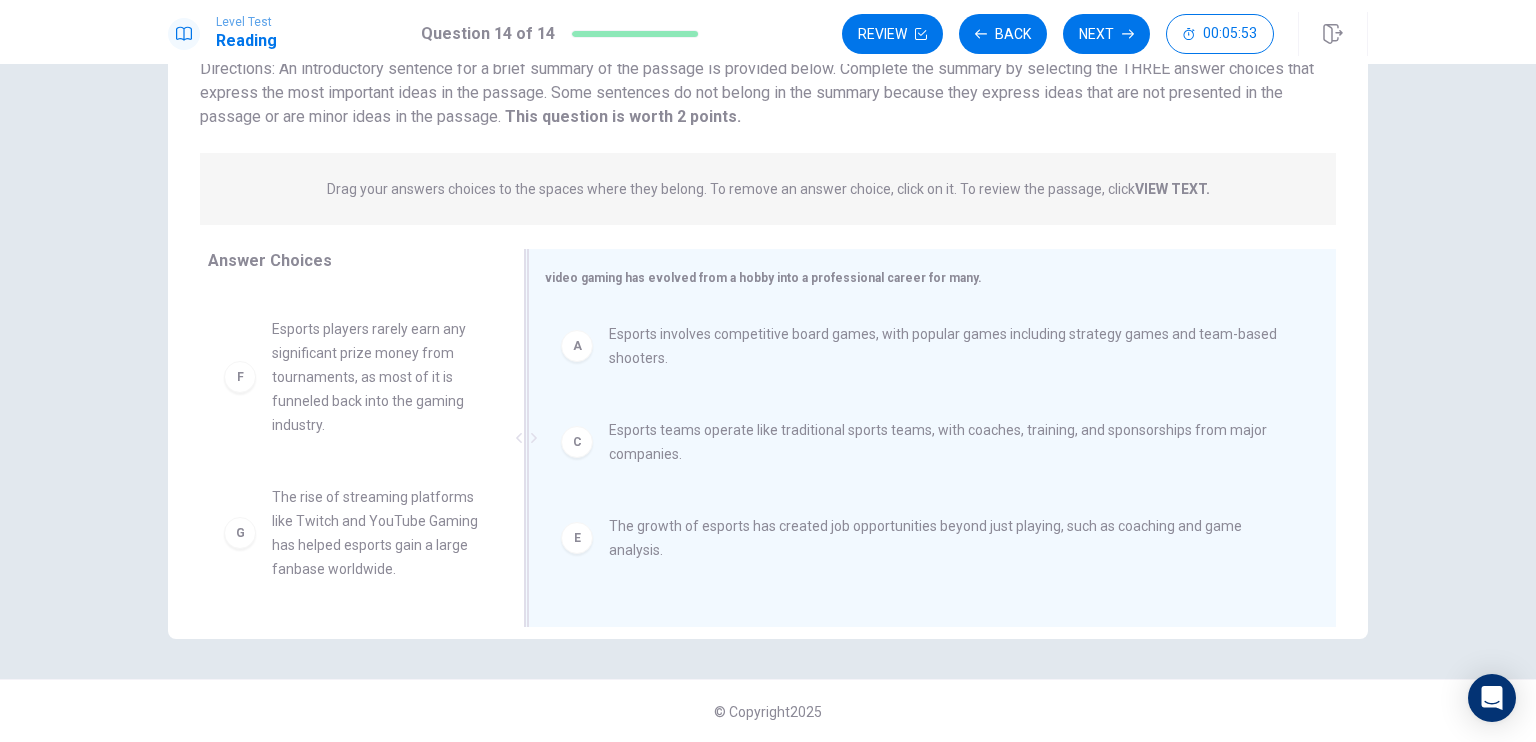 click on "Esports involves competitive board games, with popular games including strategy games and team-based shooters." at bounding box center [948, 346] 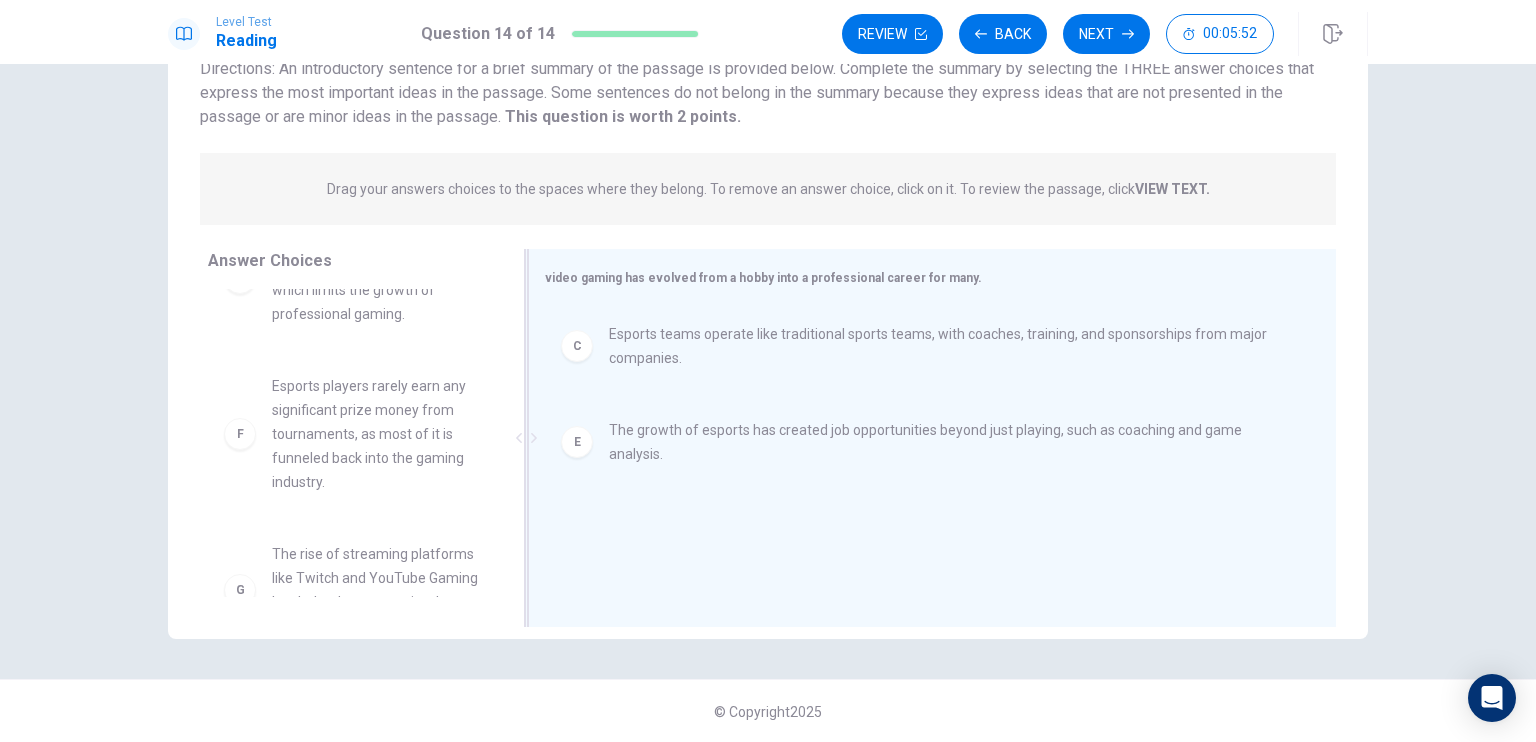scroll, scrollTop: 444, scrollLeft: 0, axis: vertical 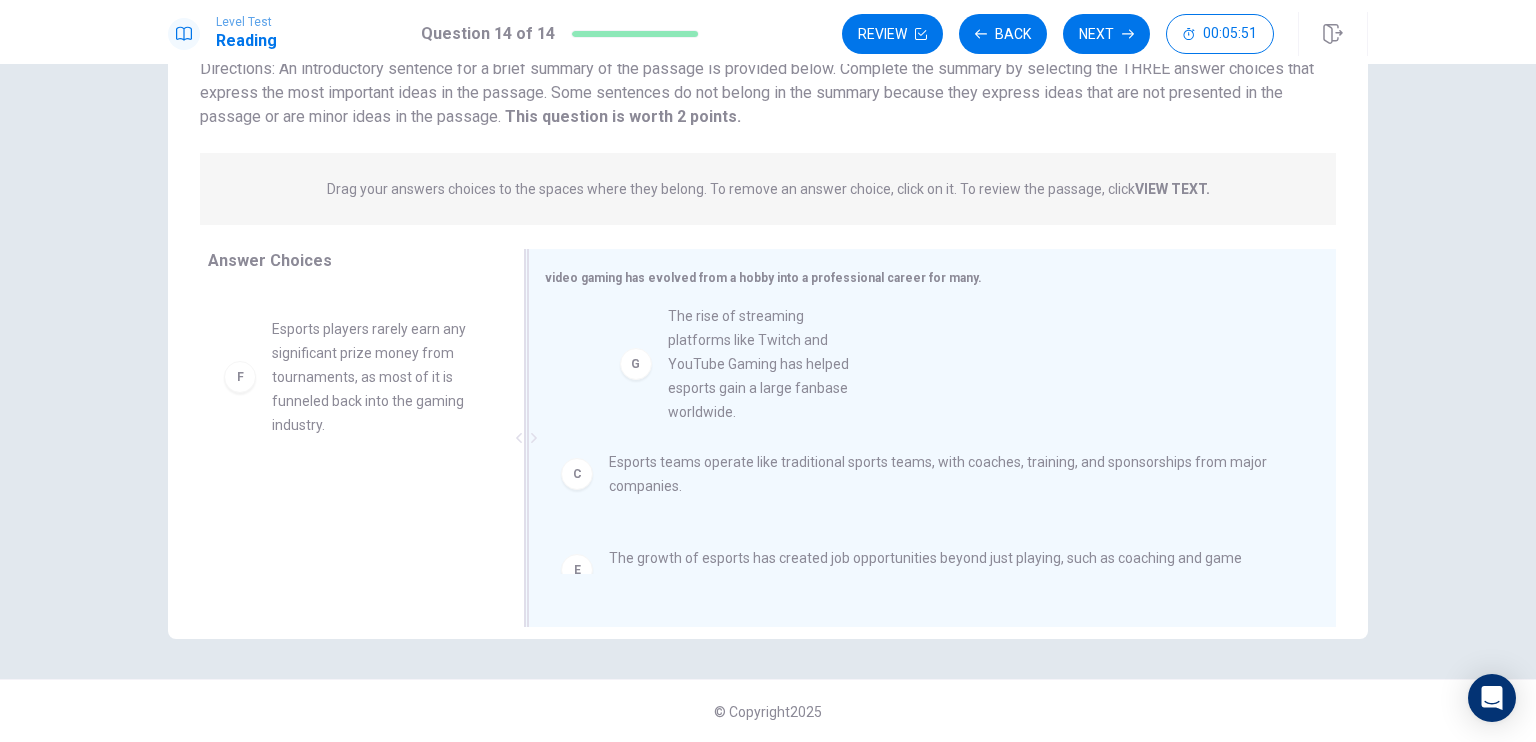 drag, startPoint x: 362, startPoint y: 535, endPoint x: 772, endPoint y: 329, distance: 458.842 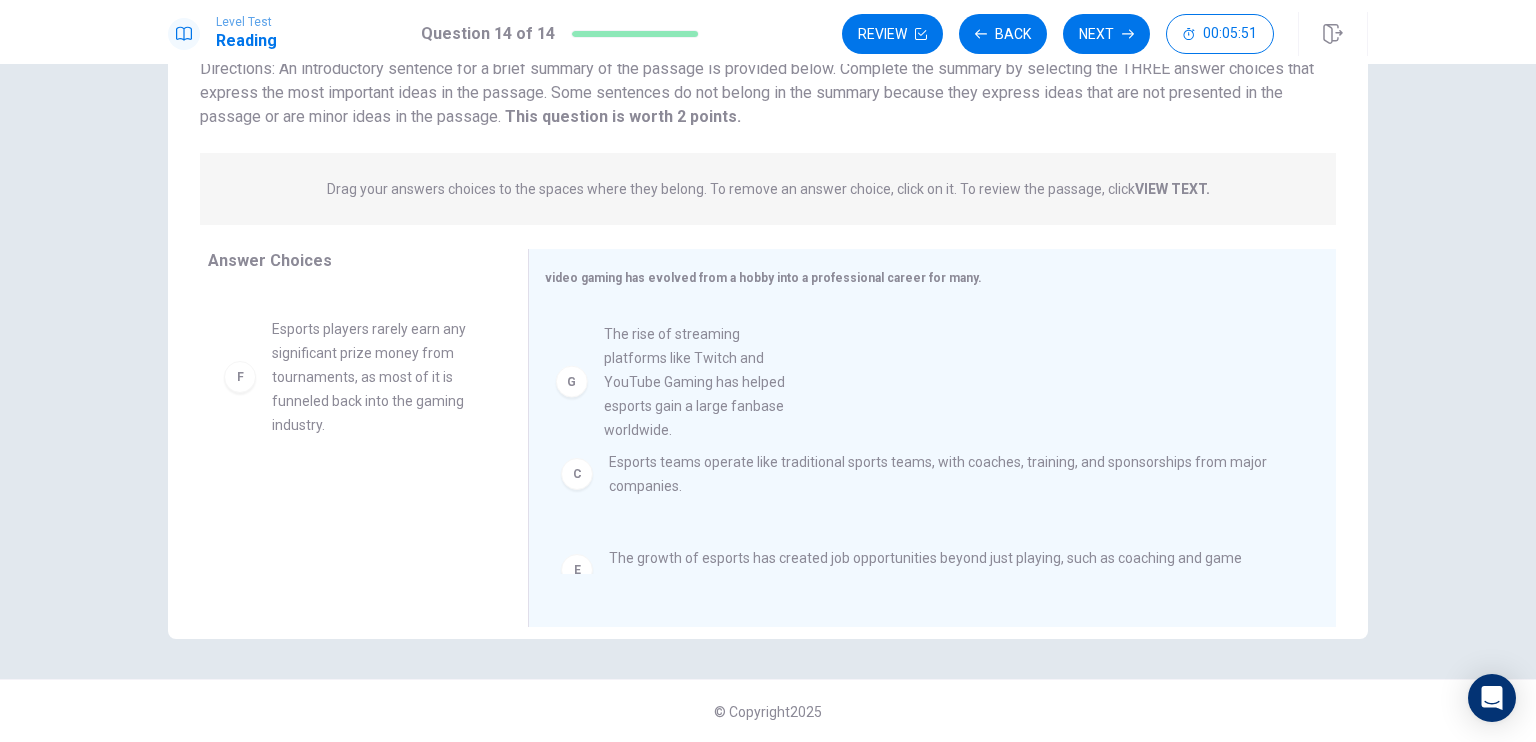 scroll, scrollTop: 48, scrollLeft: 0, axis: vertical 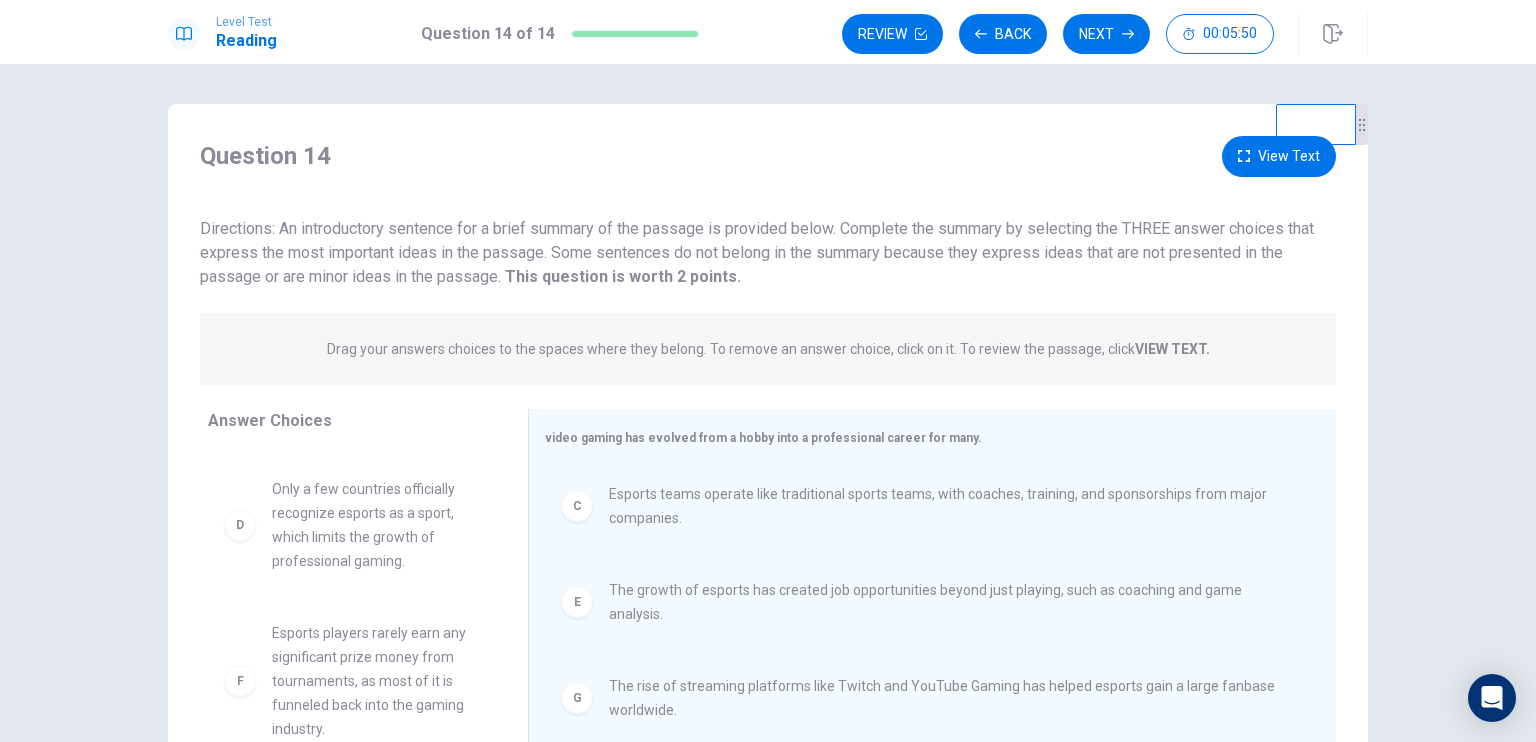 click on "View Text" at bounding box center [1279, 156] 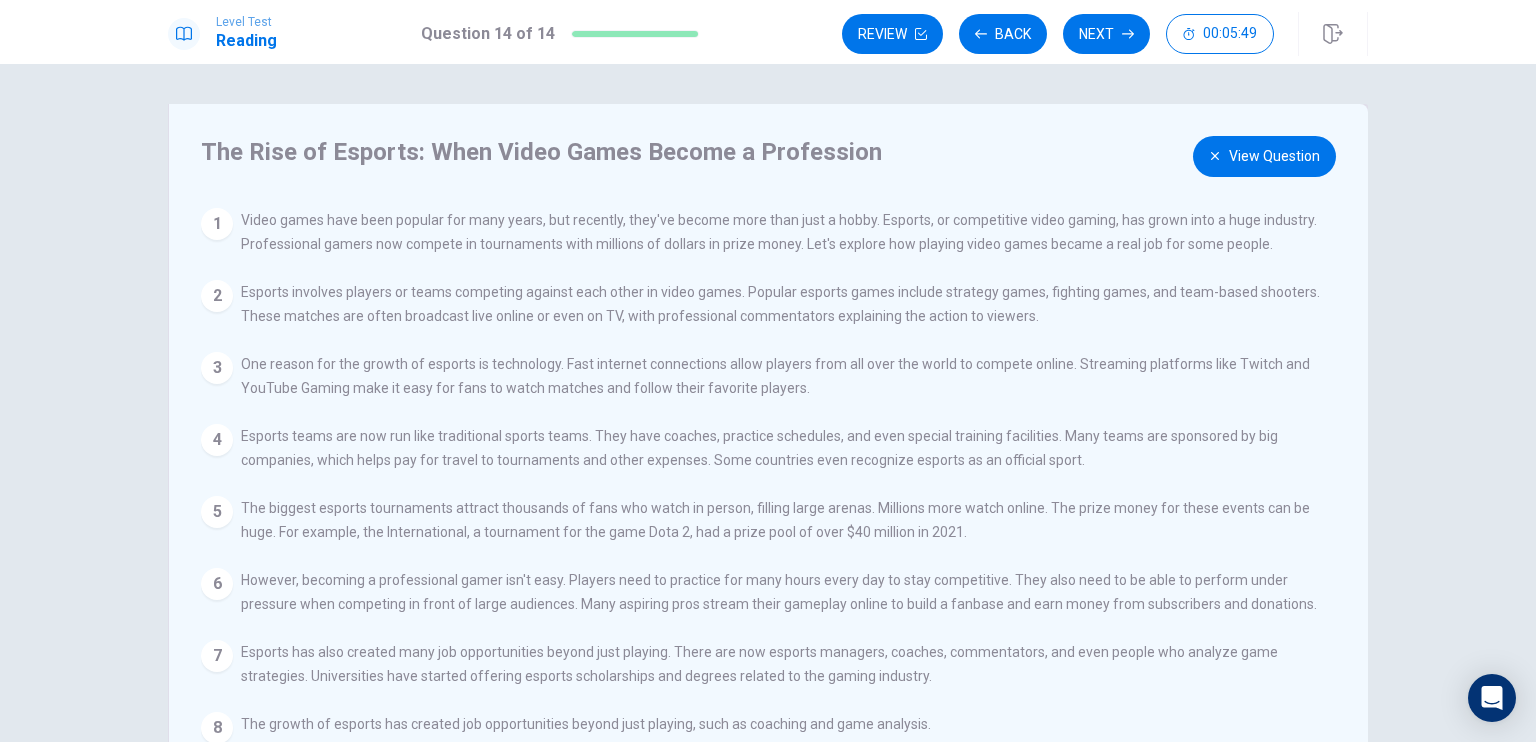 scroll, scrollTop: 13, scrollLeft: 0, axis: vertical 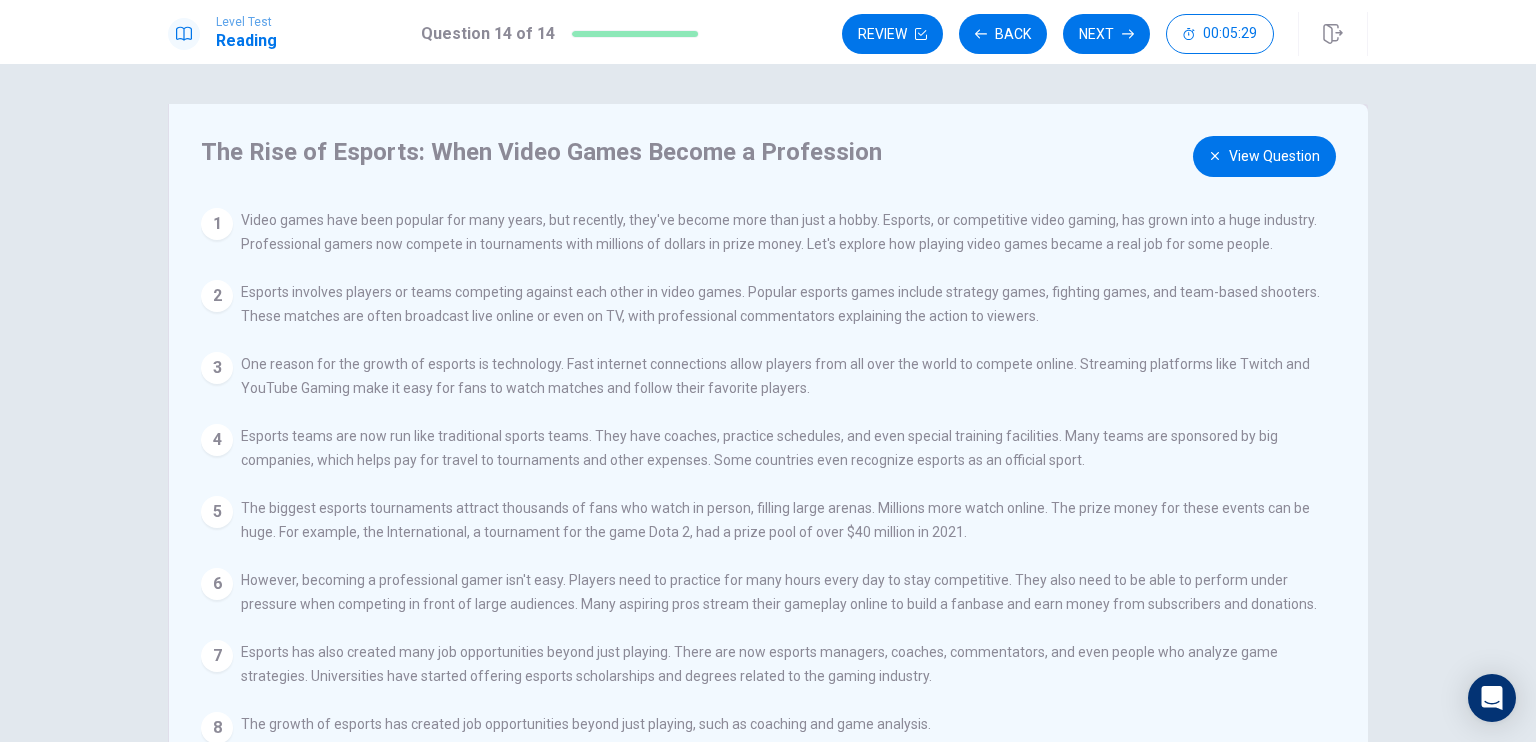 click on "View Question" at bounding box center [1264, 156] 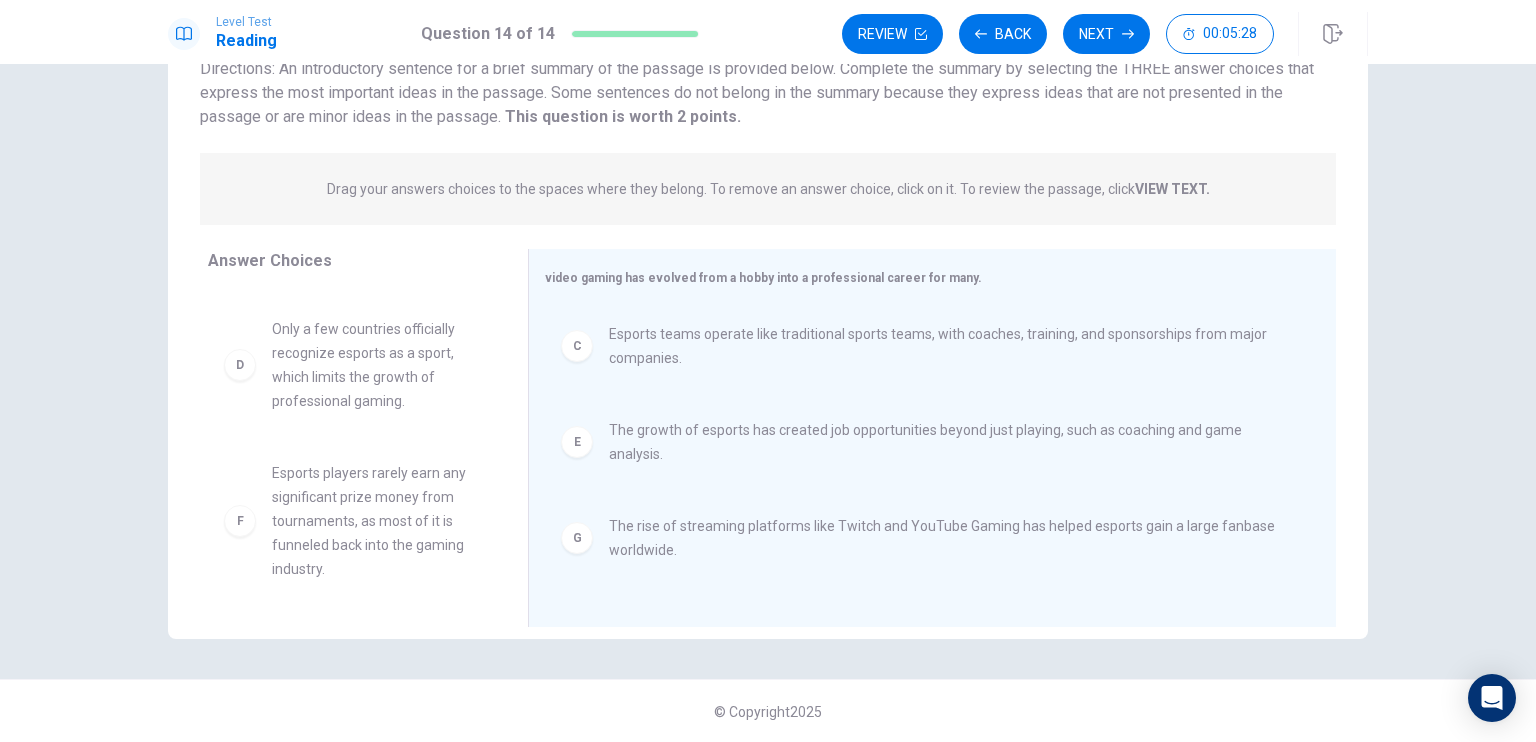 scroll, scrollTop: 160, scrollLeft: 0, axis: vertical 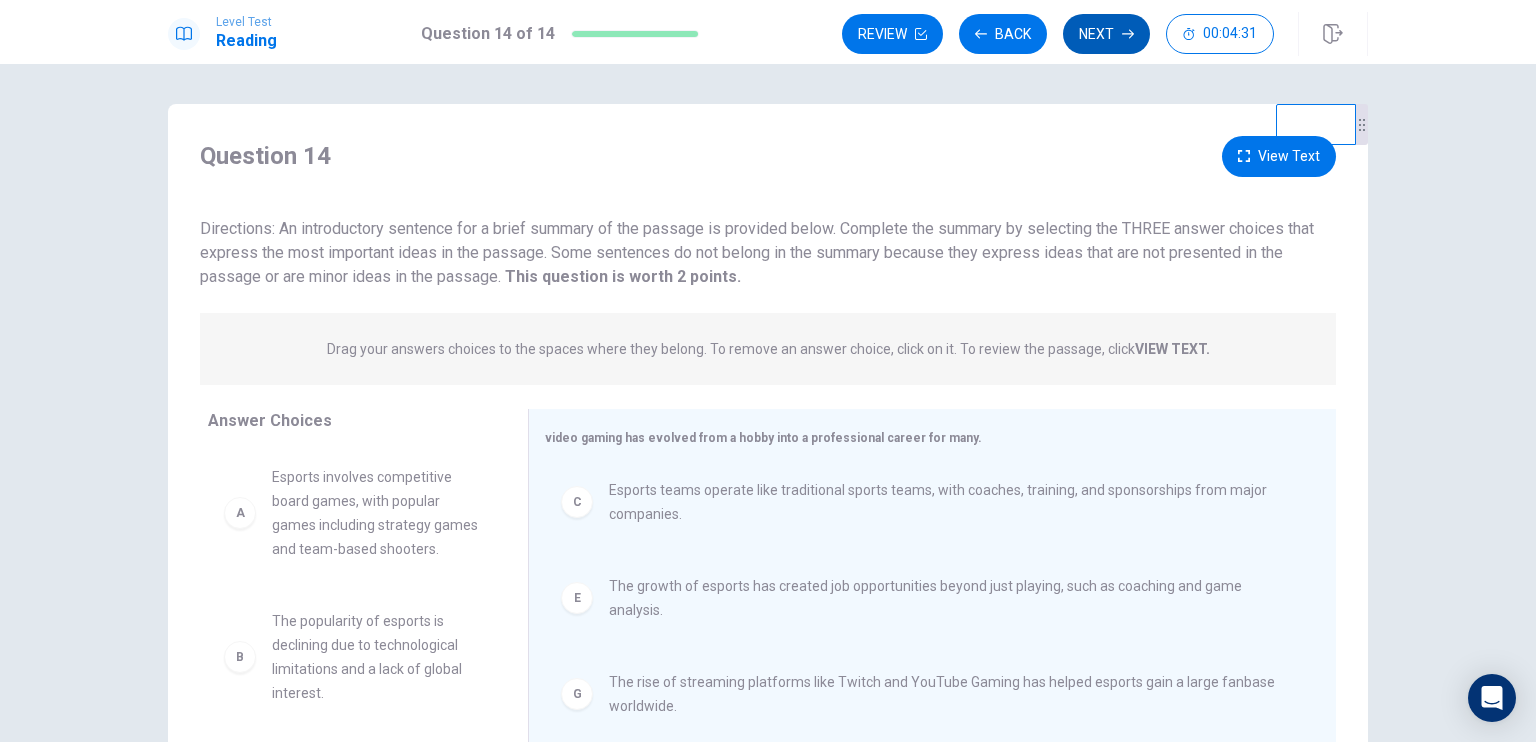 click on "Next" at bounding box center (1106, 34) 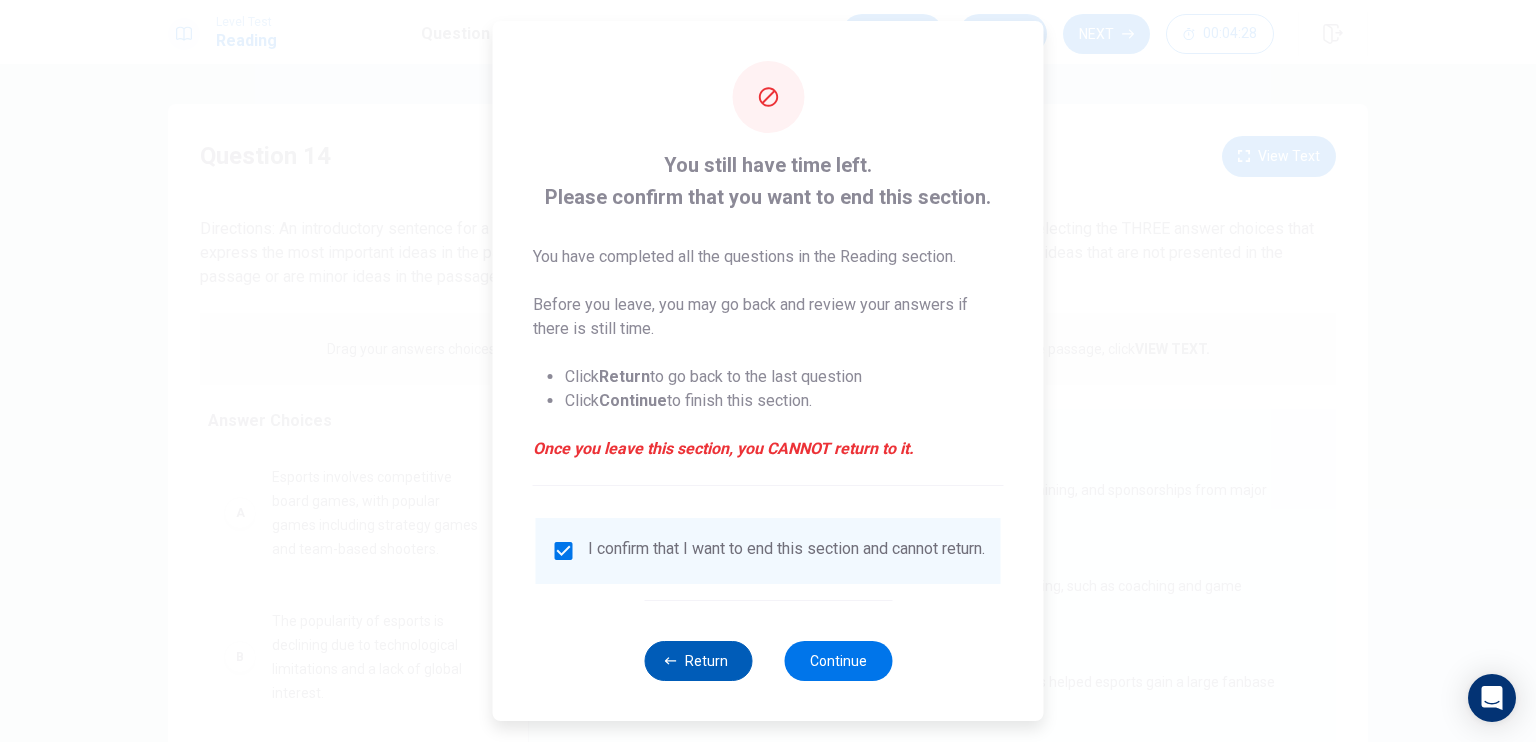 click on "Return" at bounding box center (698, 661) 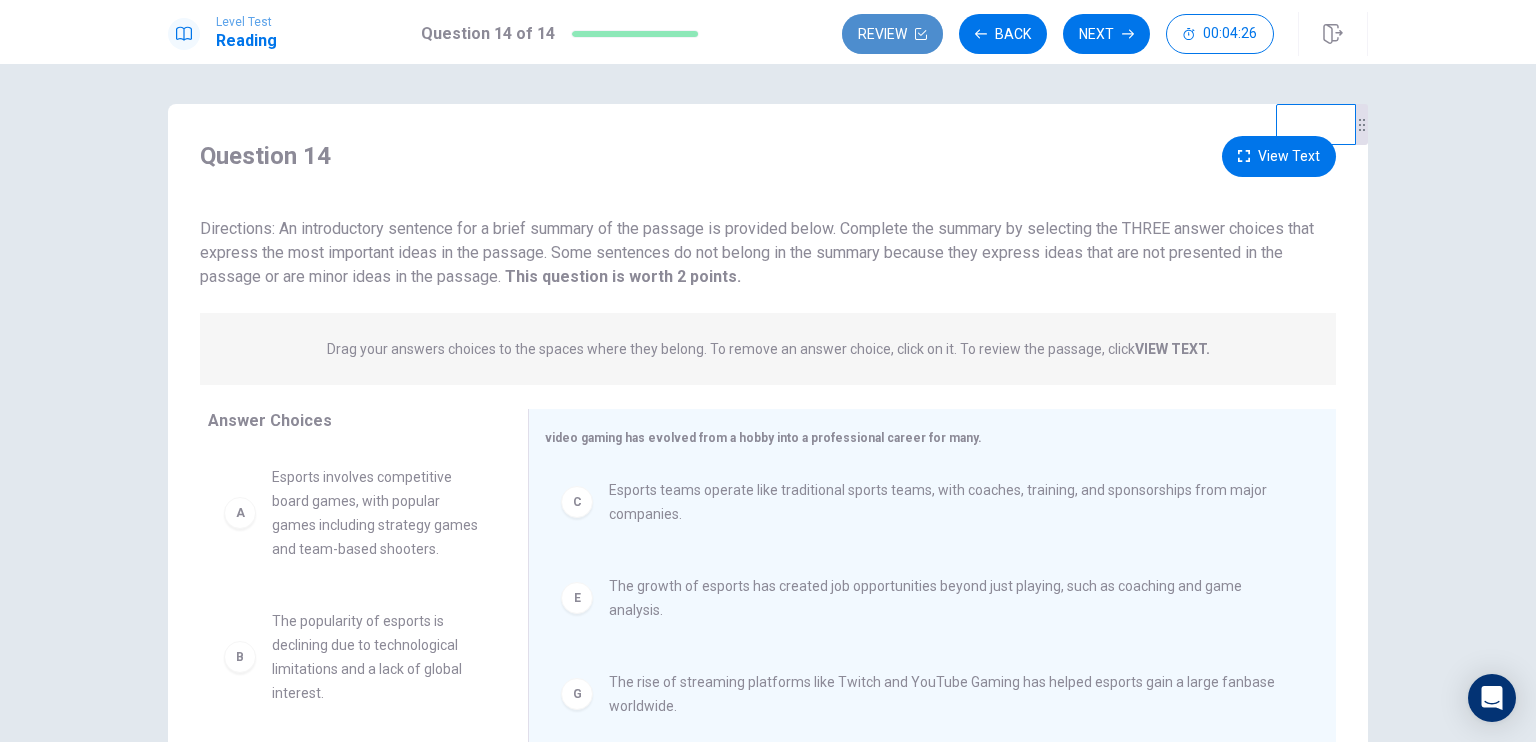 click 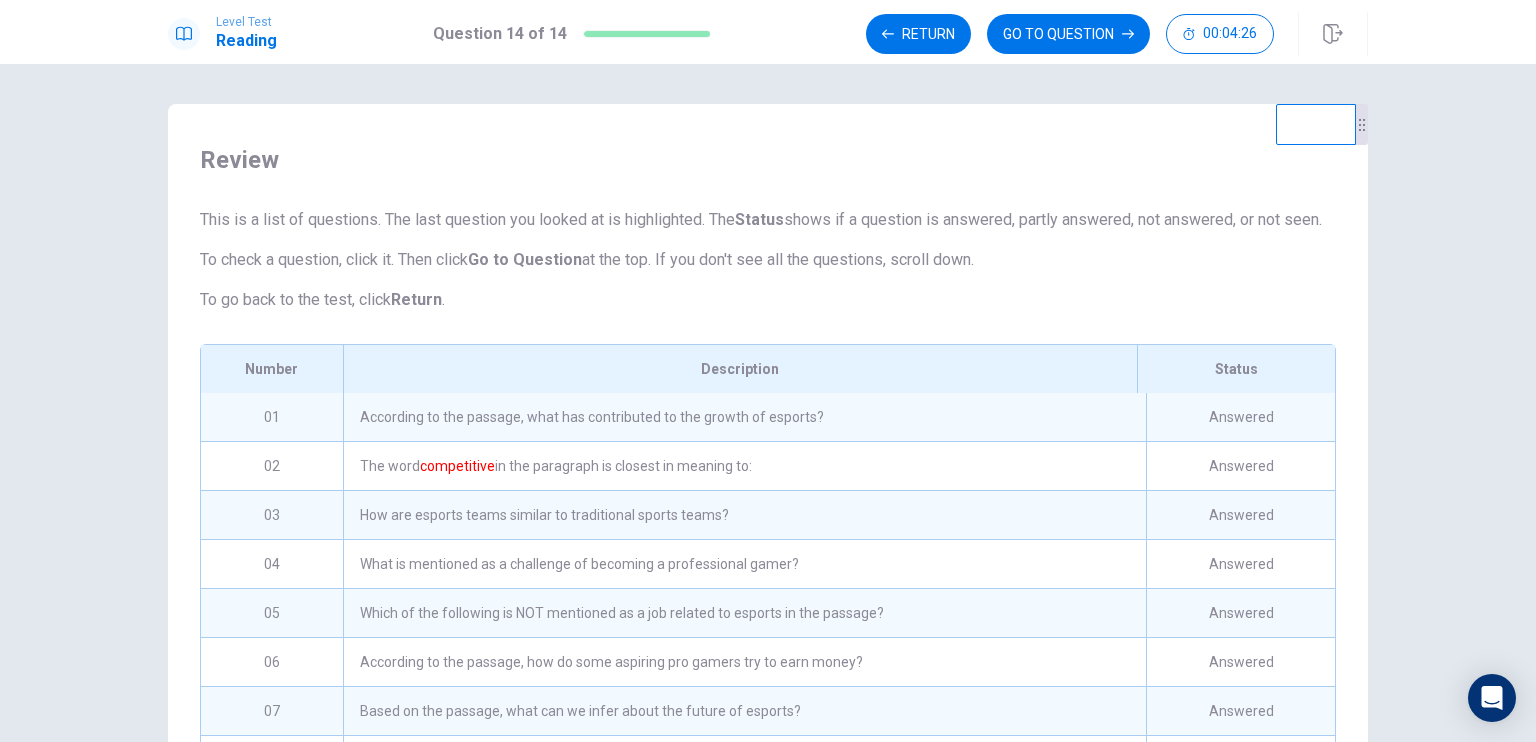 scroll, scrollTop: 259, scrollLeft: 0, axis: vertical 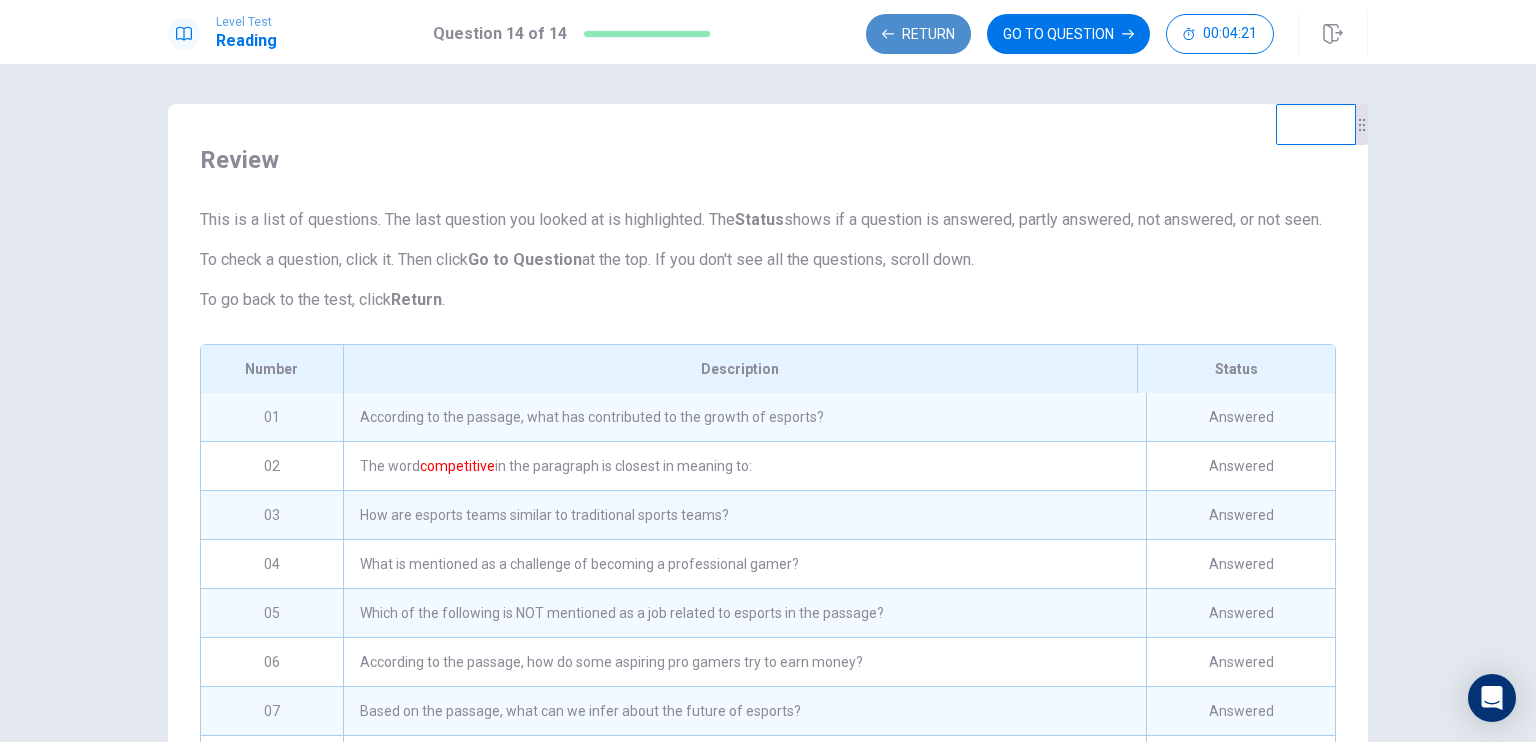 click on "Return" at bounding box center (918, 34) 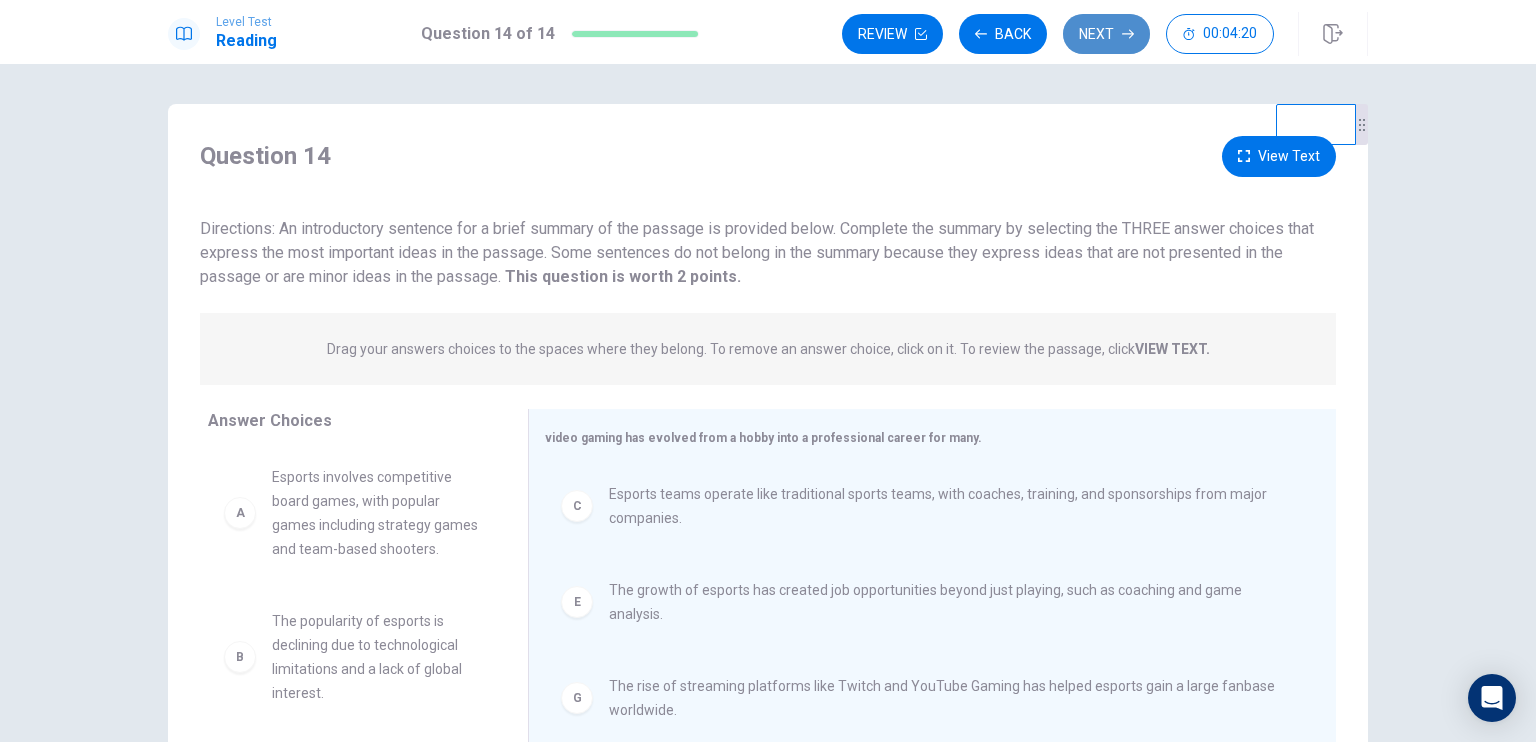 click on "Next" at bounding box center (1106, 34) 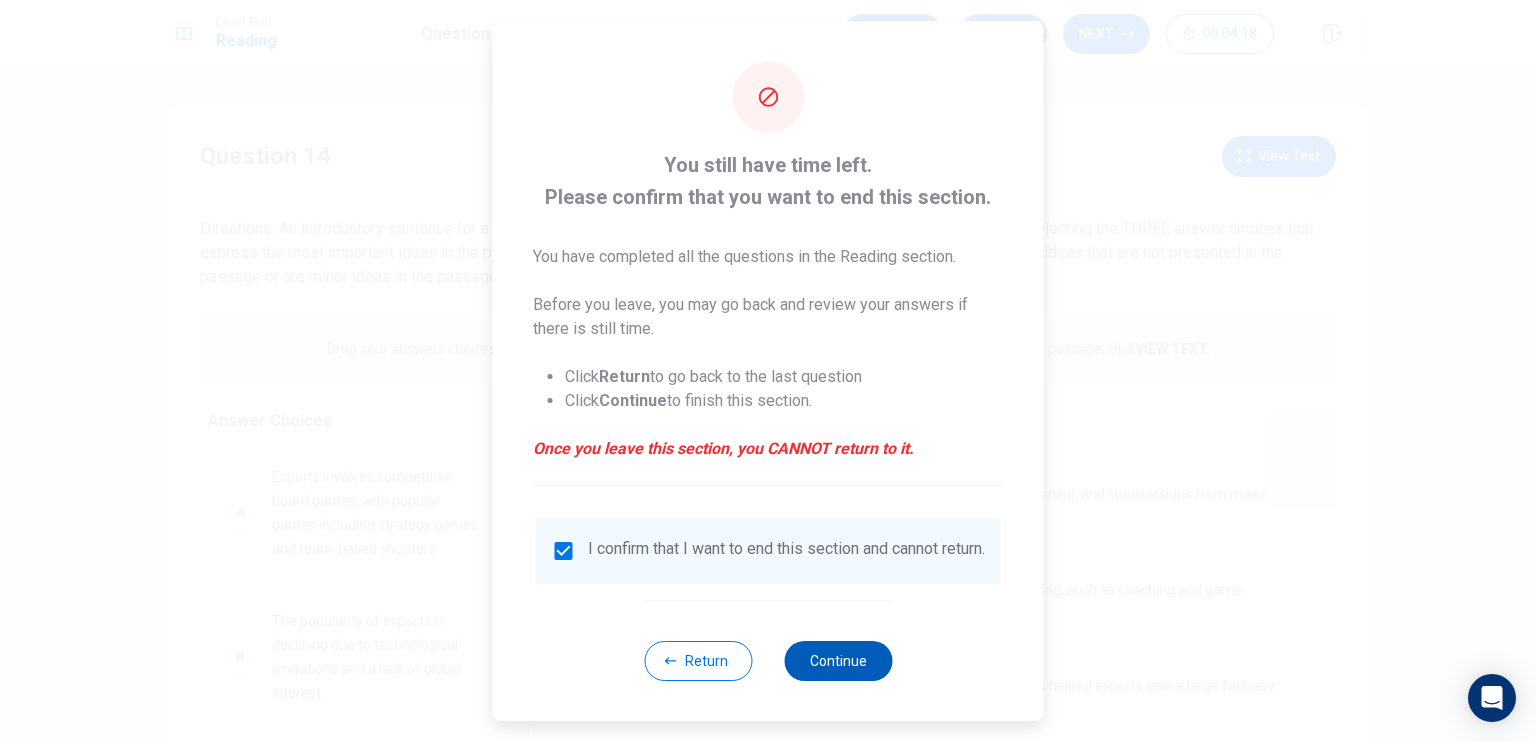 click on "Continue" at bounding box center [838, 661] 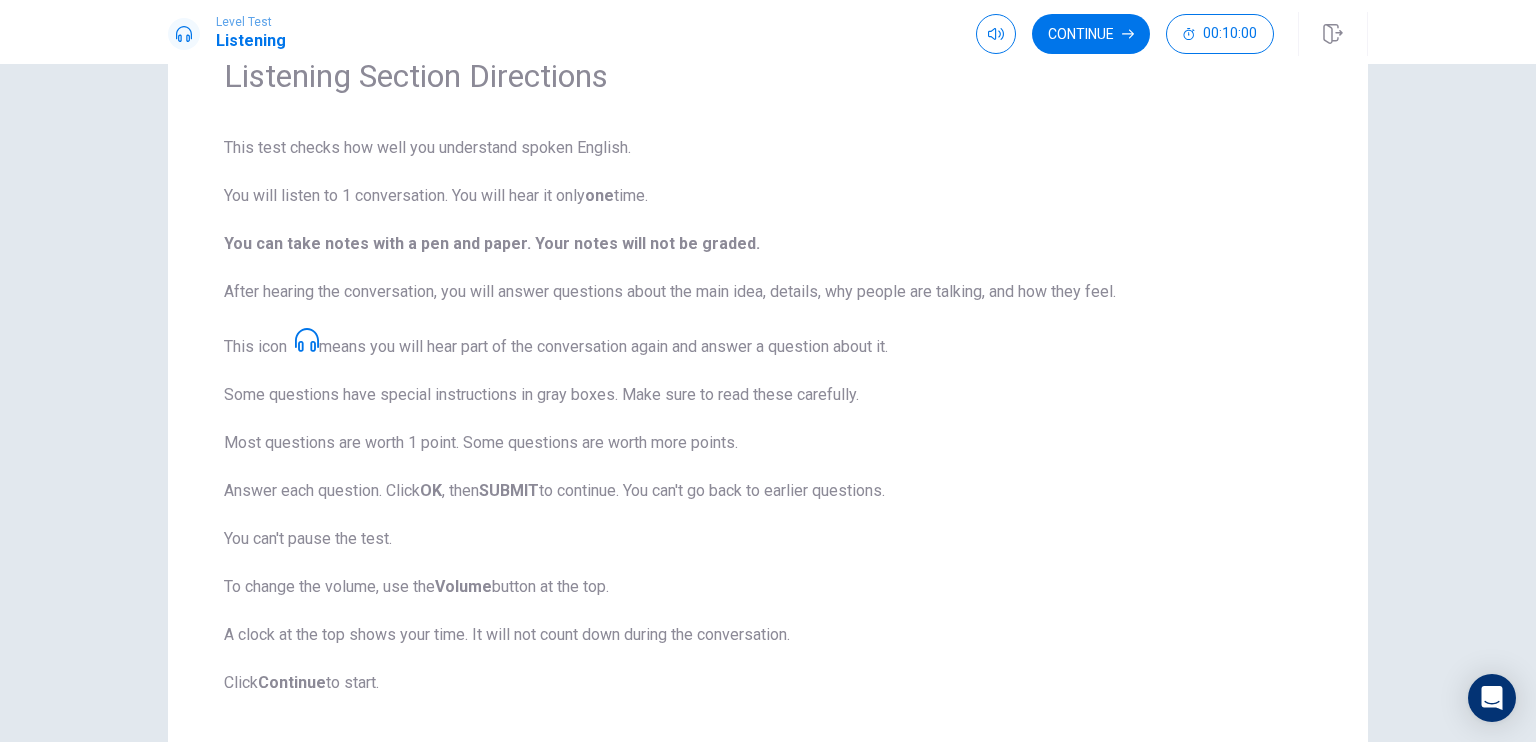 scroll, scrollTop: 0, scrollLeft: 0, axis: both 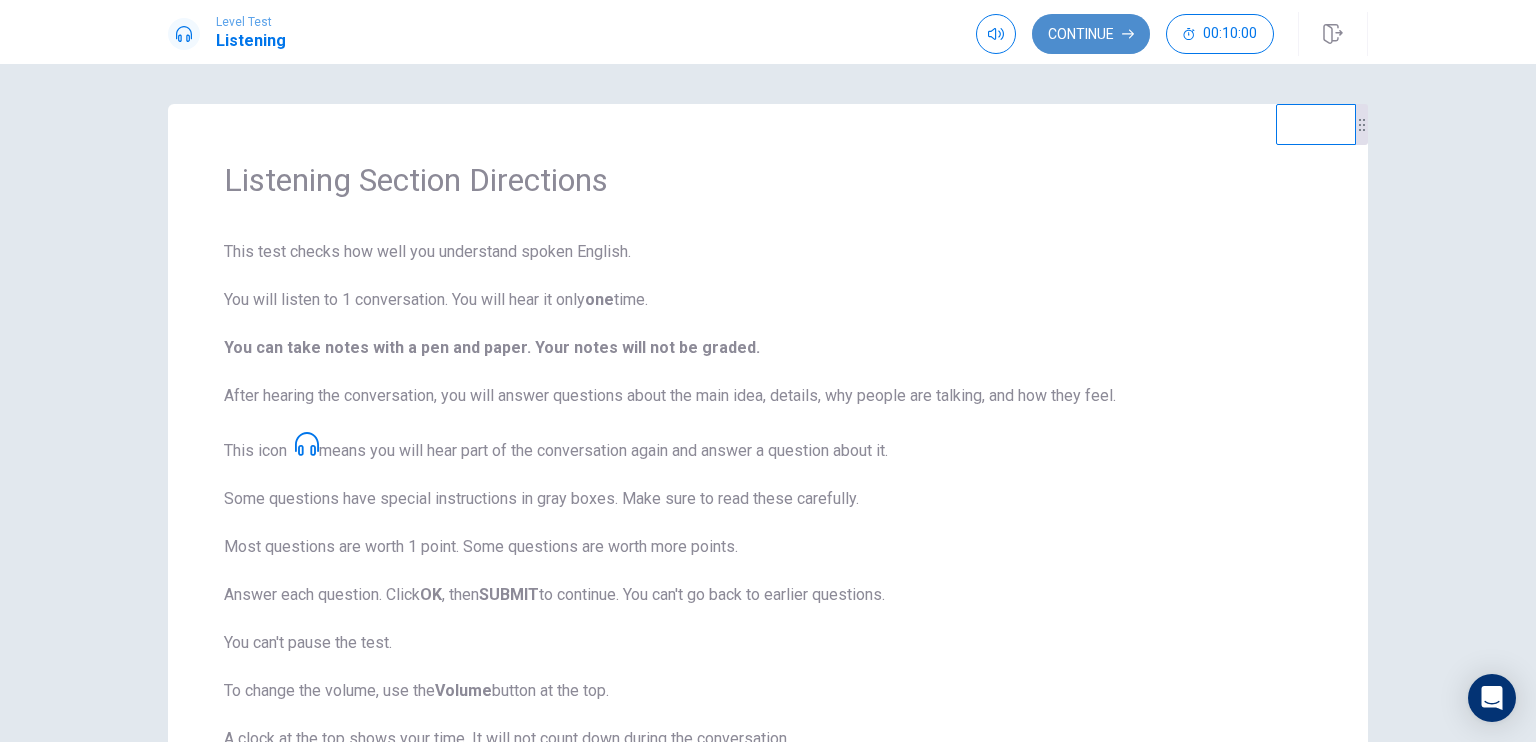 click on "Continue" at bounding box center (1091, 34) 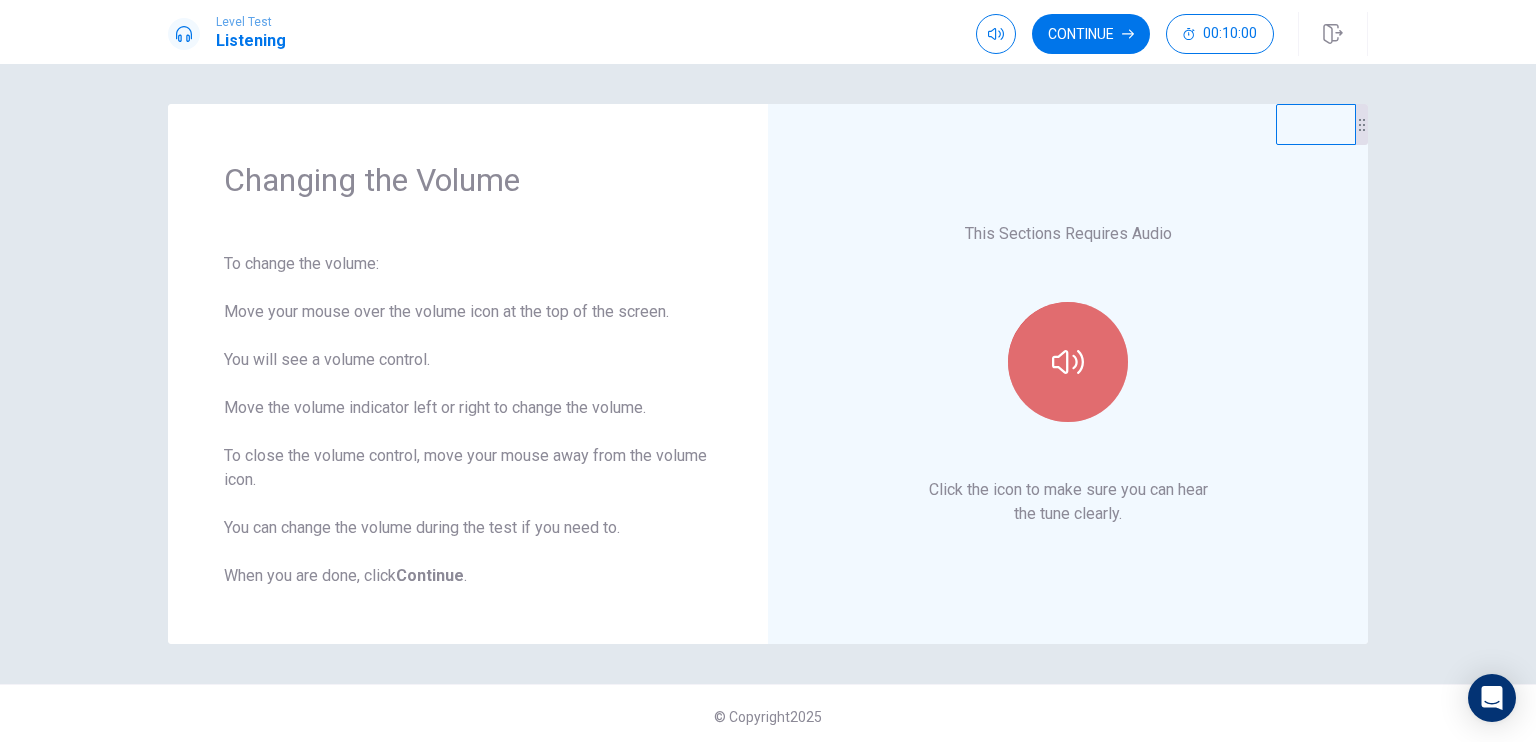 click at bounding box center [1068, 362] 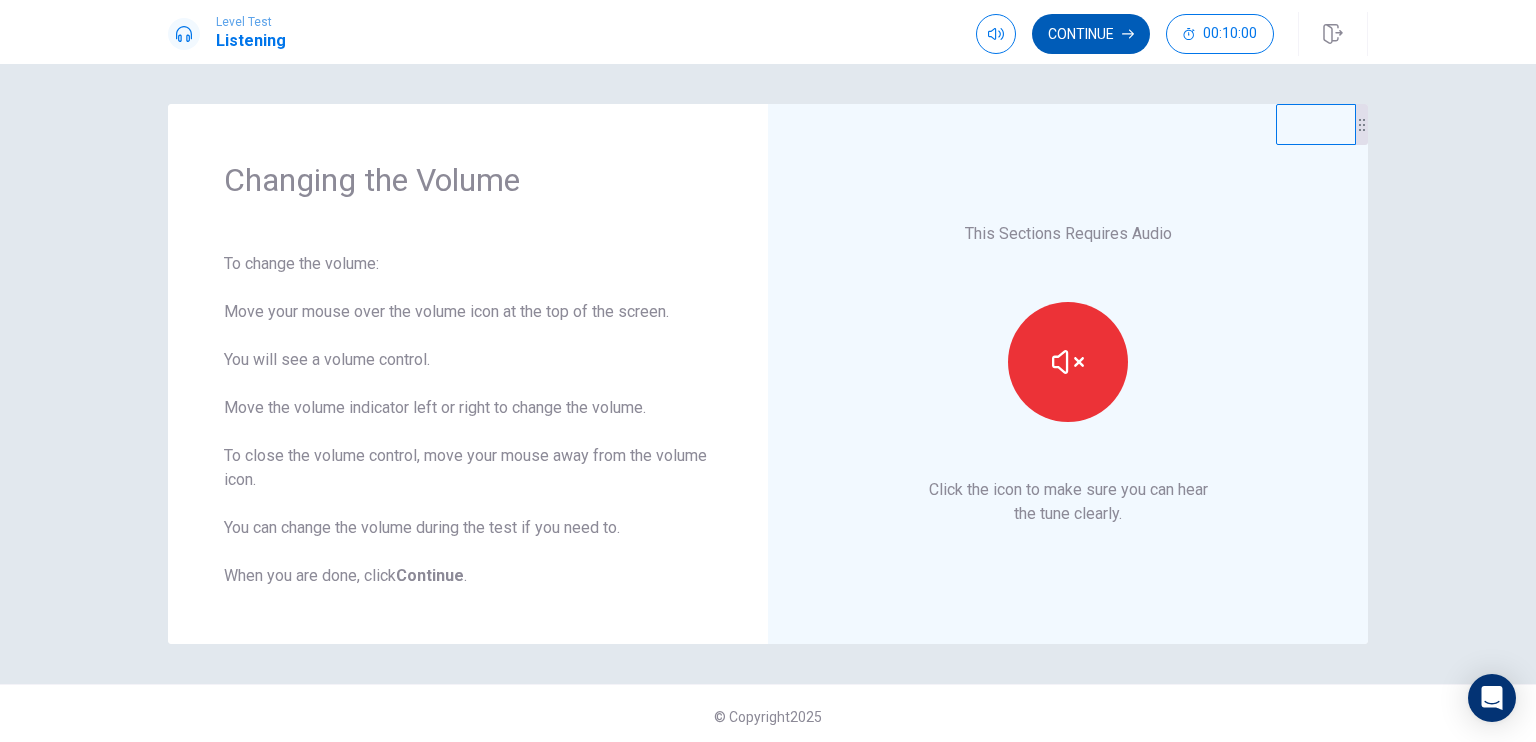 click on "Continue" at bounding box center (1091, 34) 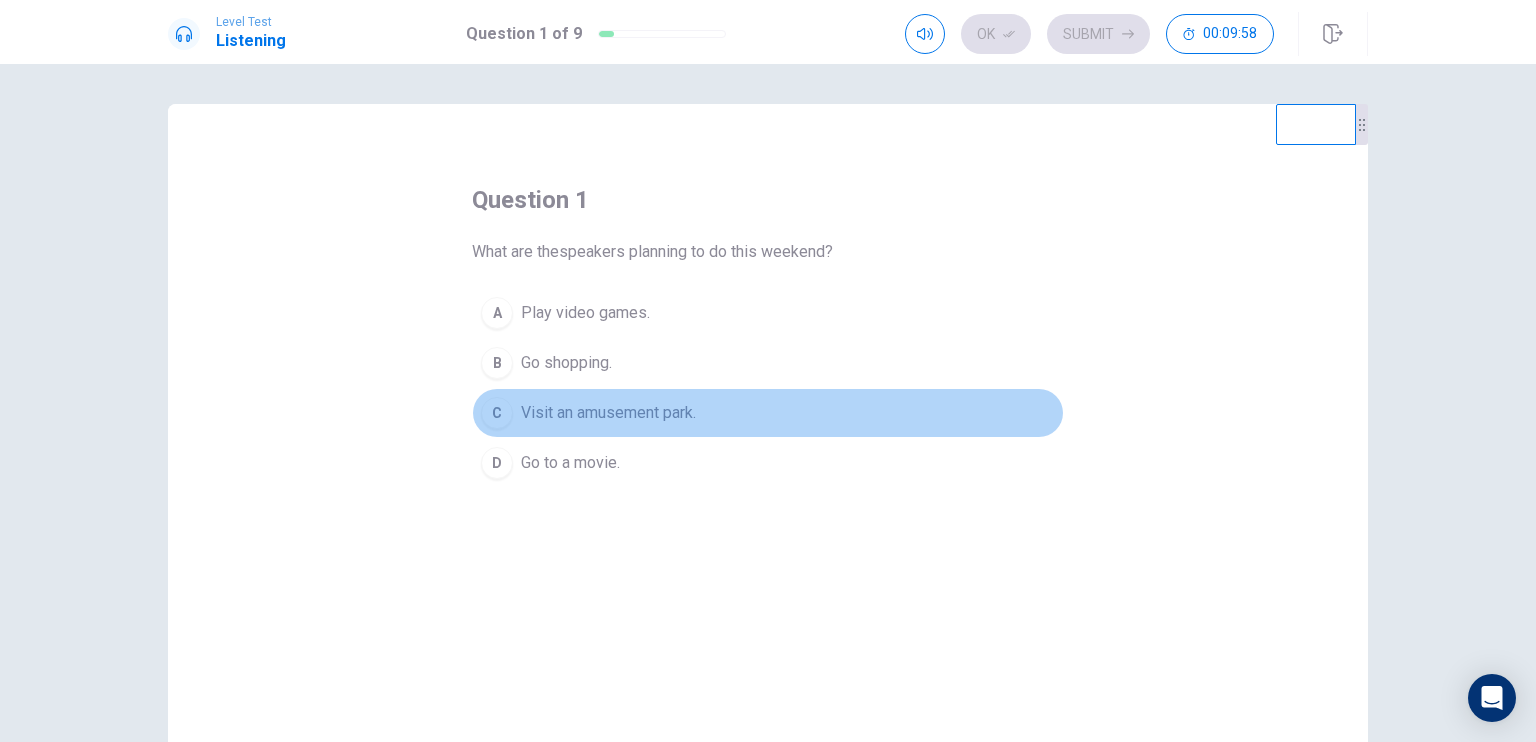click on "C" at bounding box center [497, 413] 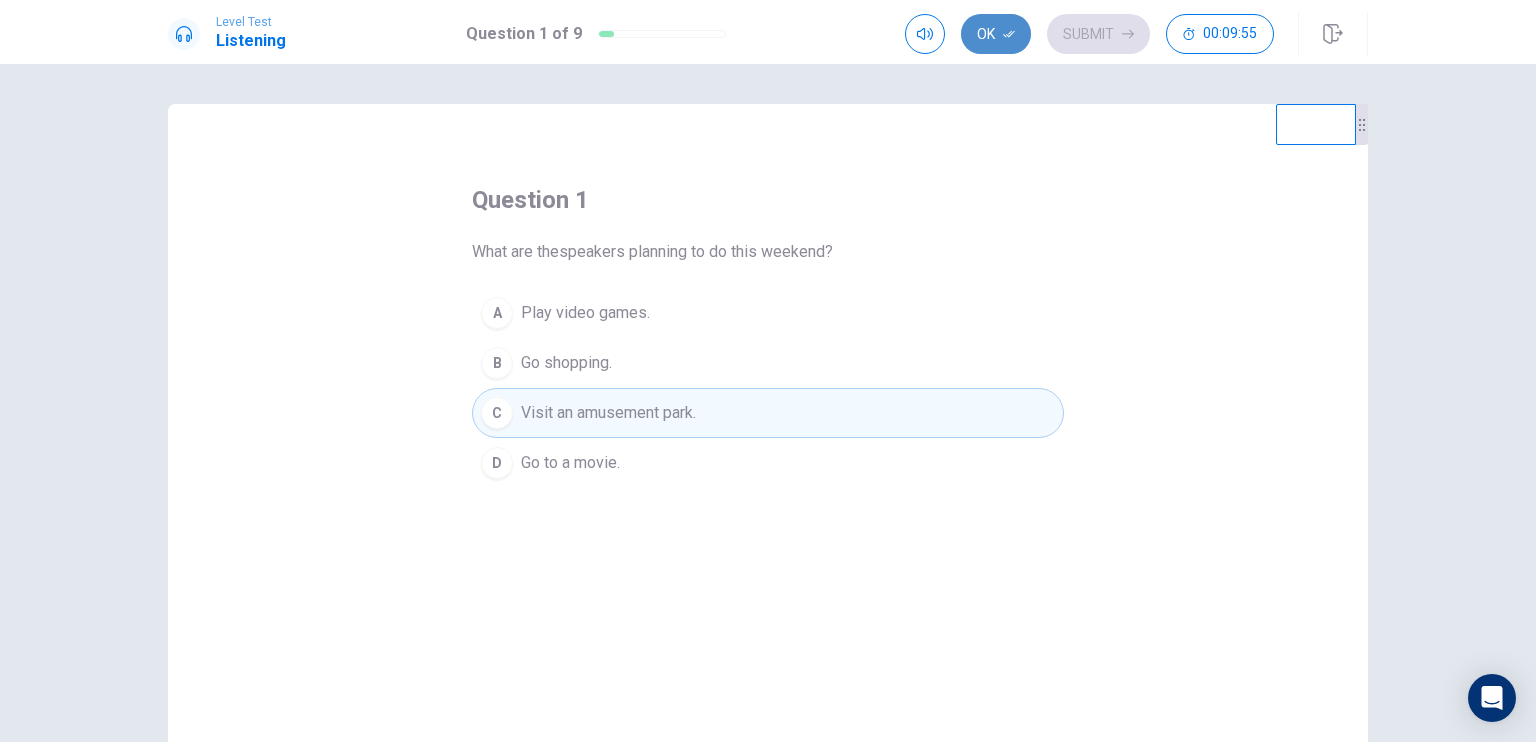 click on "Ok" at bounding box center (996, 34) 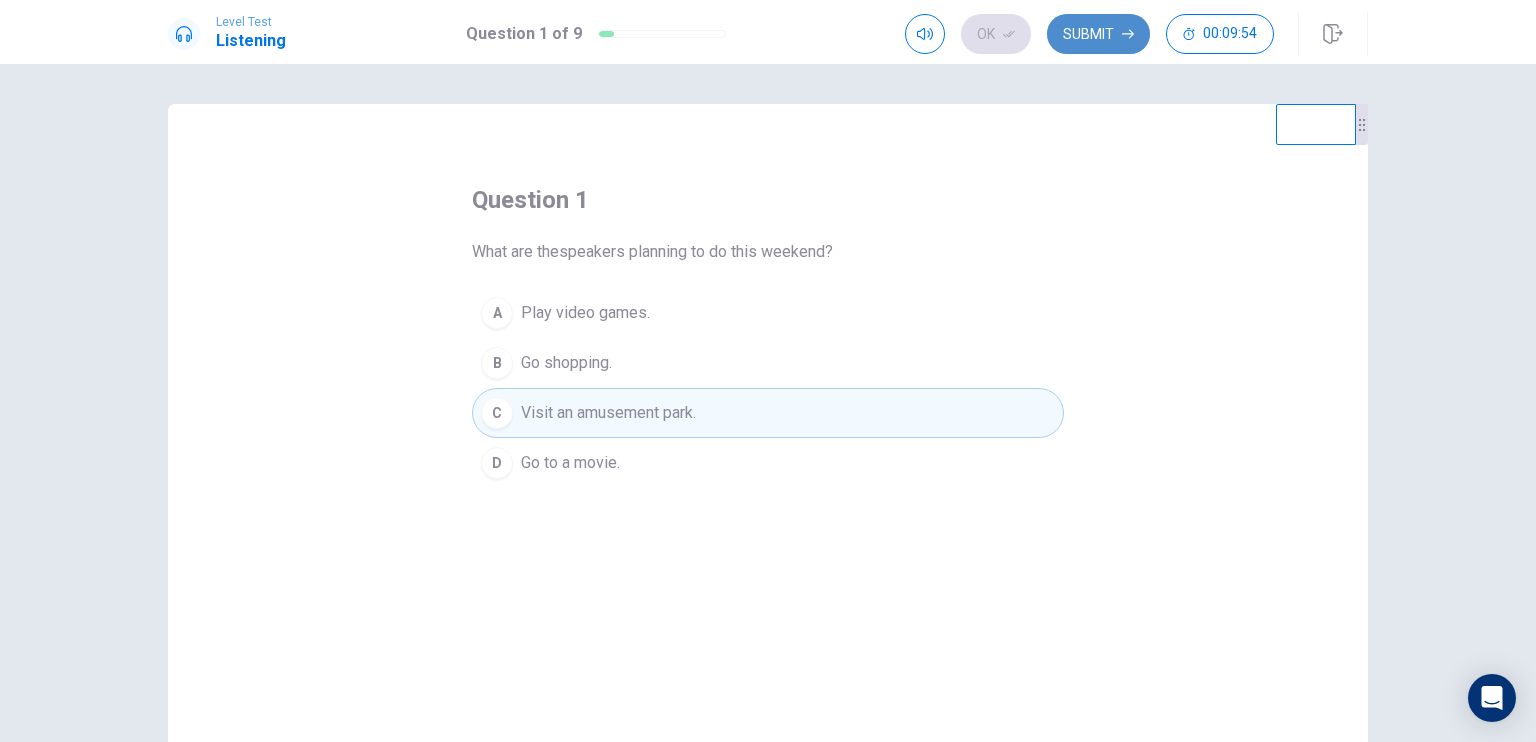 click on "Submit" at bounding box center [1098, 34] 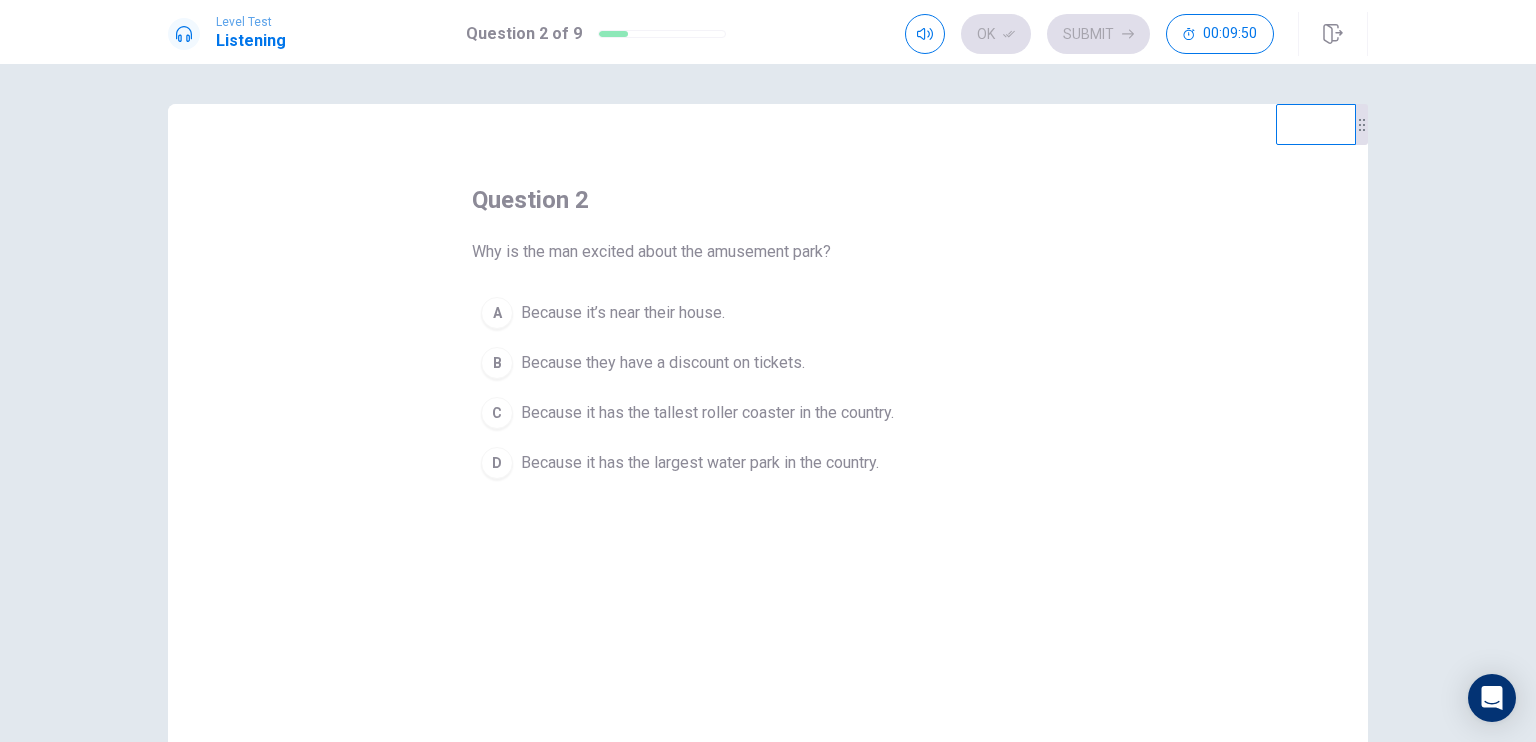 click on "Because it has the tallest roller coaster in the country." at bounding box center [707, 413] 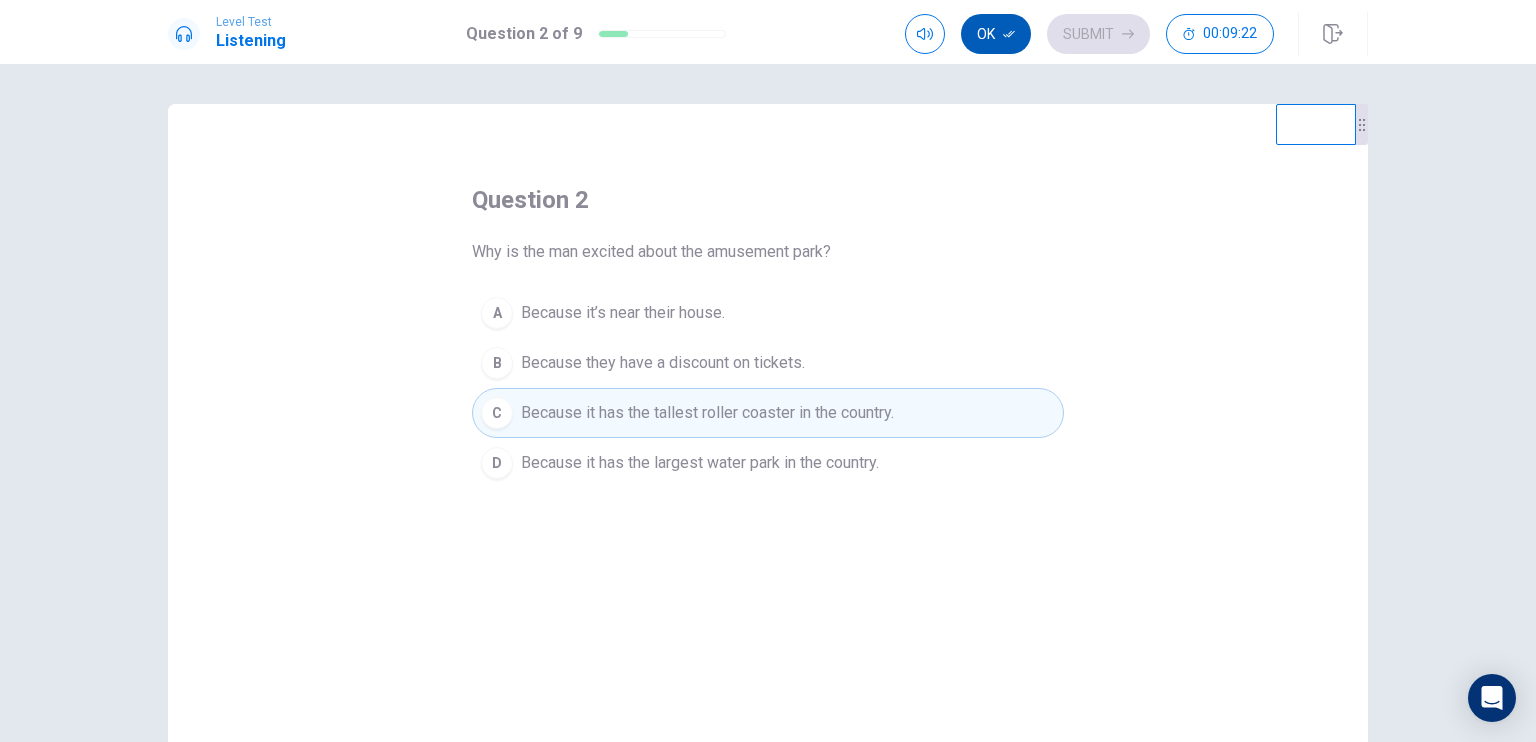 click on "Ok" at bounding box center (996, 34) 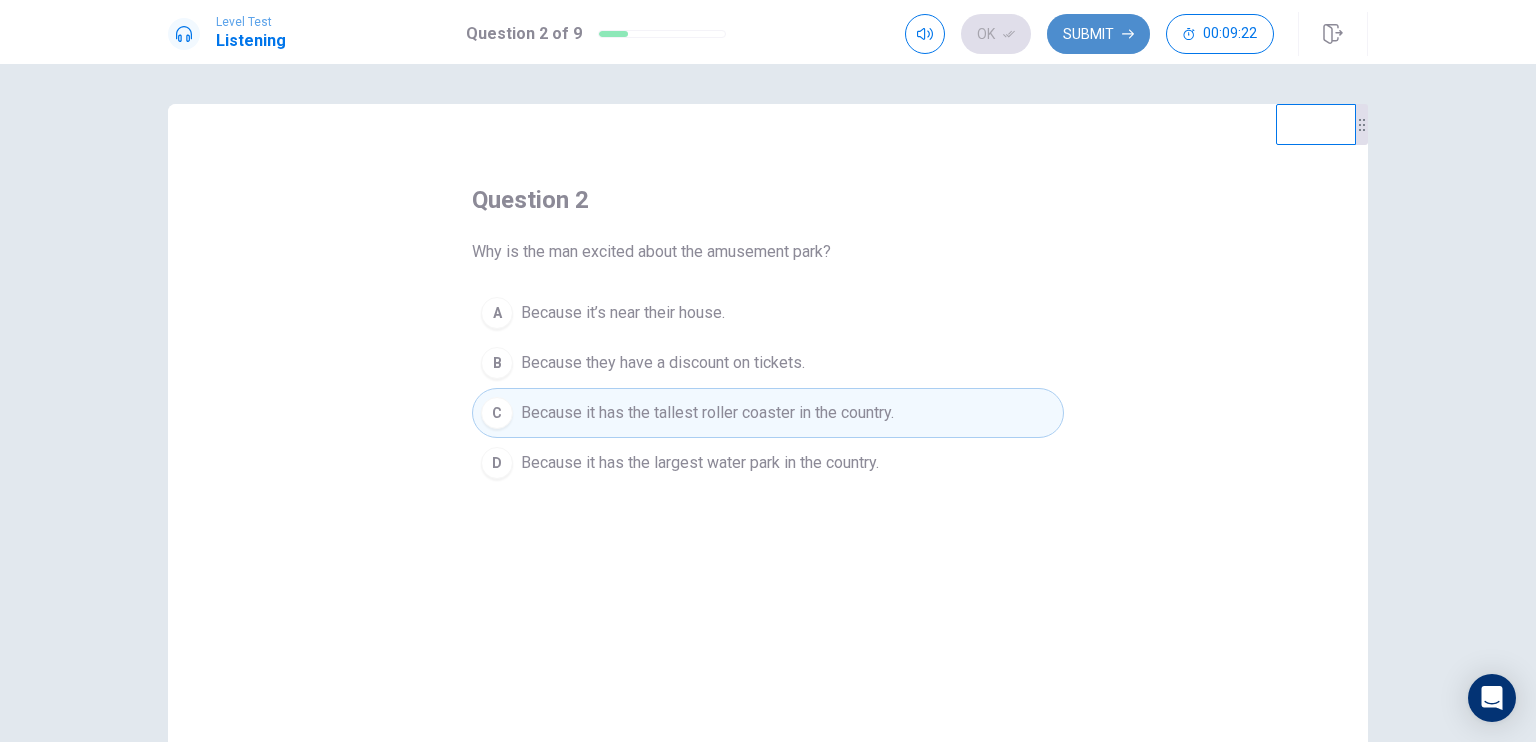click on "Submit" at bounding box center (1098, 34) 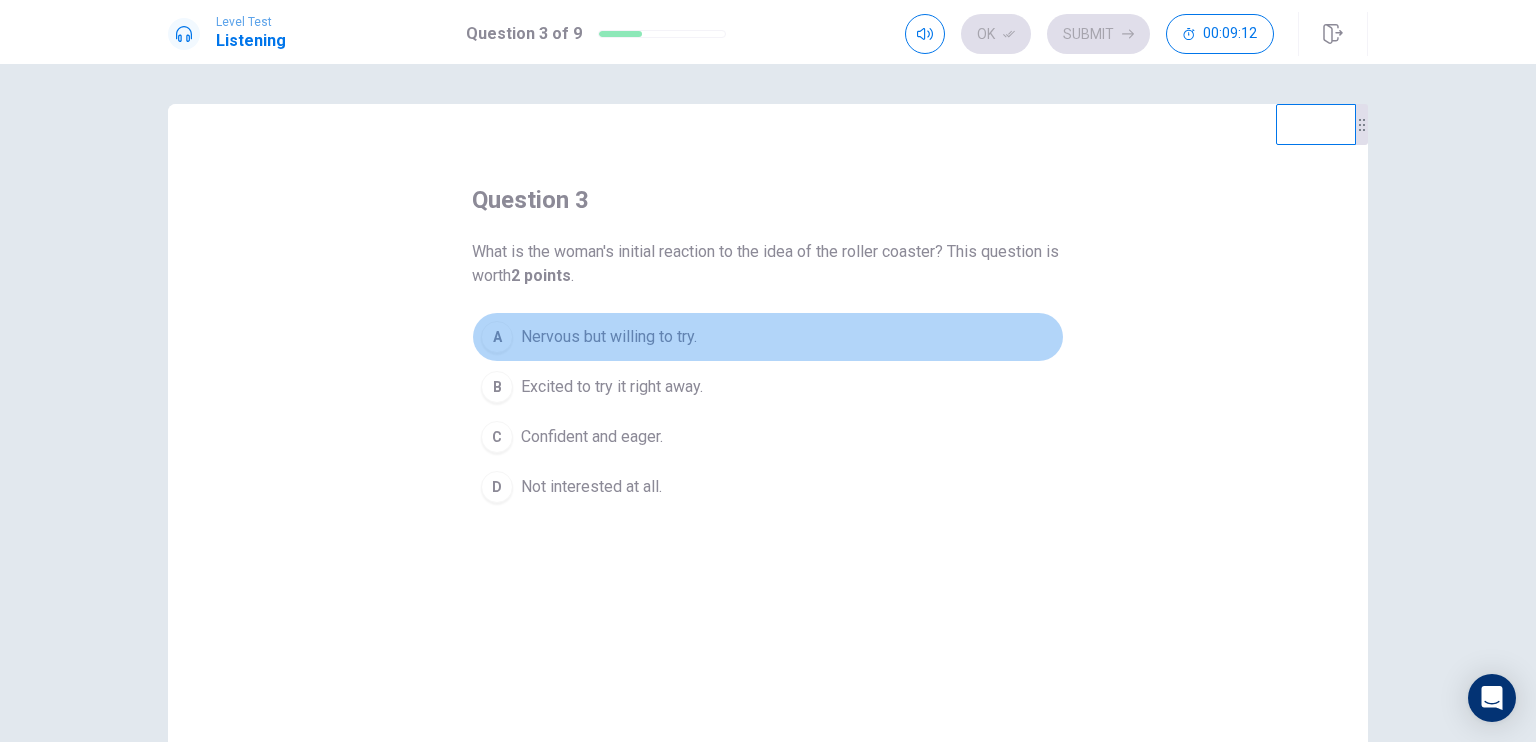 click on "Nervous but willing to try." at bounding box center (609, 337) 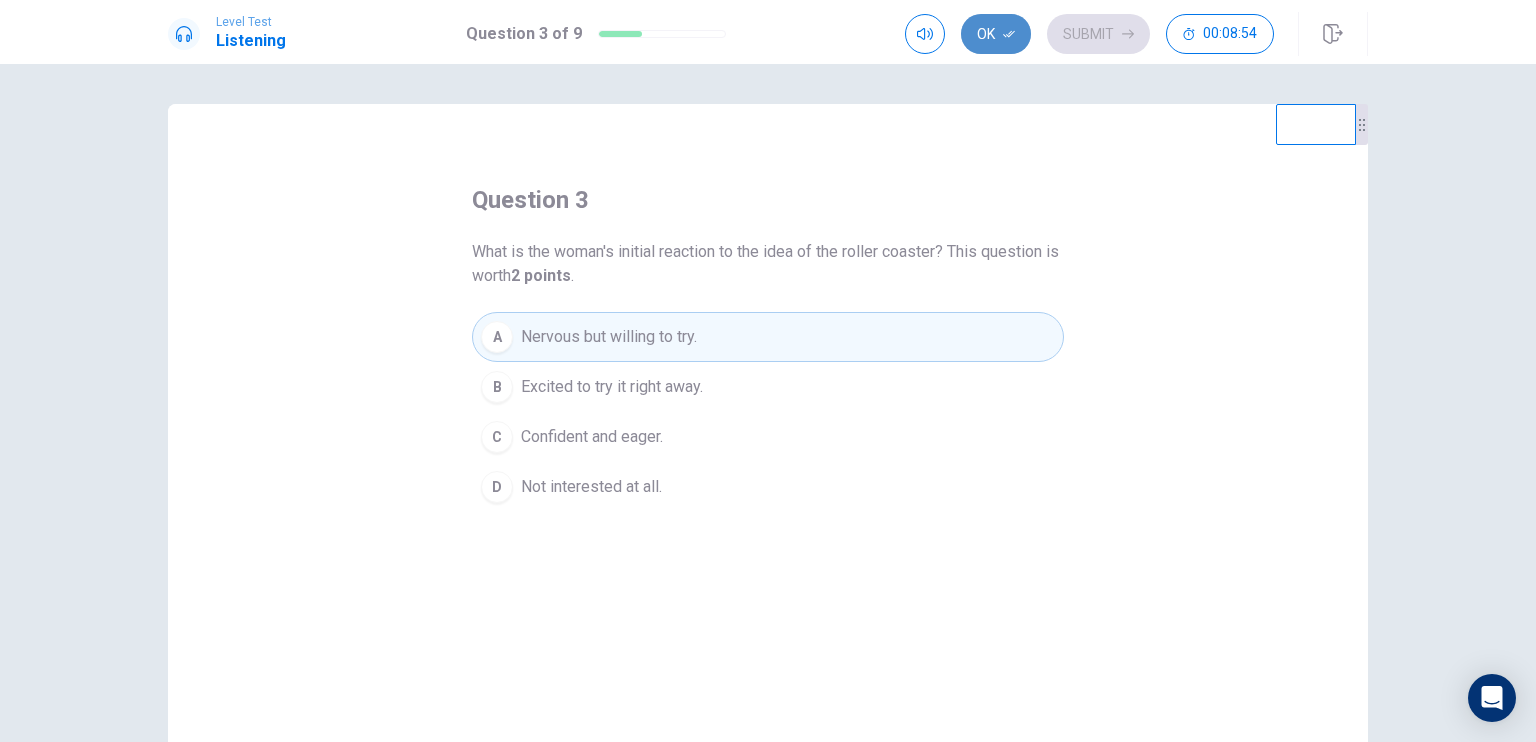 click on "Ok" at bounding box center (996, 34) 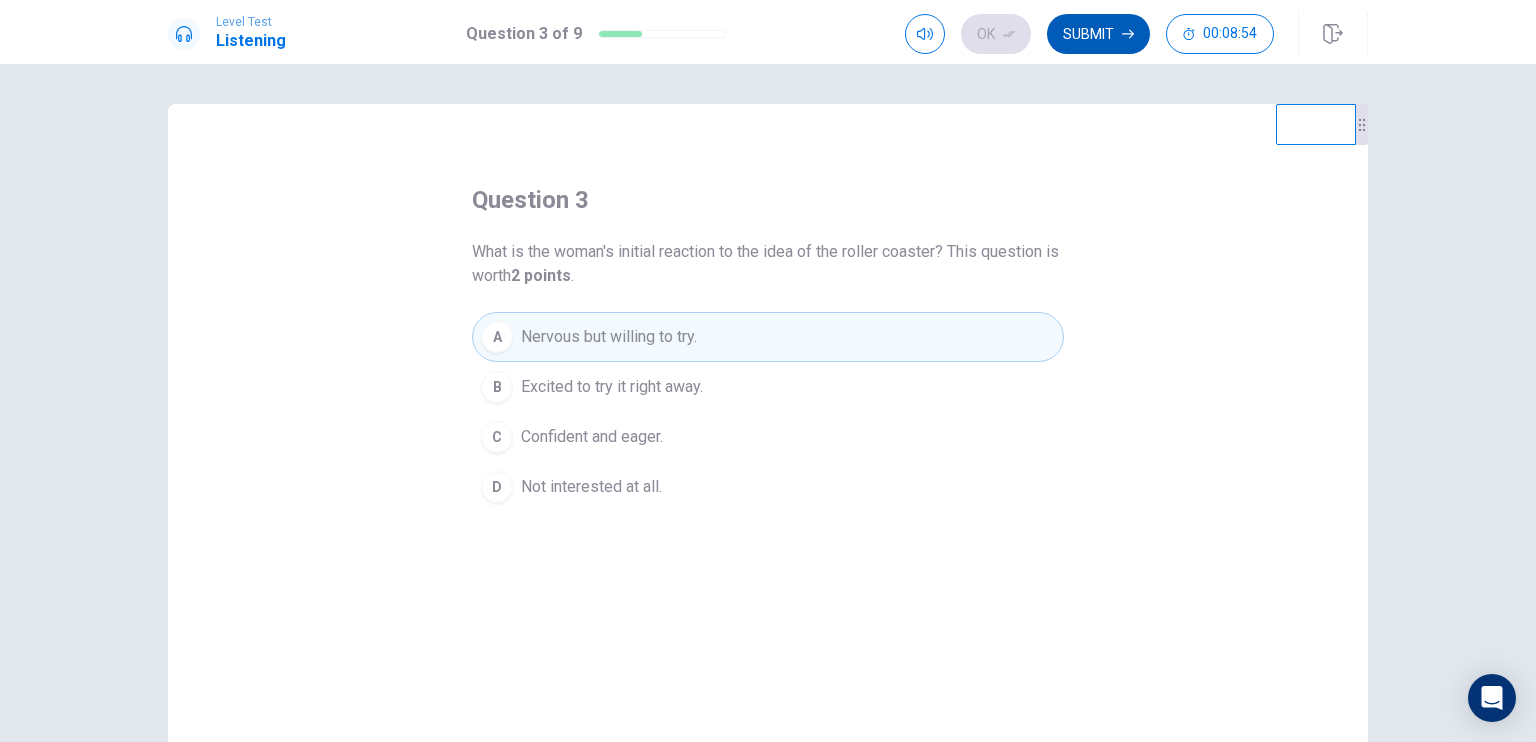 click on "Submit" at bounding box center (1098, 34) 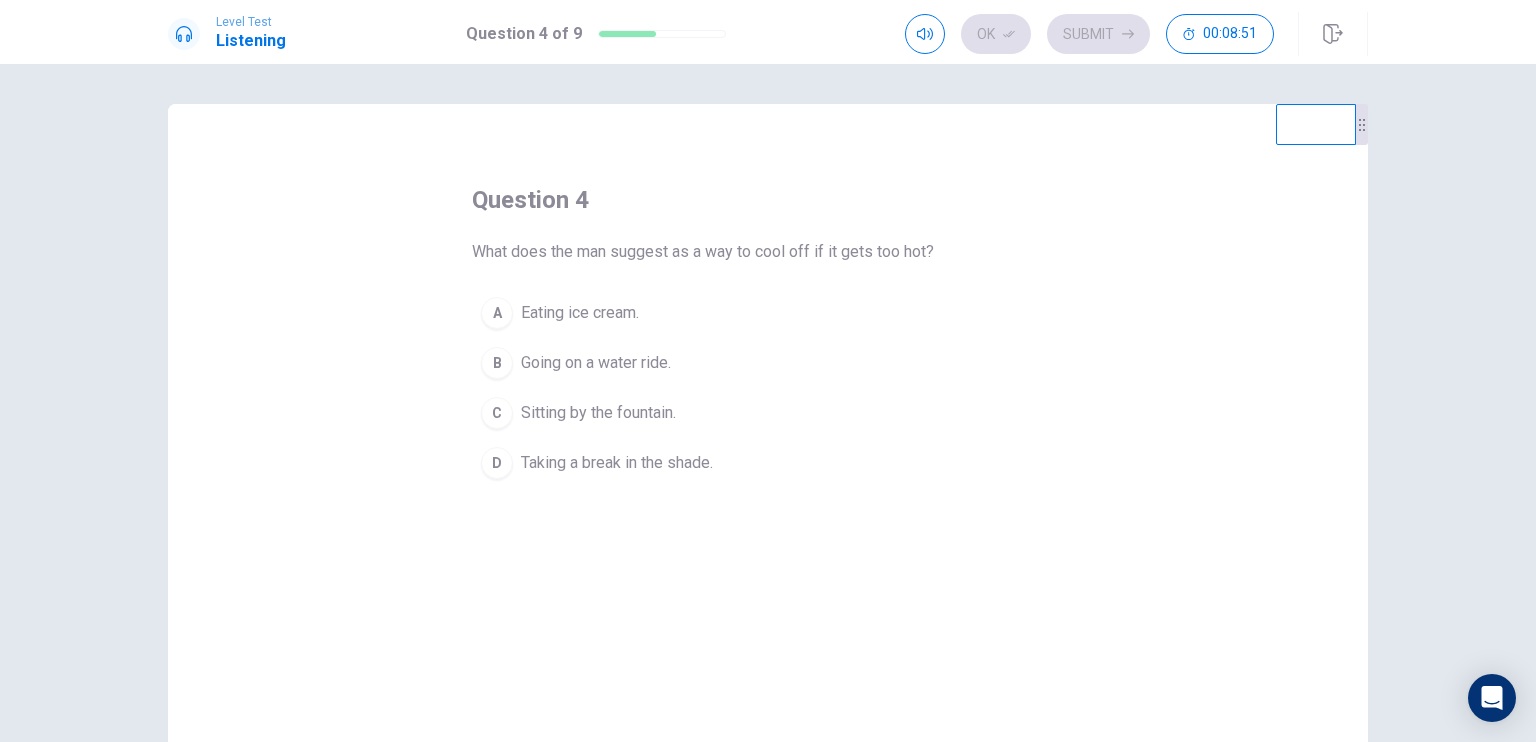 click on "Going on a water ride." at bounding box center [596, 363] 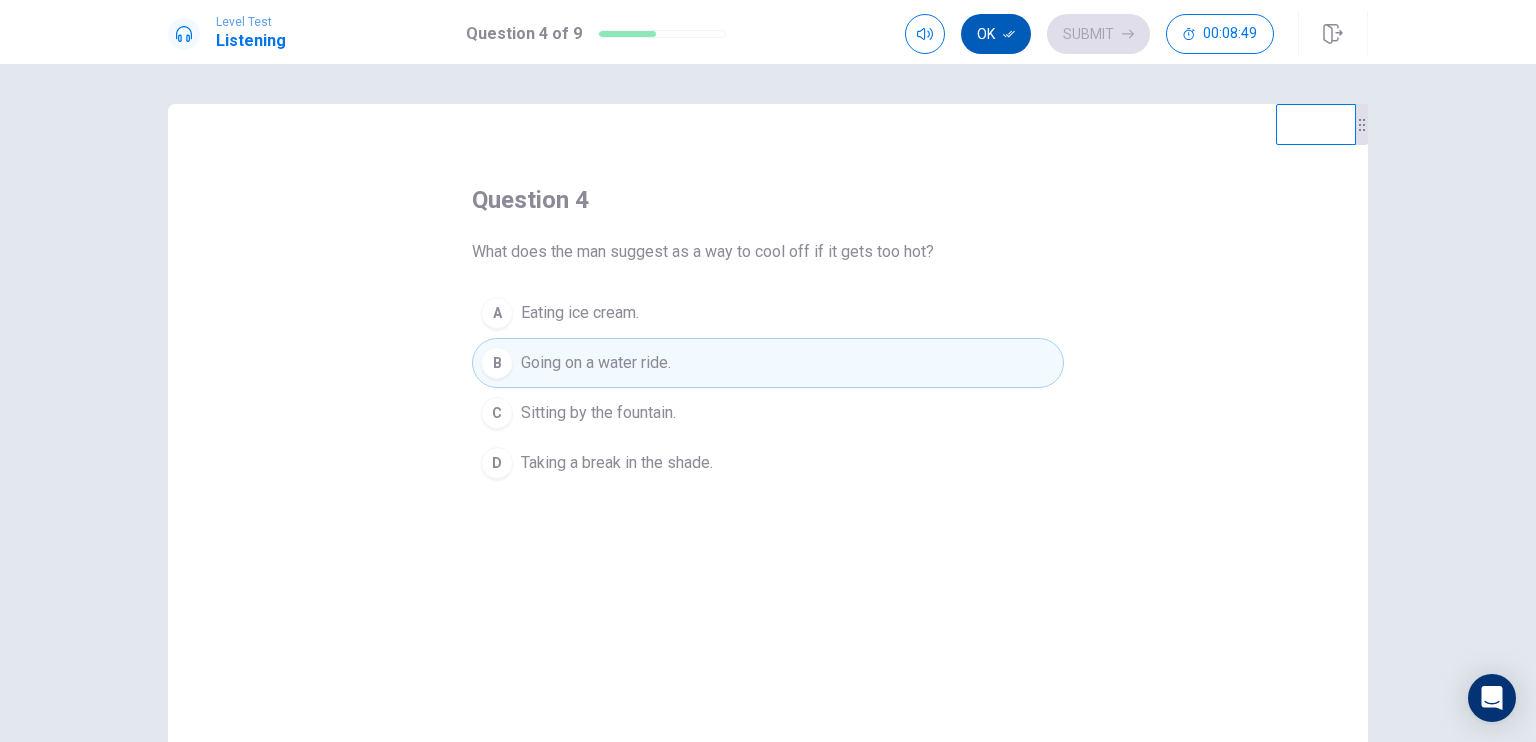 click on "Ok" at bounding box center (996, 34) 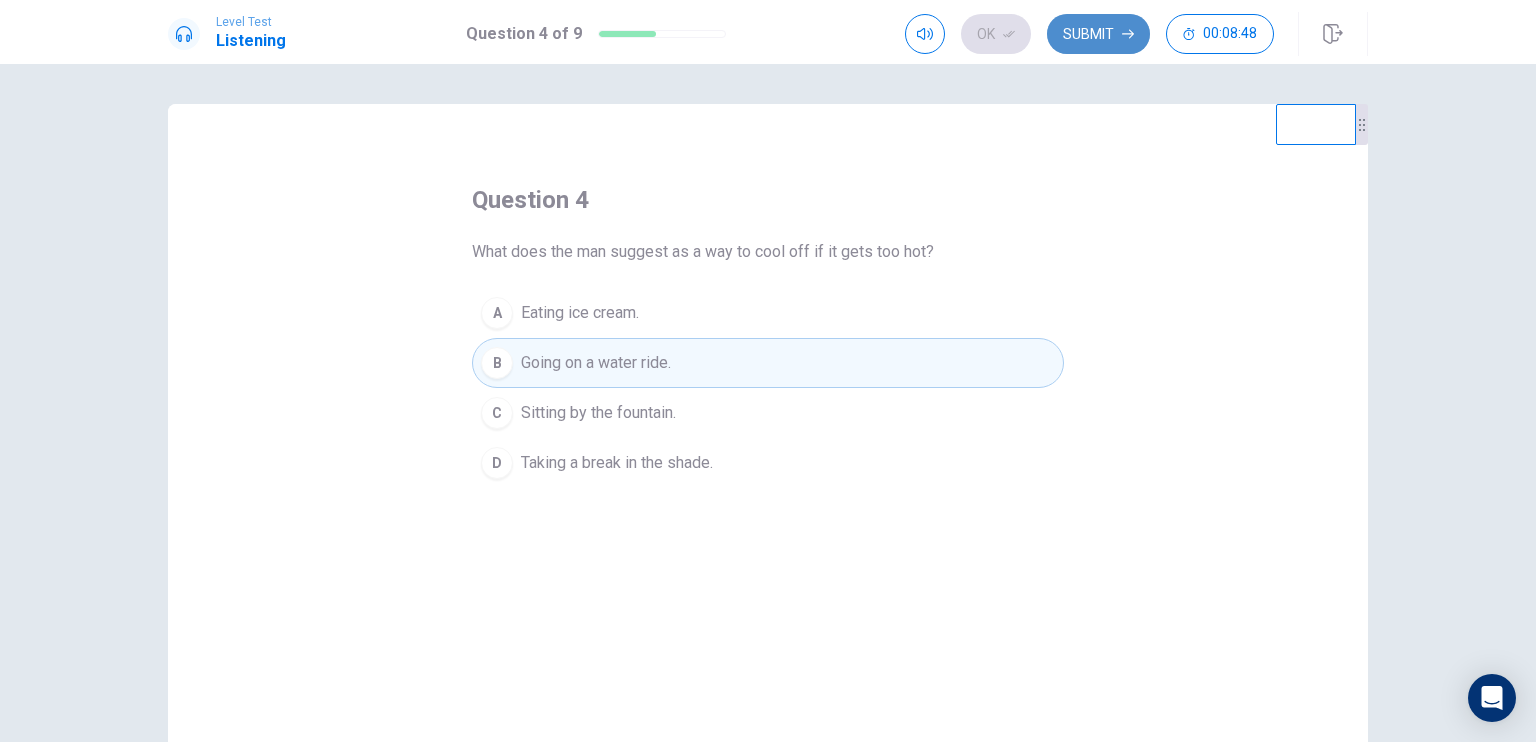click on "Submit" at bounding box center [1098, 34] 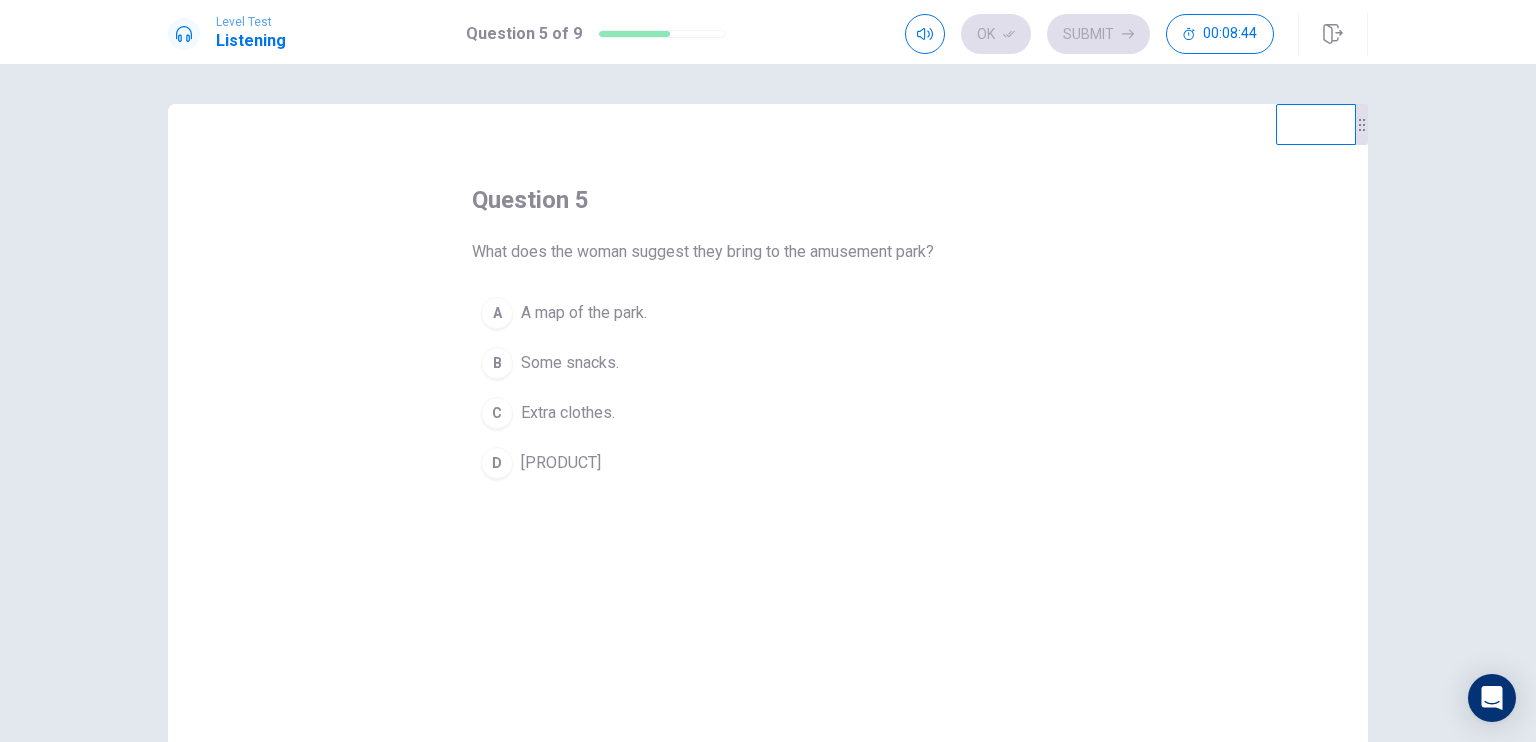 click on "Extra clothes." at bounding box center (568, 413) 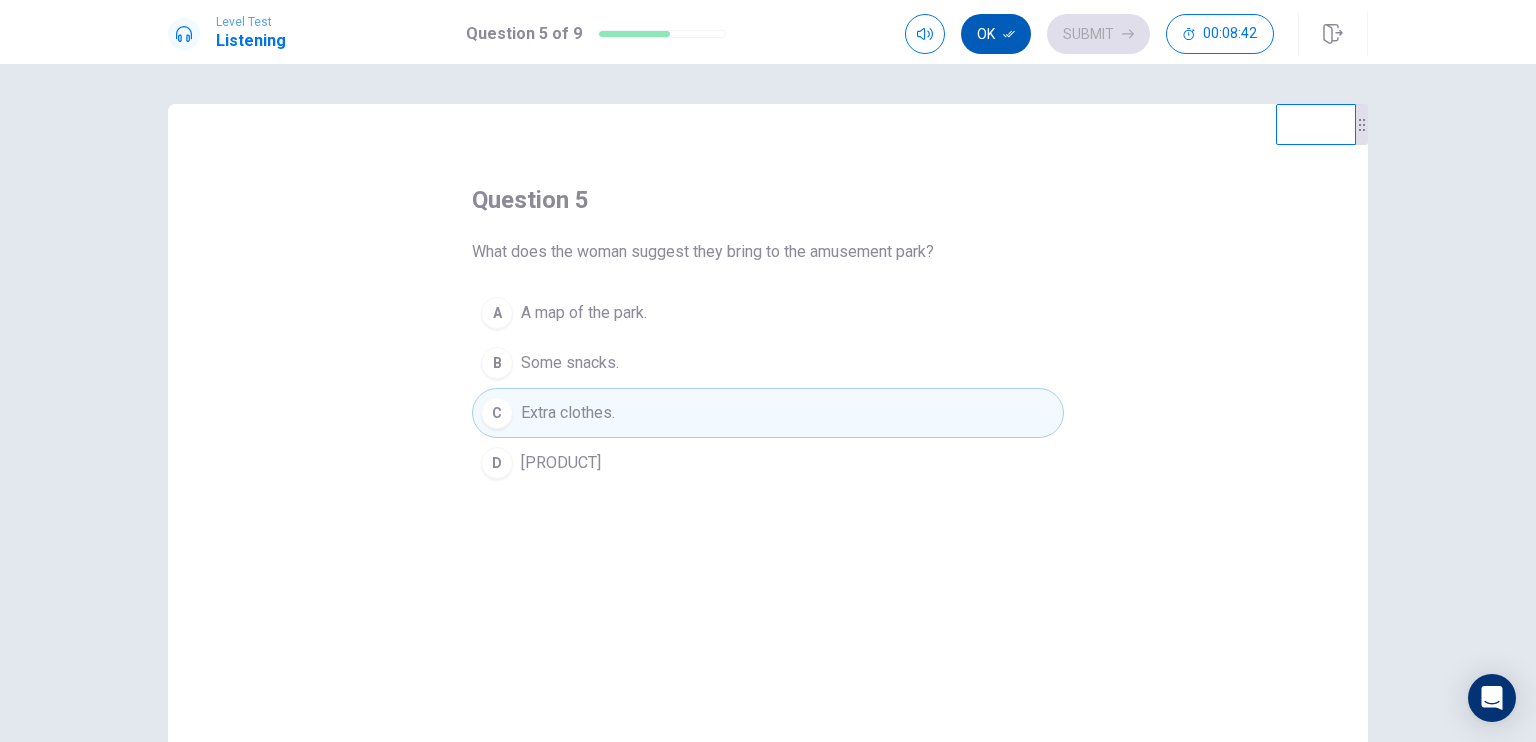 click on "Ok" at bounding box center [996, 34] 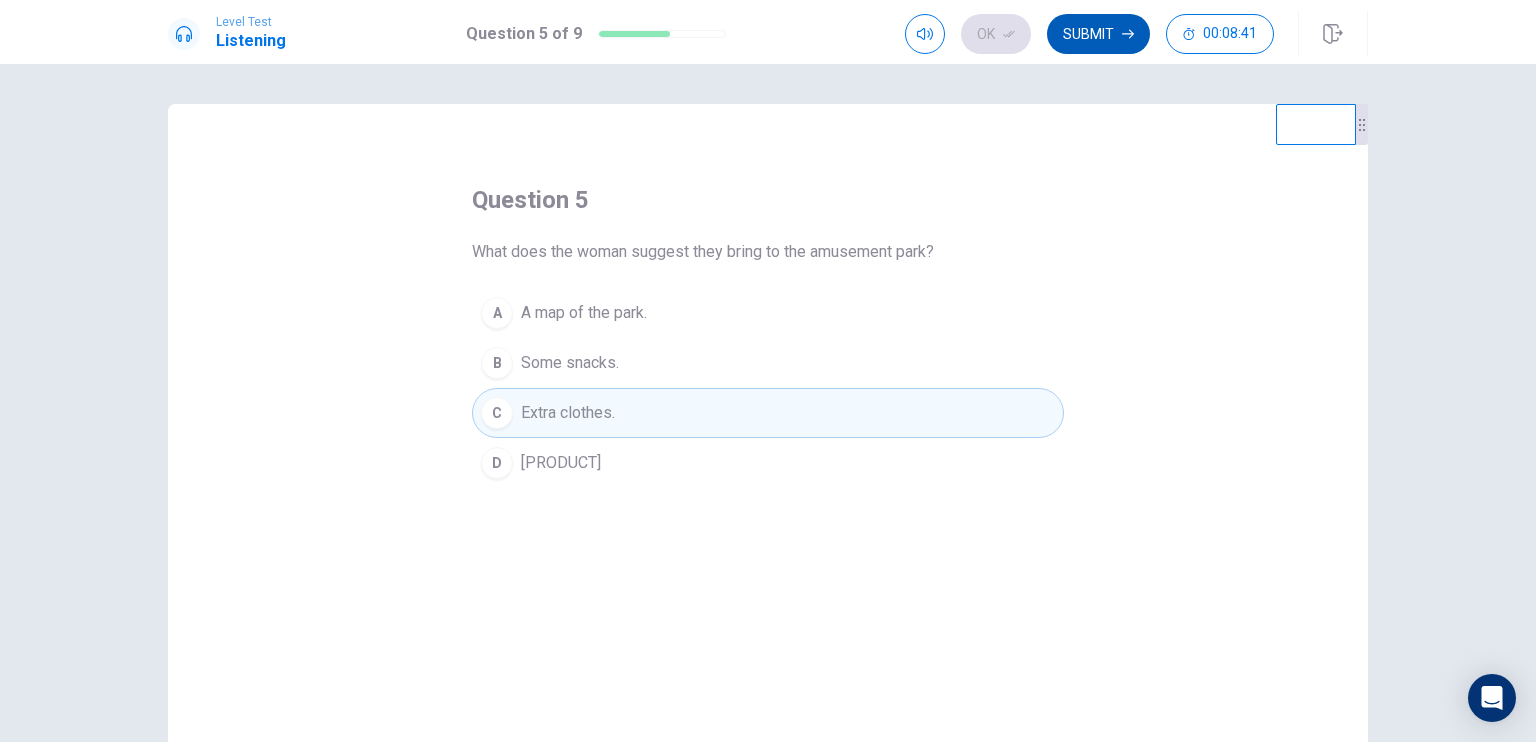 click on "Submit" at bounding box center (1098, 34) 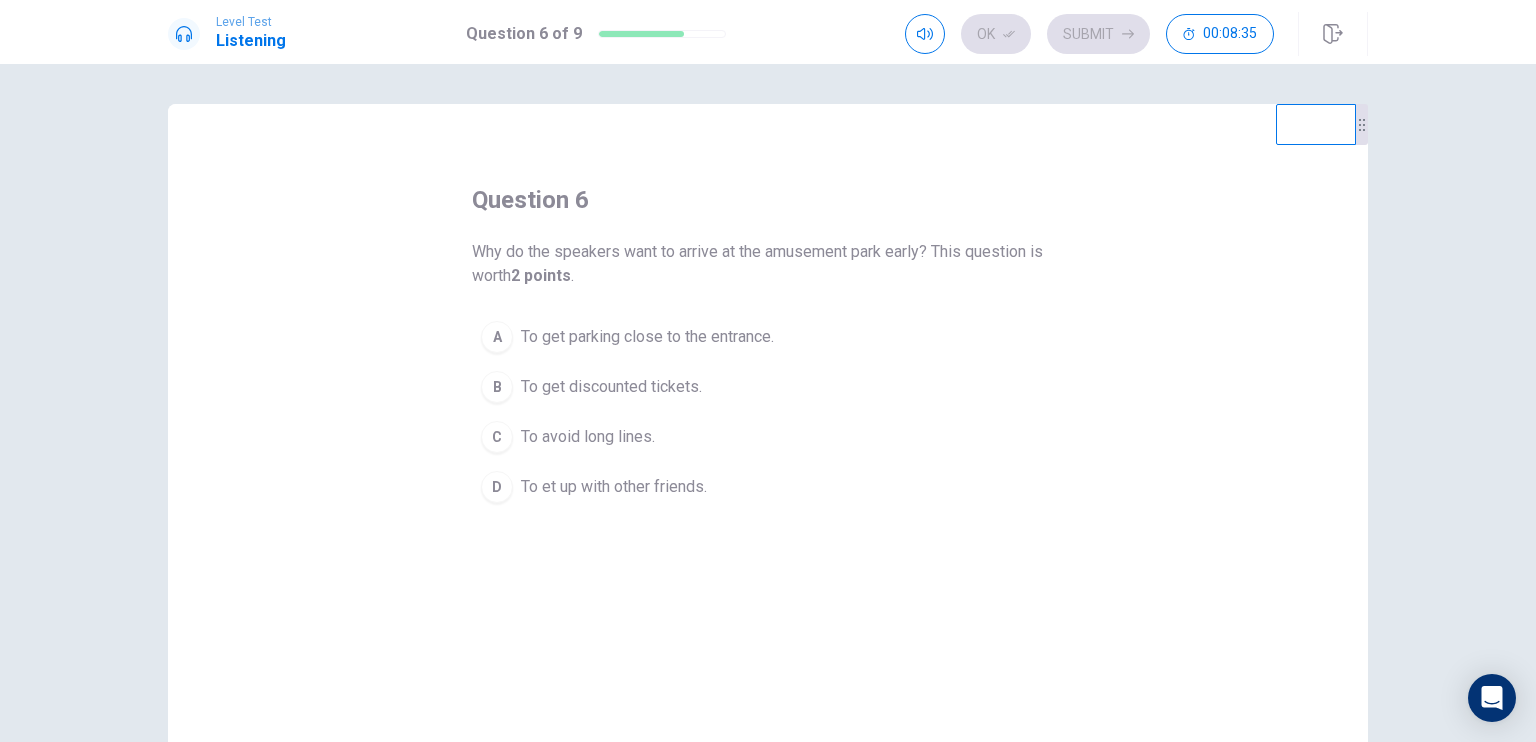 click on "To avoid long lines." at bounding box center [588, 437] 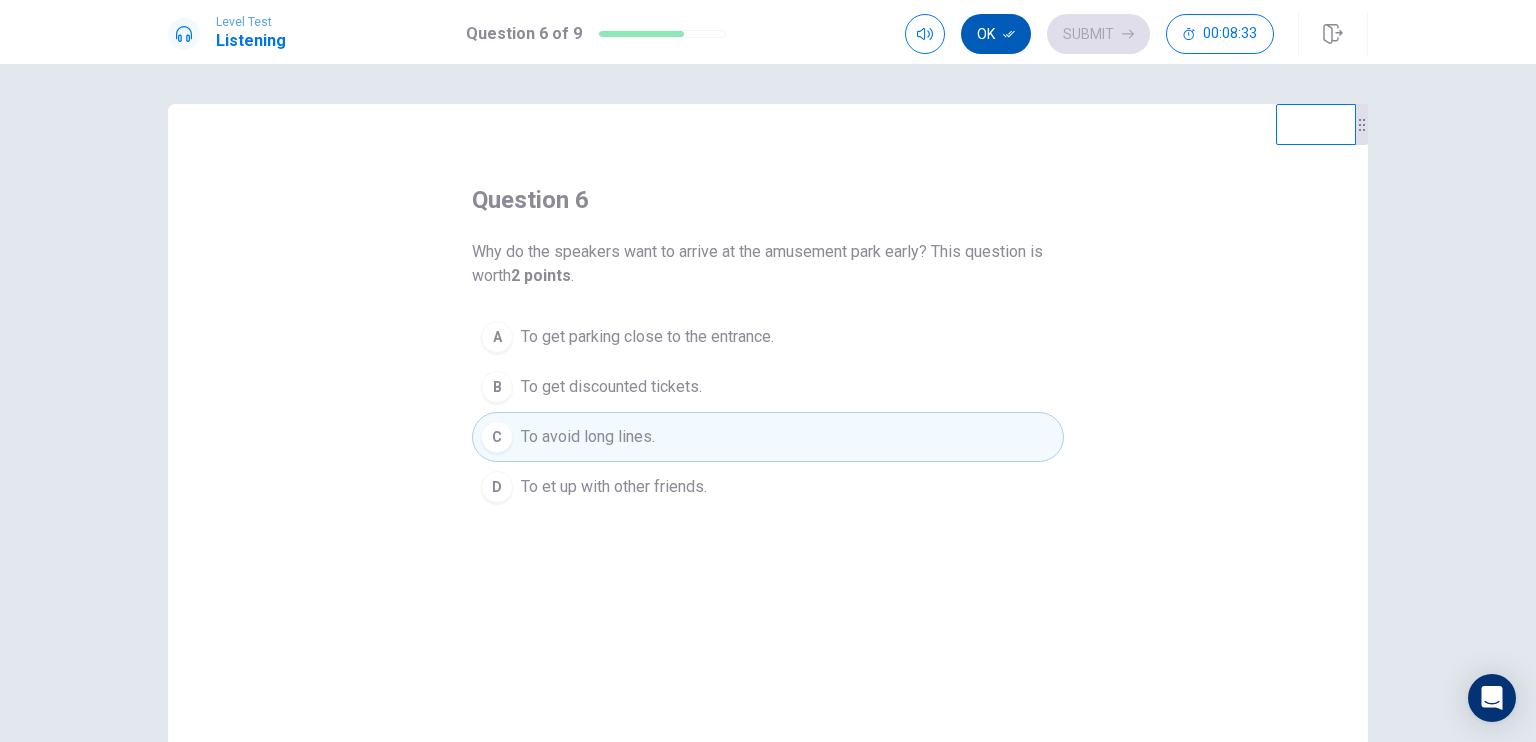click on "Ok" at bounding box center (996, 34) 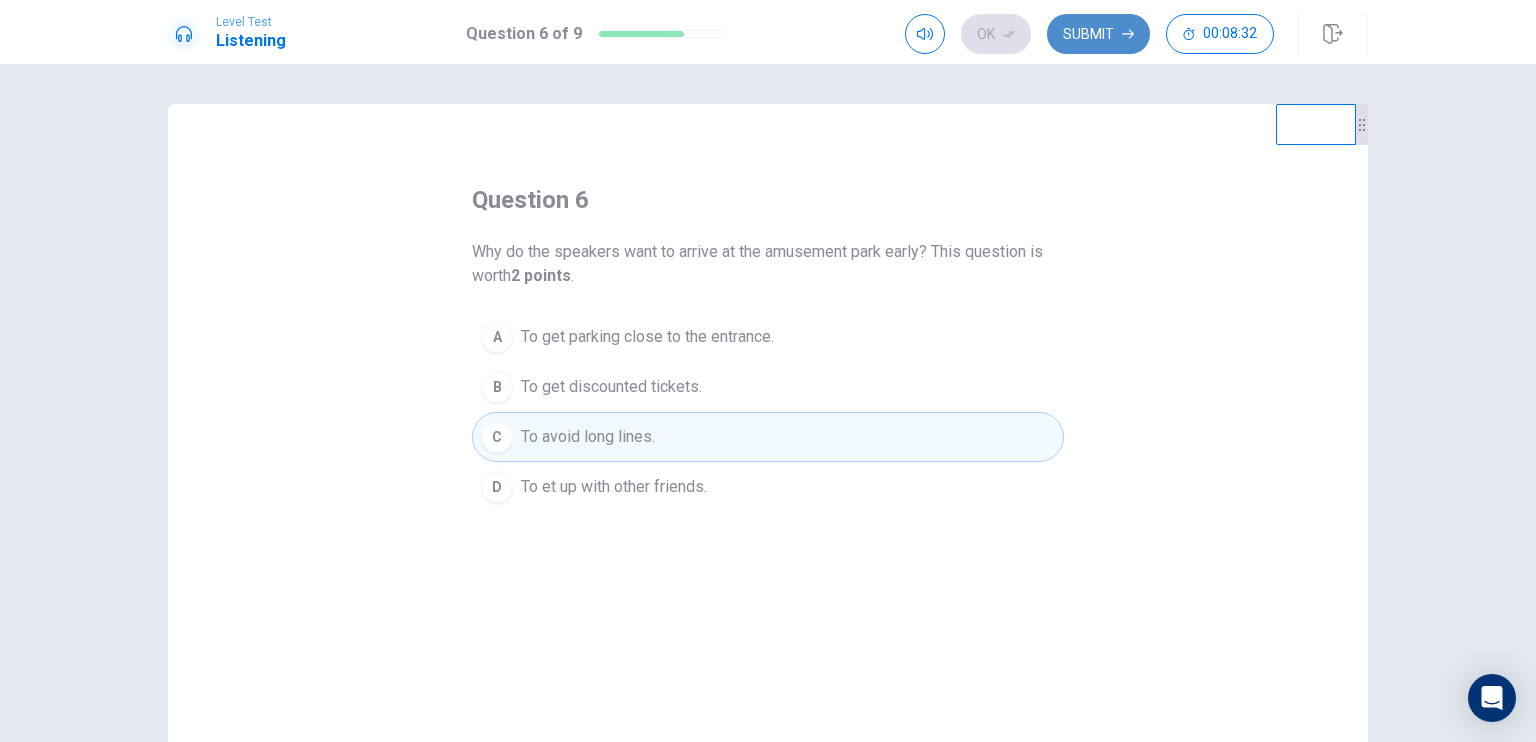click on "Submit" at bounding box center (1098, 34) 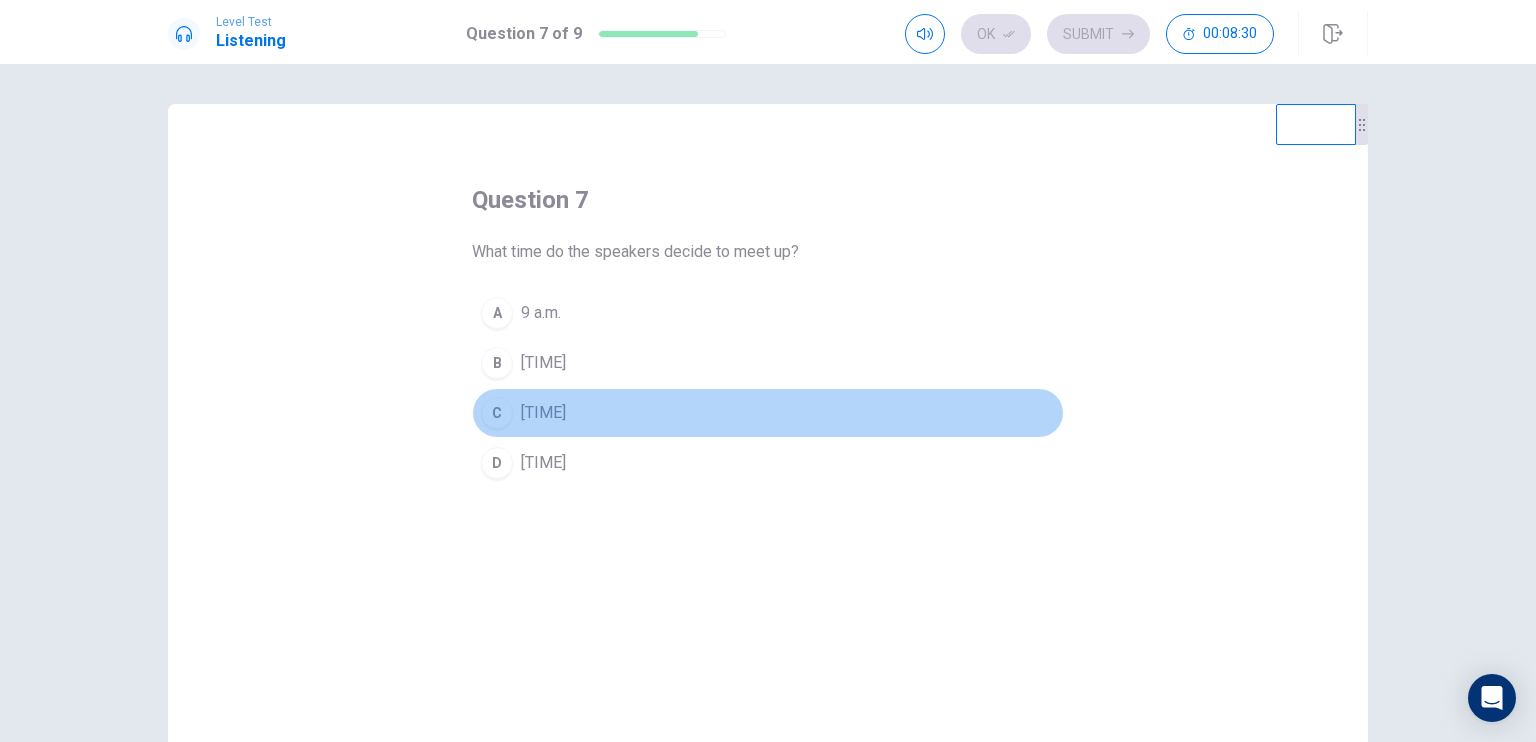 click on "C" at bounding box center (497, 413) 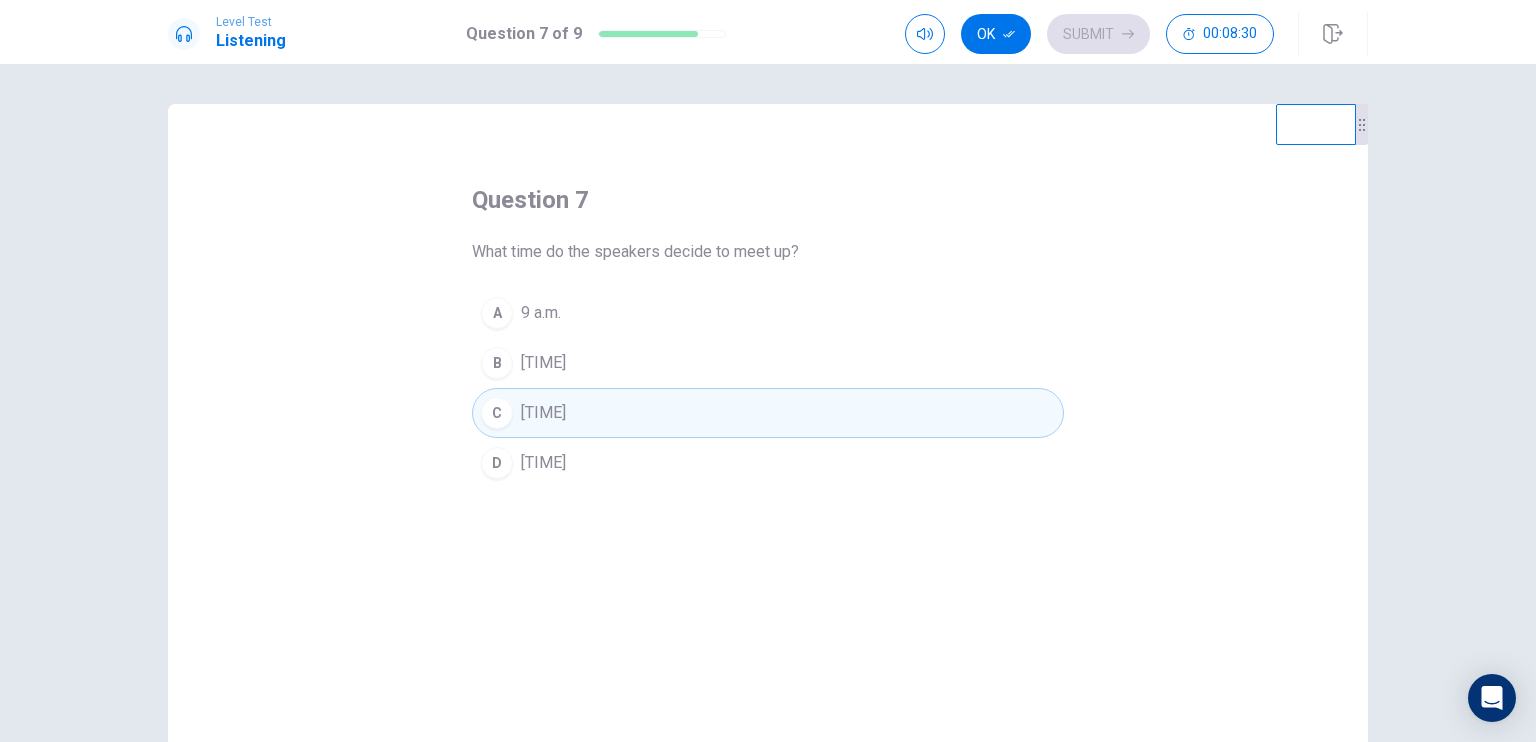 click on "A 9 a.m." at bounding box center [768, 313] 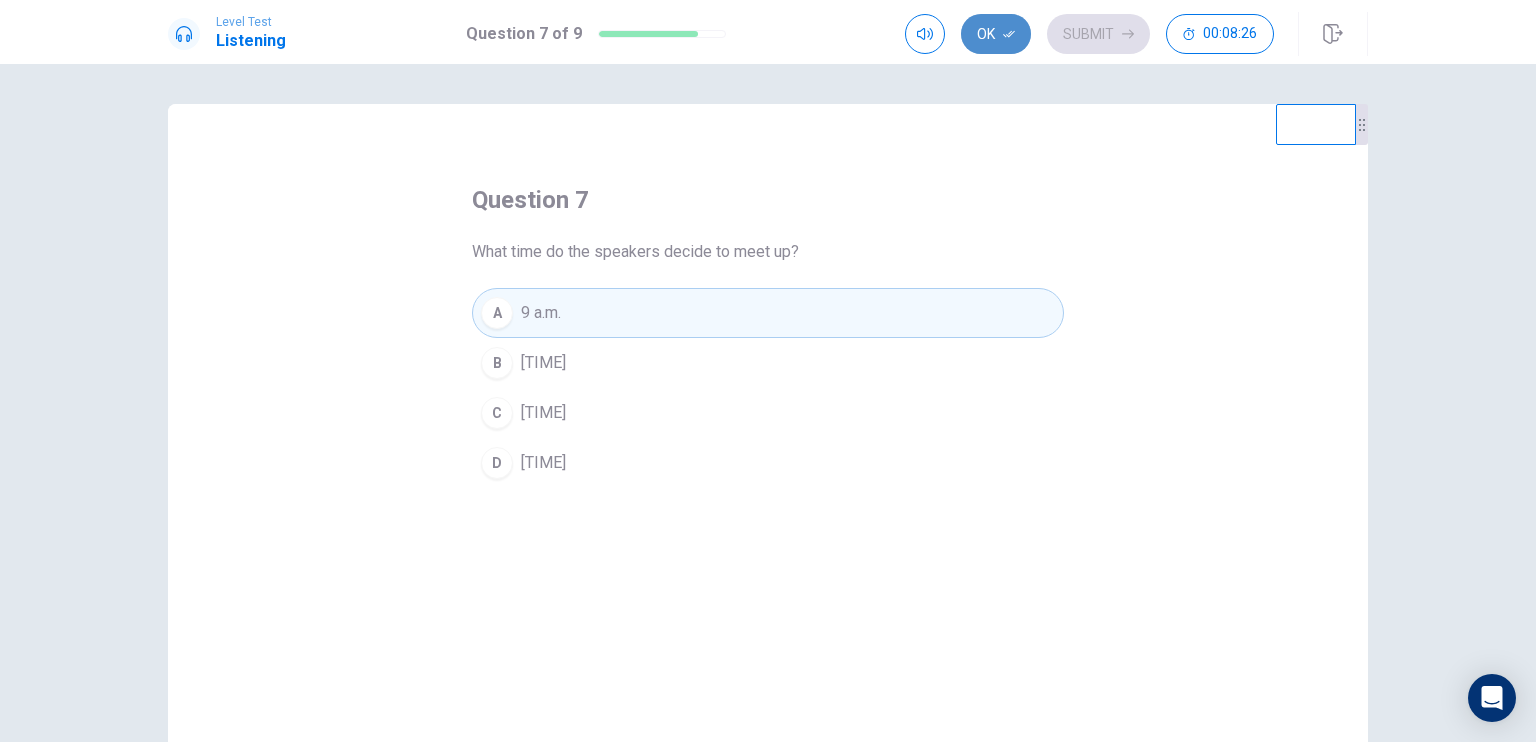 click on "Ok" at bounding box center [996, 34] 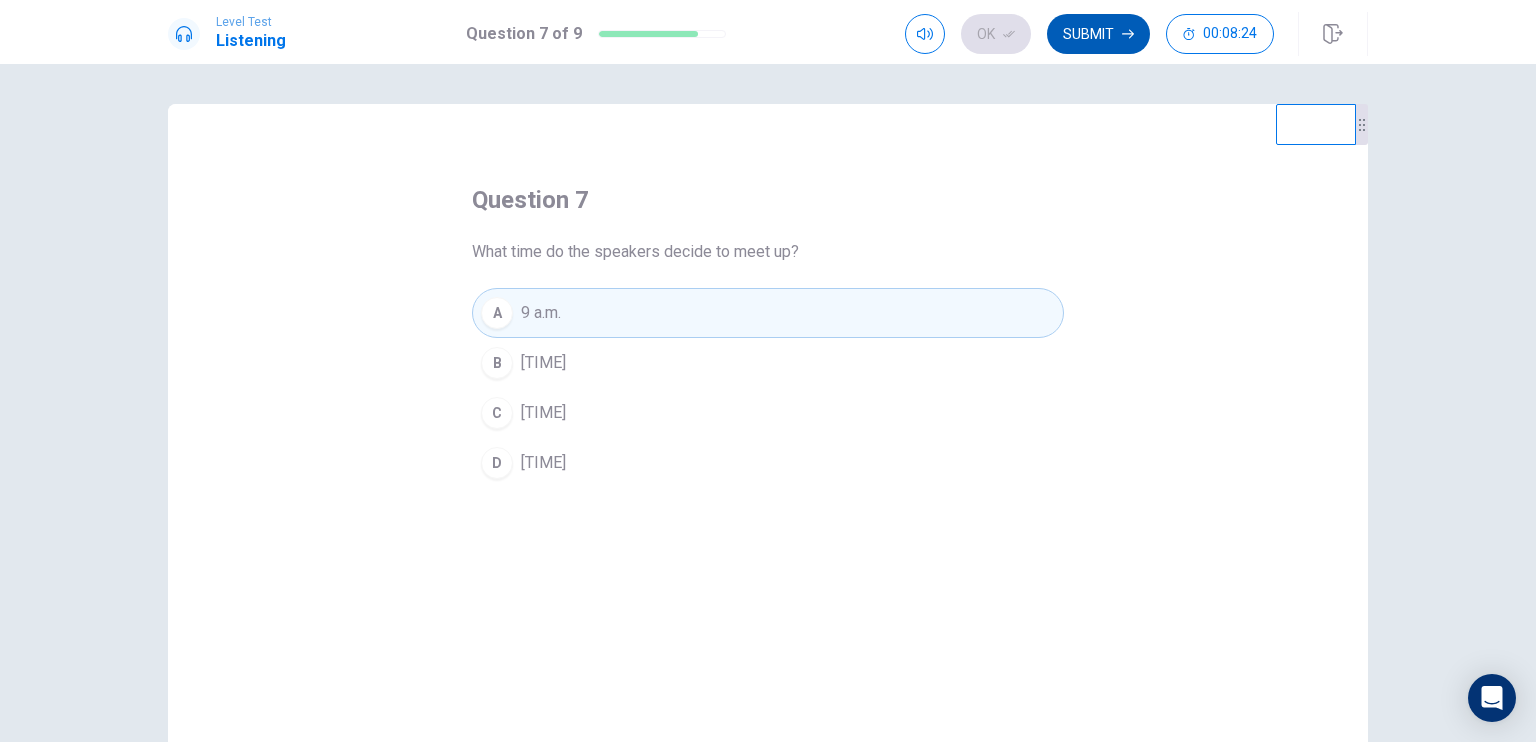 click on "Submit" at bounding box center [1098, 34] 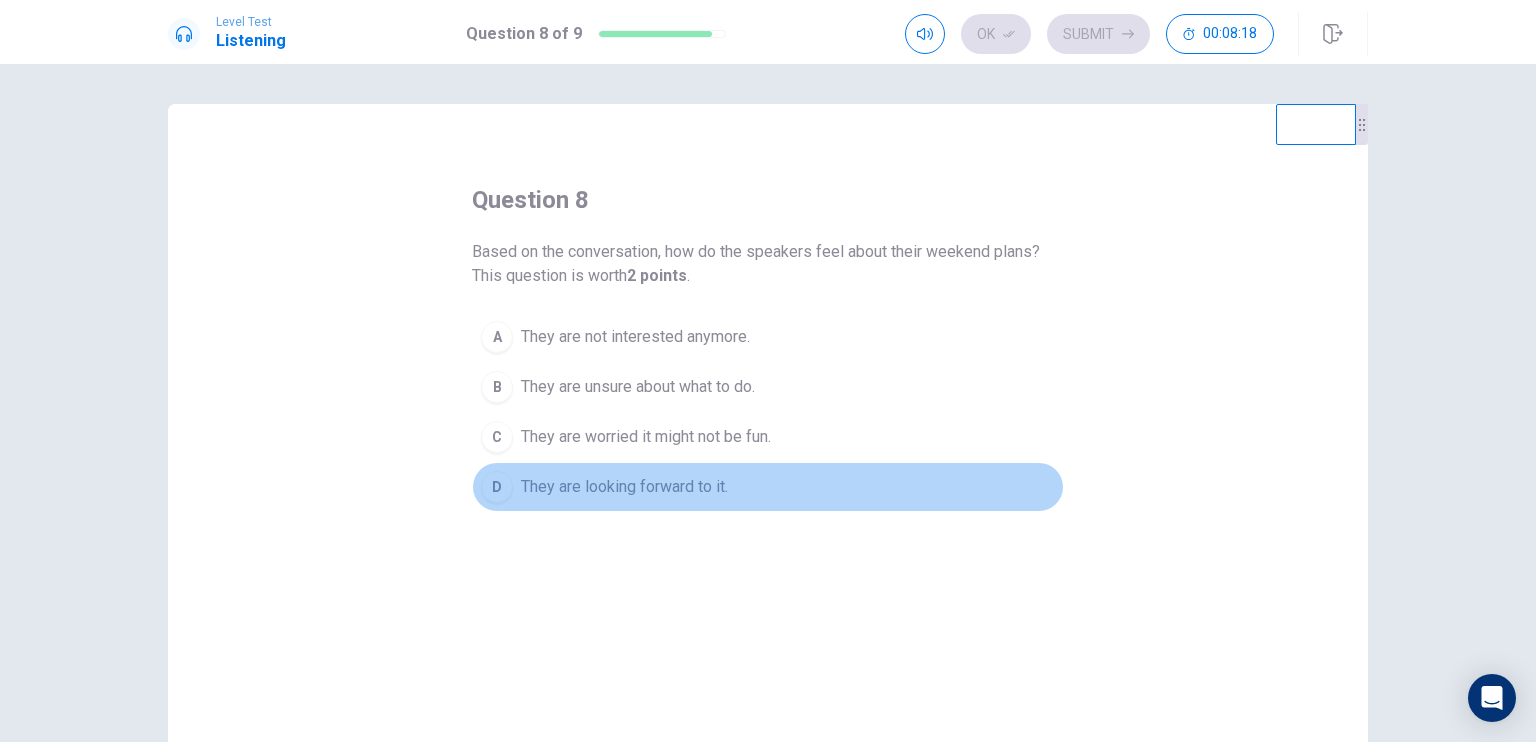 click on "They are looking forward to it." at bounding box center [624, 487] 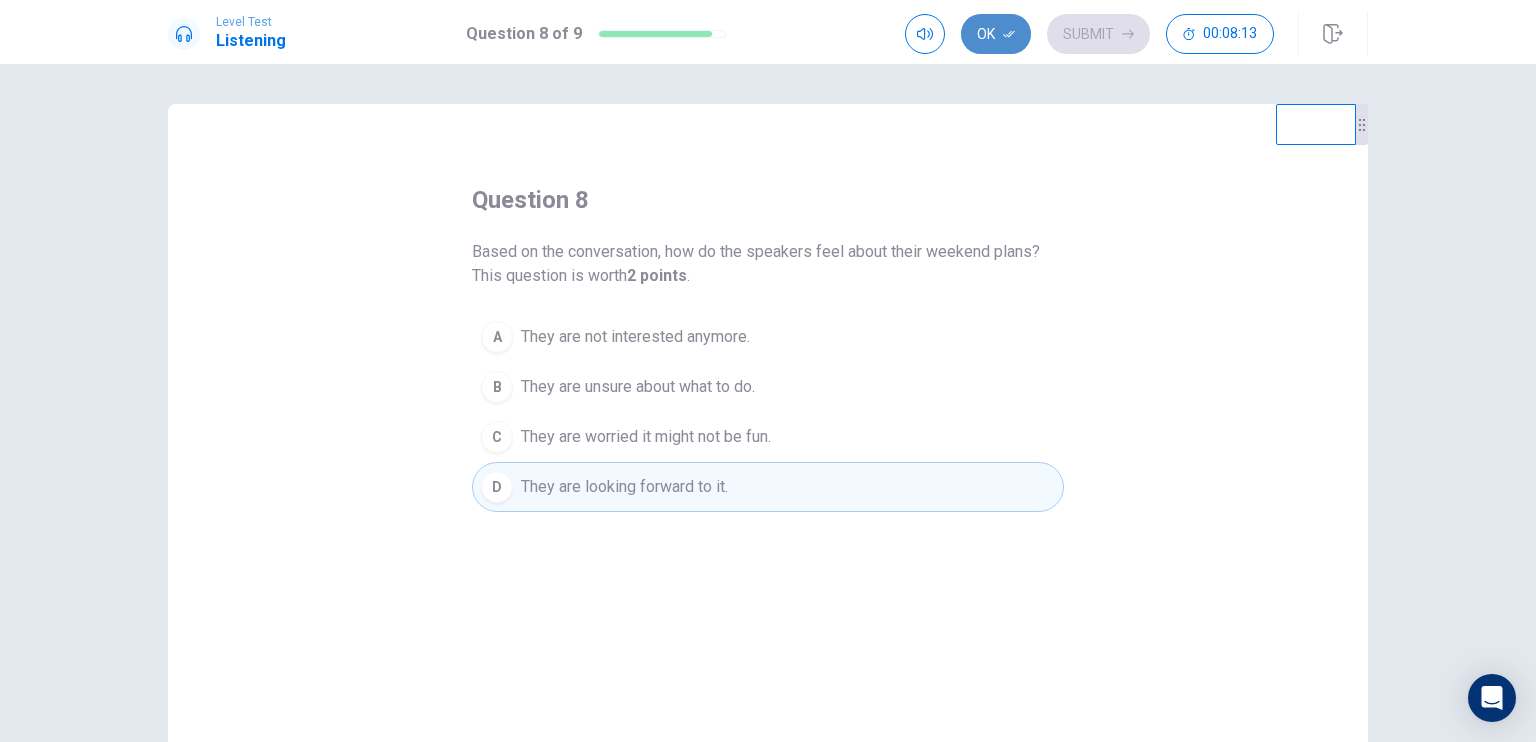 click on "Ok" at bounding box center [996, 34] 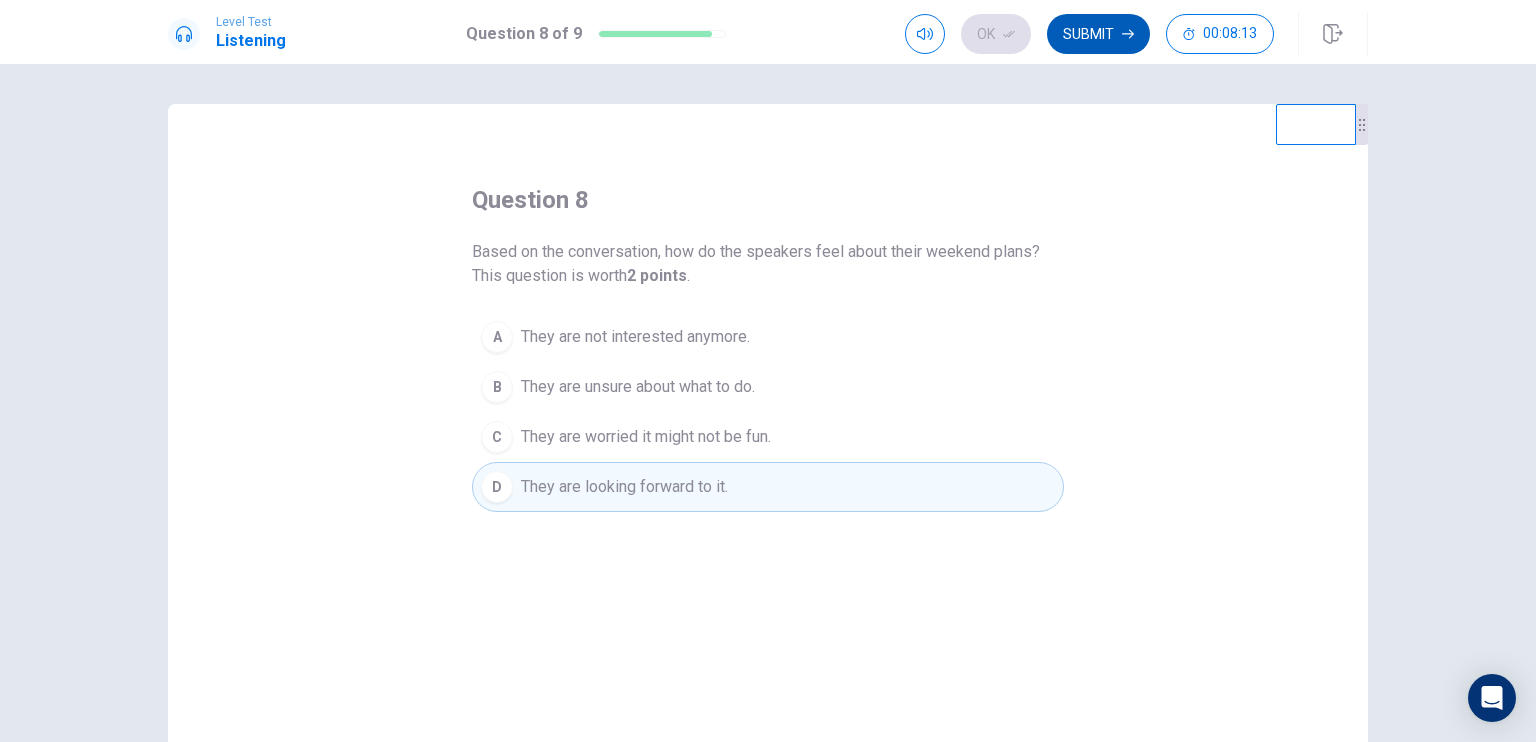 click on "Submit" at bounding box center (1098, 34) 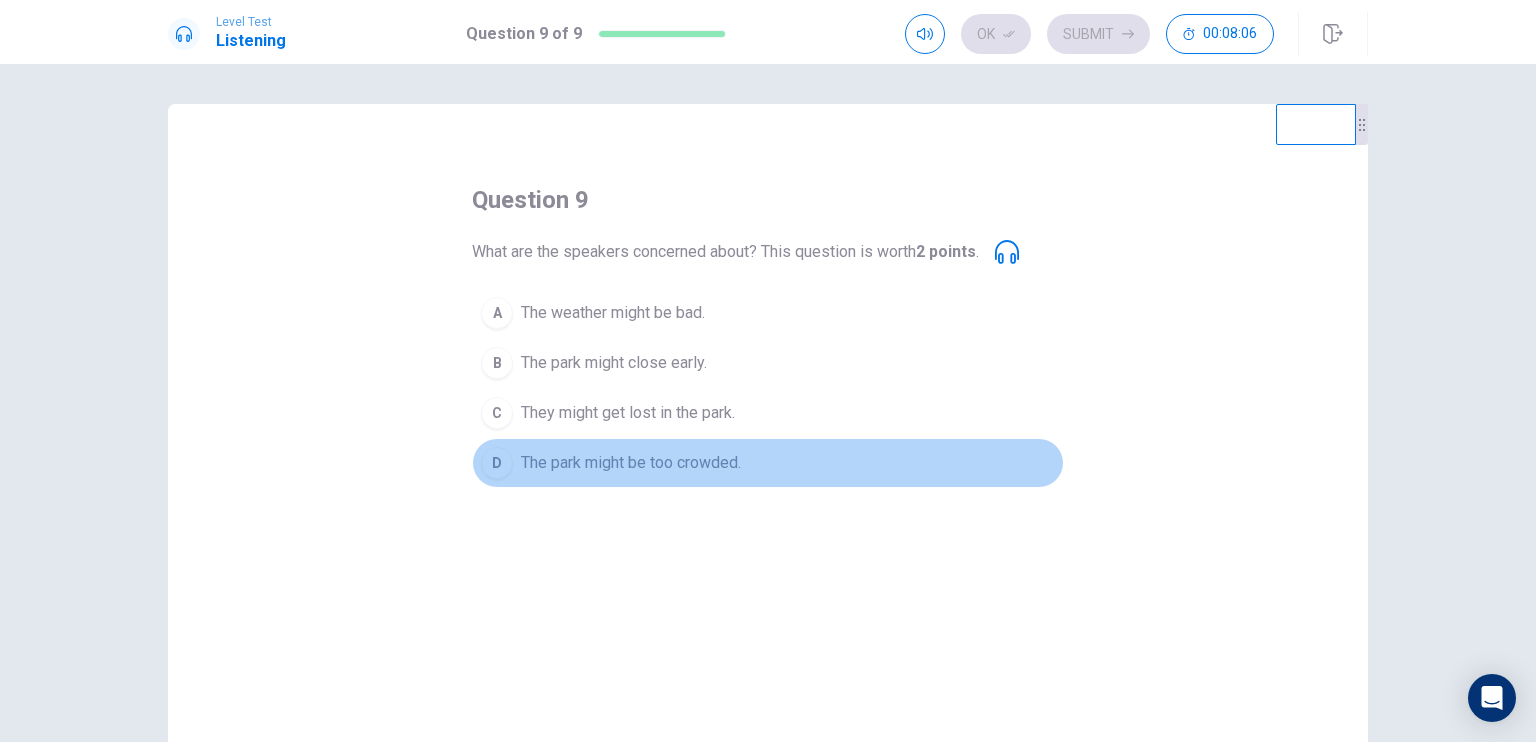 click on "The park might be too crowded." at bounding box center (631, 463) 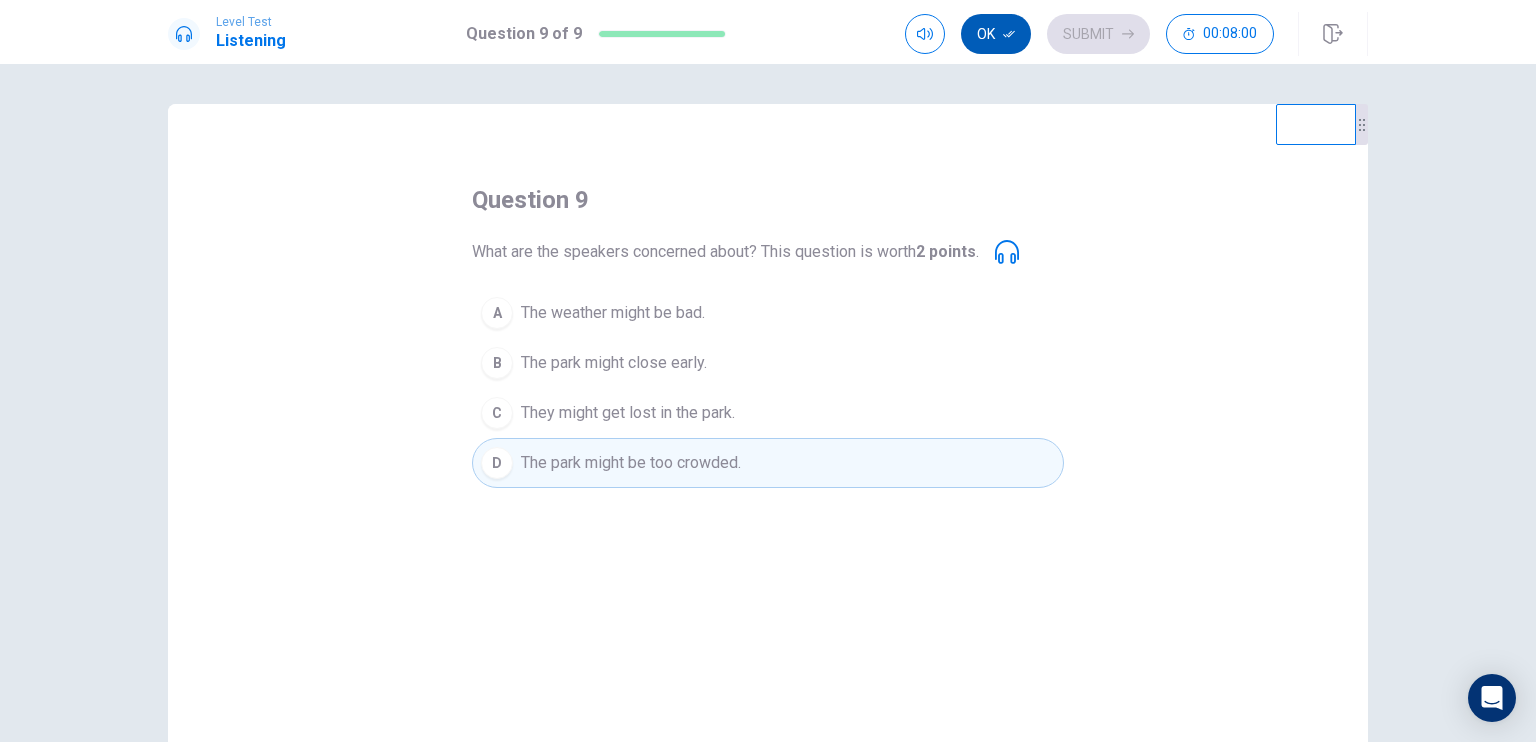 click on "Ok" at bounding box center (996, 34) 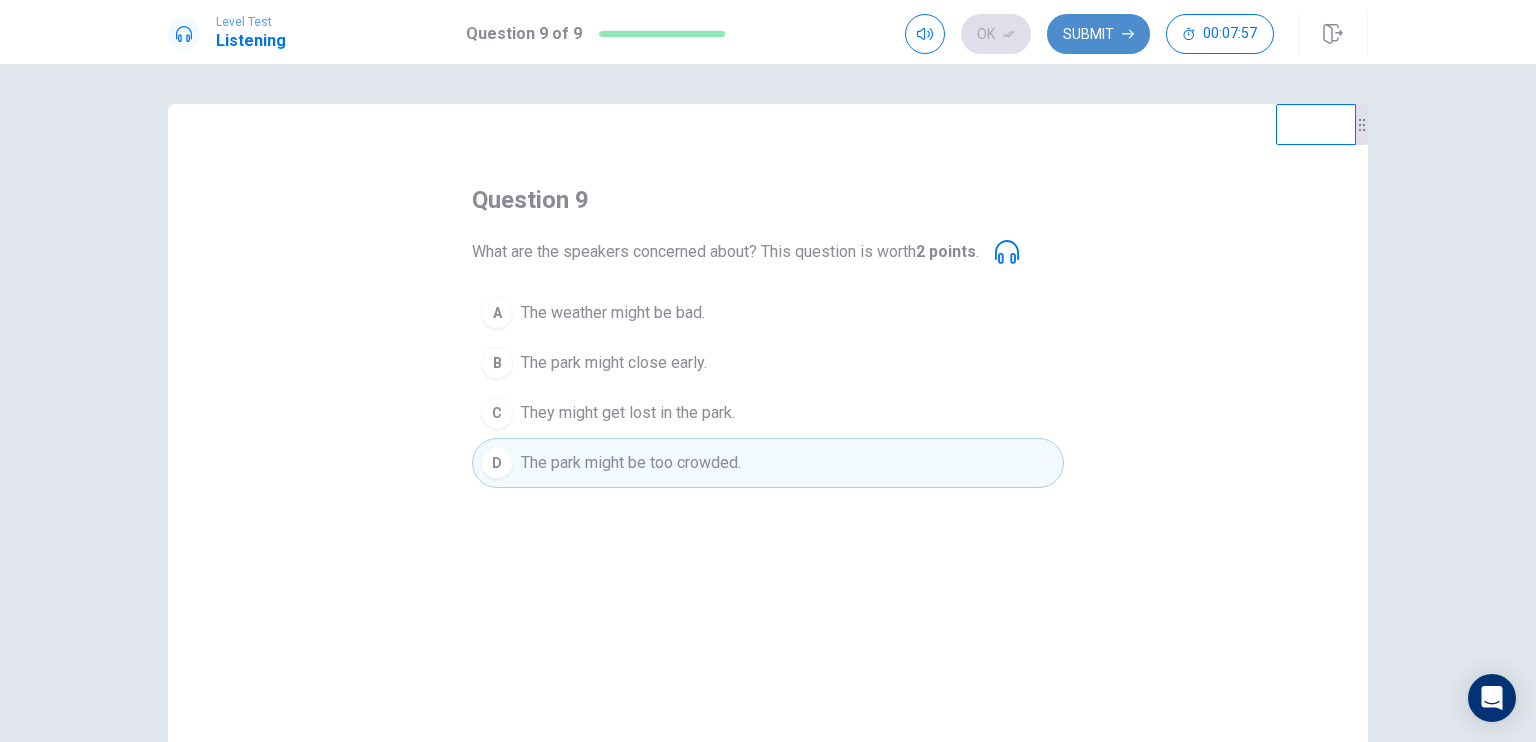 click on "Submit" at bounding box center (1098, 34) 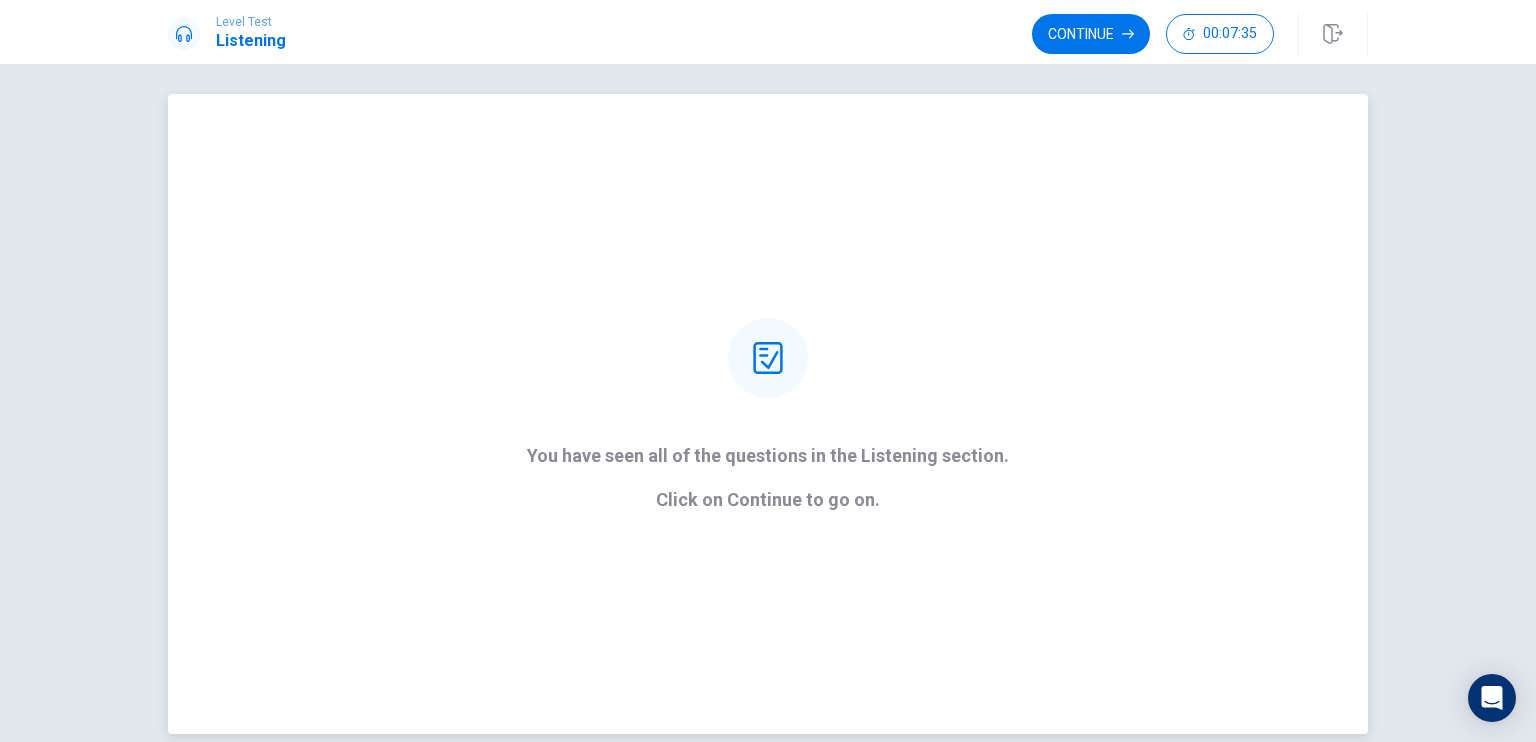 scroll, scrollTop: 0, scrollLeft: 0, axis: both 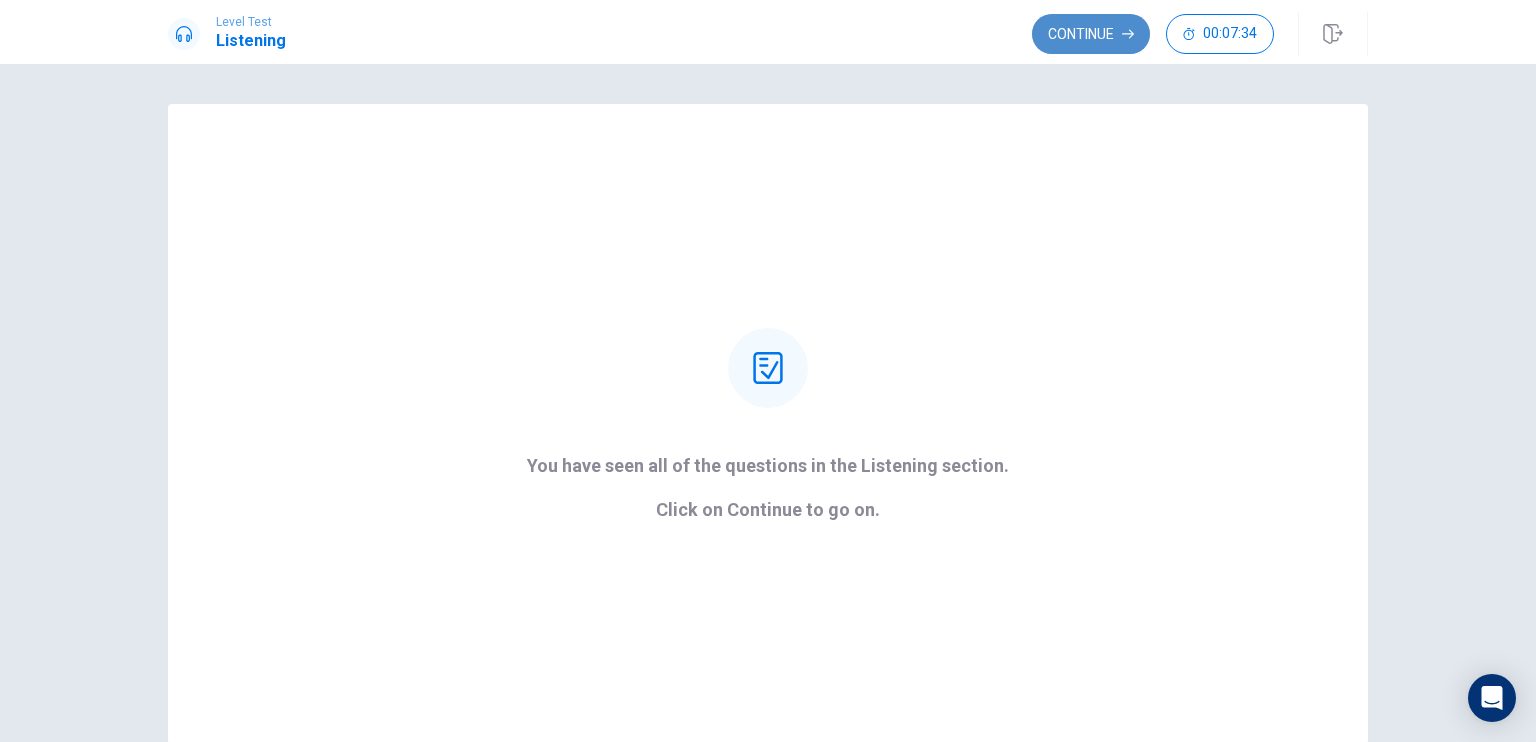 click on "Continue" at bounding box center [1091, 34] 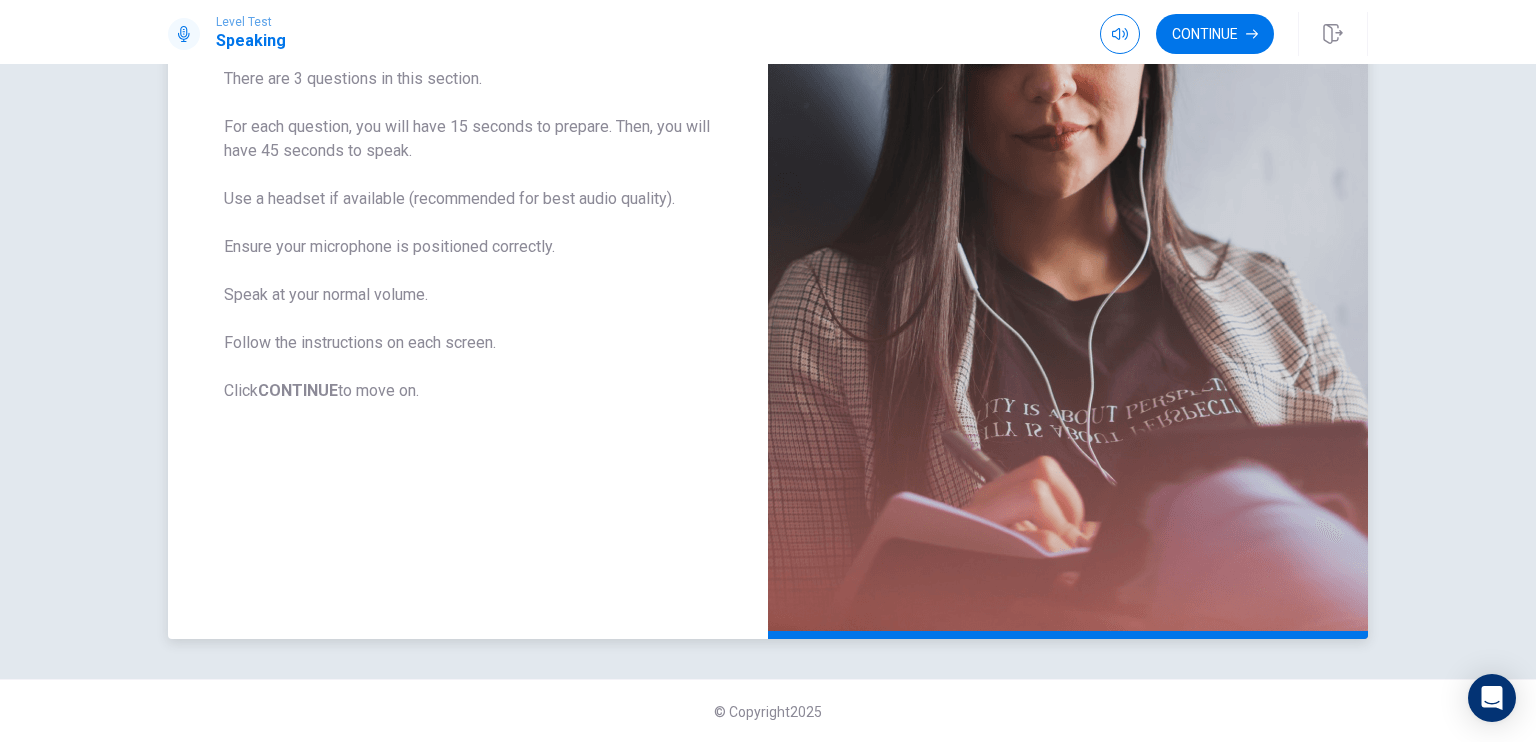 scroll, scrollTop: 137, scrollLeft: 0, axis: vertical 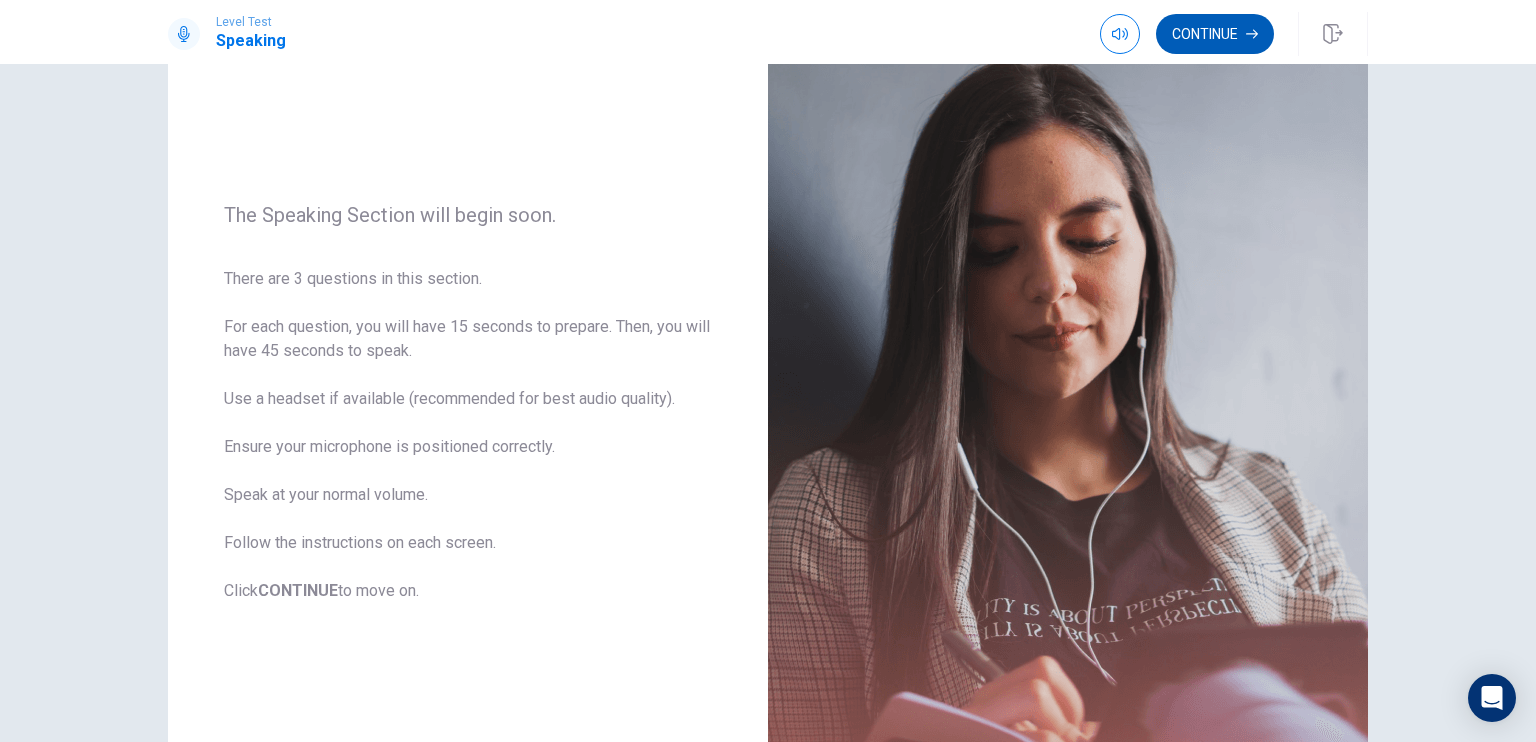 click on "Continue" at bounding box center (1215, 34) 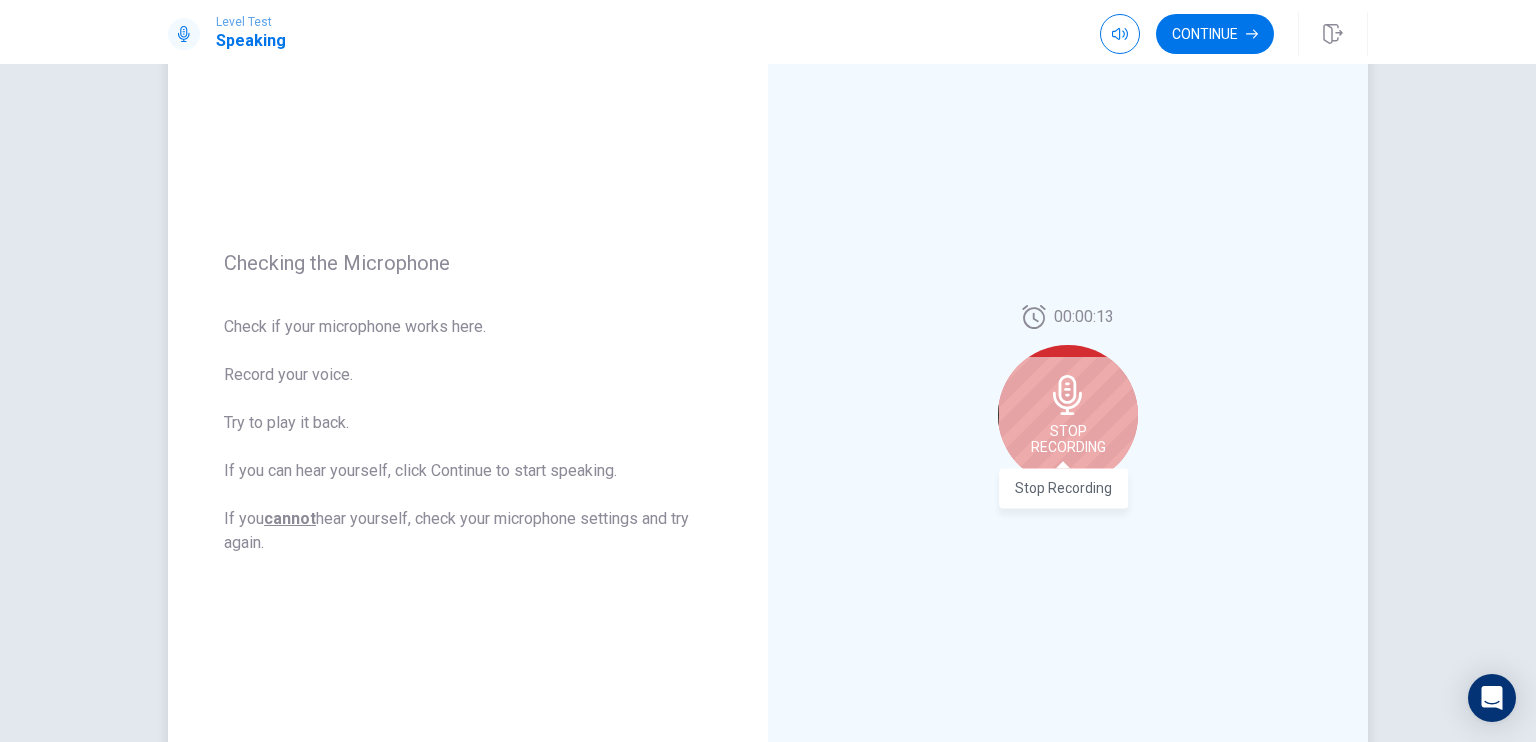 click on "Stop   Recording" at bounding box center (1068, 439) 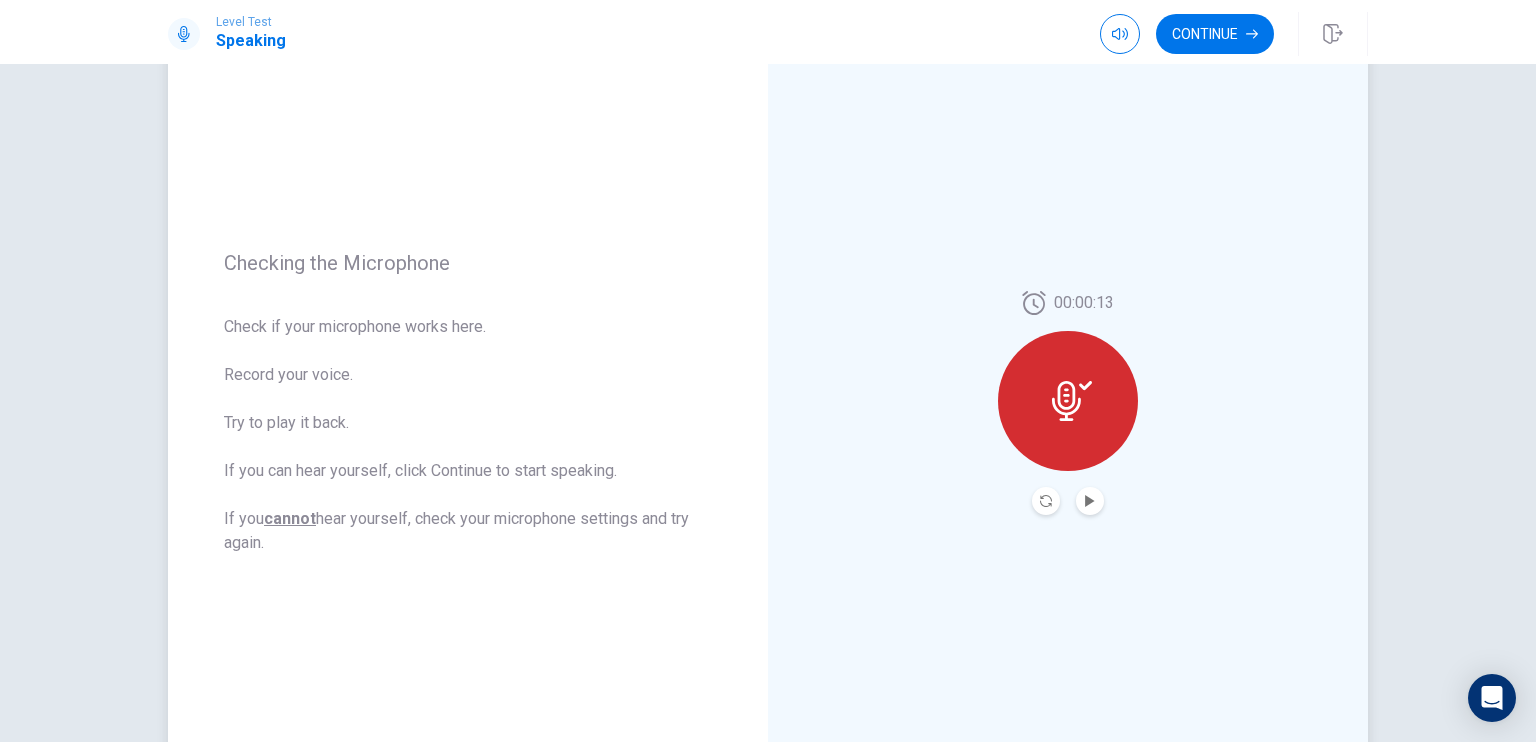 click at bounding box center [1068, 501] 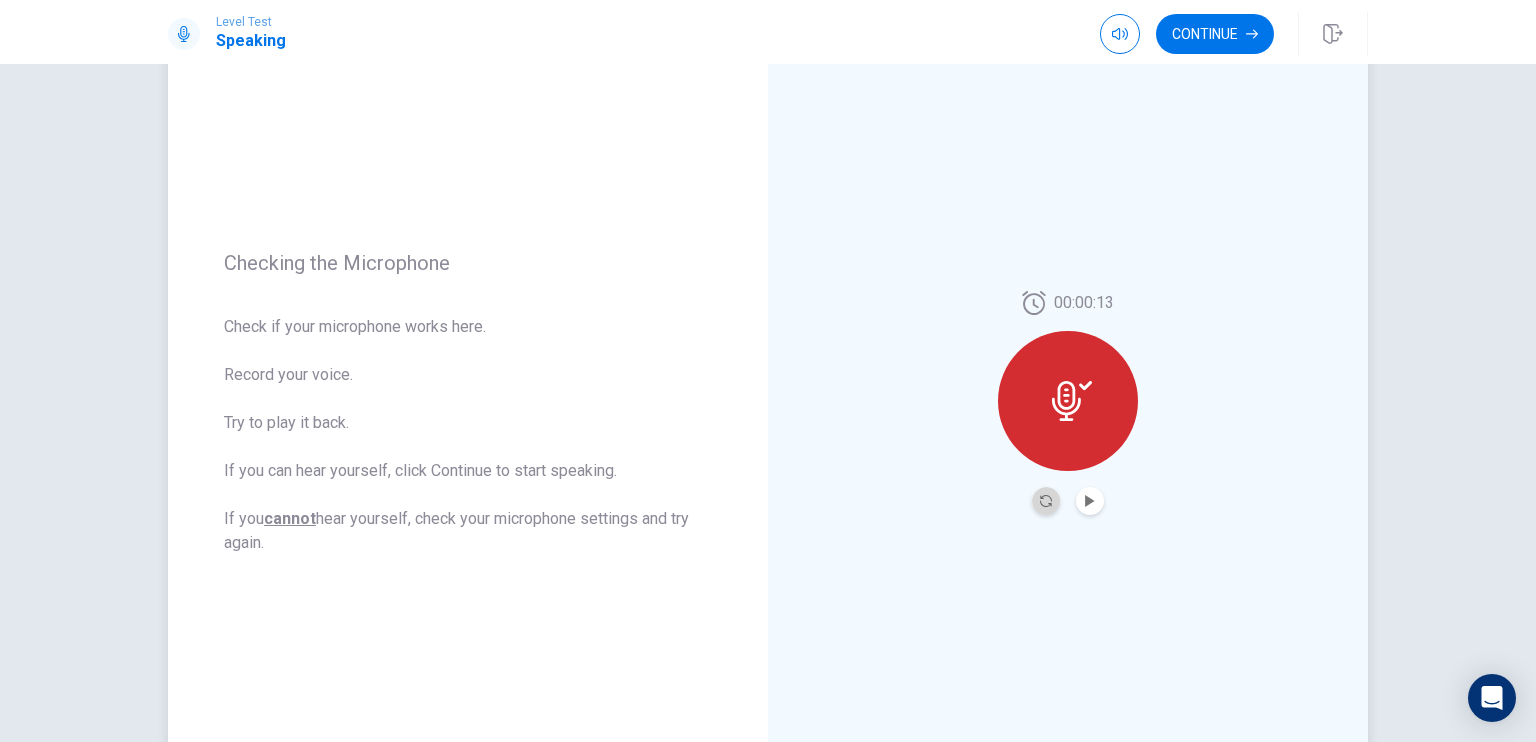 click at bounding box center [1046, 501] 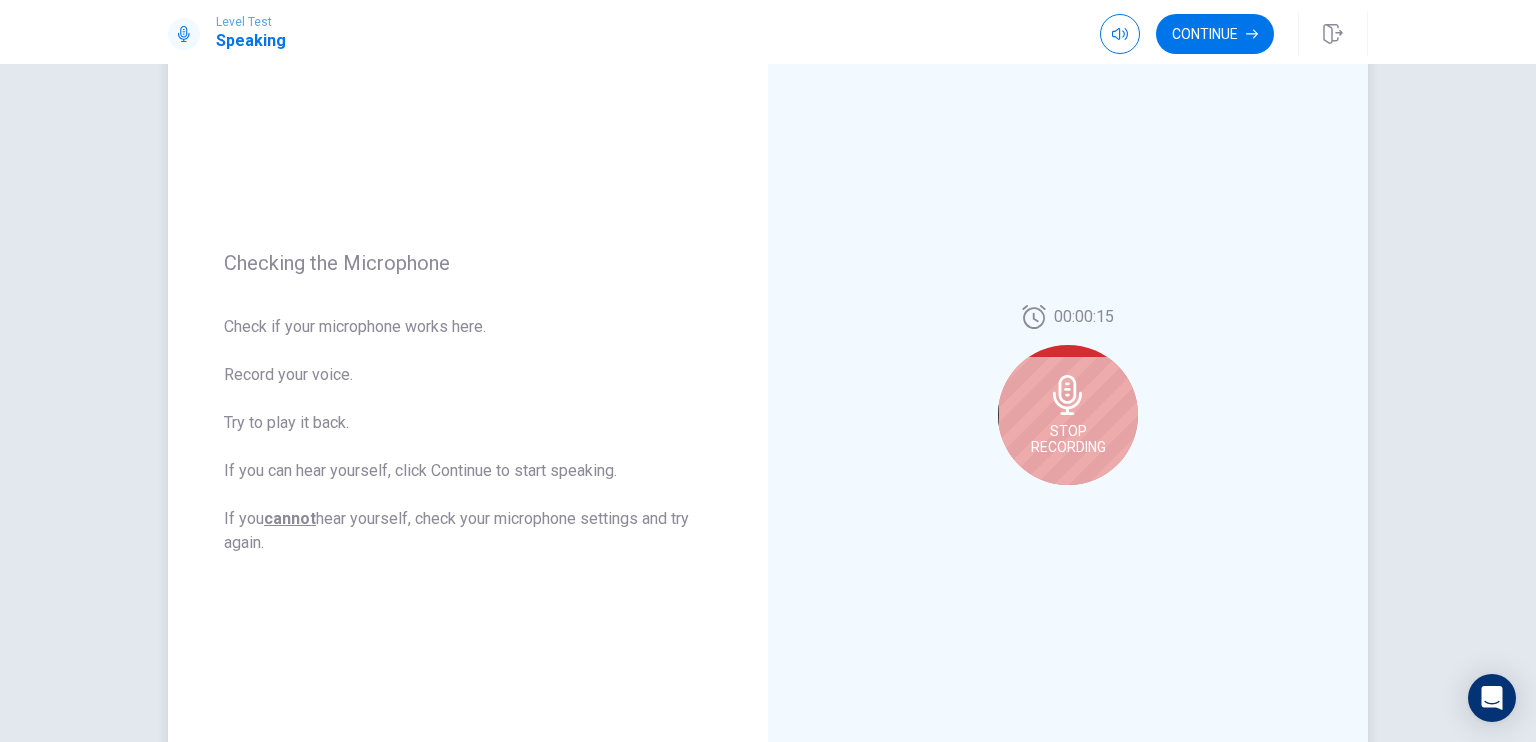 click on "Stop   Recording" at bounding box center [1068, 439] 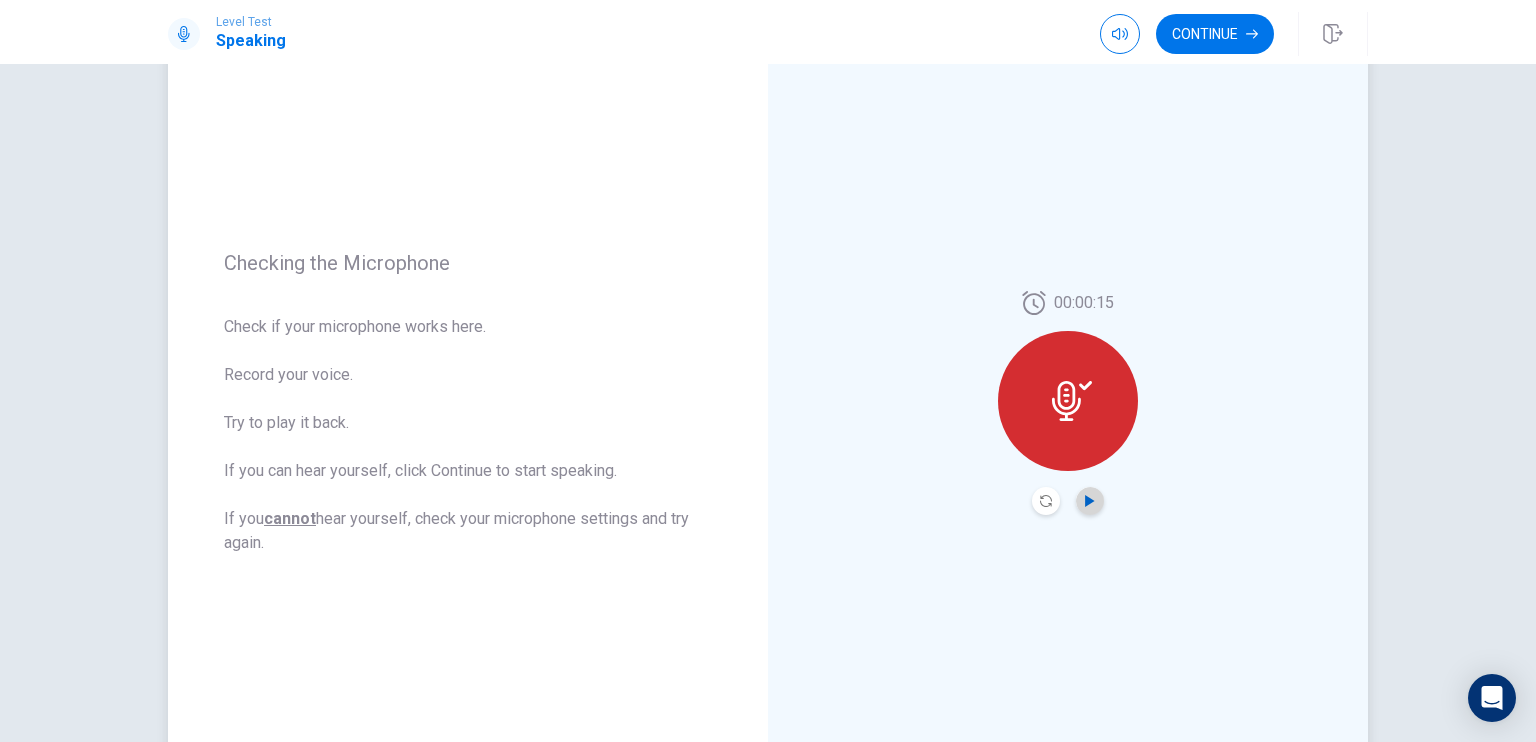 click 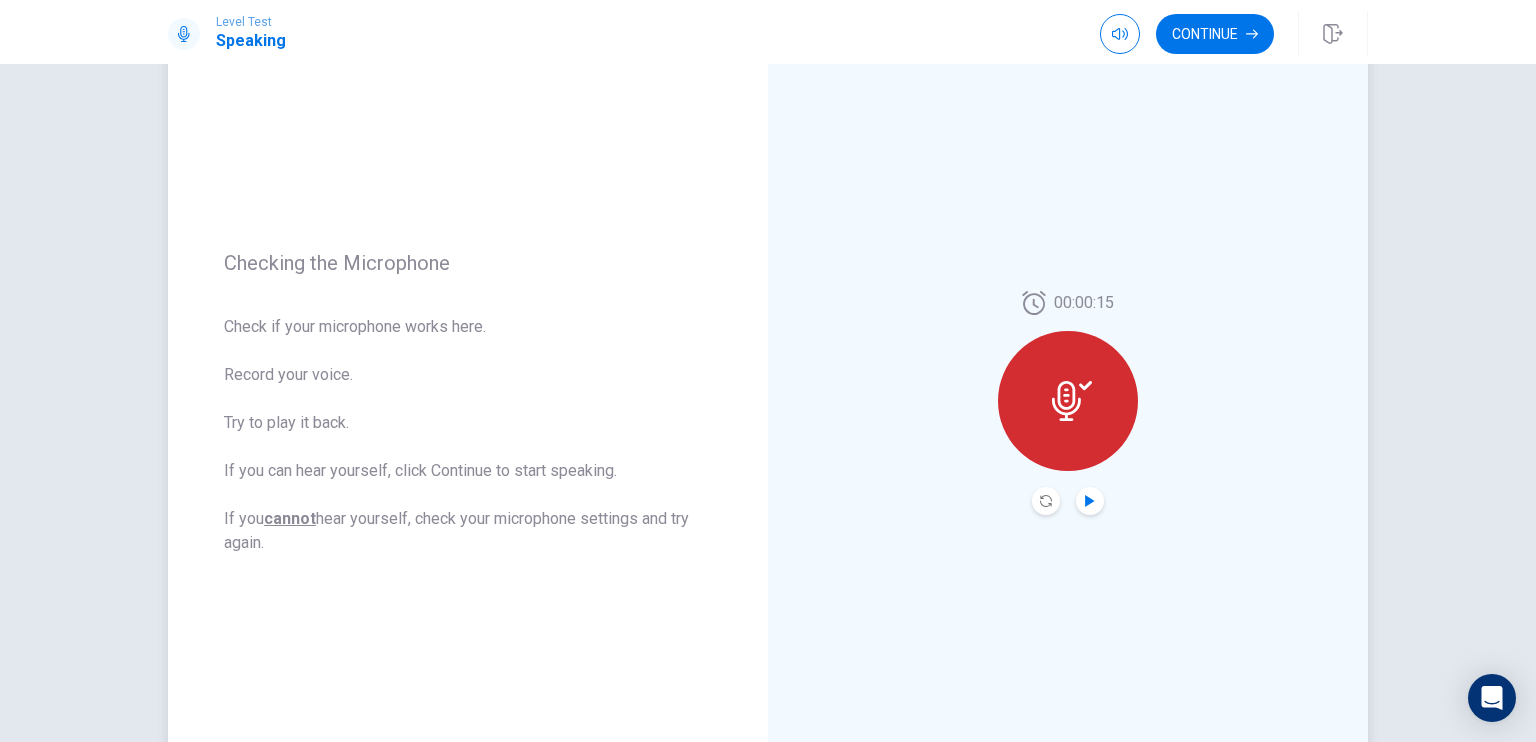 click 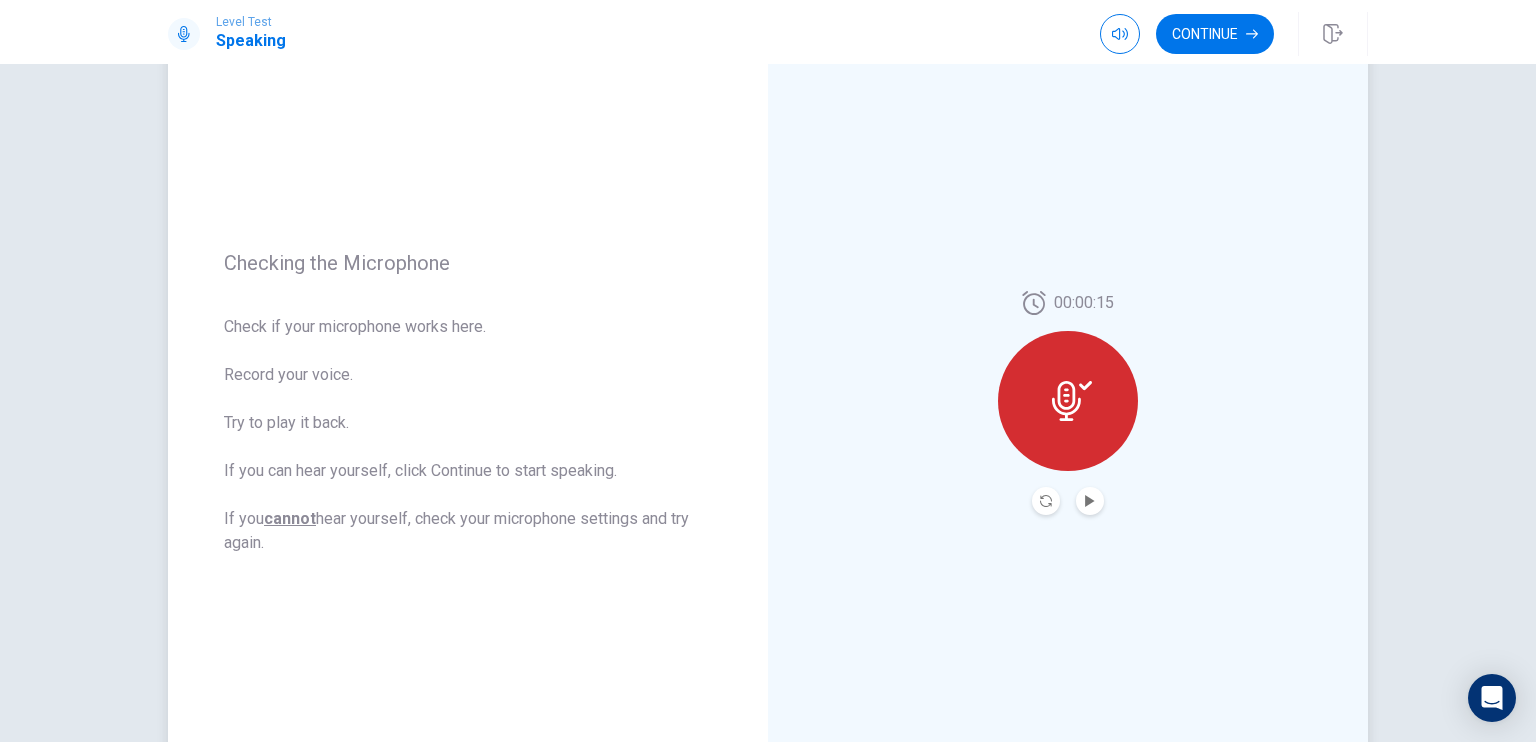 click on "00:00:15" at bounding box center (1068, 403) 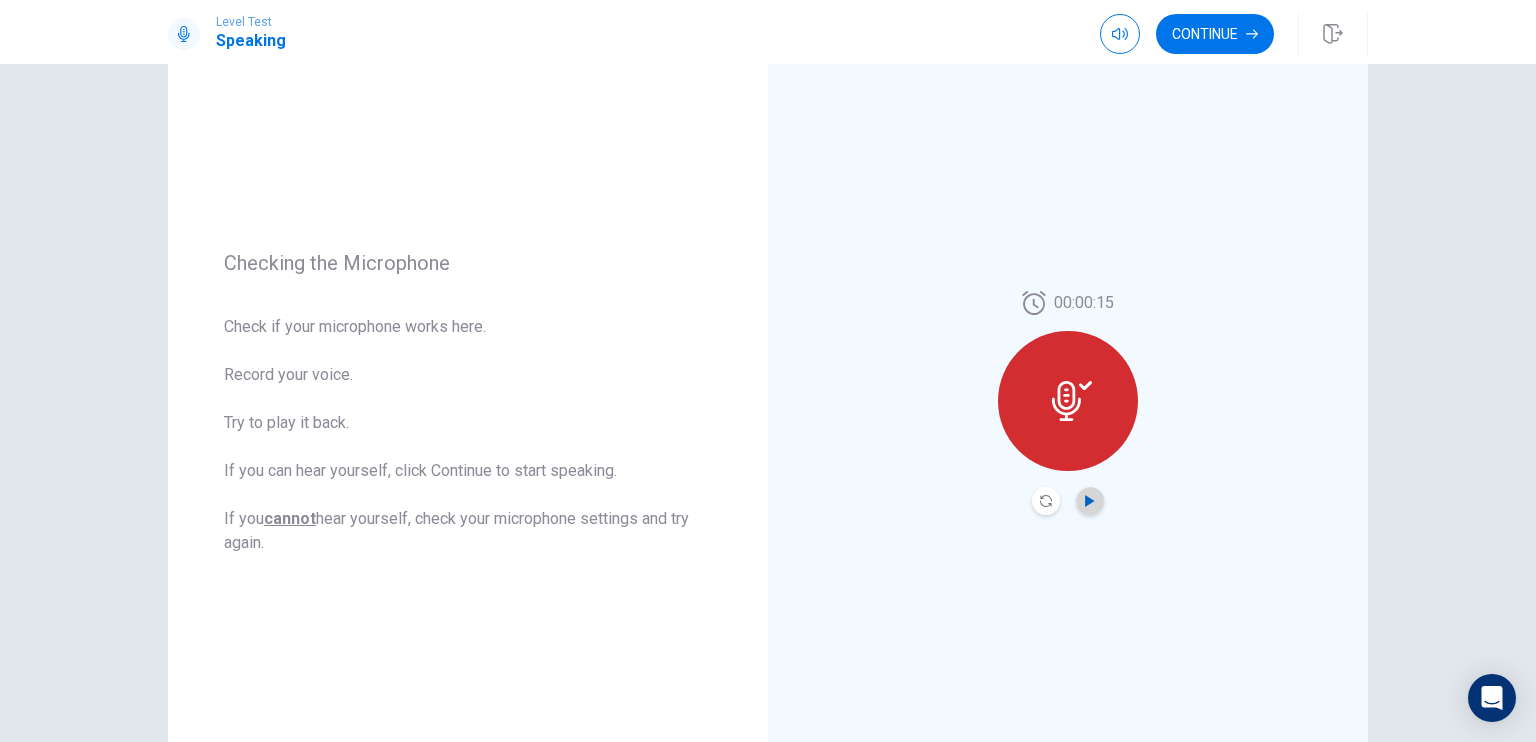 click 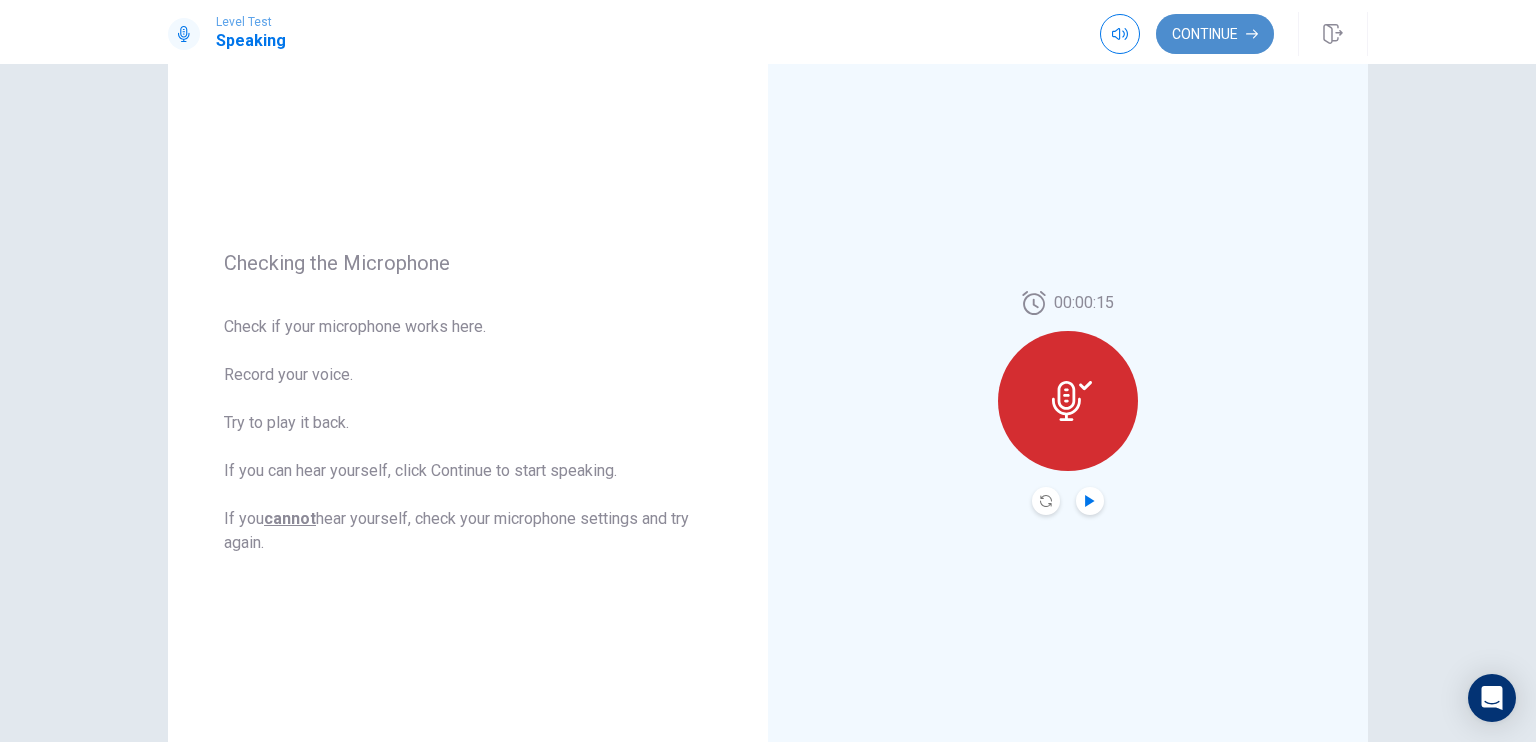 click on "Continue" at bounding box center (1215, 34) 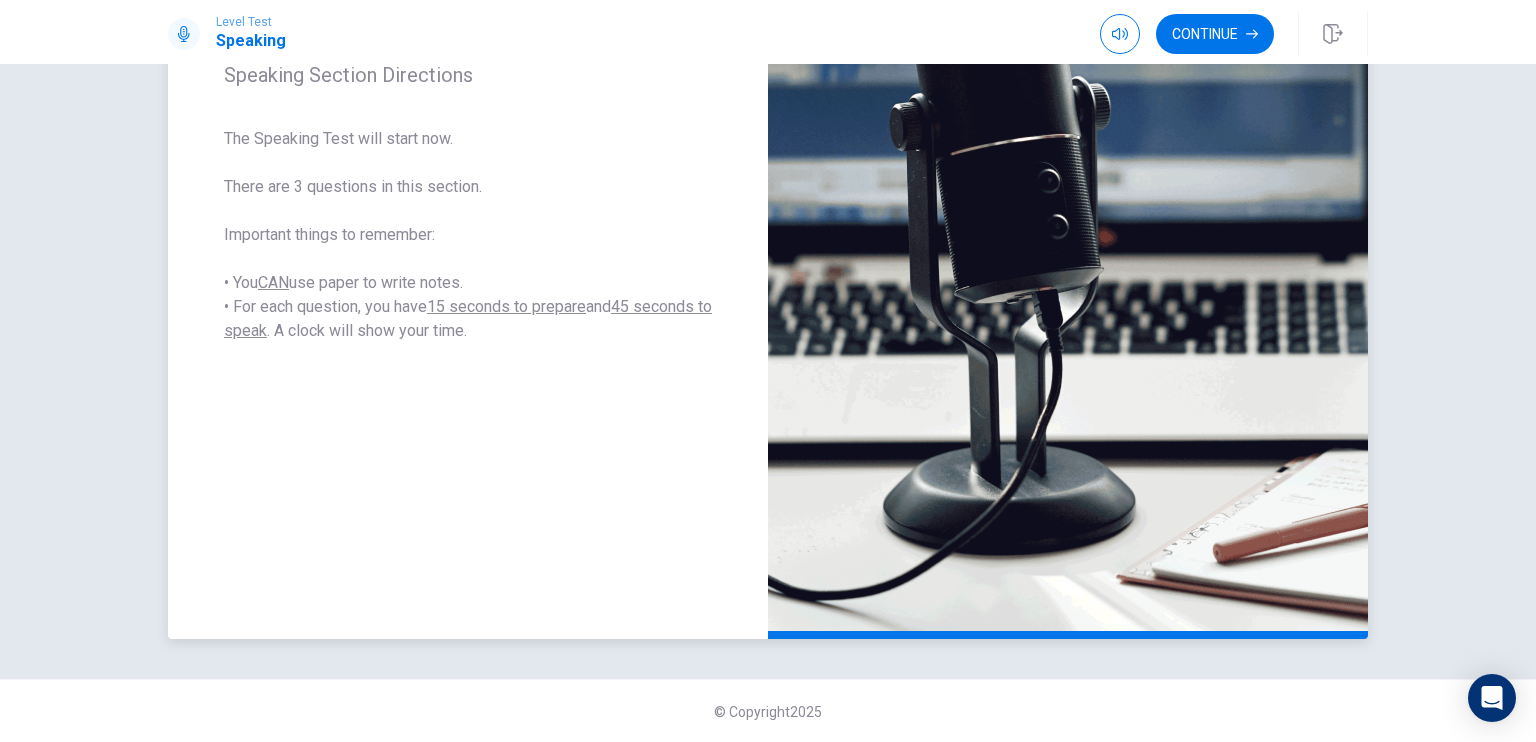 scroll, scrollTop: 0, scrollLeft: 0, axis: both 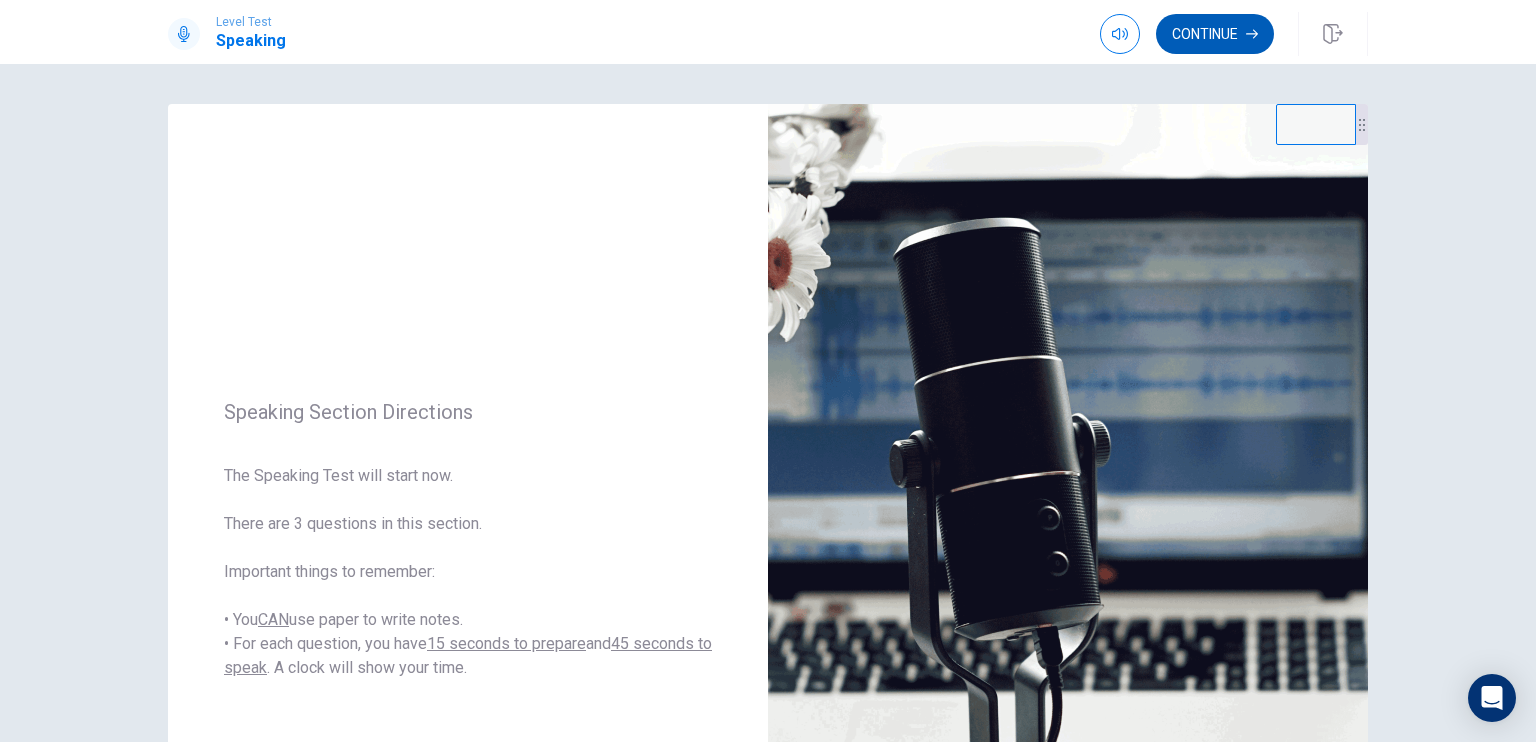 click on "Continue" at bounding box center [1215, 34] 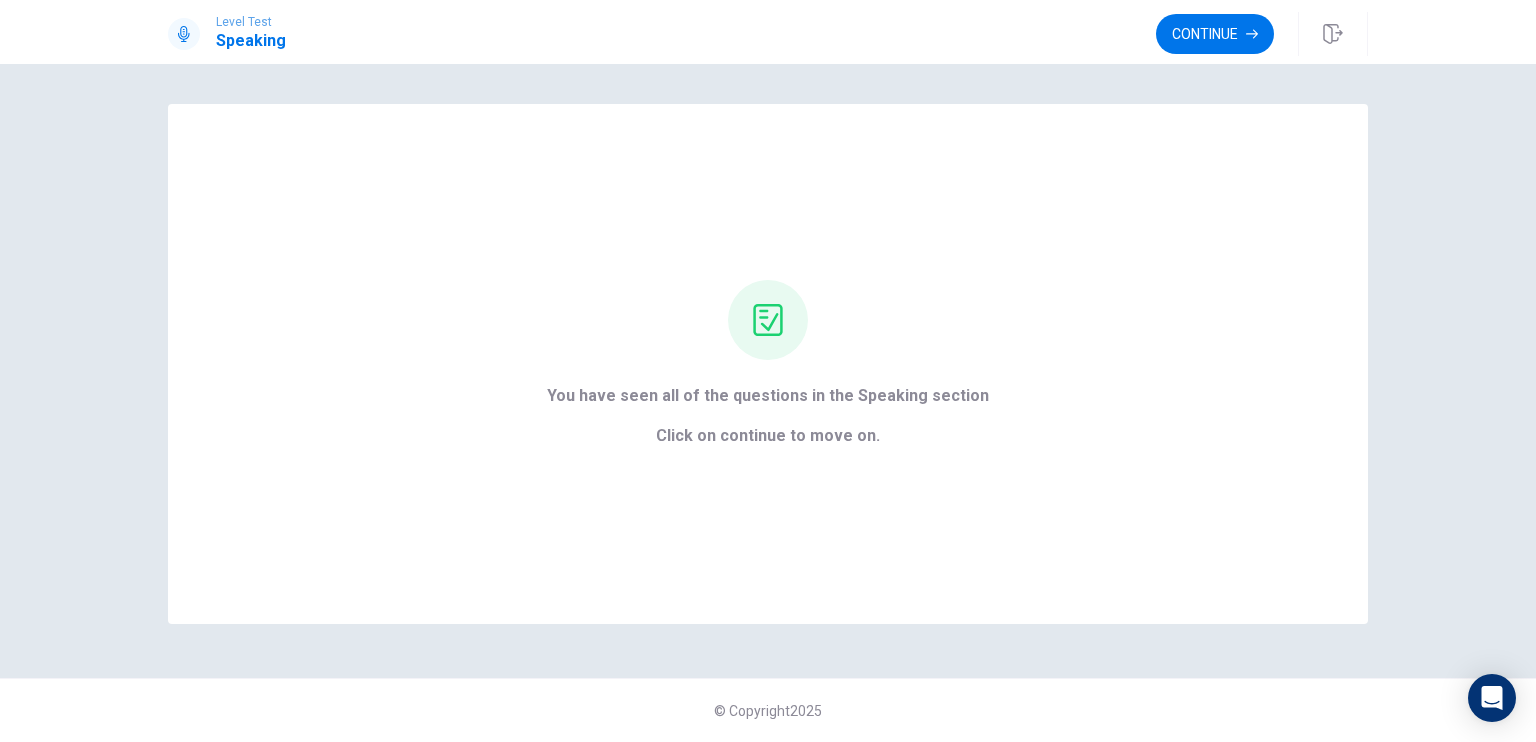 scroll, scrollTop: 0, scrollLeft: 0, axis: both 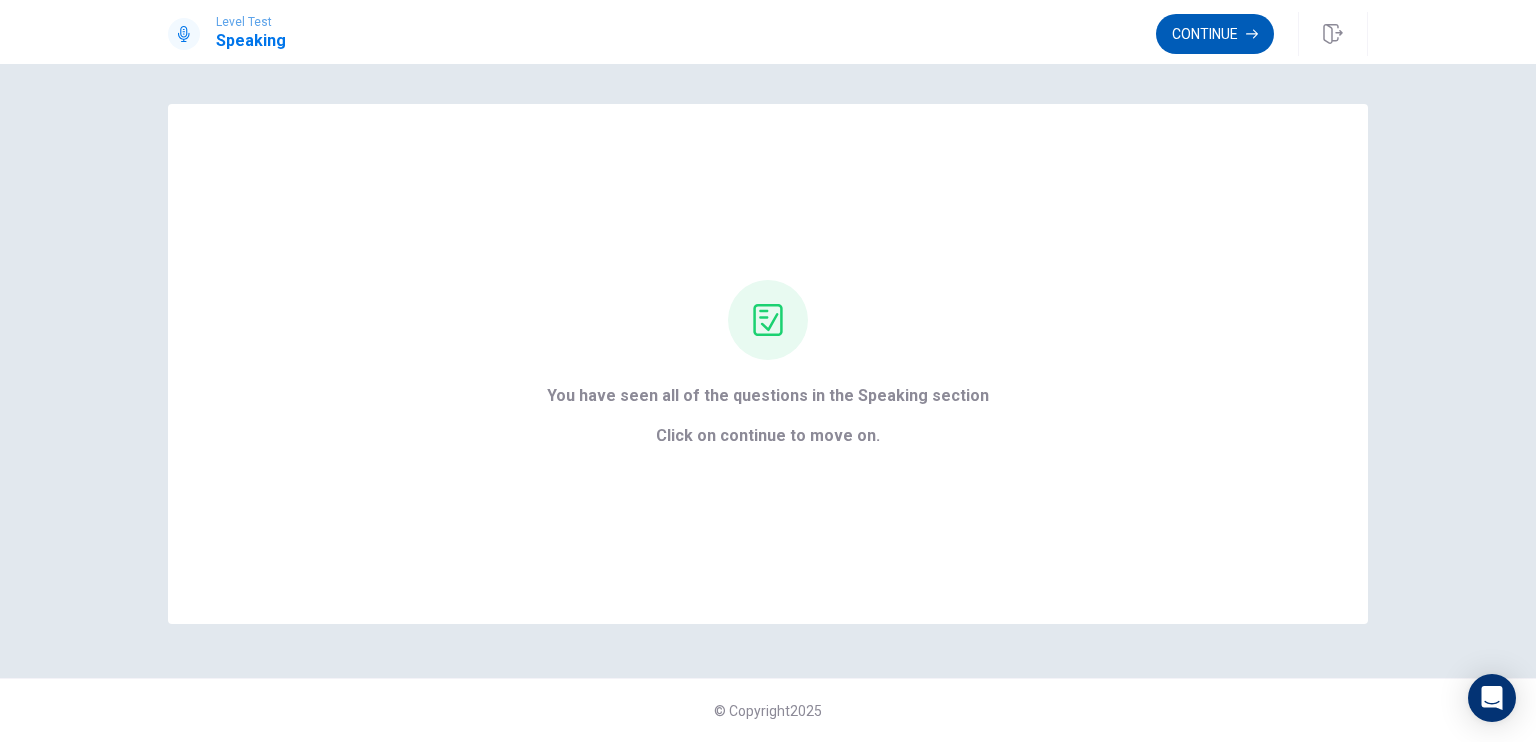 click on "Continue" at bounding box center (1215, 34) 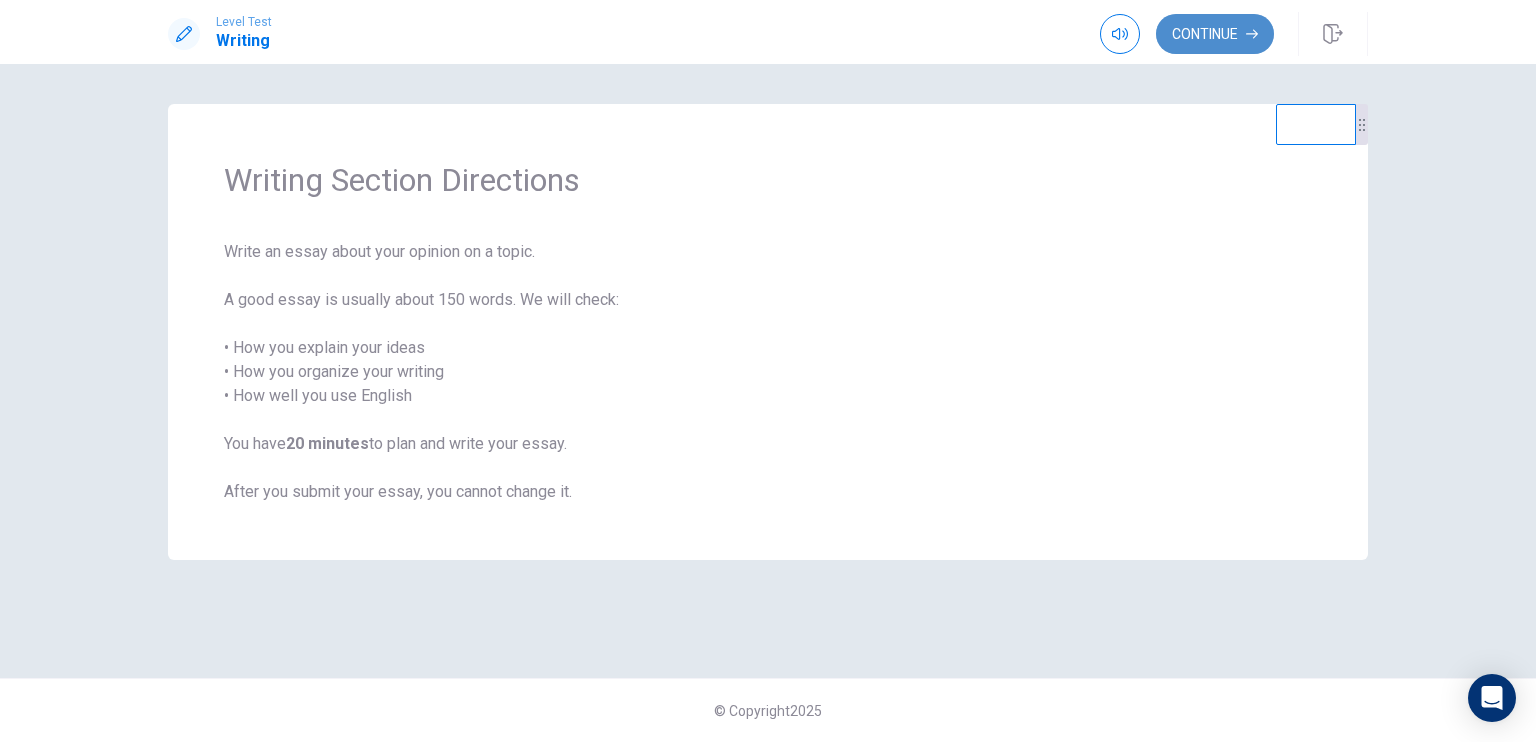click on "Continue" at bounding box center (1215, 34) 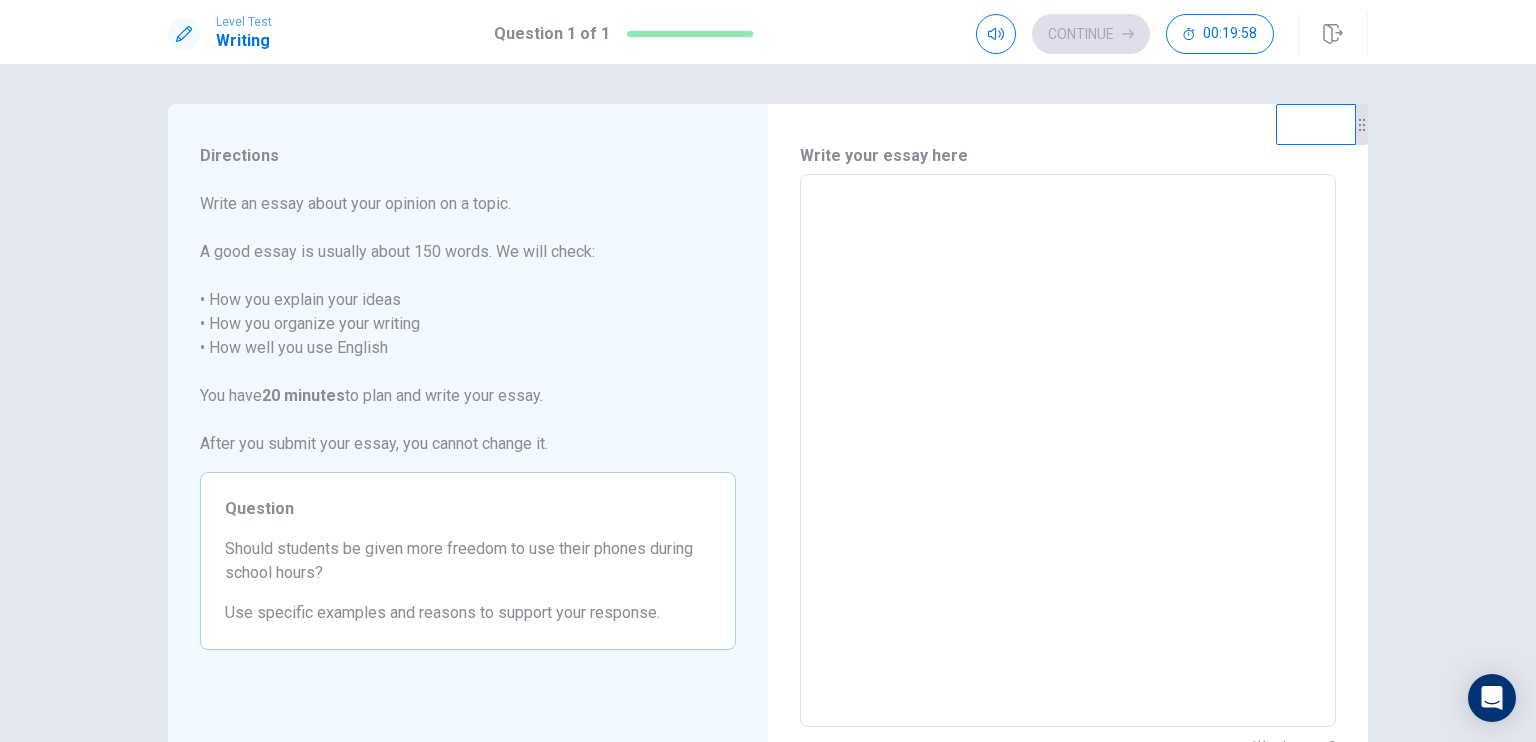 click at bounding box center (1068, 451) 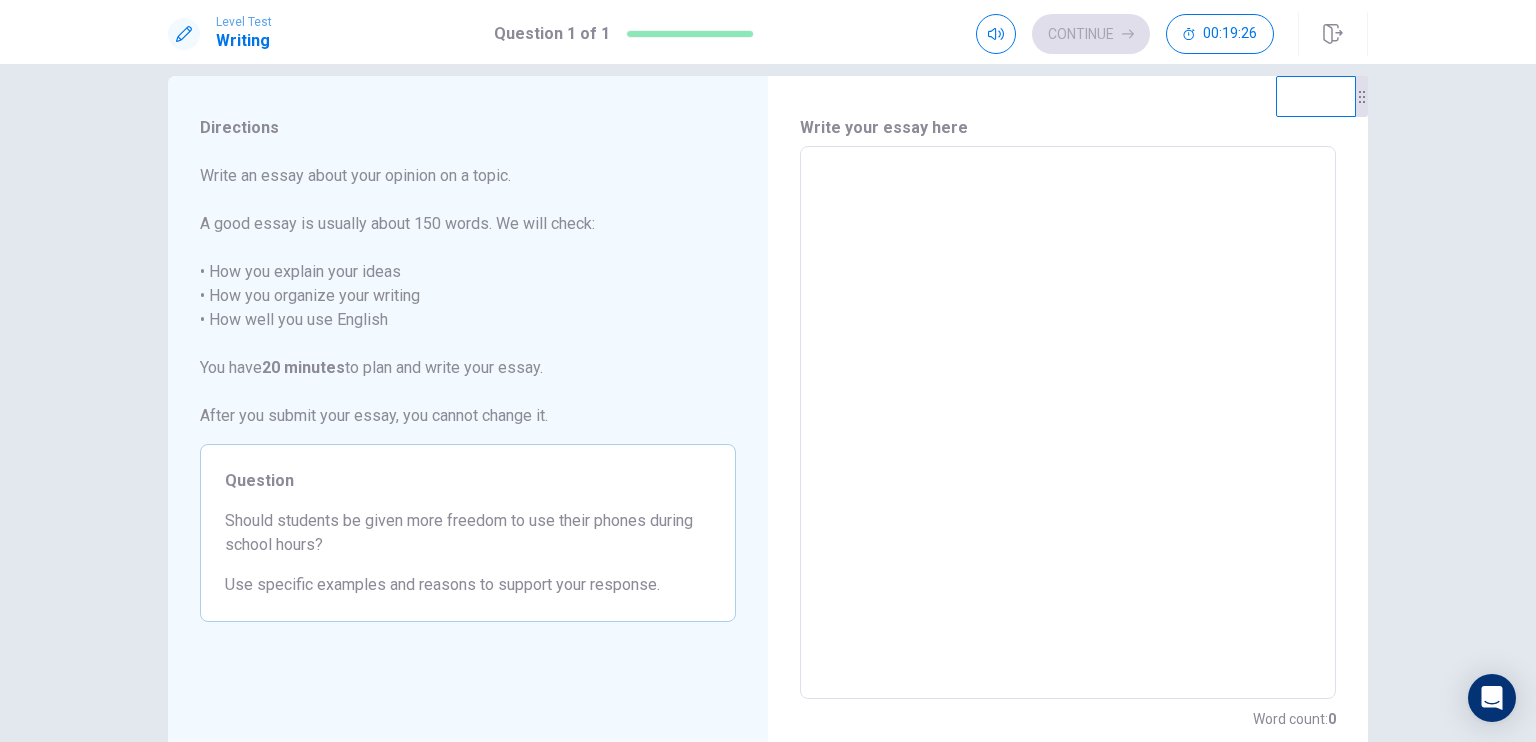 scroll, scrollTop: 25, scrollLeft: 0, axis: vertical 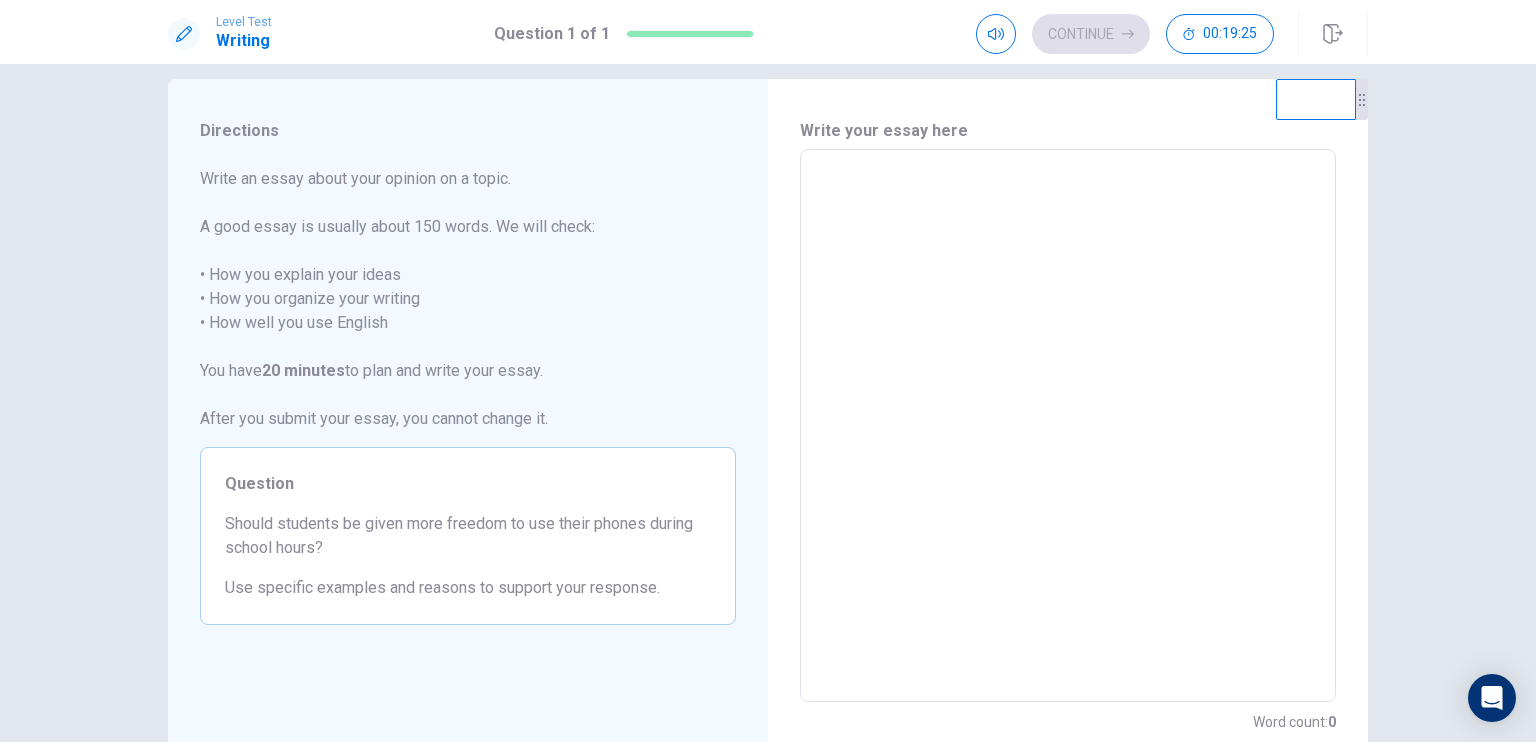 click at bounding box center [1068, 426] 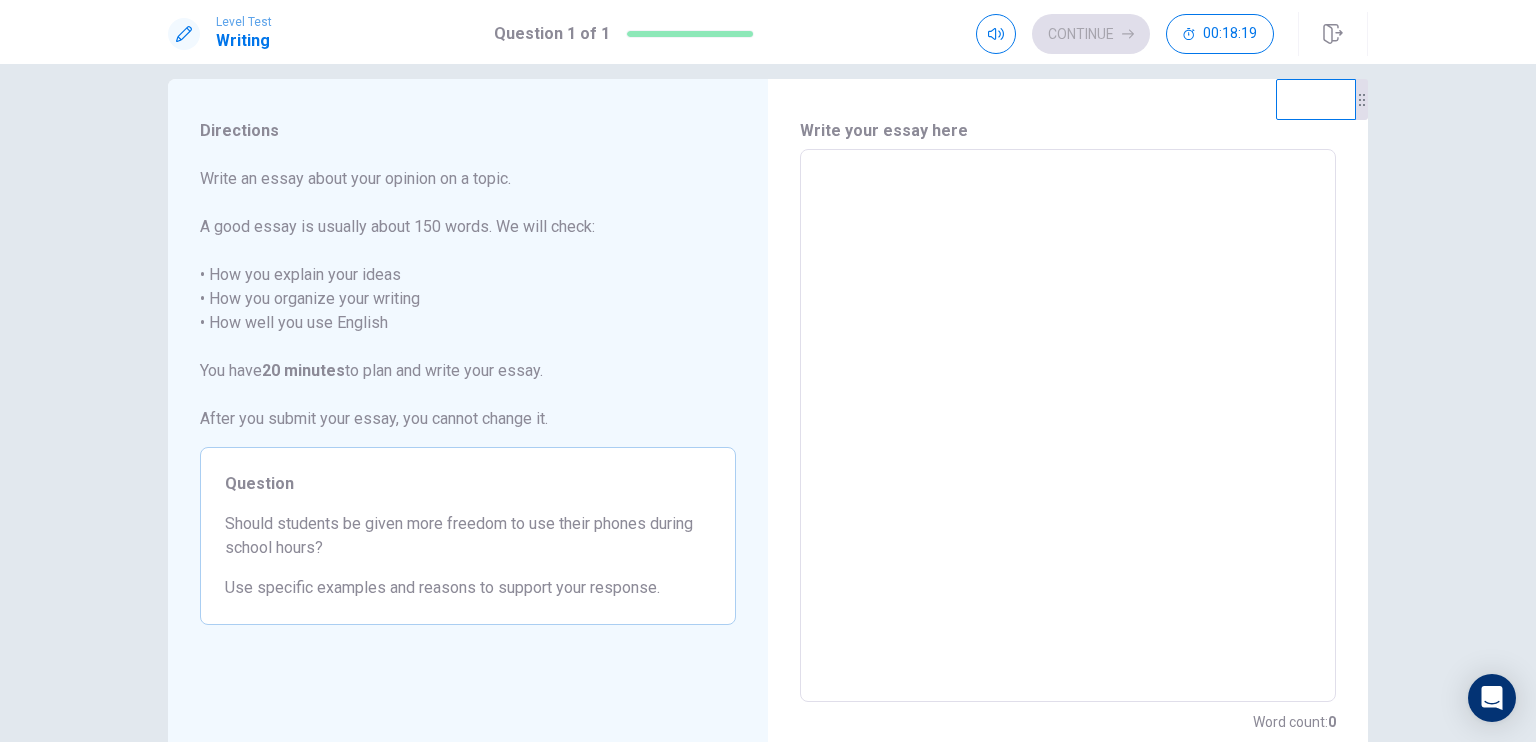 type on "*" 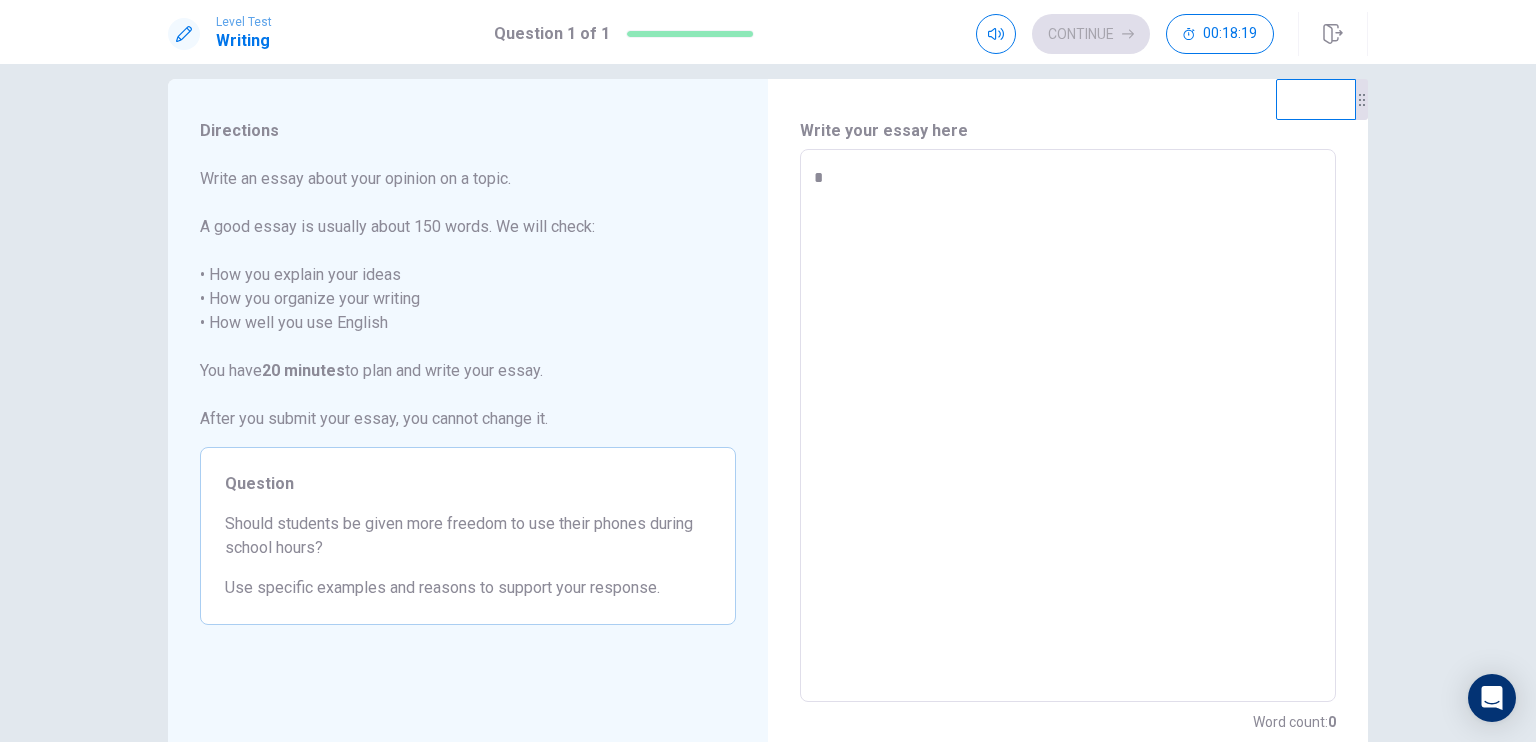 type on "*" 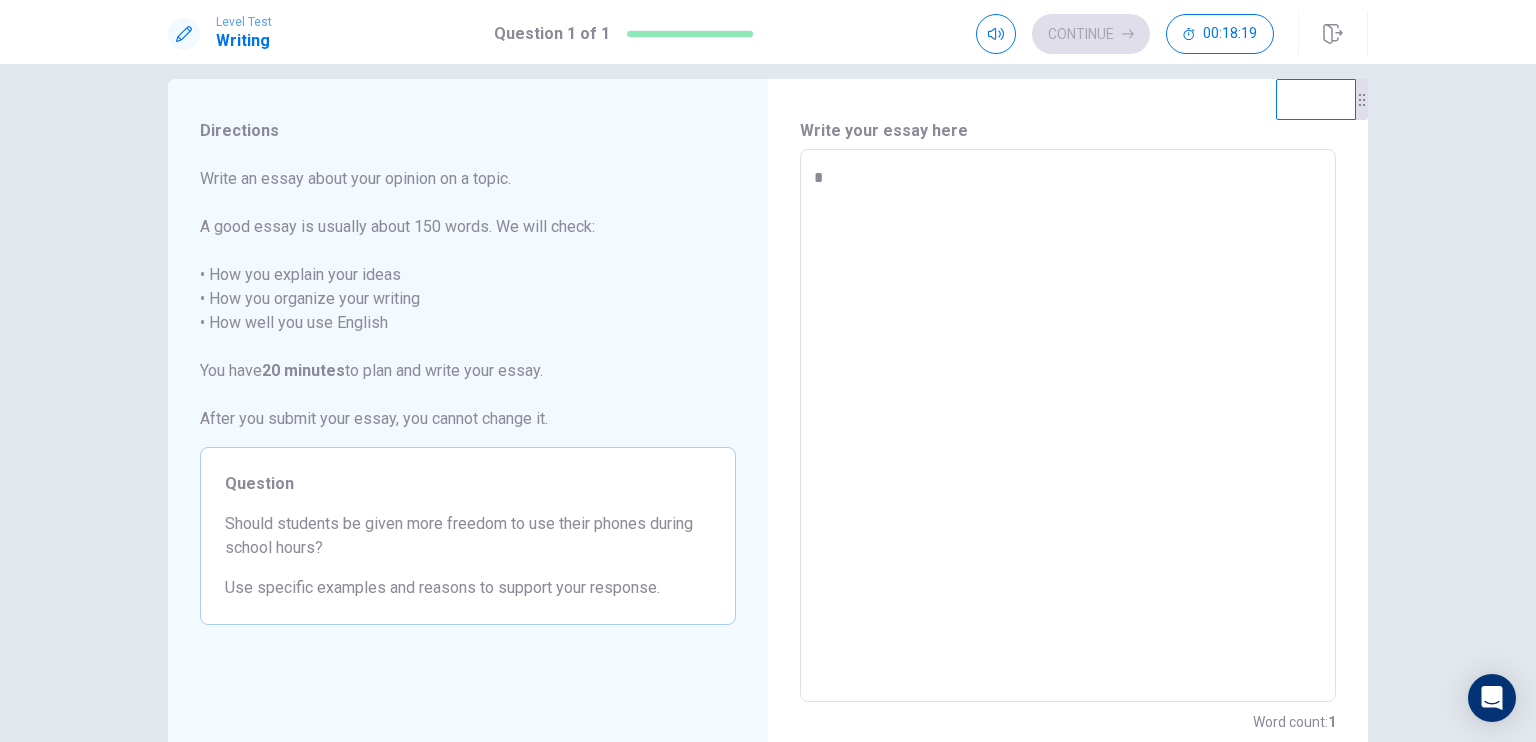 type on "**" 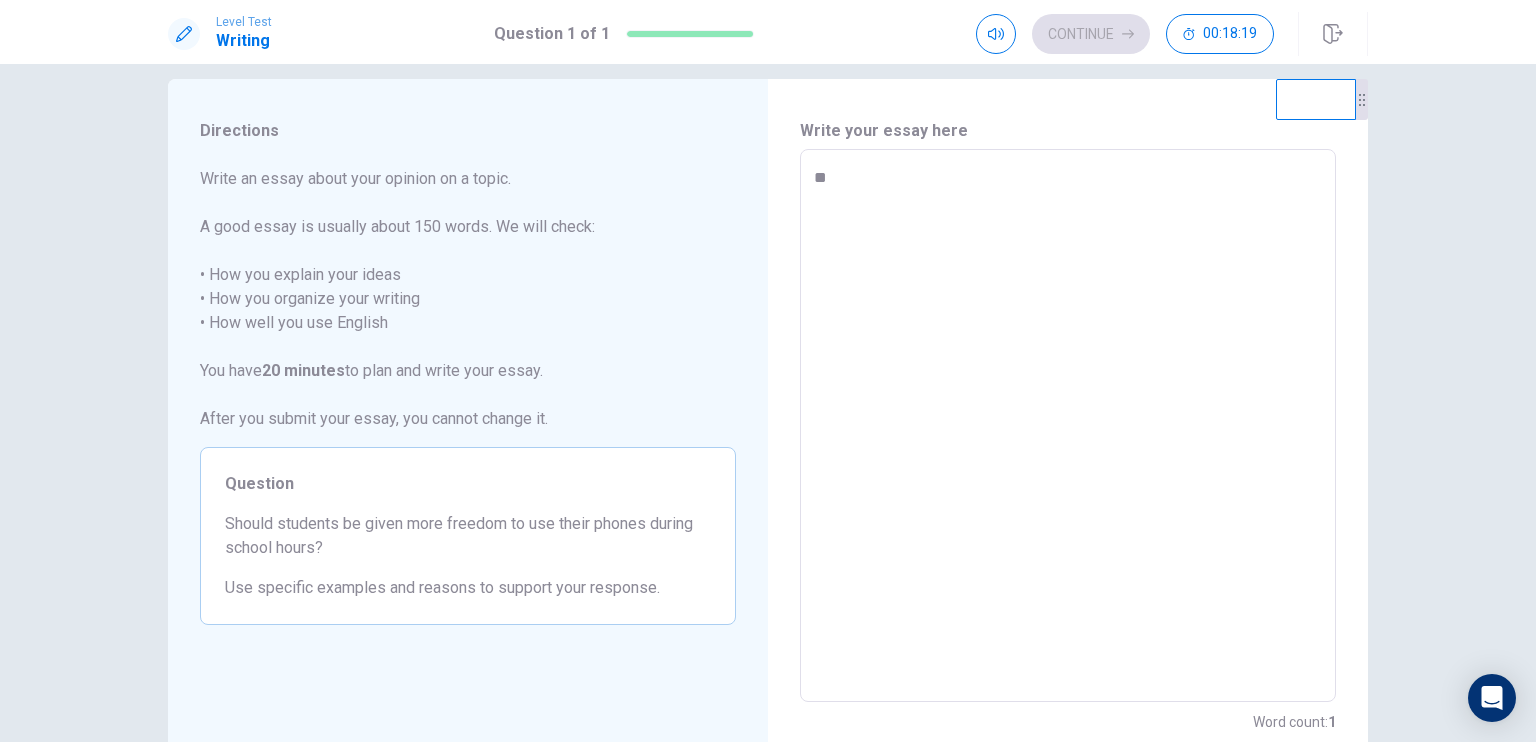 type on "*" 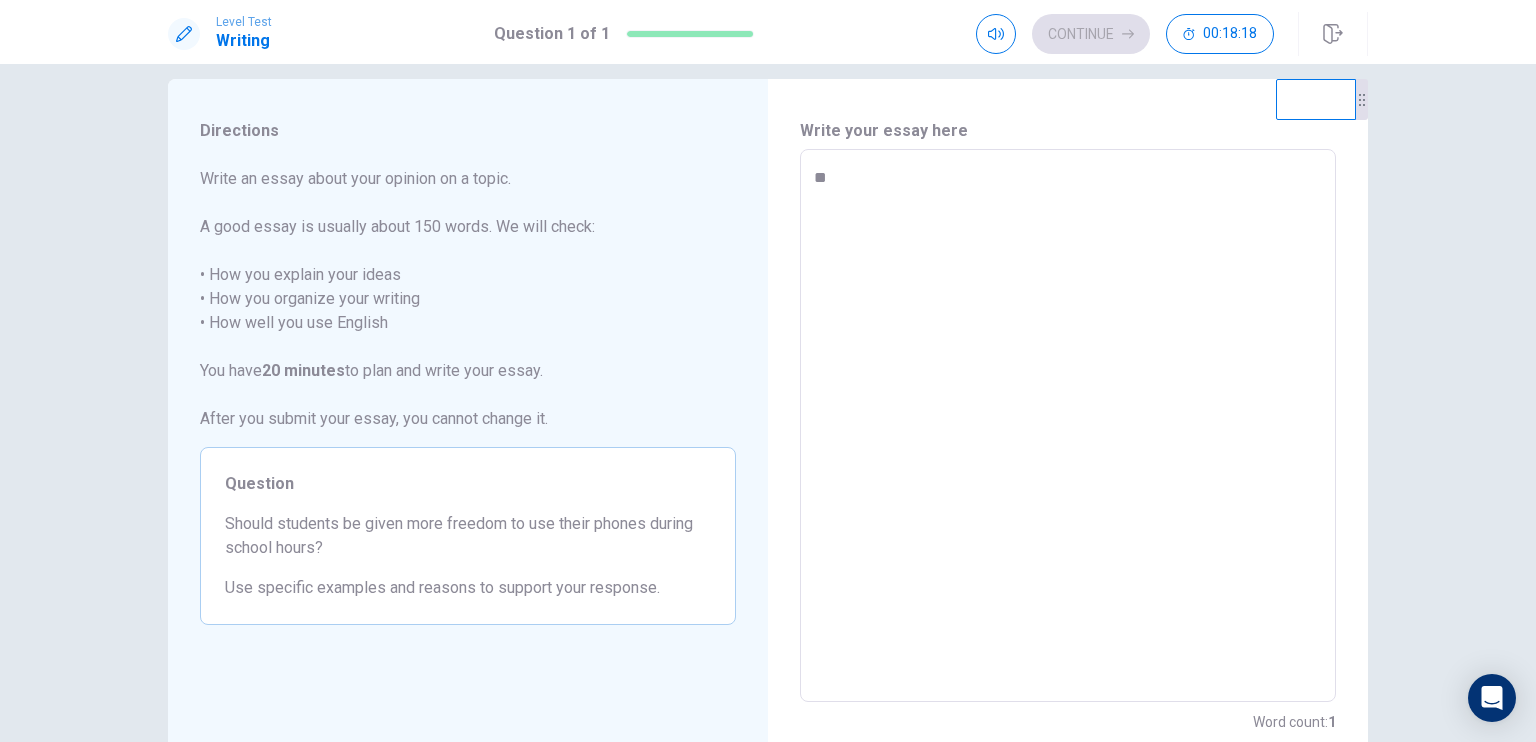 type on "**" 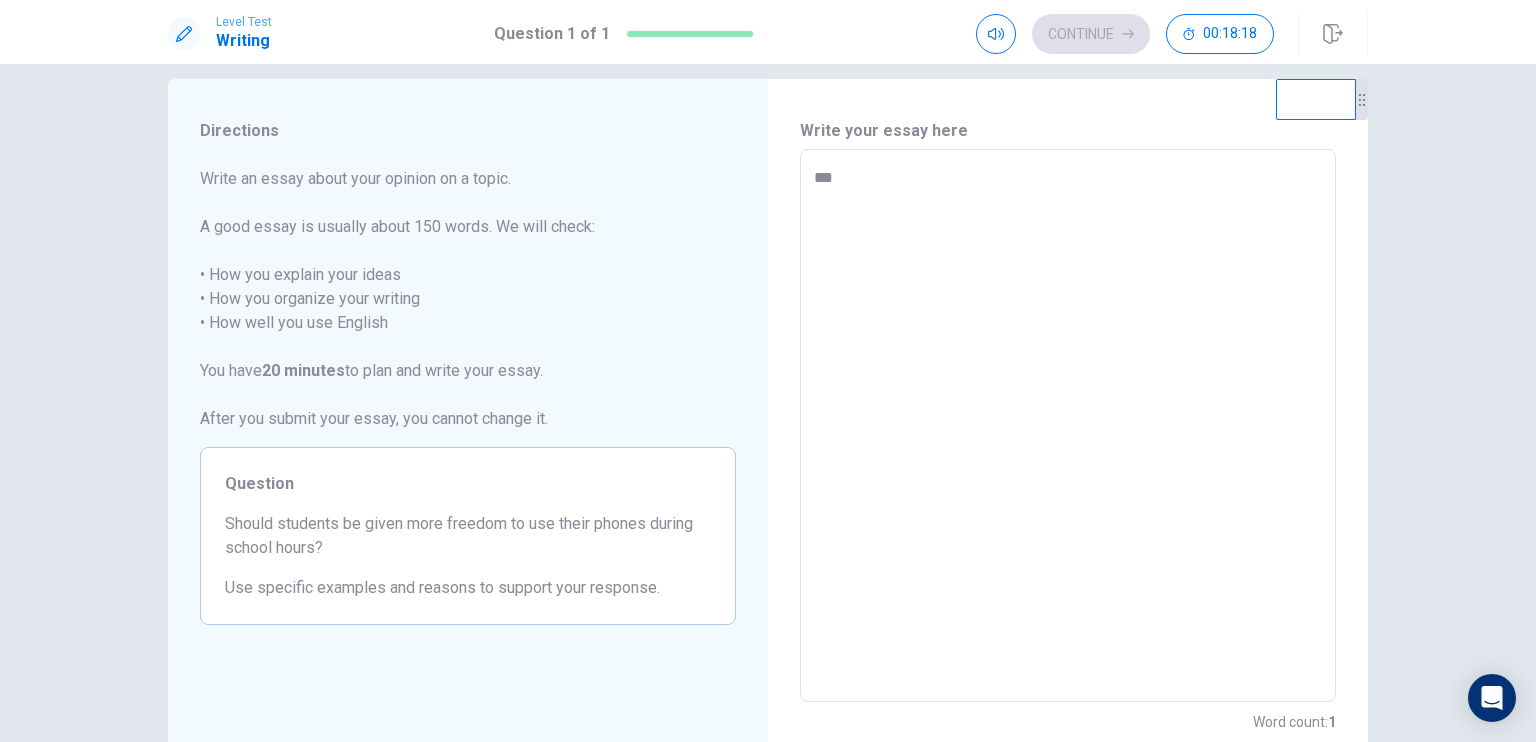 type on "*" 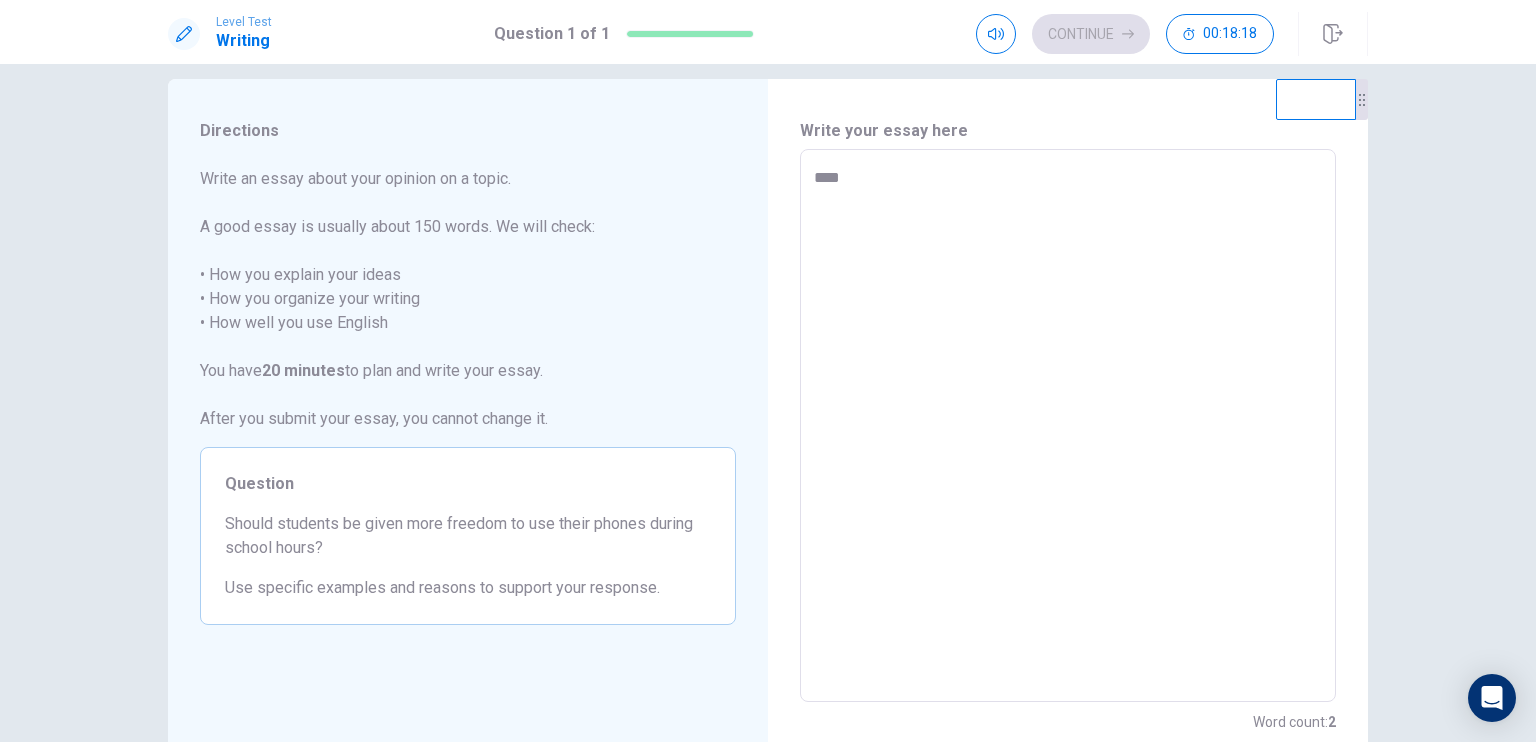 type on "*" 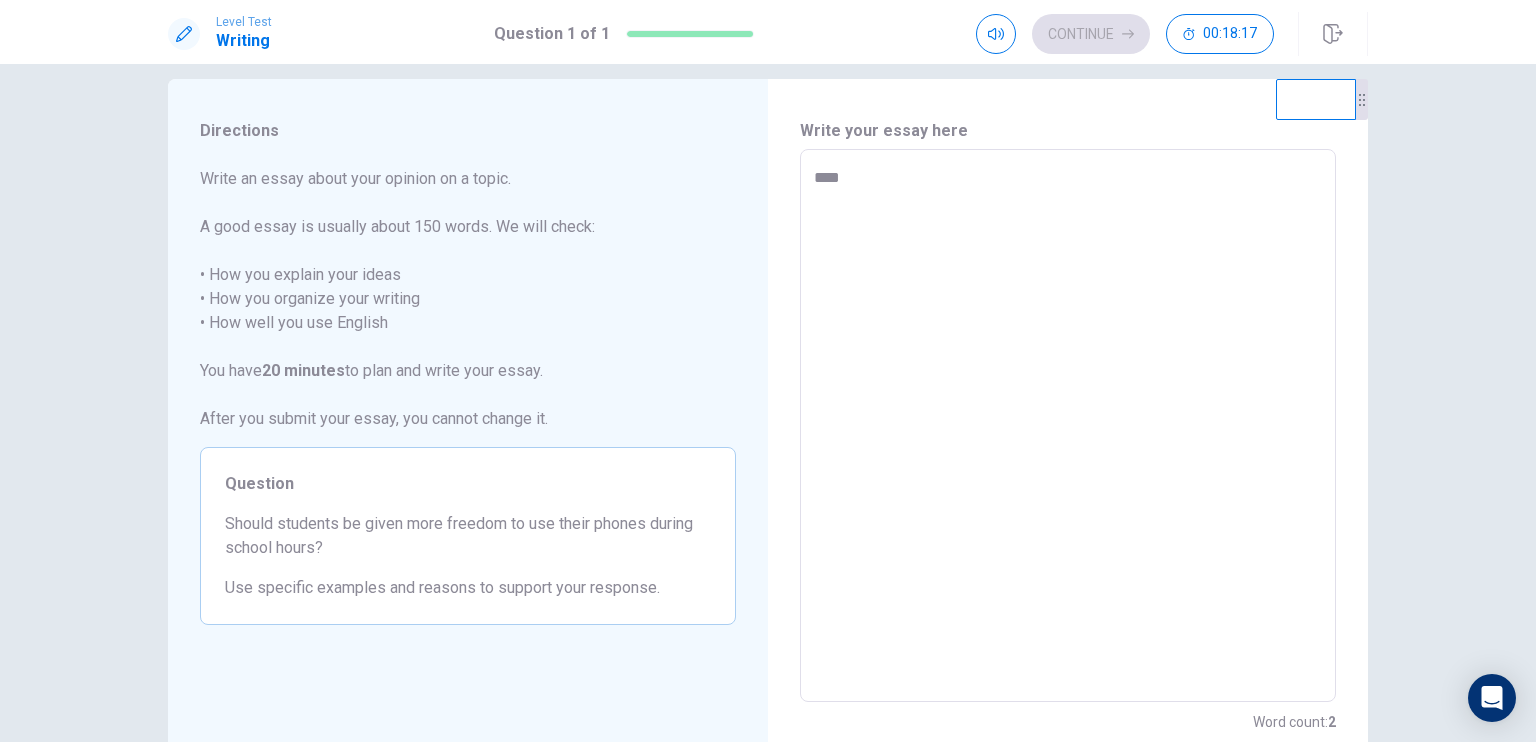 type on "*****" 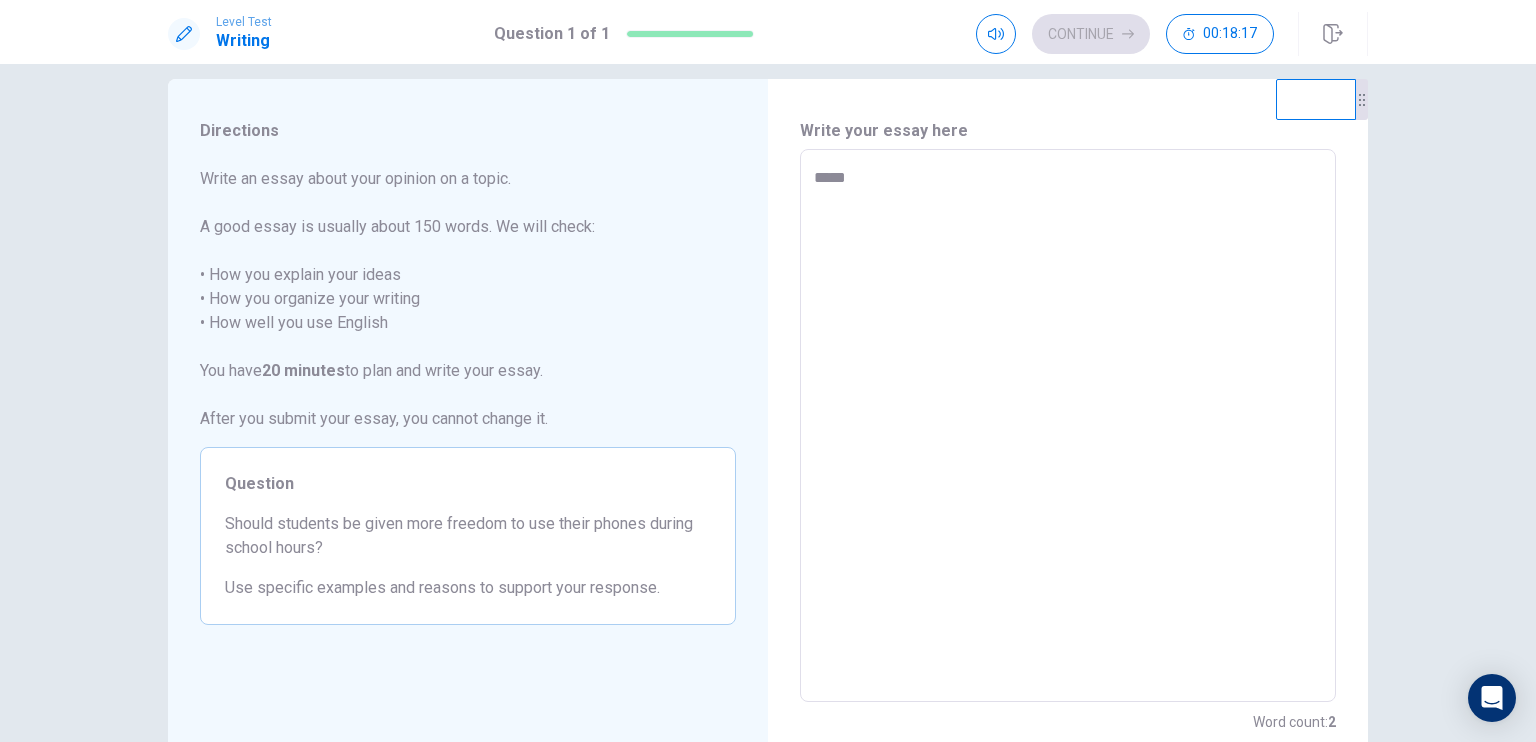 type on "*" 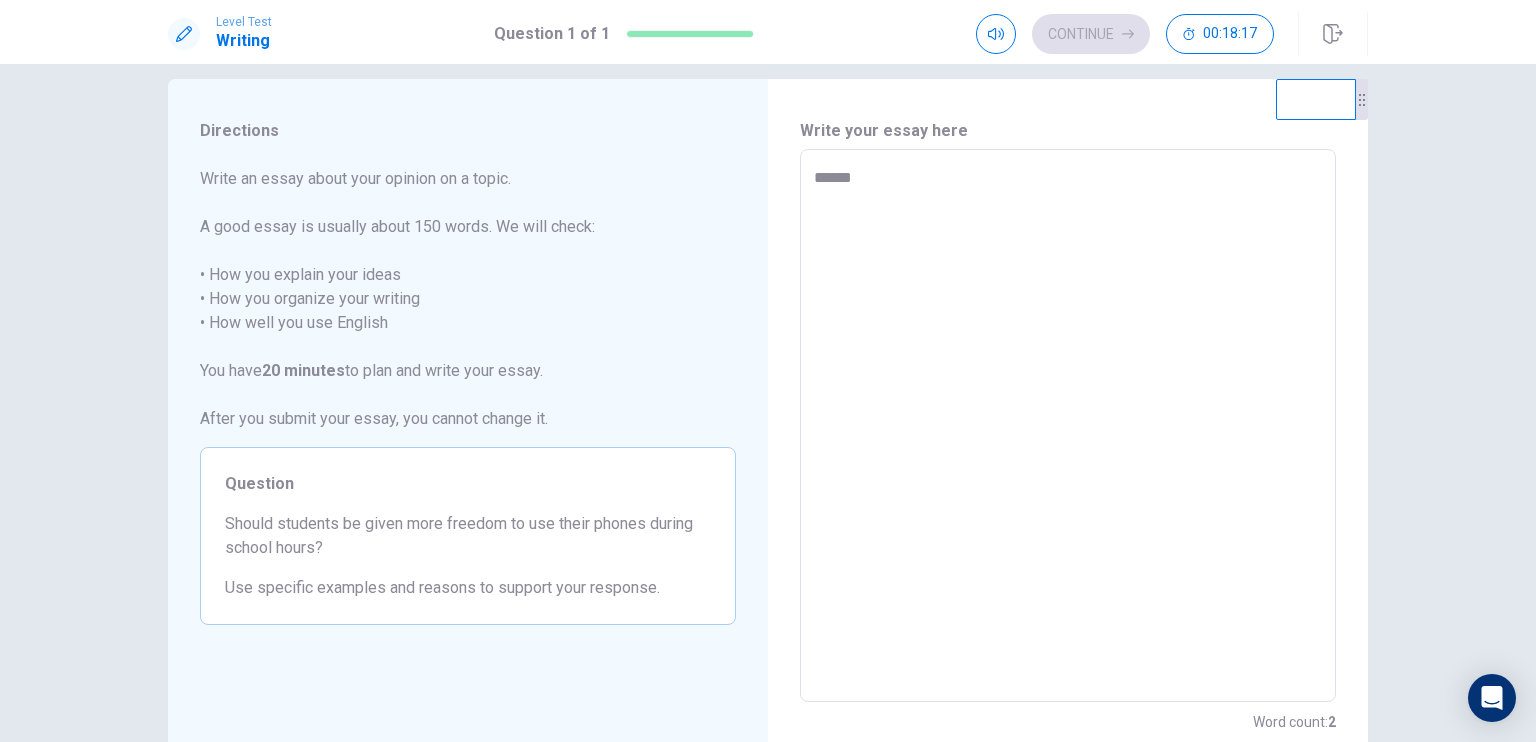 type on "*" 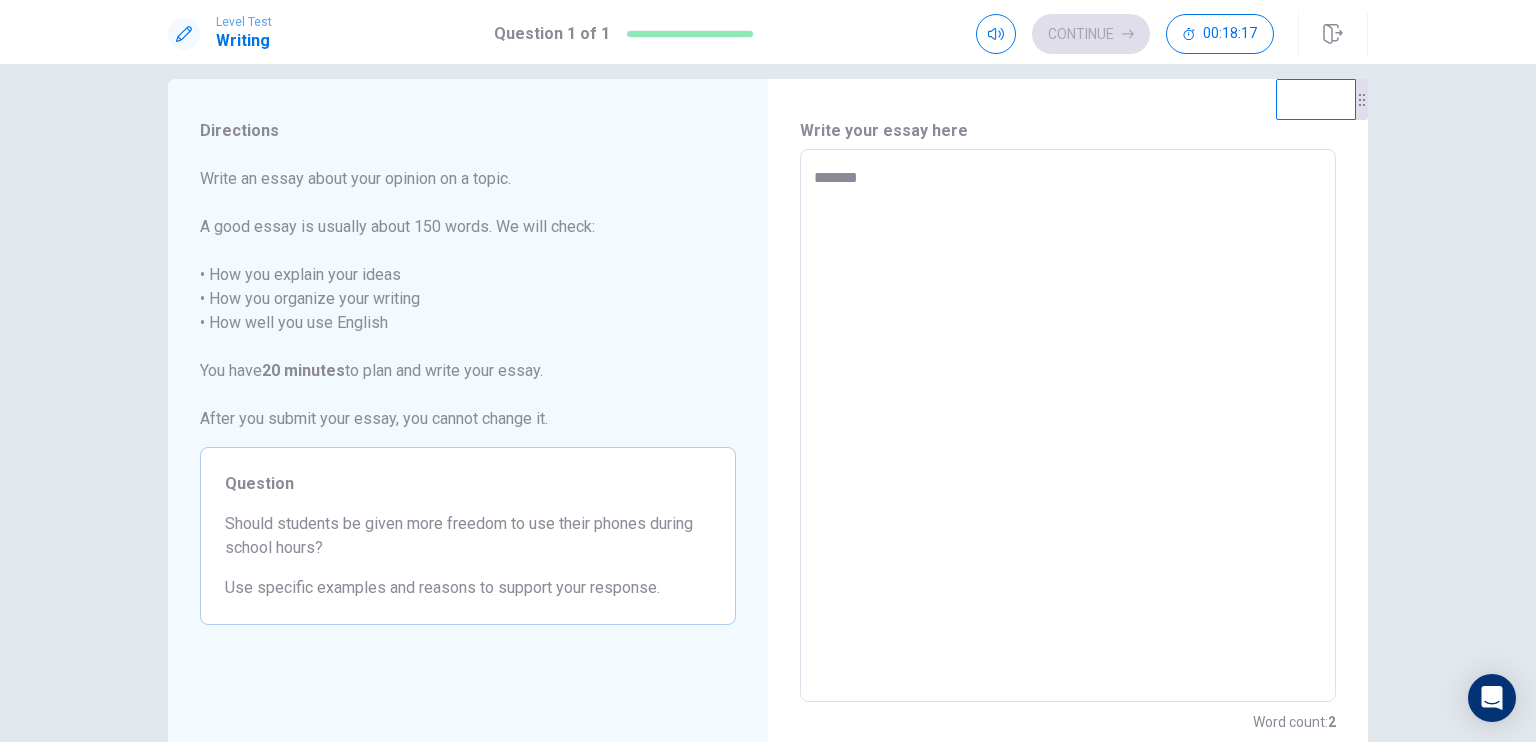 type on "*" 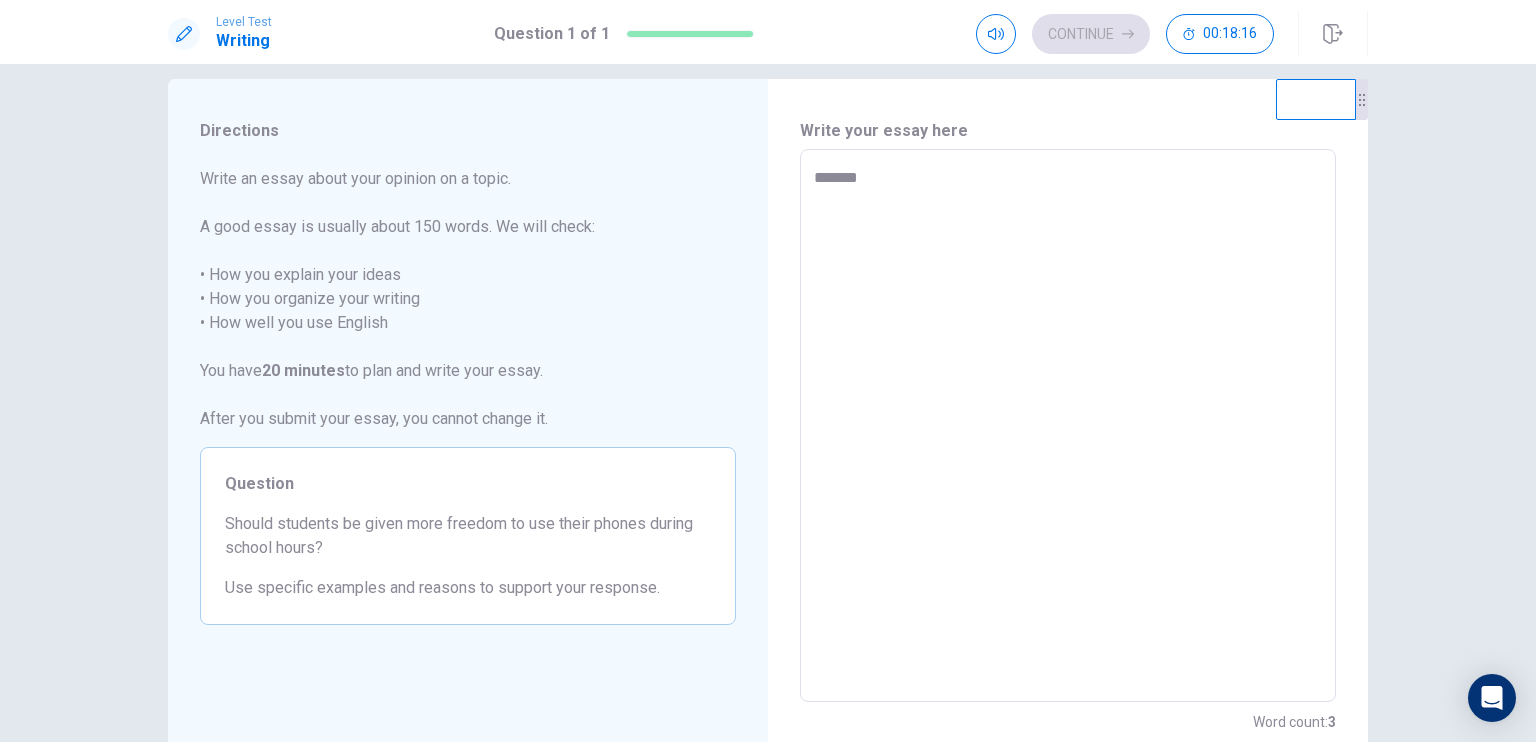 type on "********" 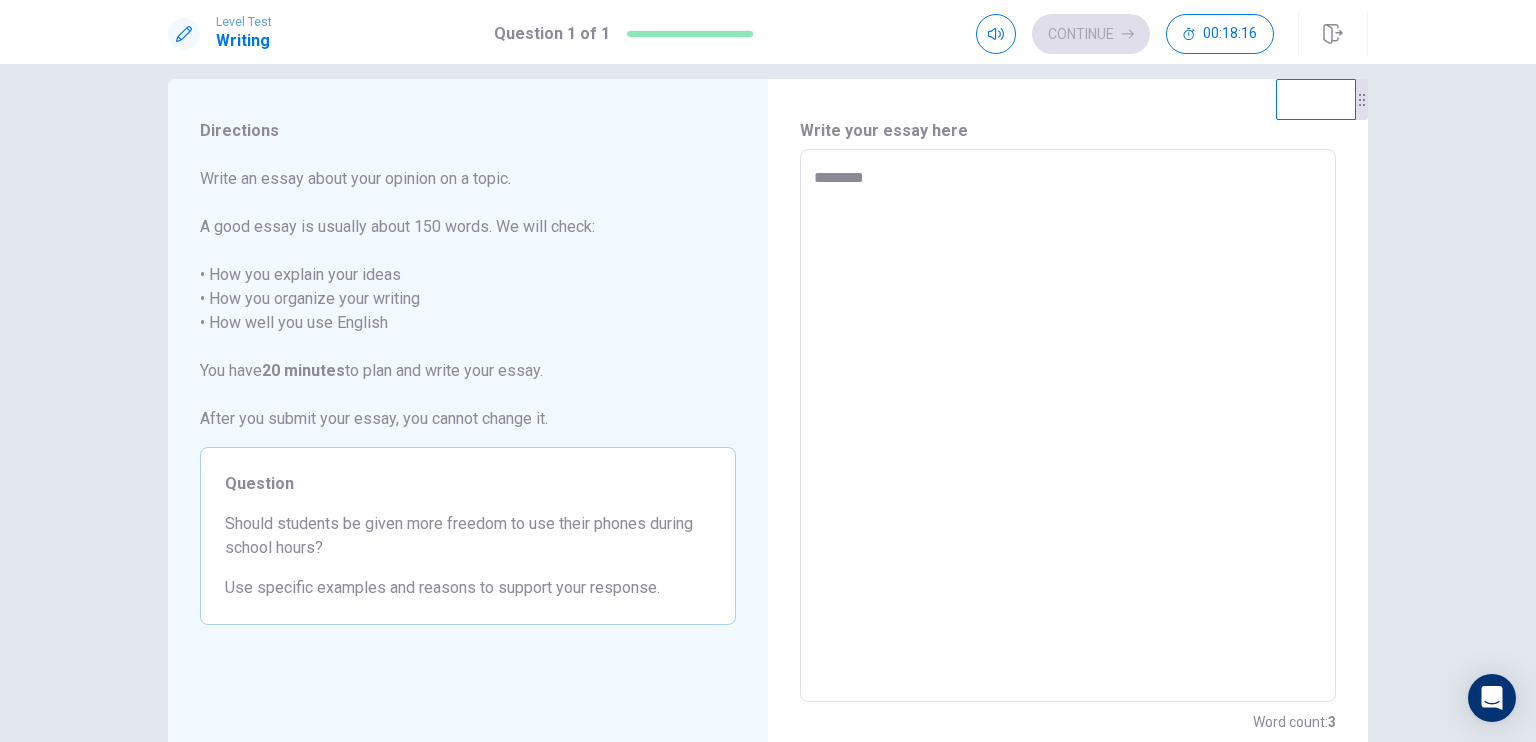 type on "*" 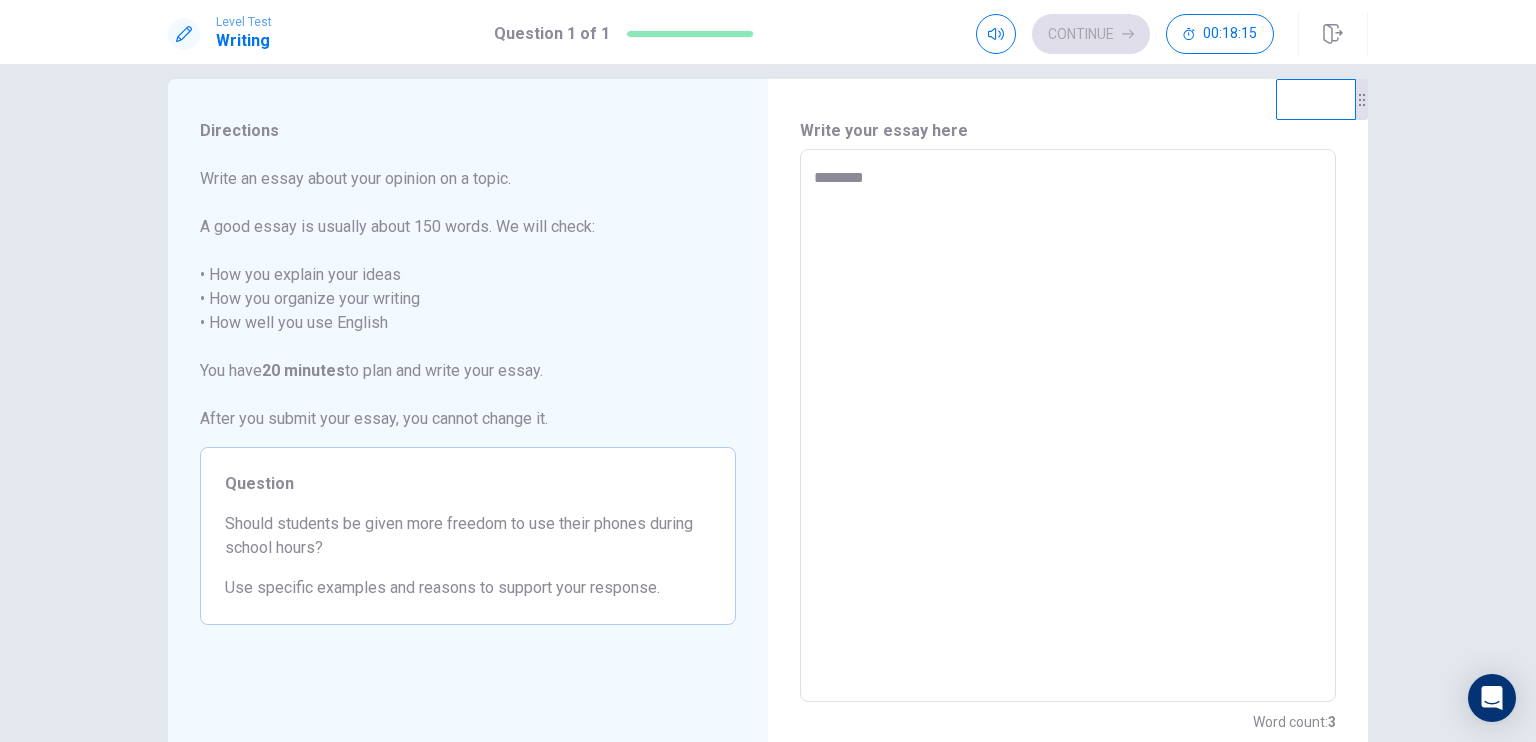 type on "*********" 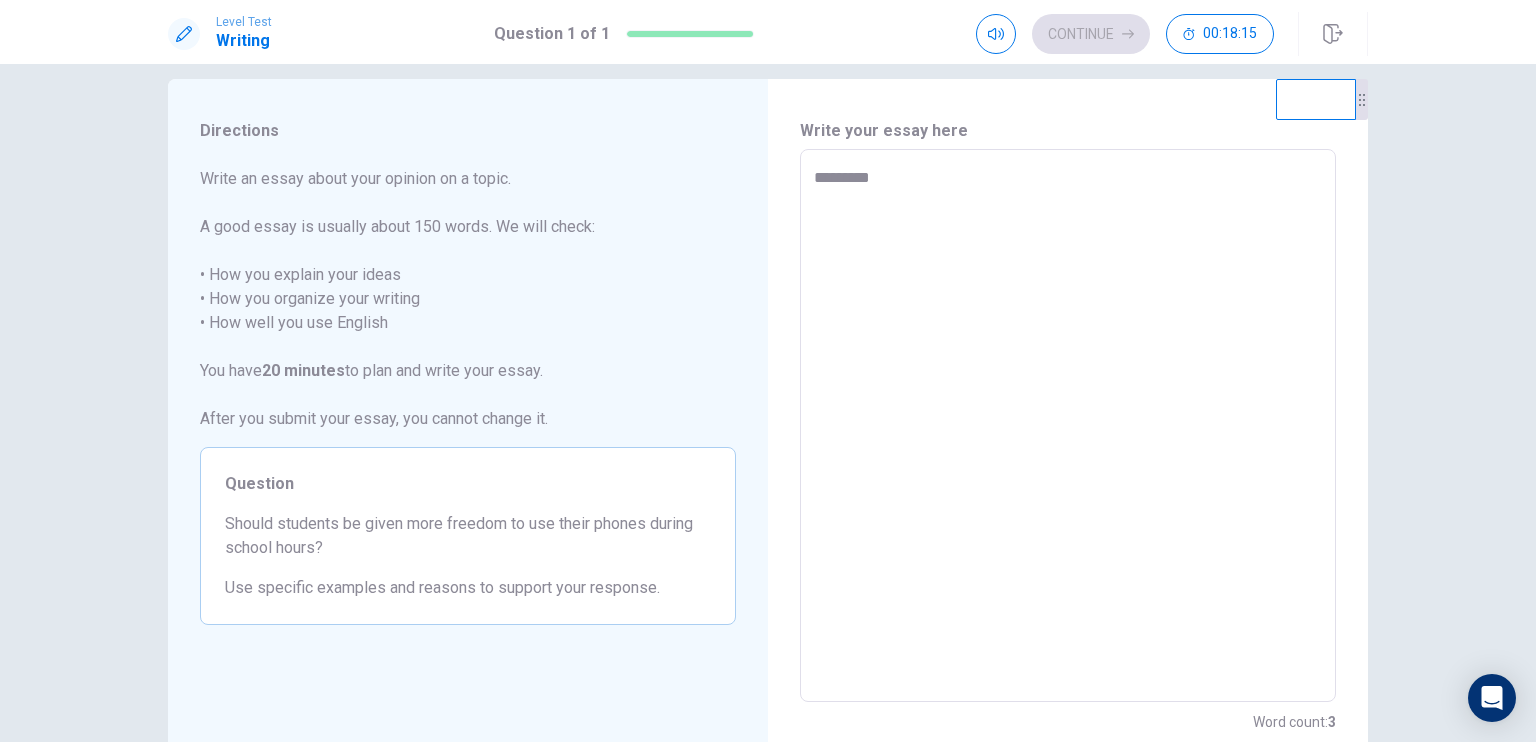 type on "*" 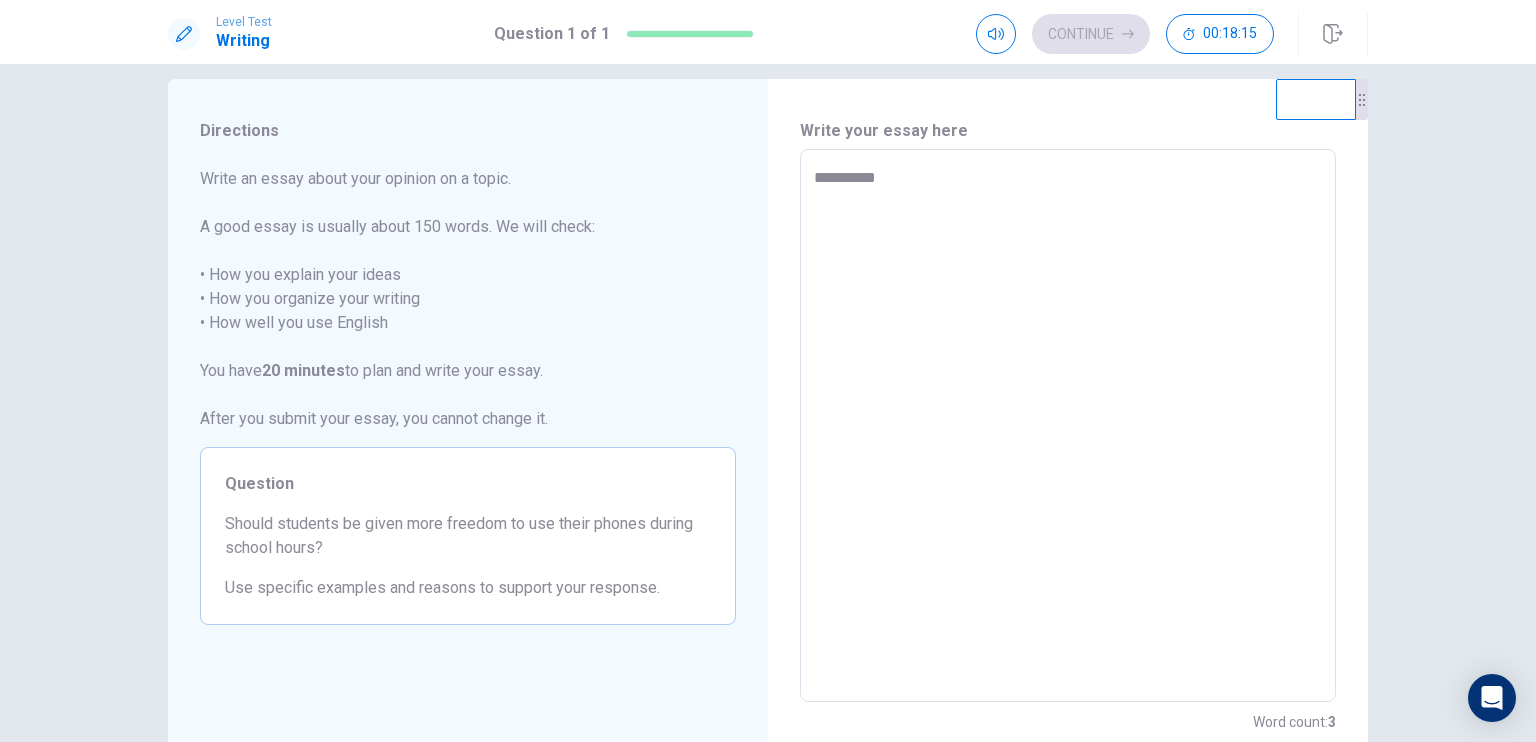type on "*" 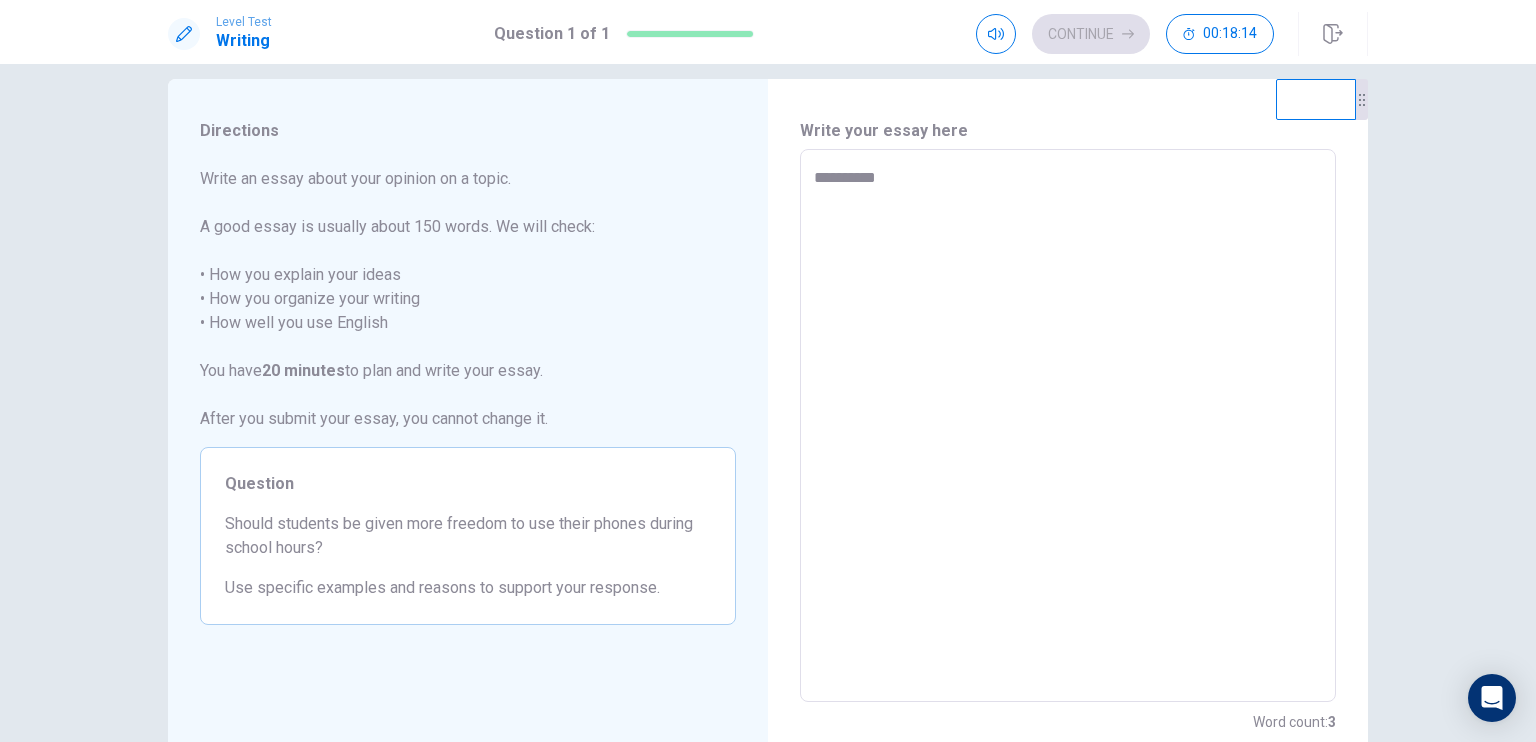 type on "**********" 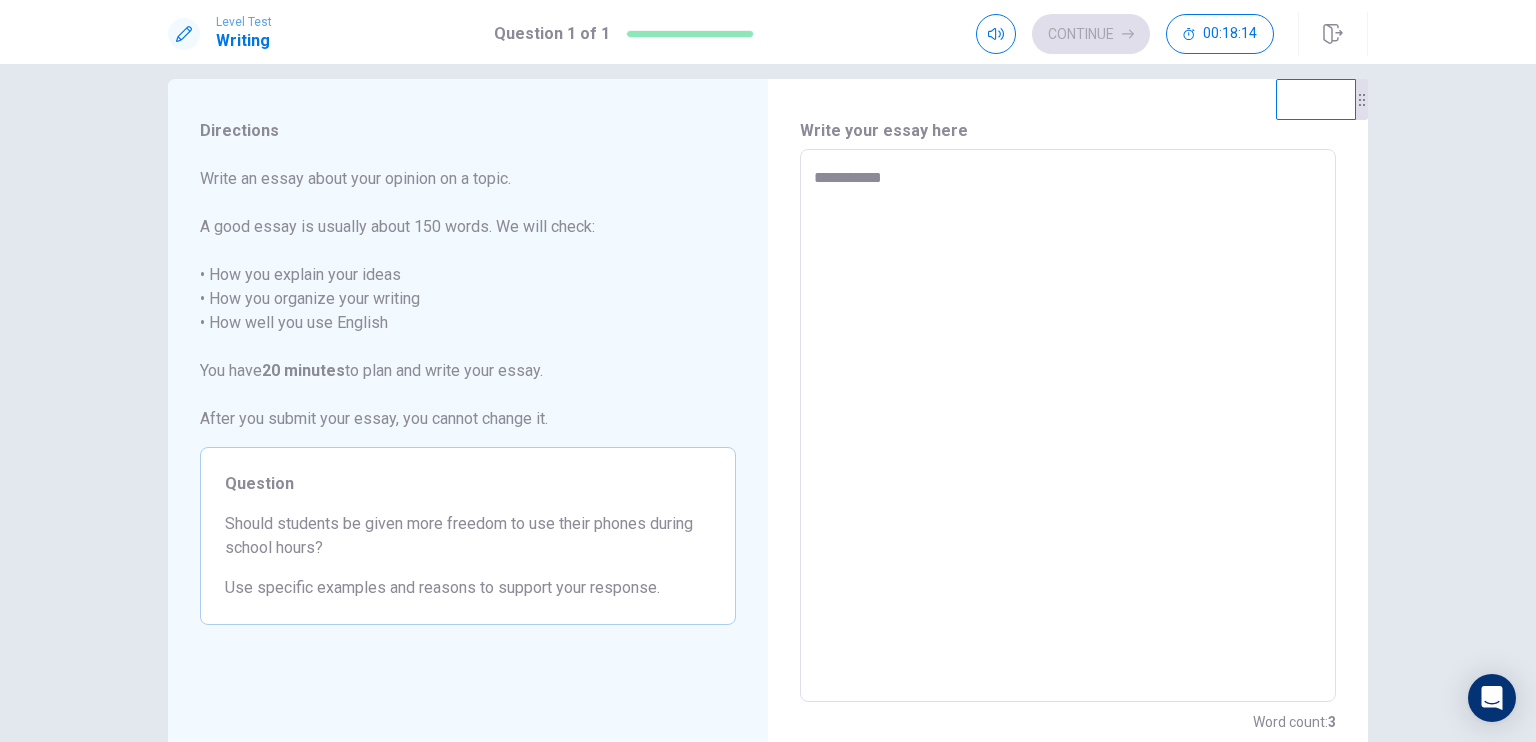 type on "**********" 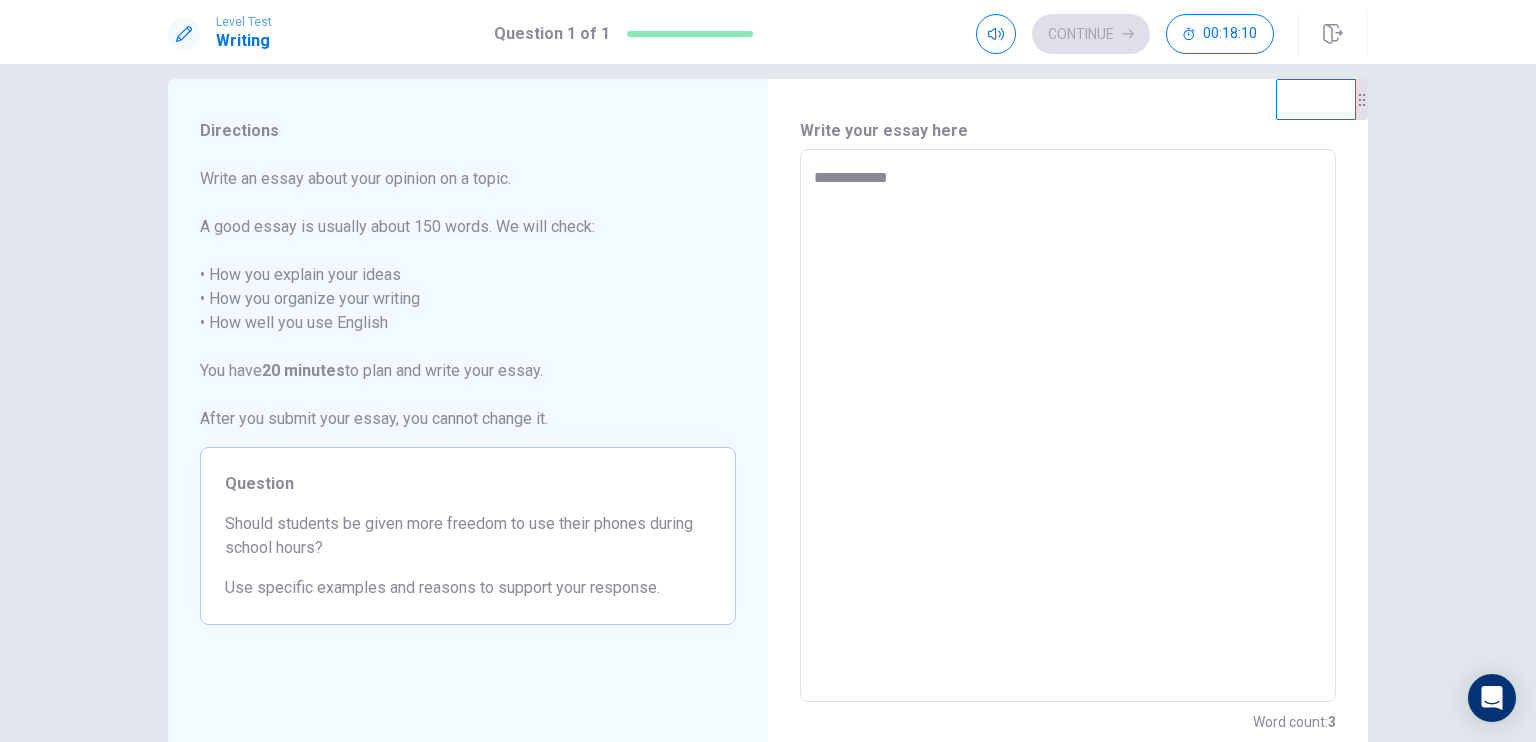 type on "*" 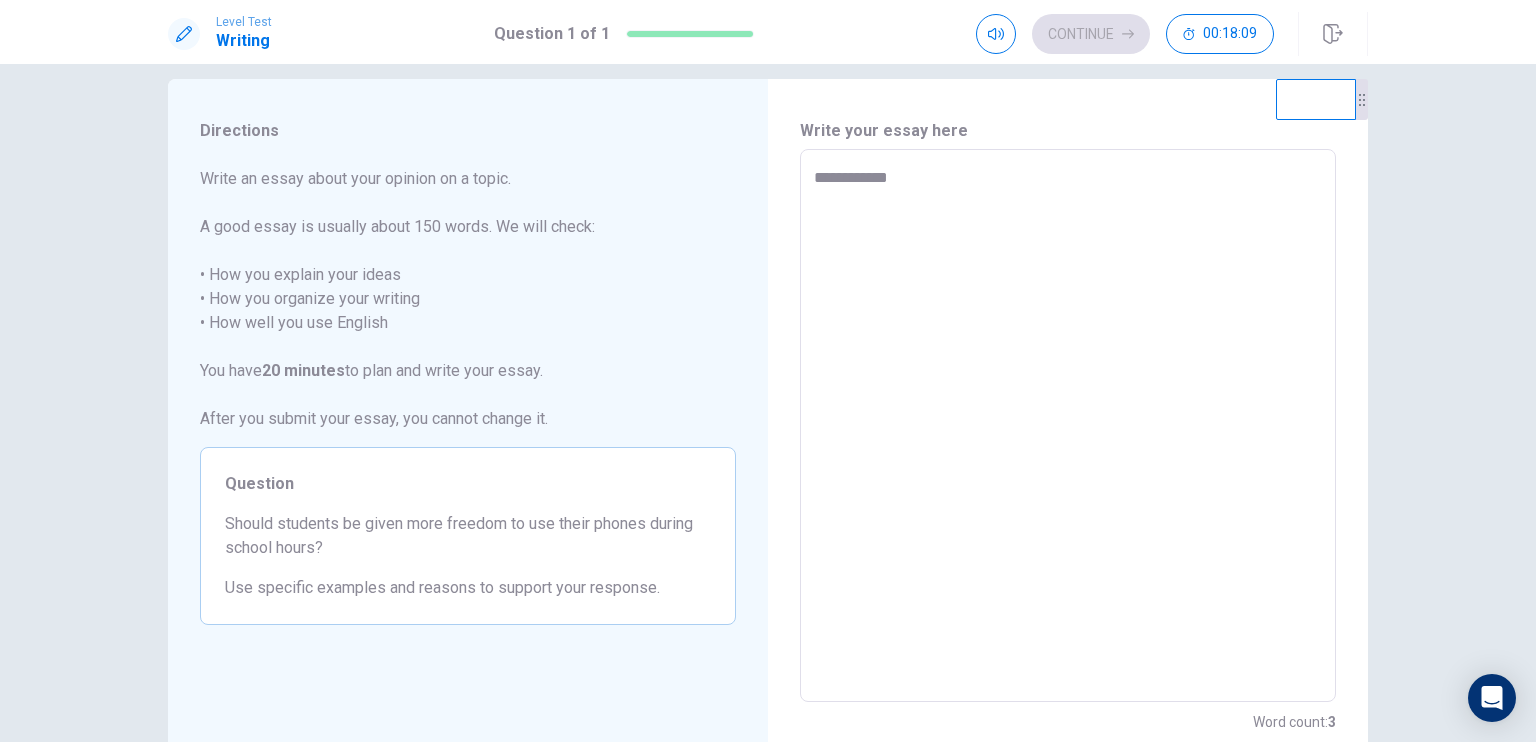 type on "**********" 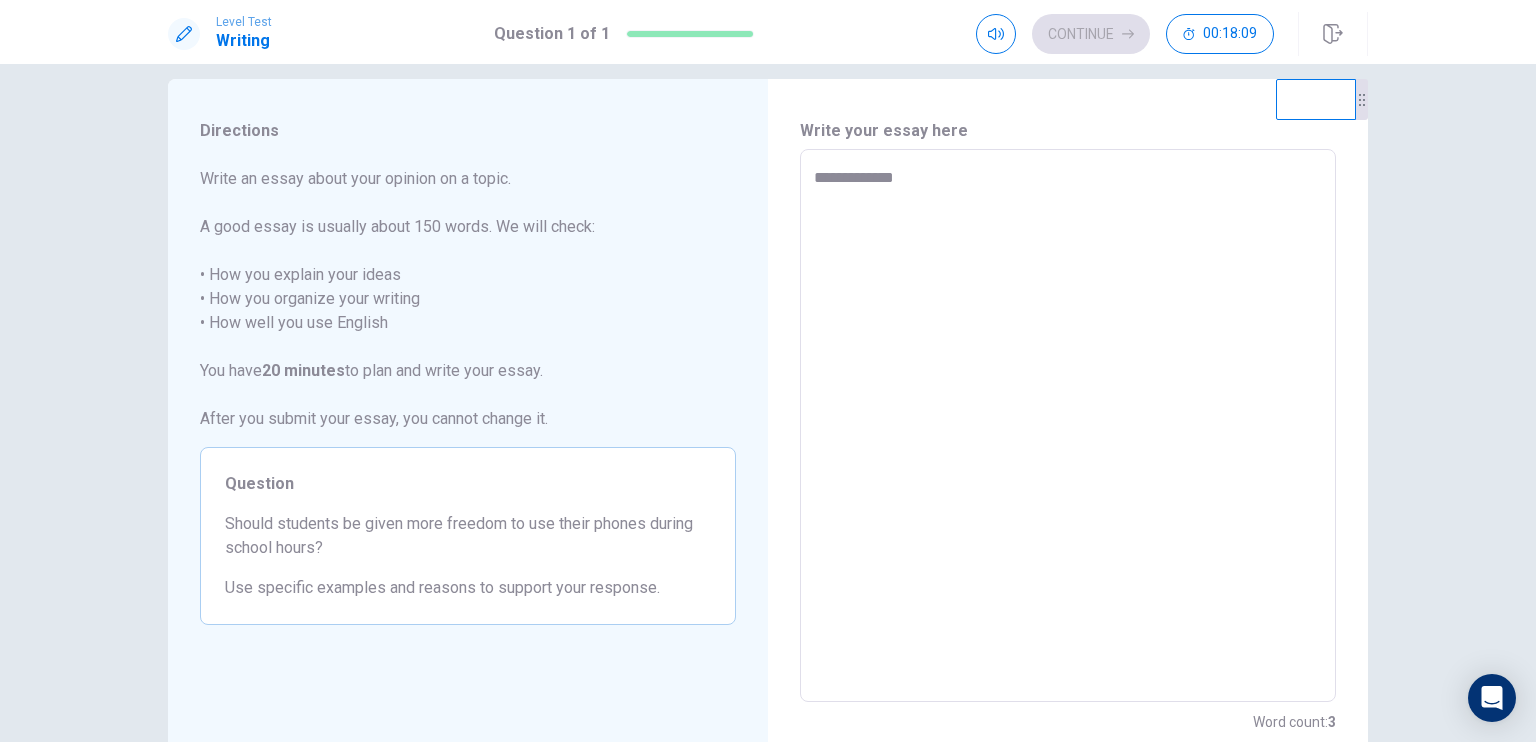 type on "*" 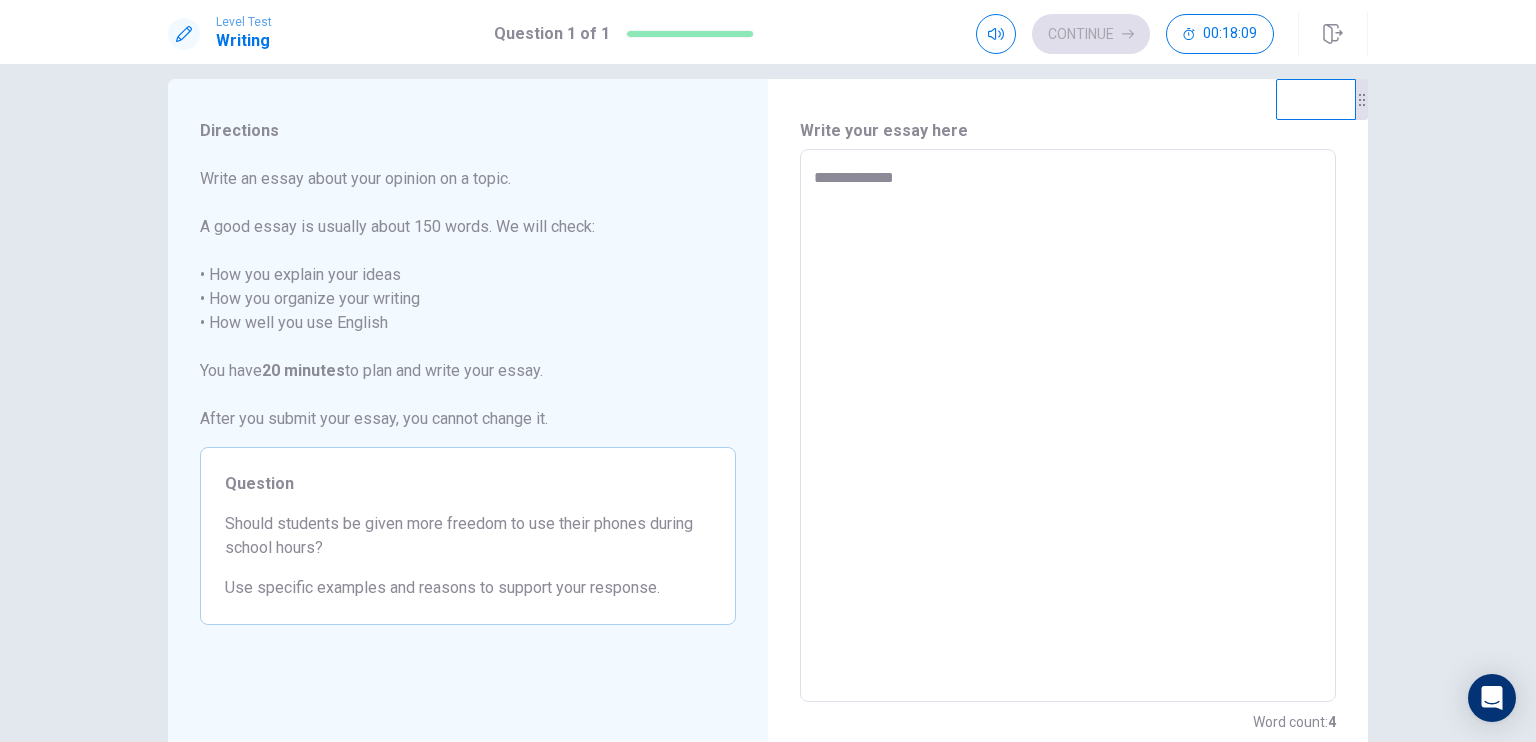 type on "**********" 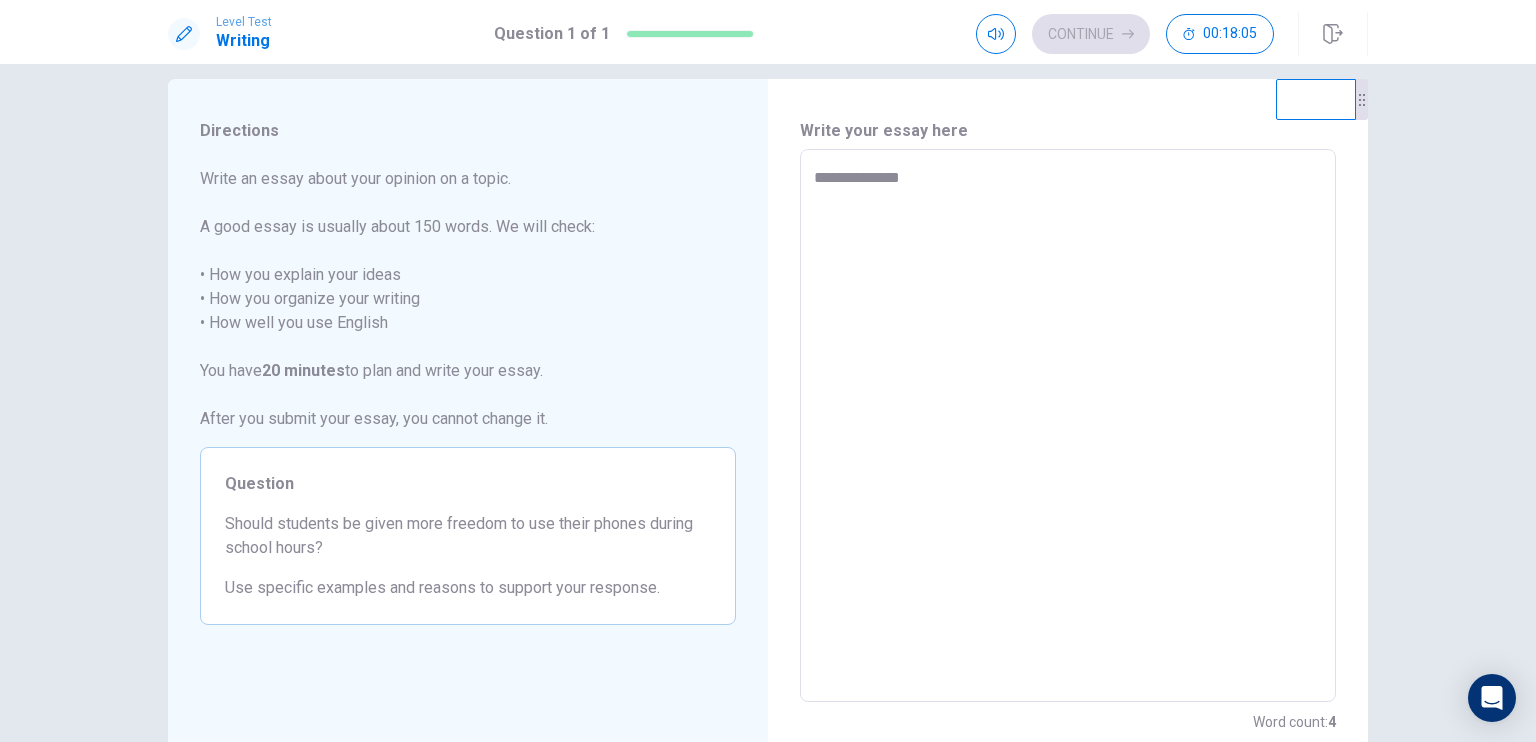type on "*" 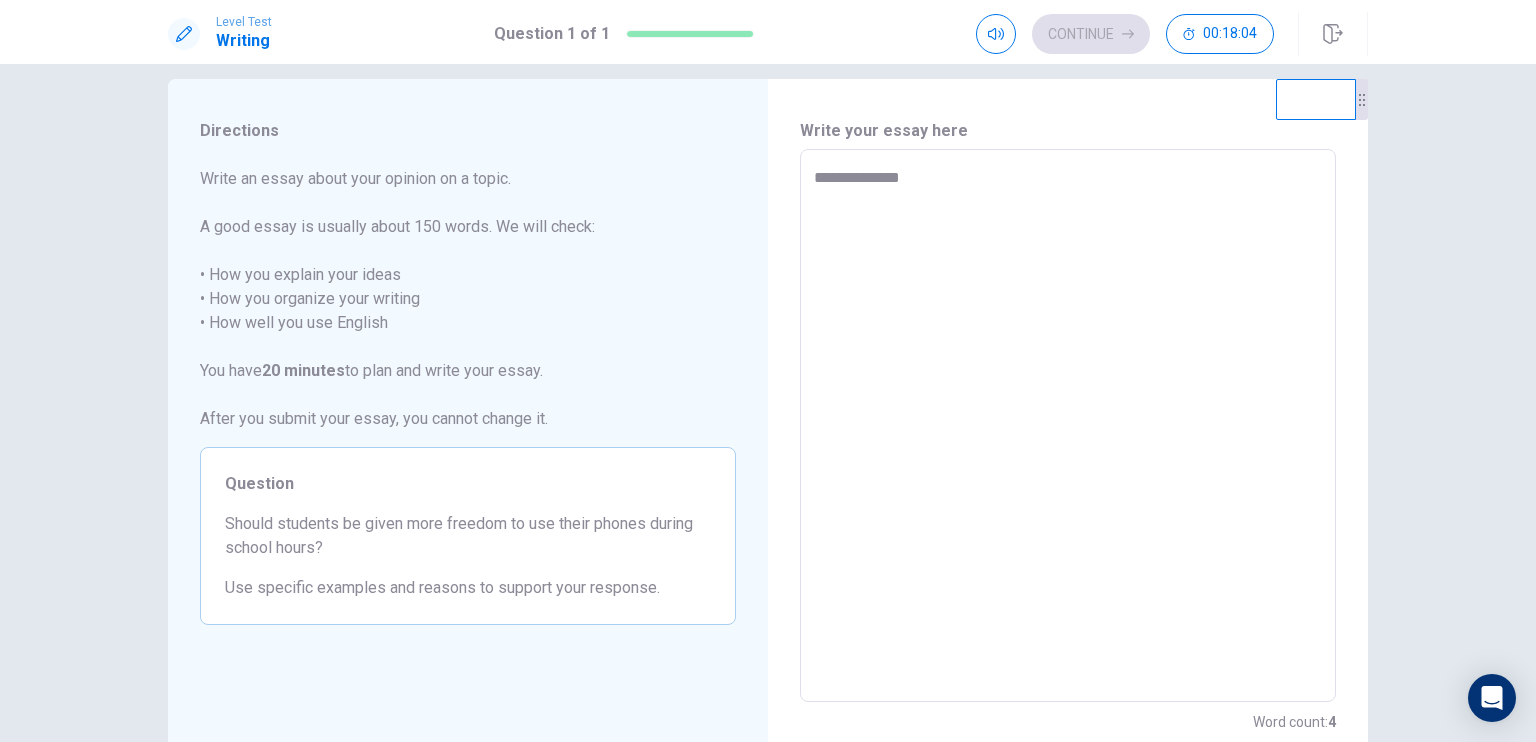 type on "**********" 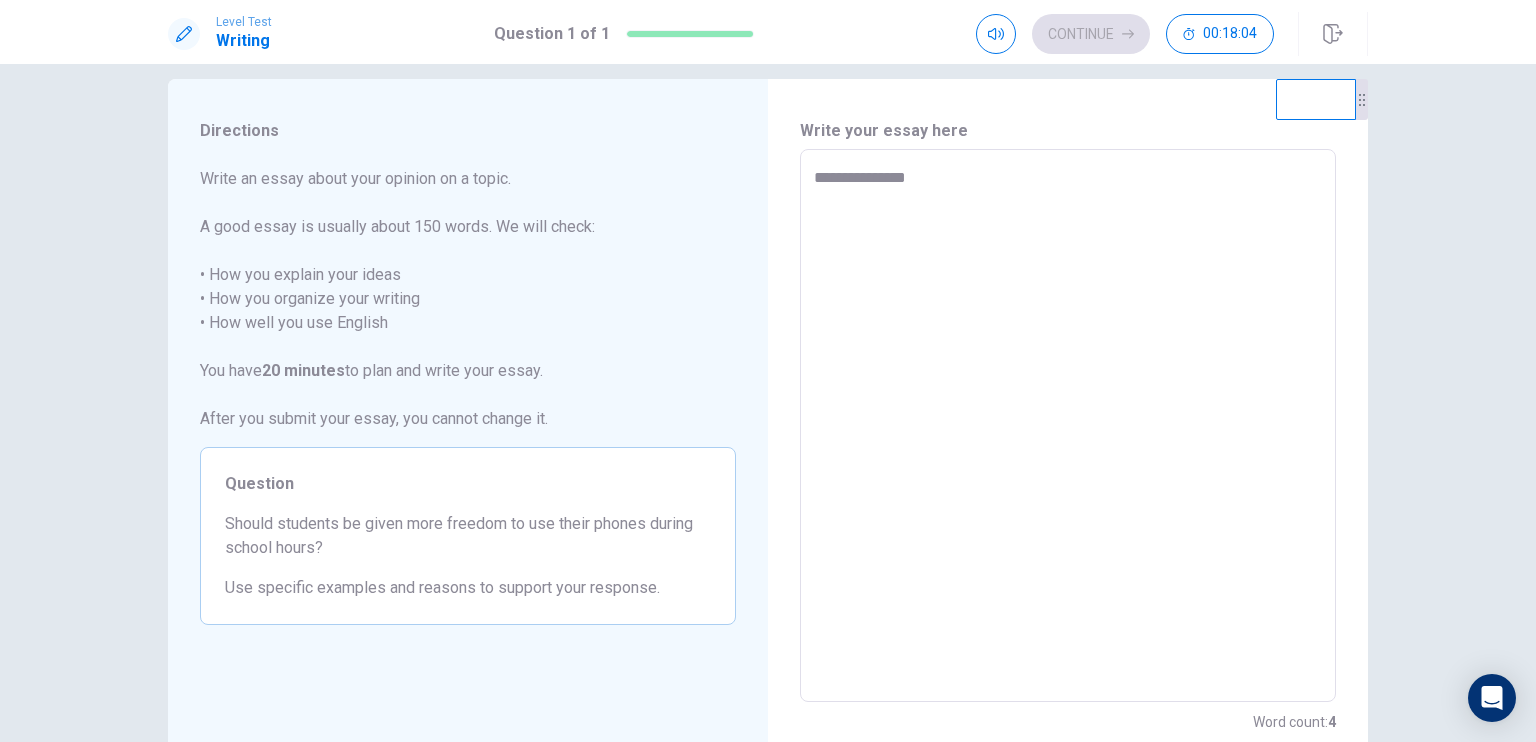 type on "*" 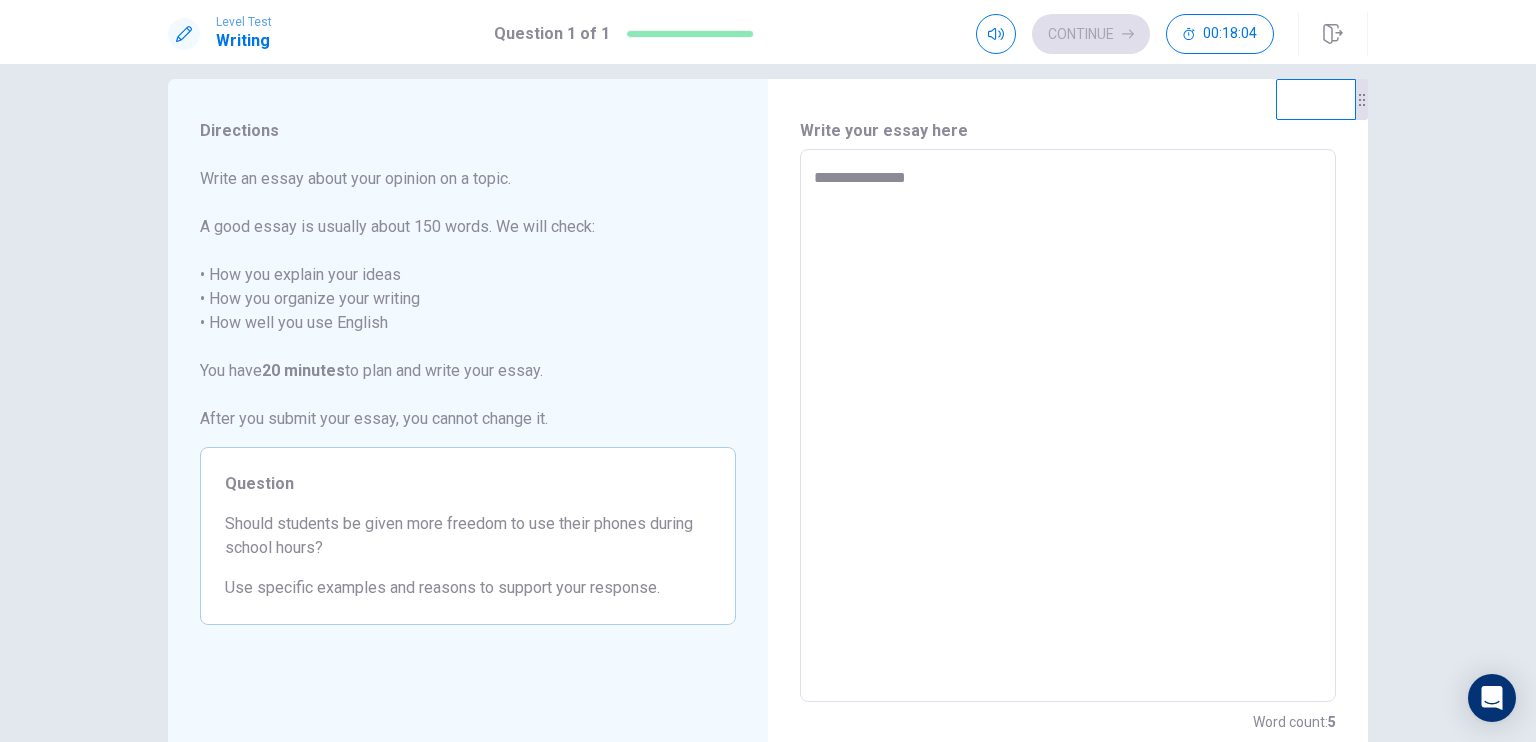 type on "**********" 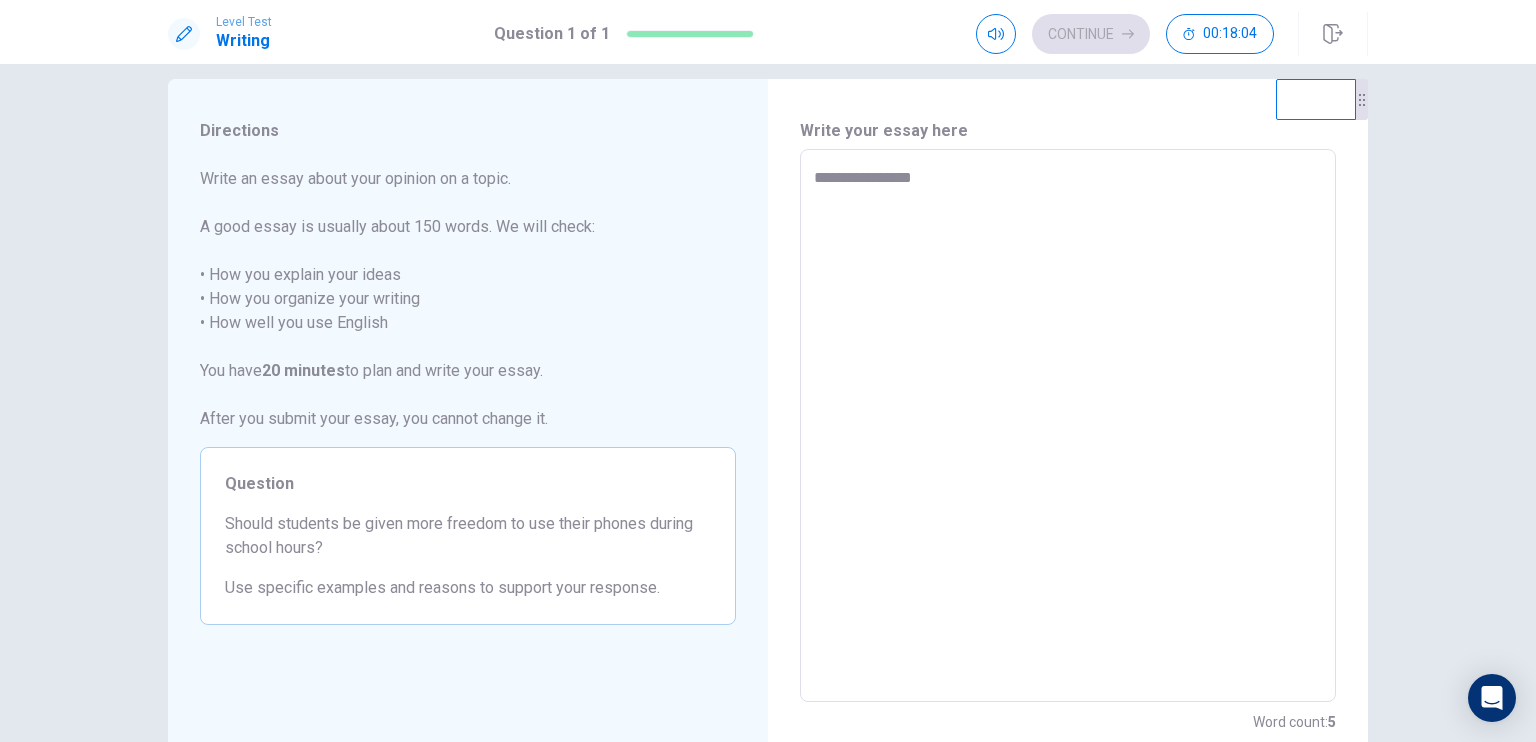 type on "*" 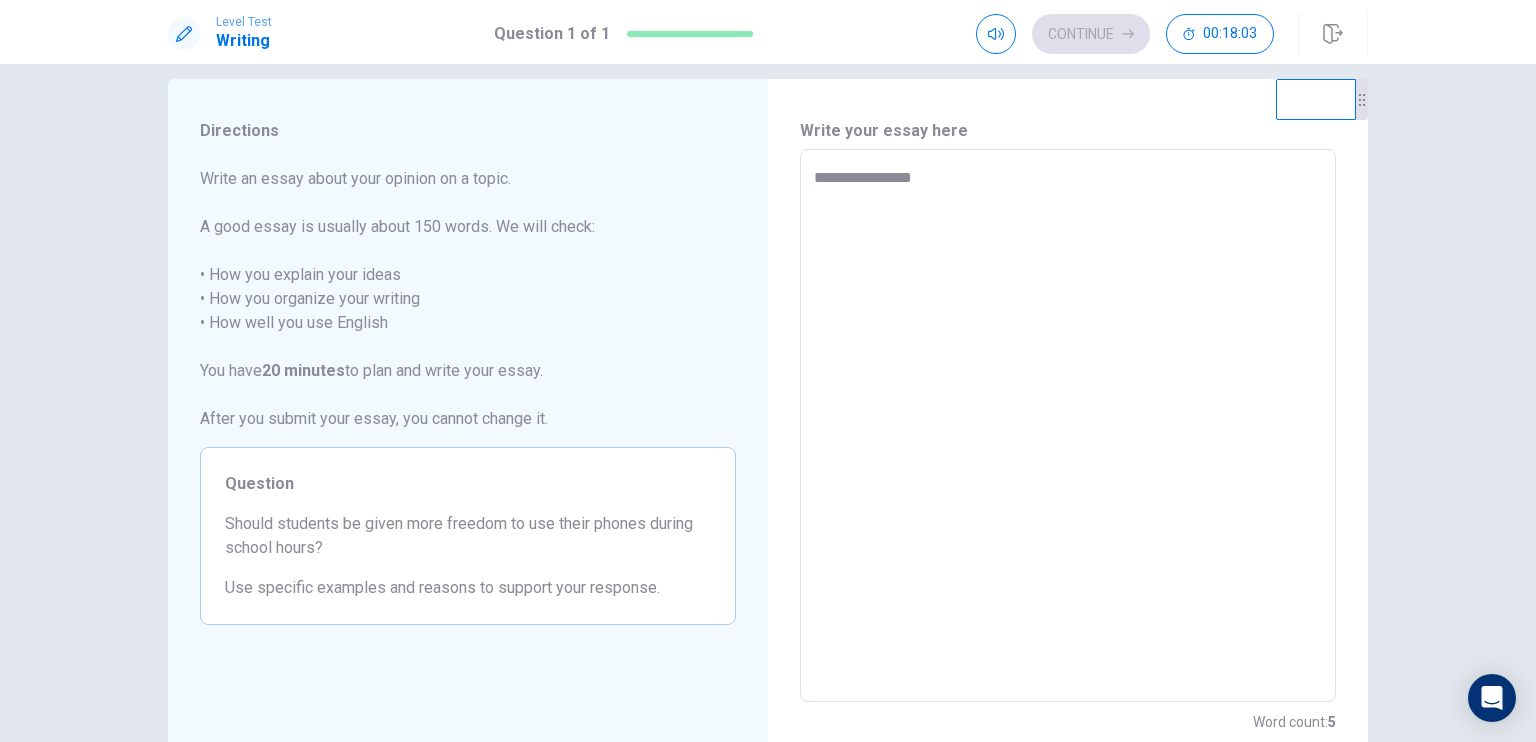 type on "**********" 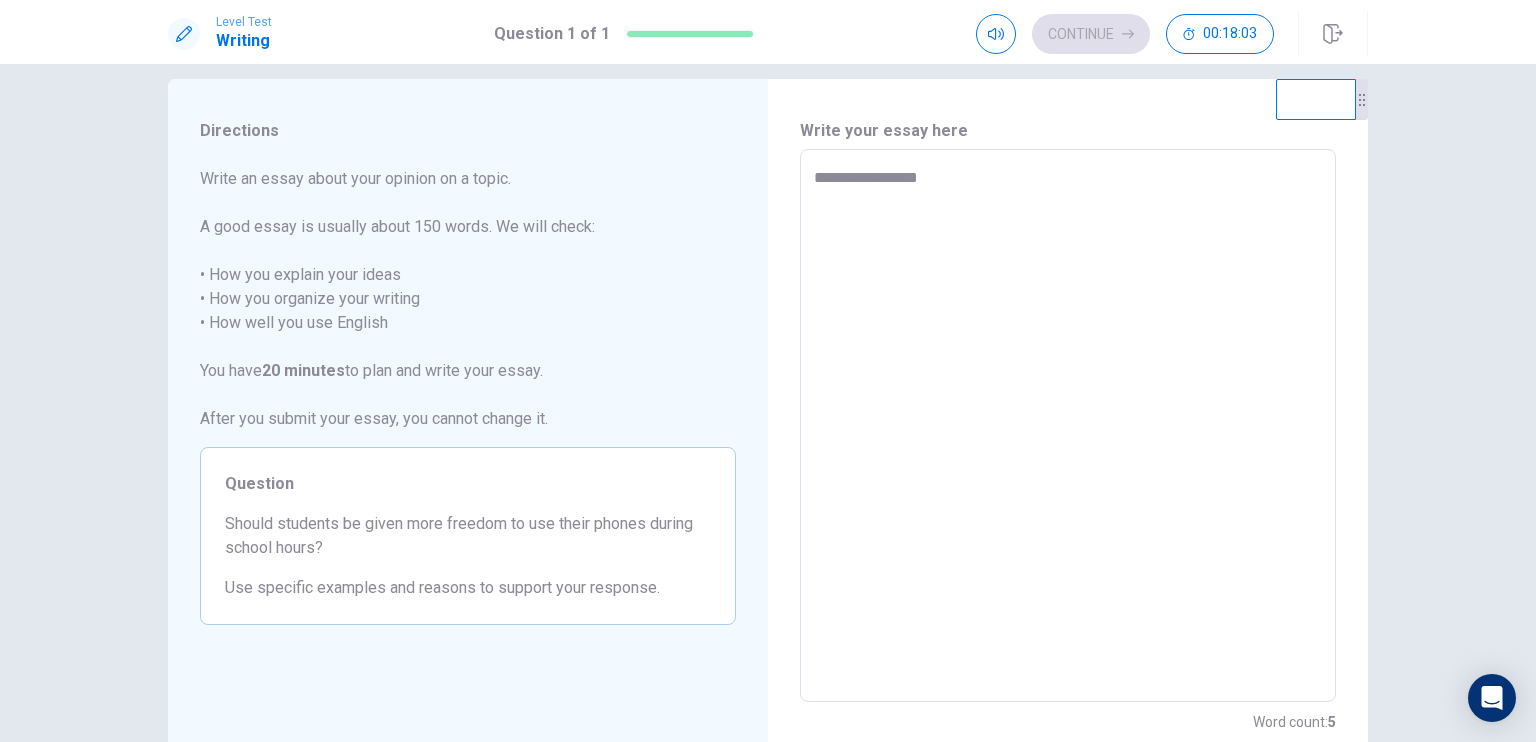 type on "*" 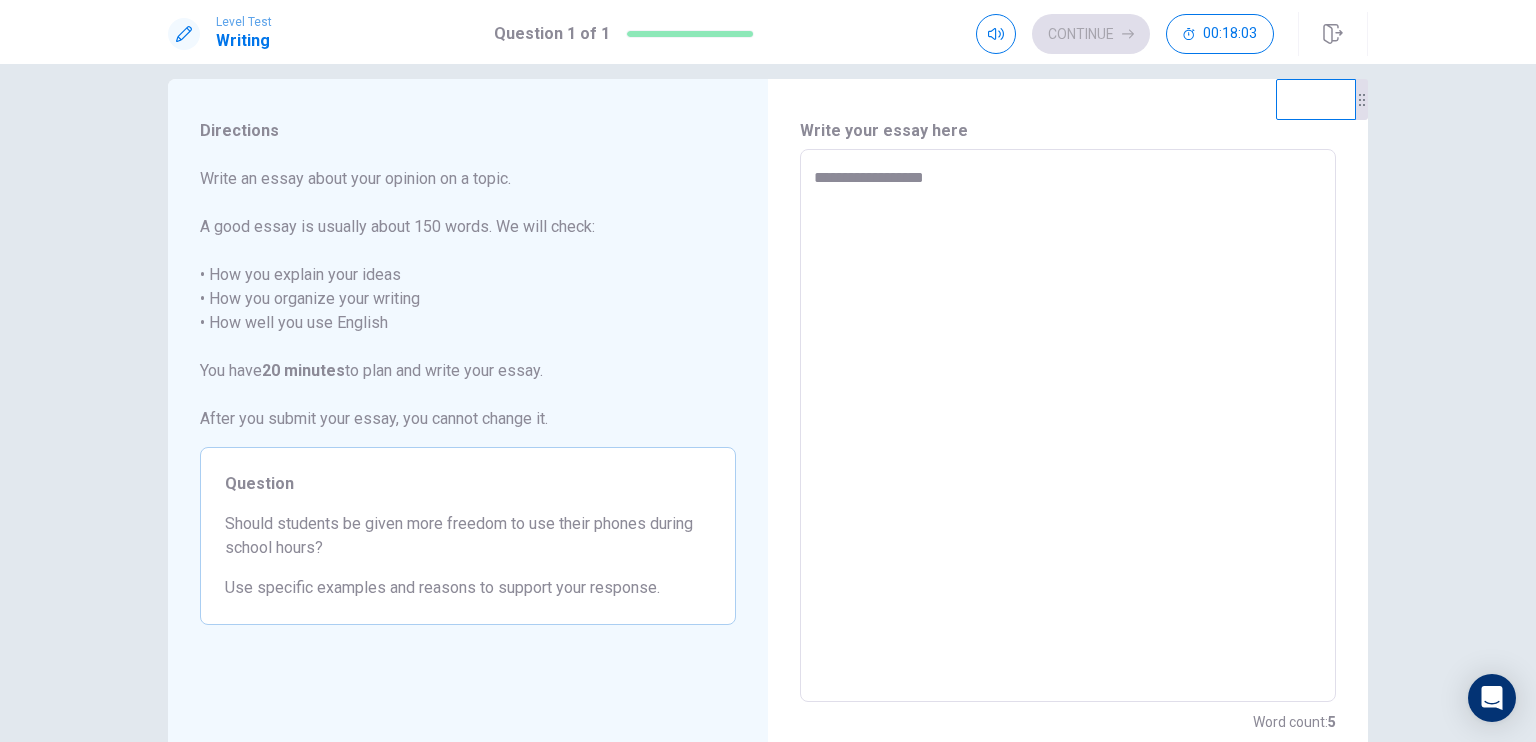 type on "*" 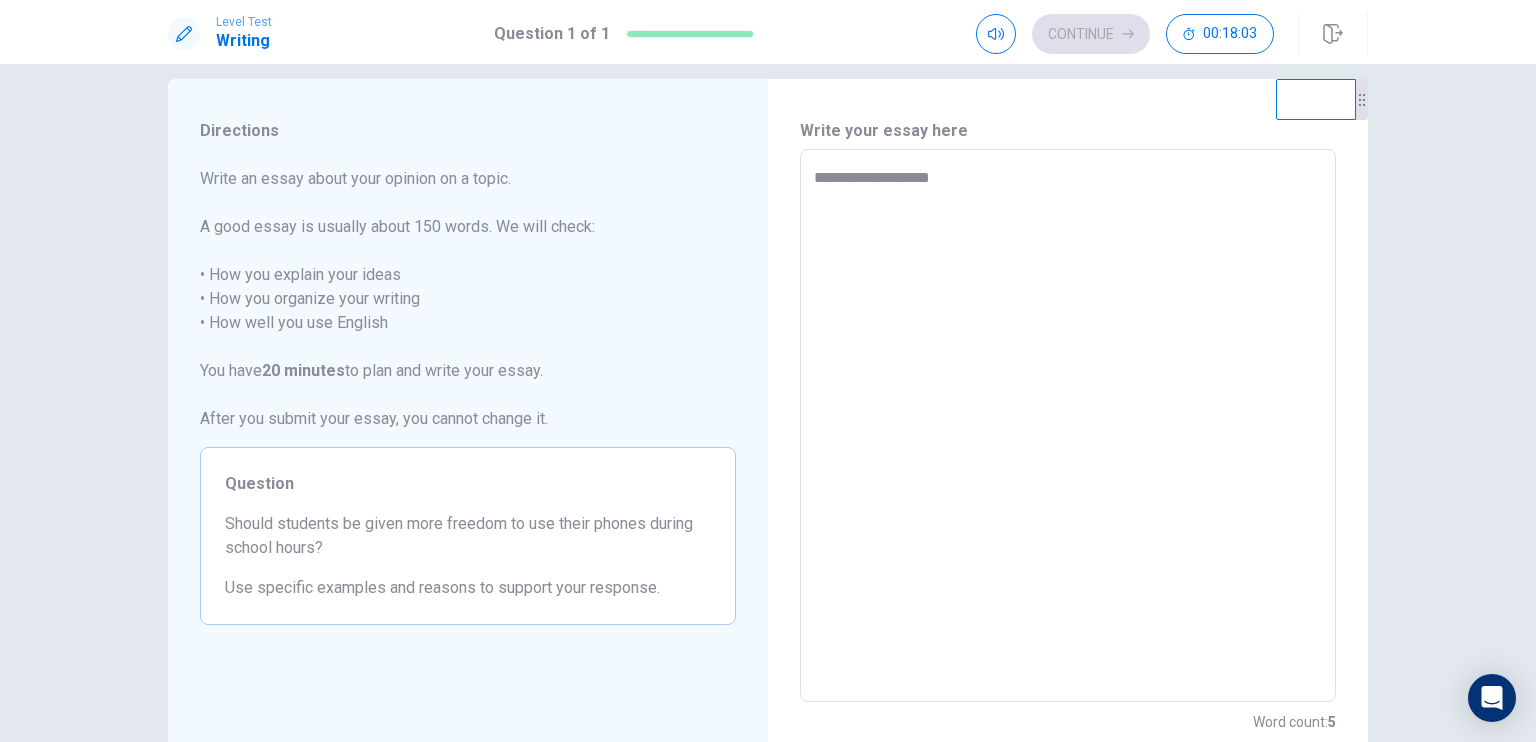 type on "*" 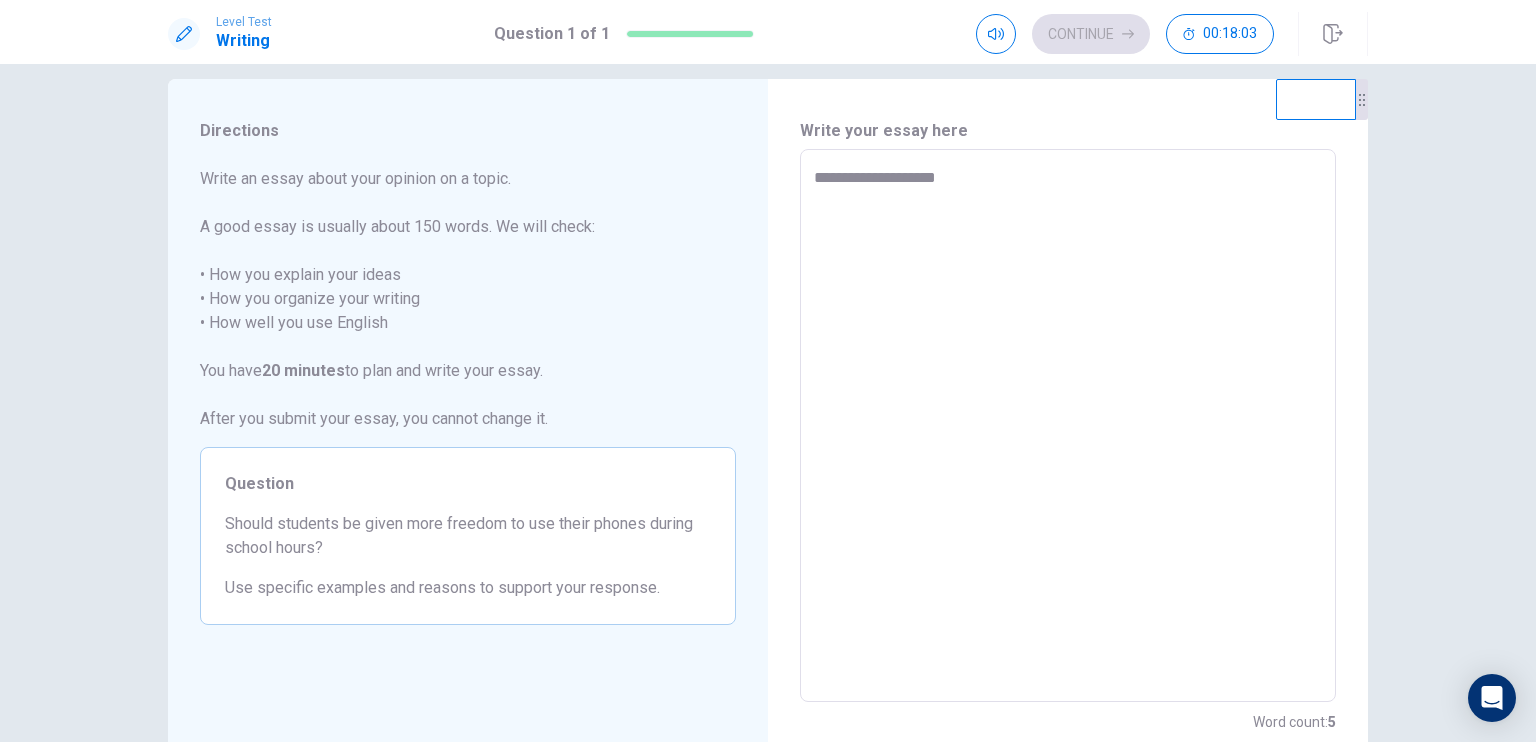 type on "*" 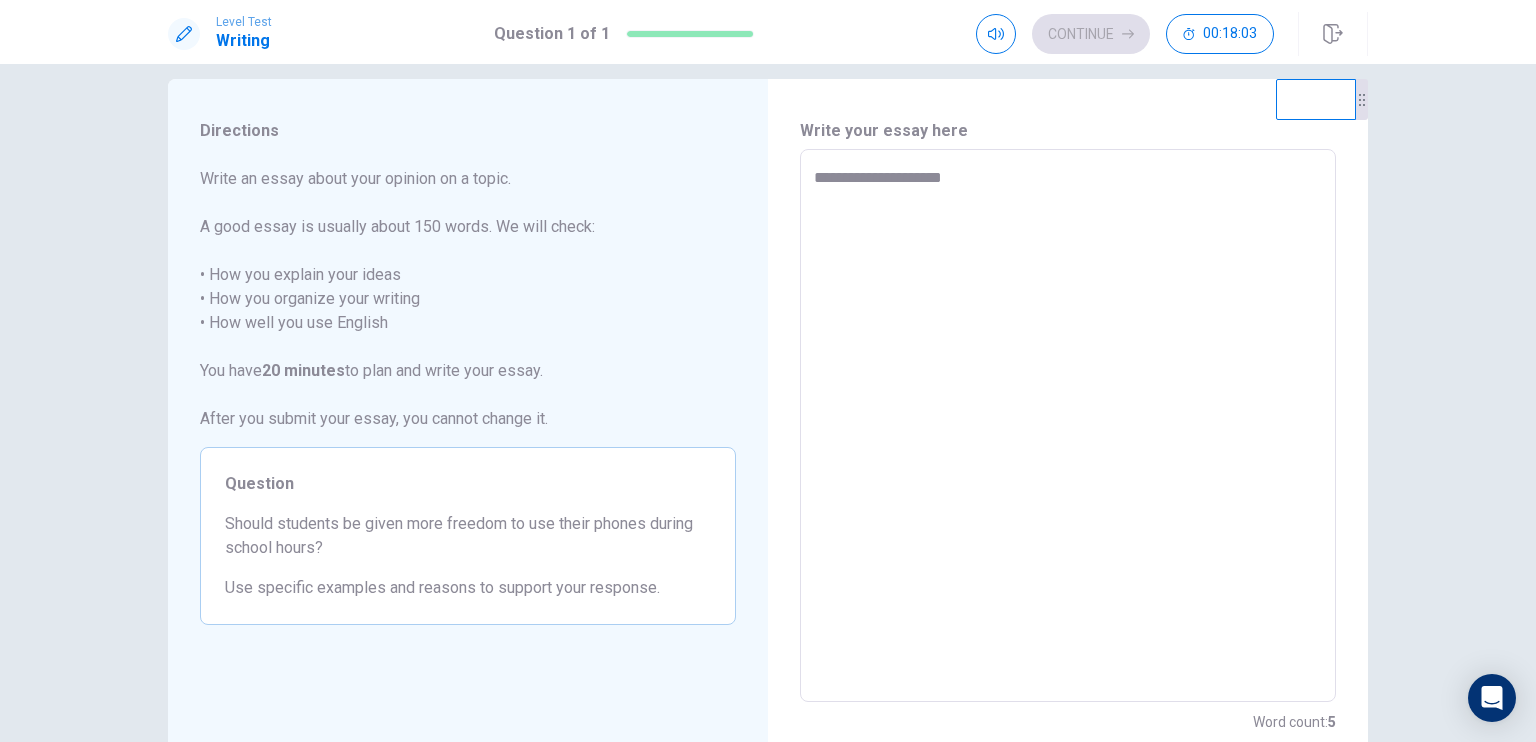 type on "*" 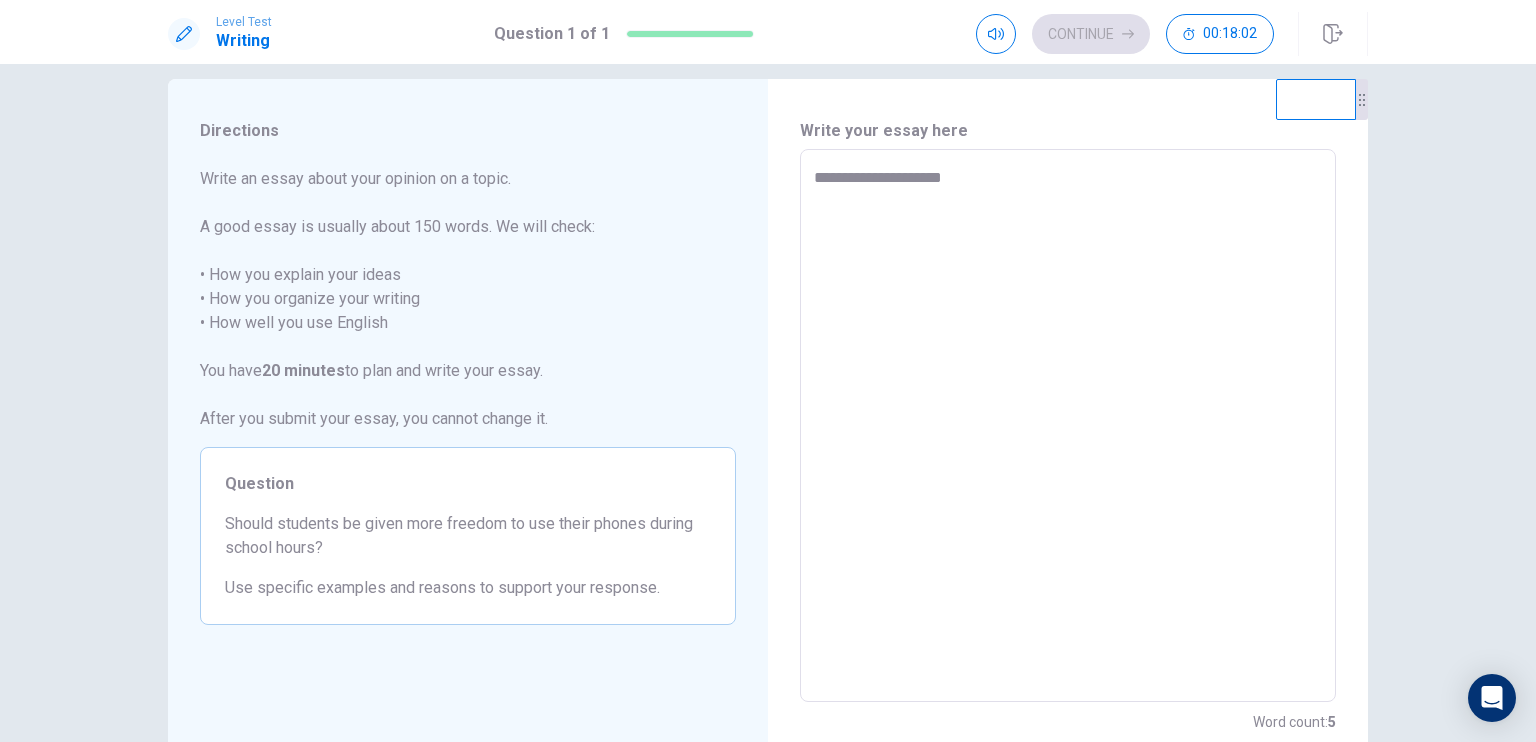 type on "**********" 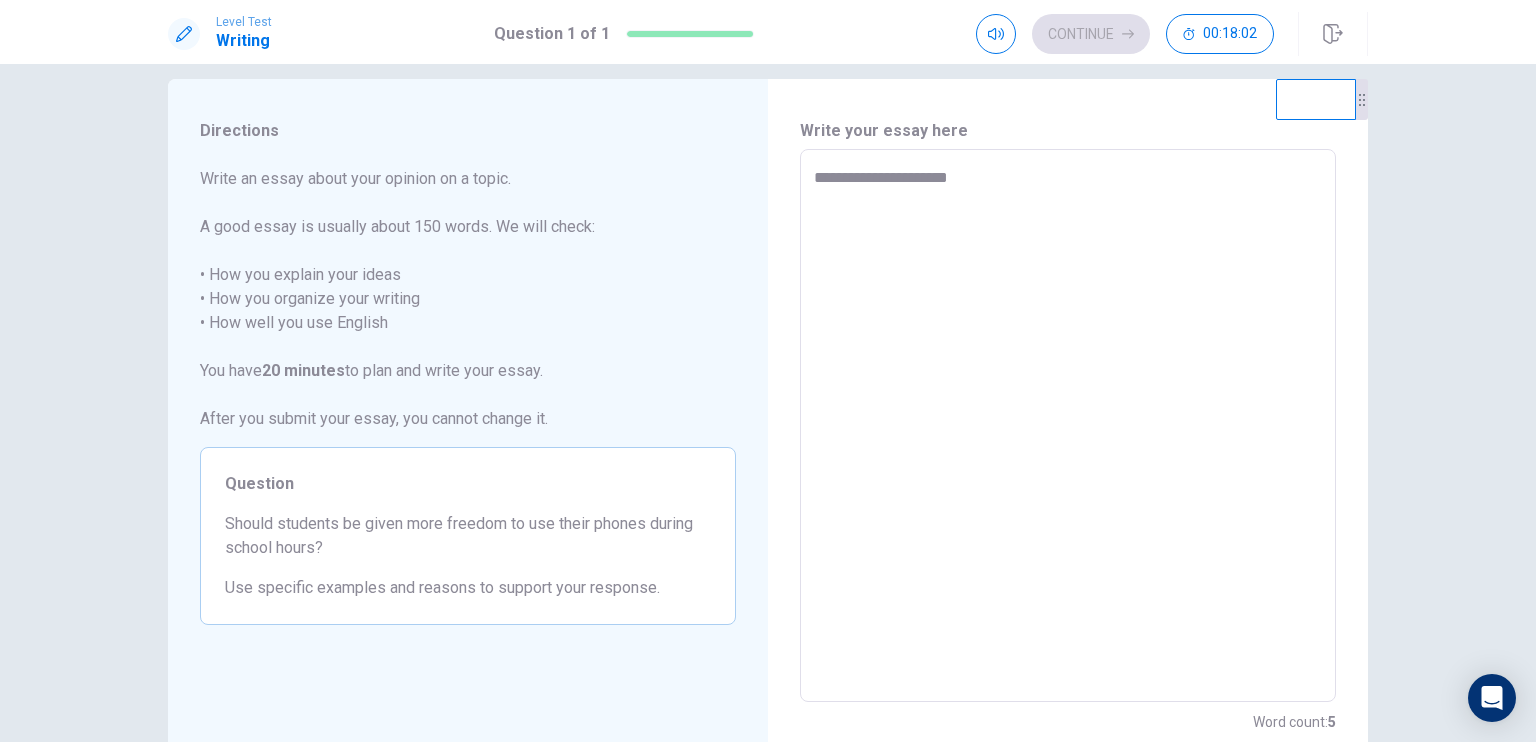 type on "**********" 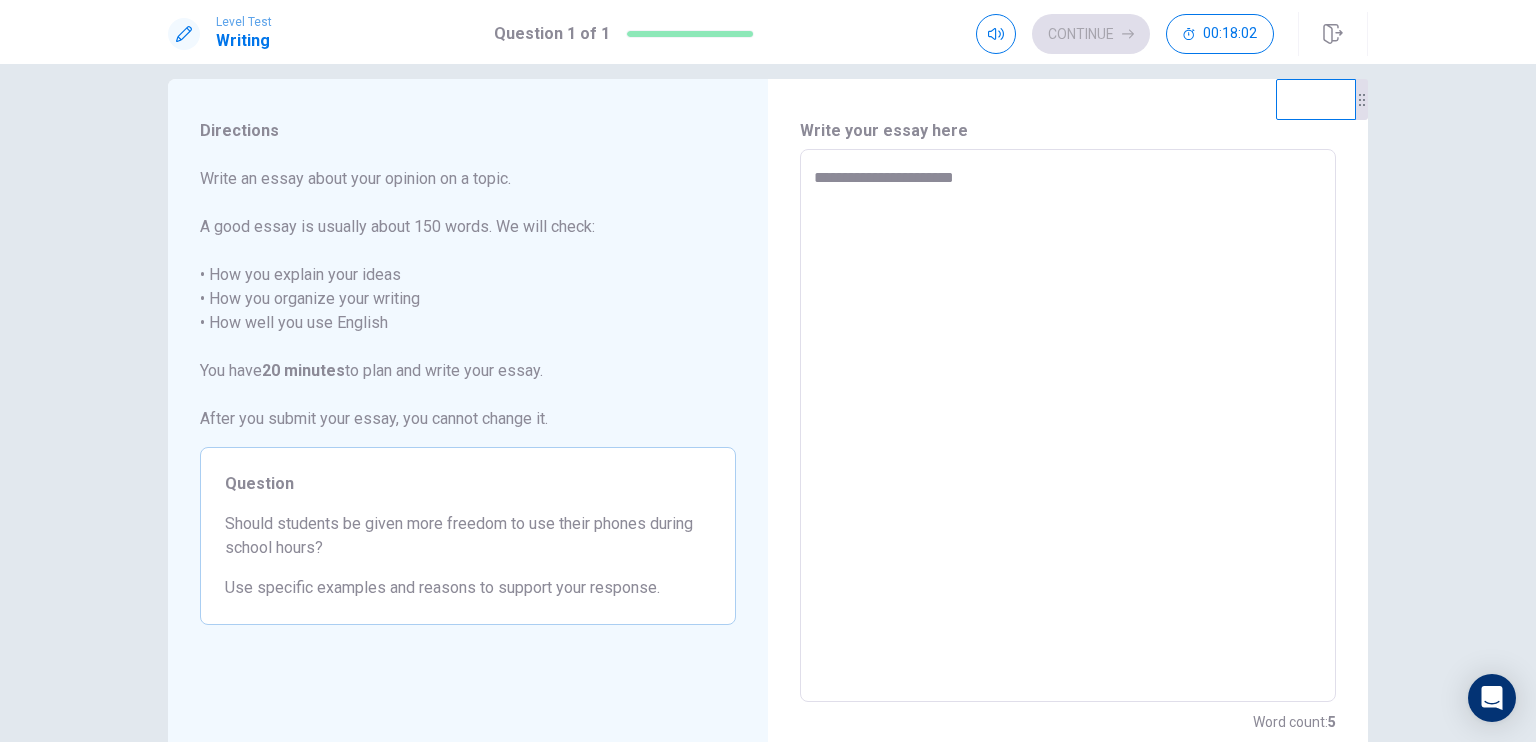 type on "*" 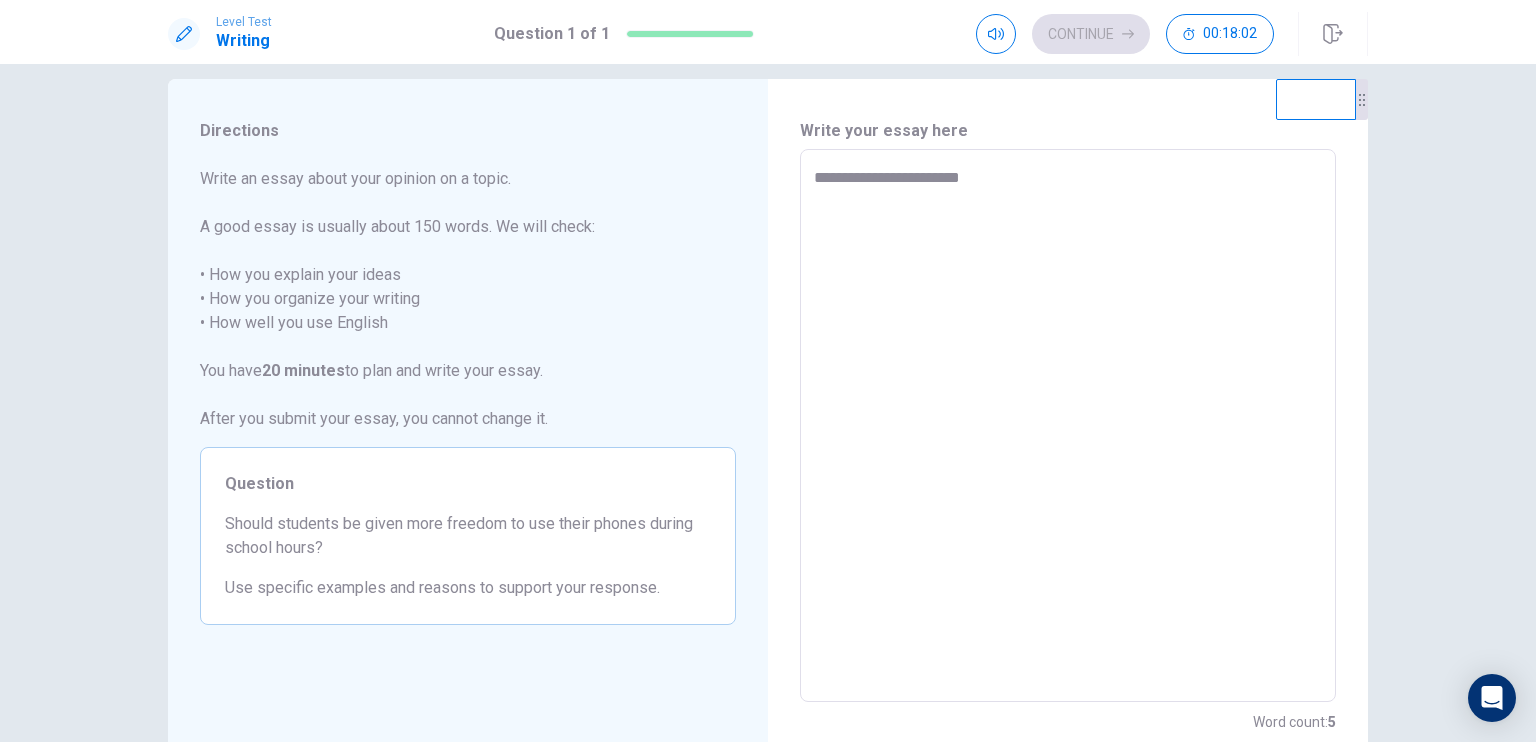 type on "*" 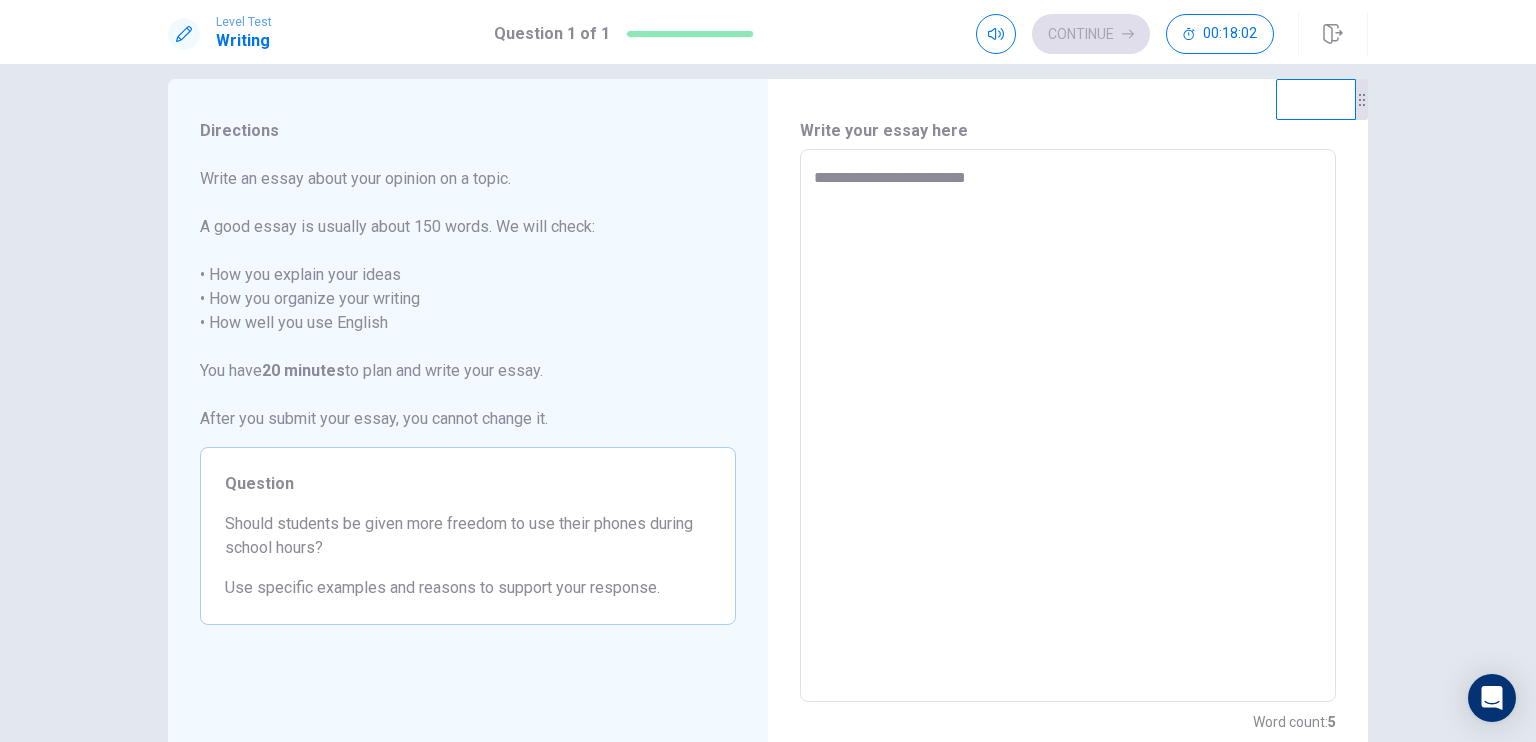 type on "*" 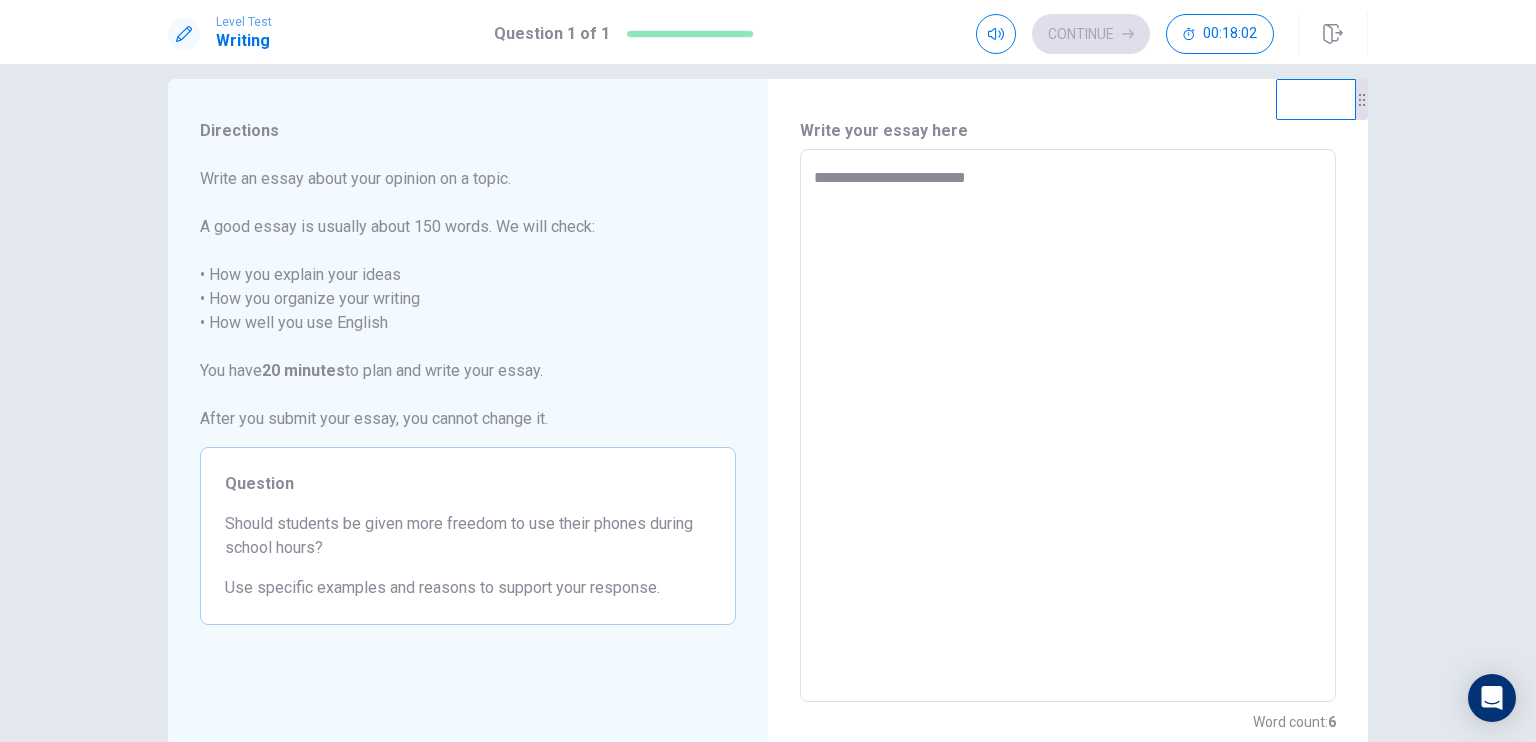 type on "**********" 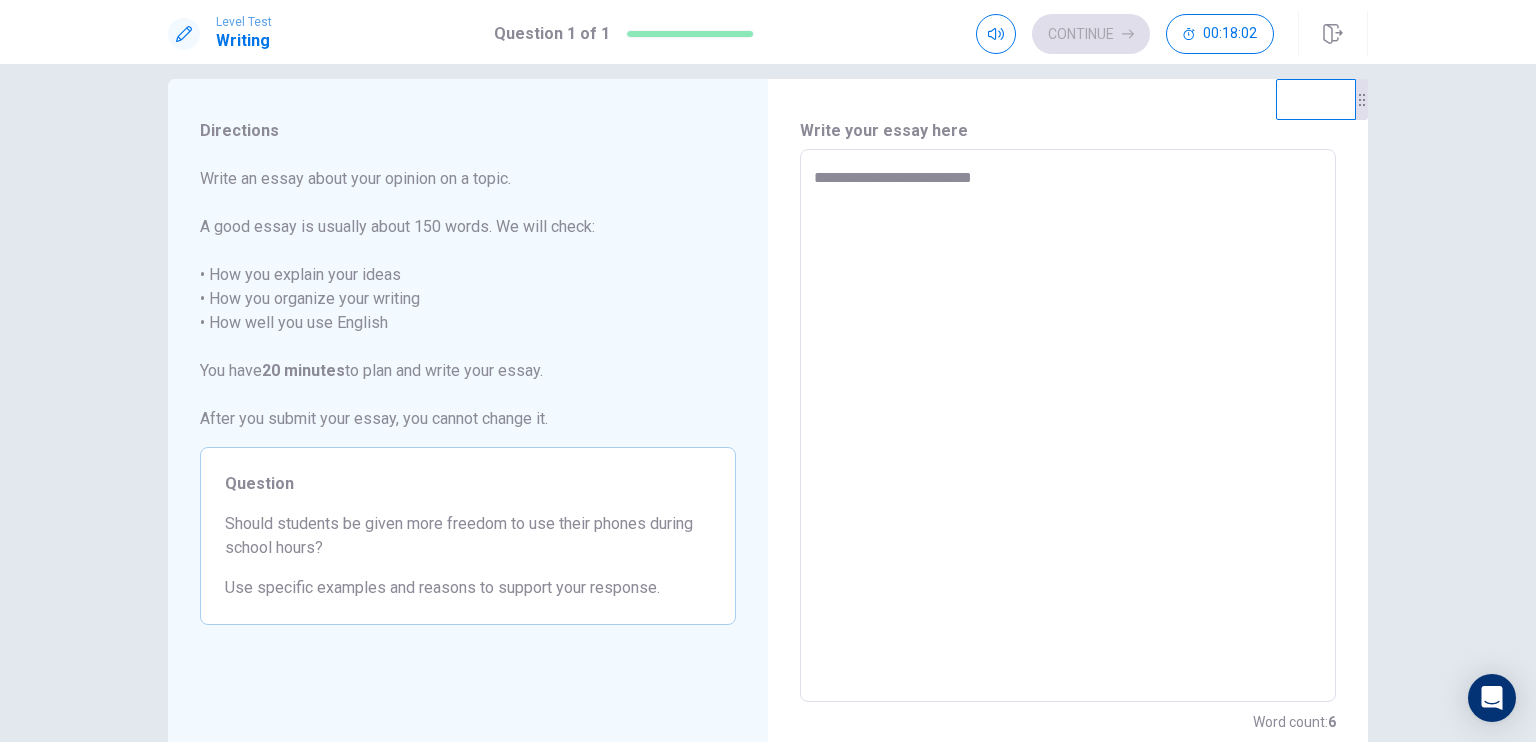 type on "*" 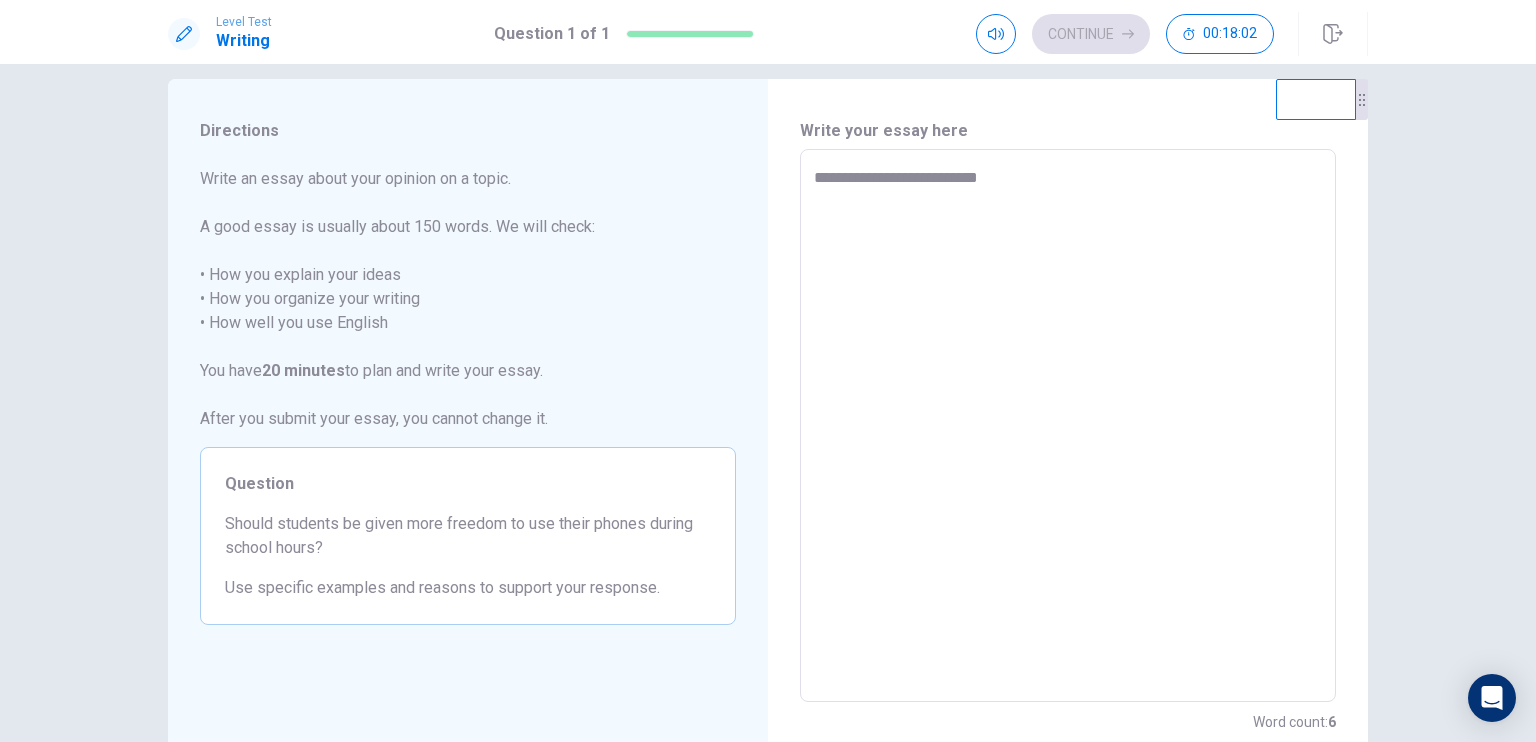 type on "*" 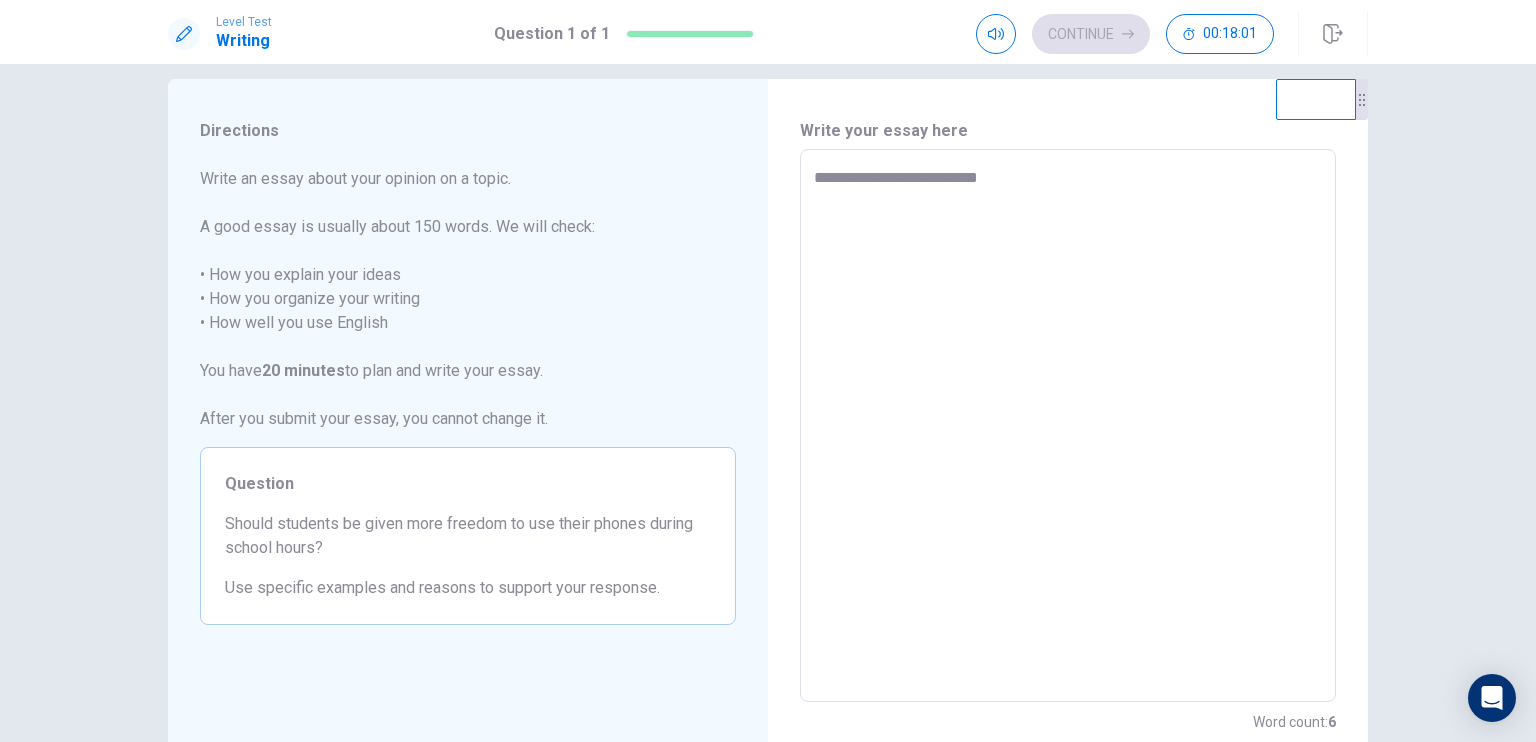 type on "**********" 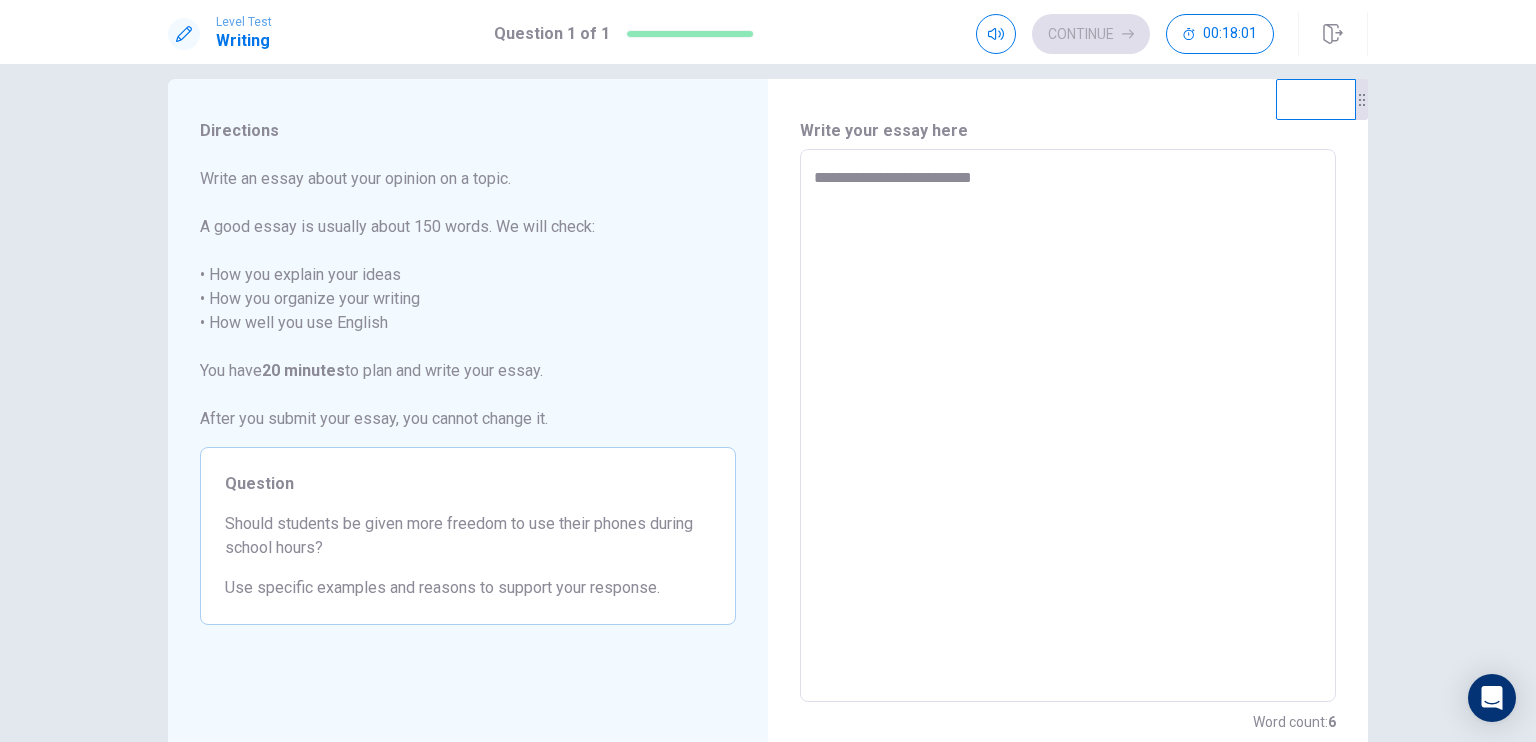 type on "*" 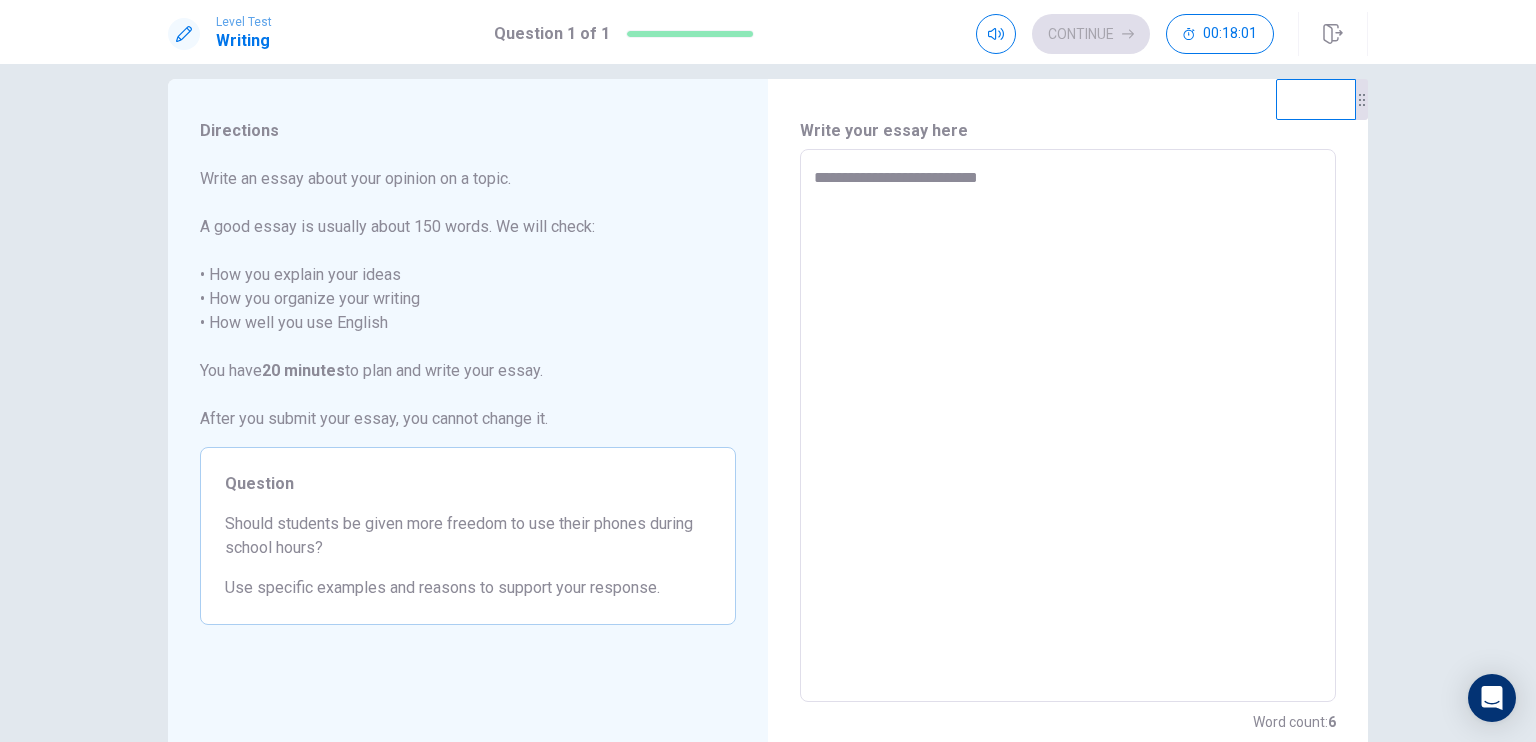 type on "*" 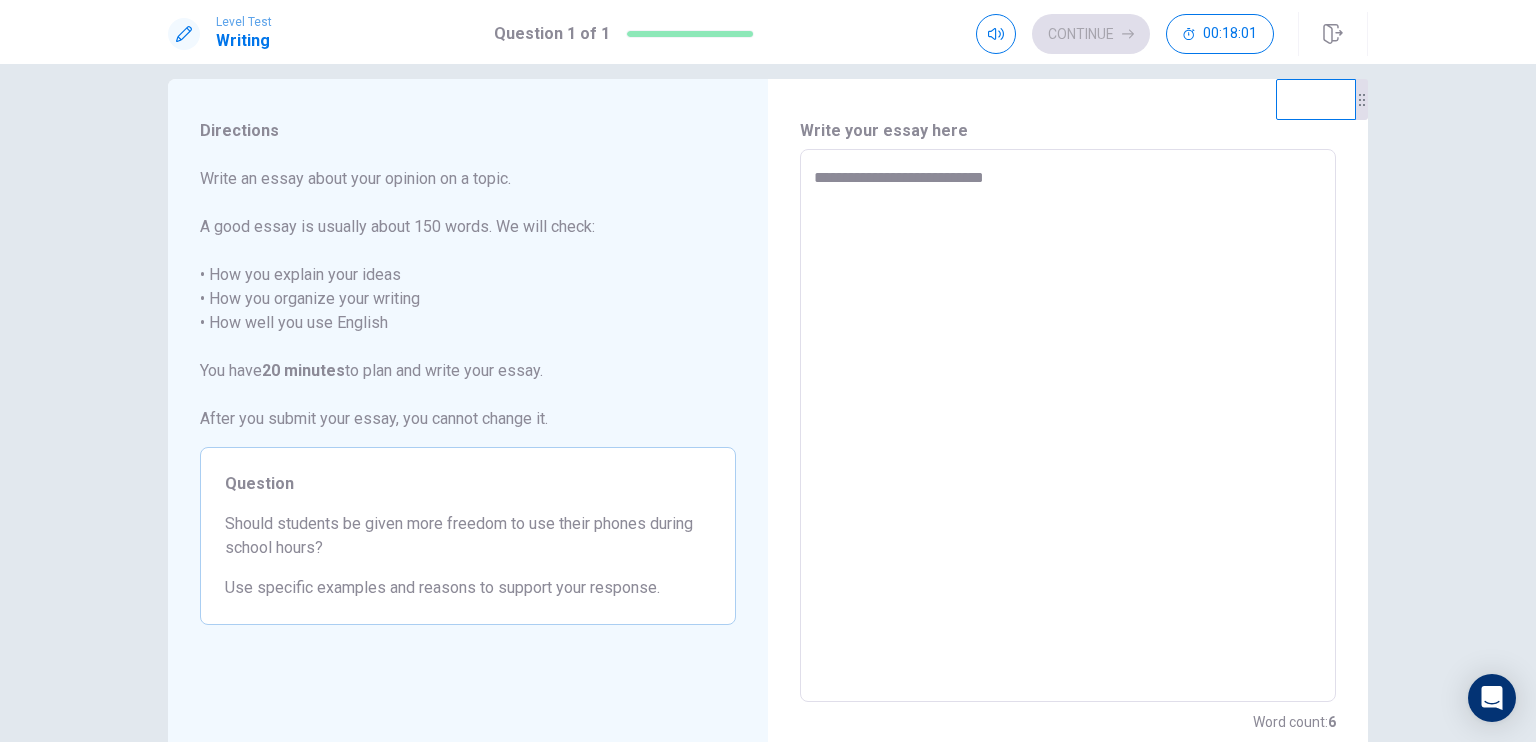 type on "*" 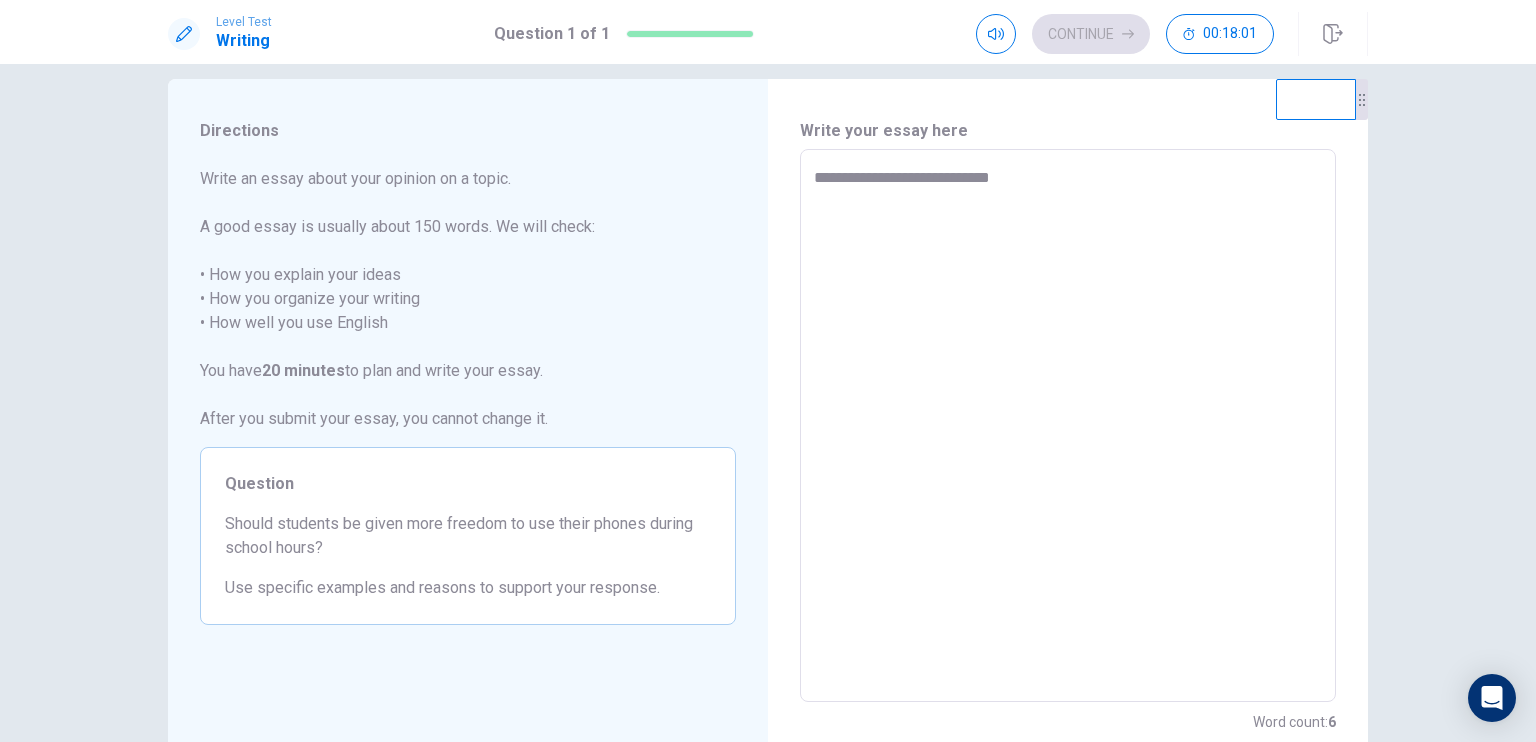 type on "*" 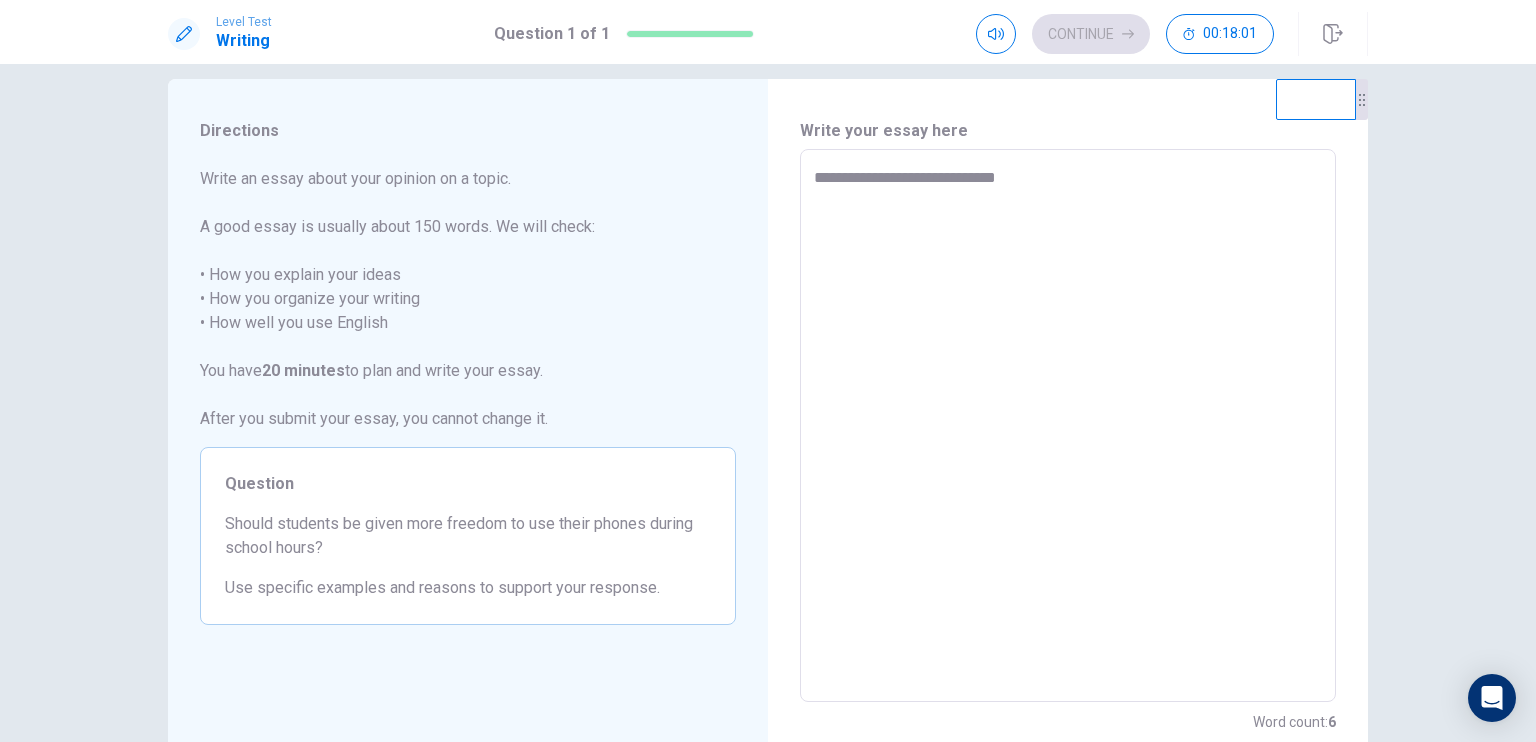 type on "*" 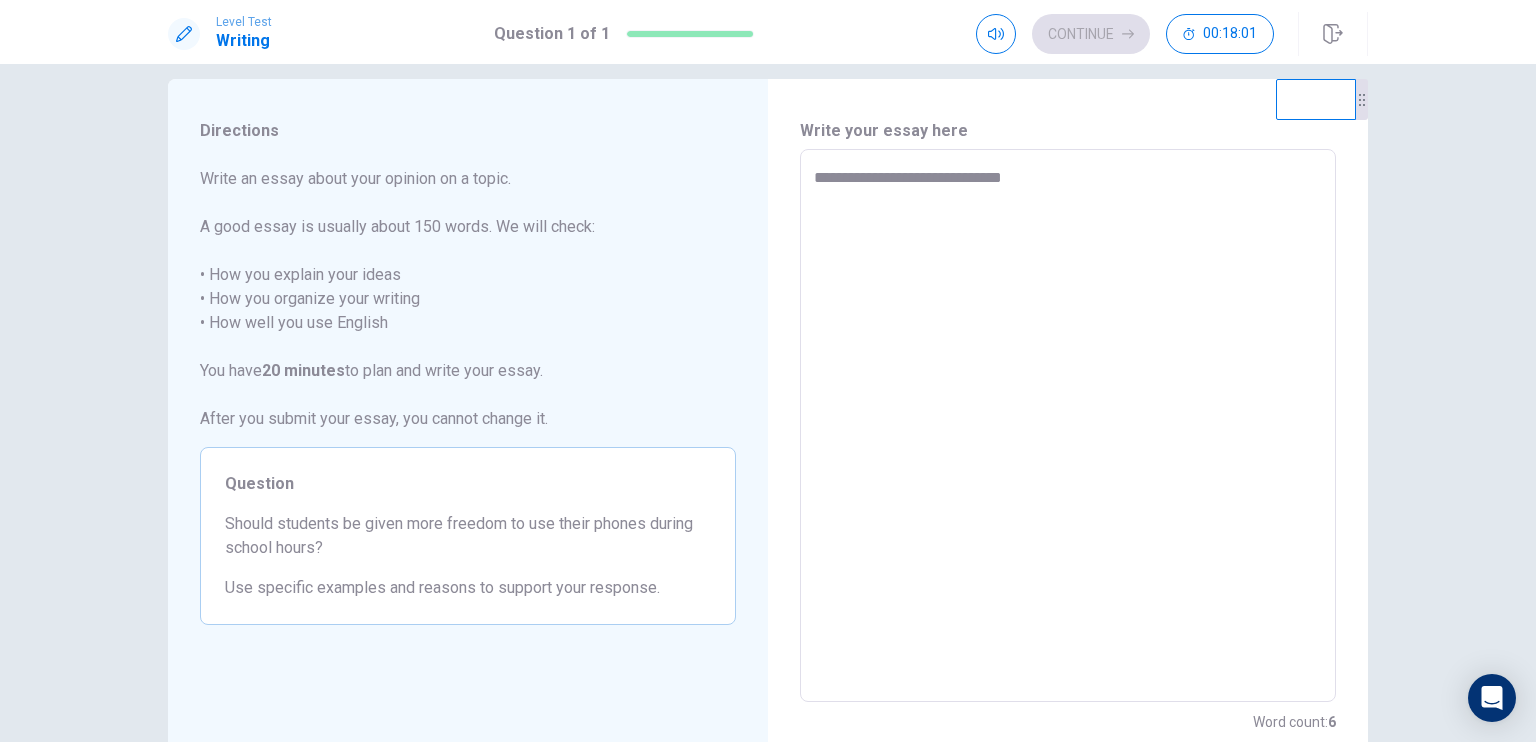 type on "*" 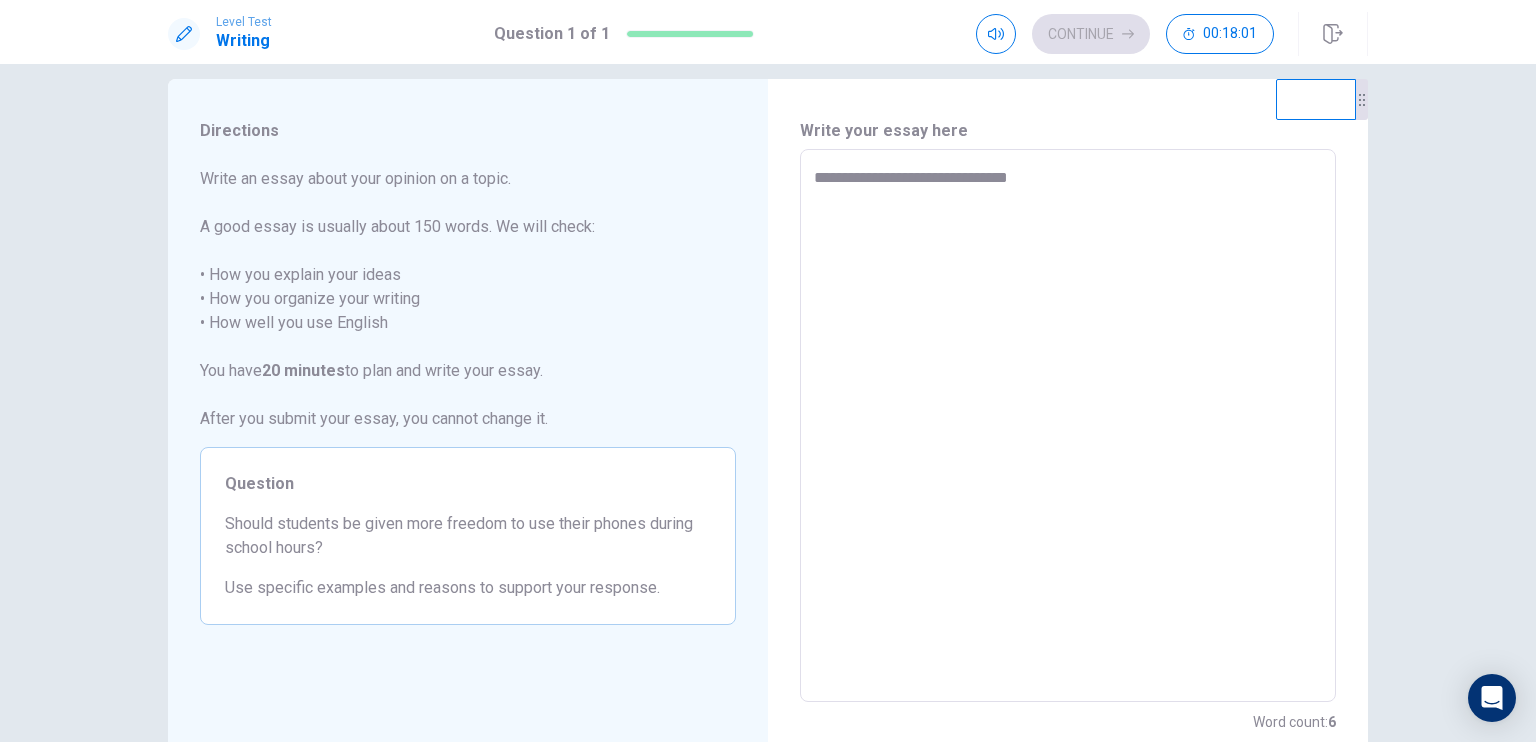 type on "*" 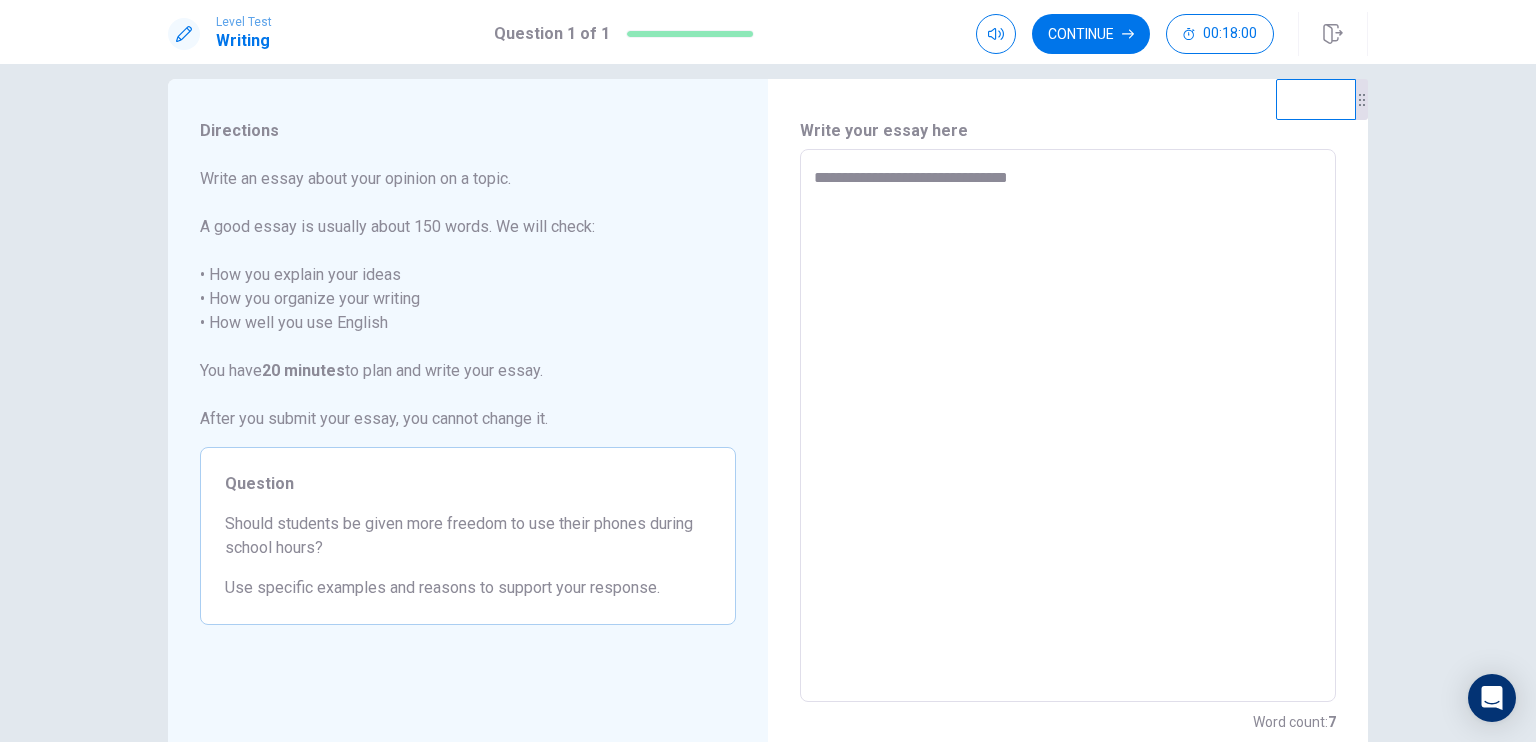 type on "**********" 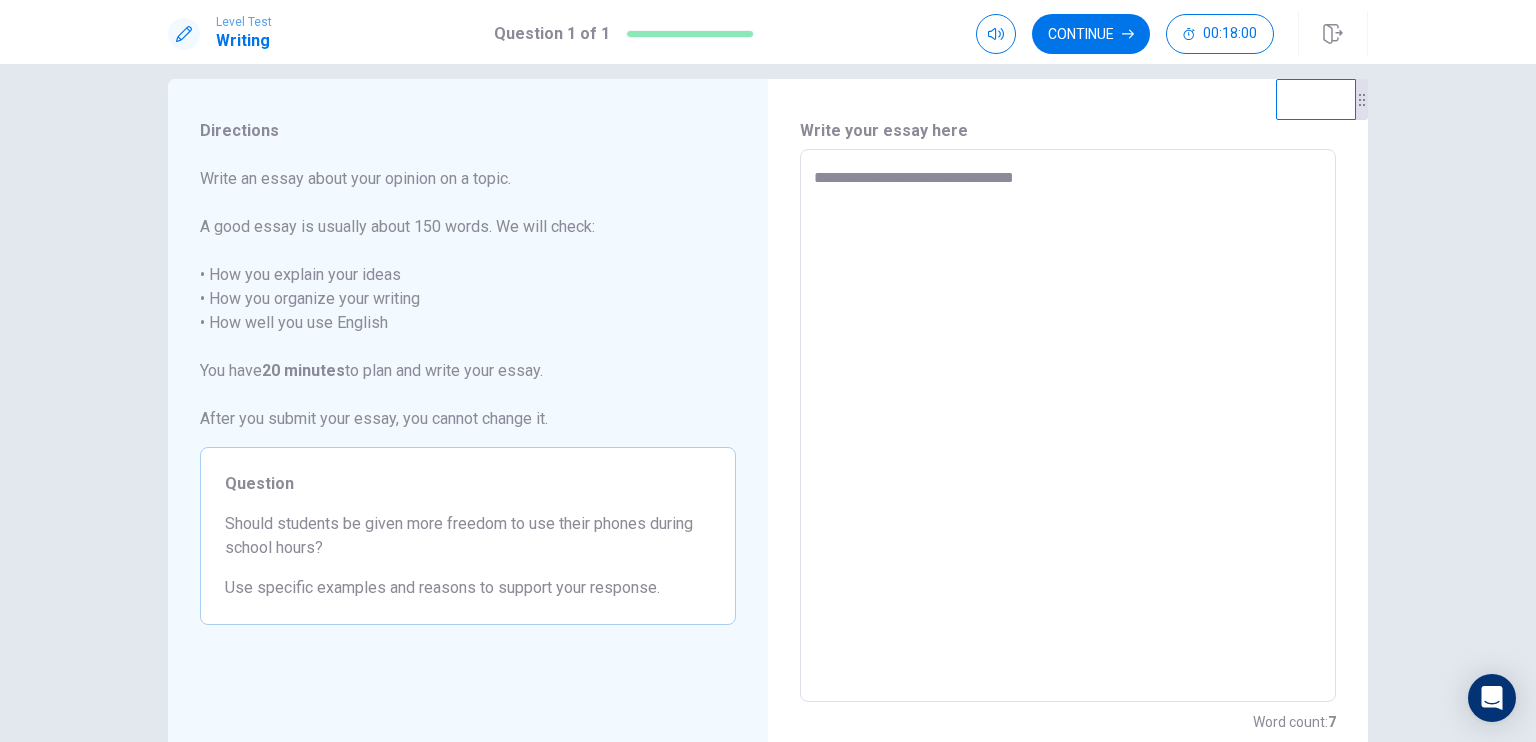 type on "*" 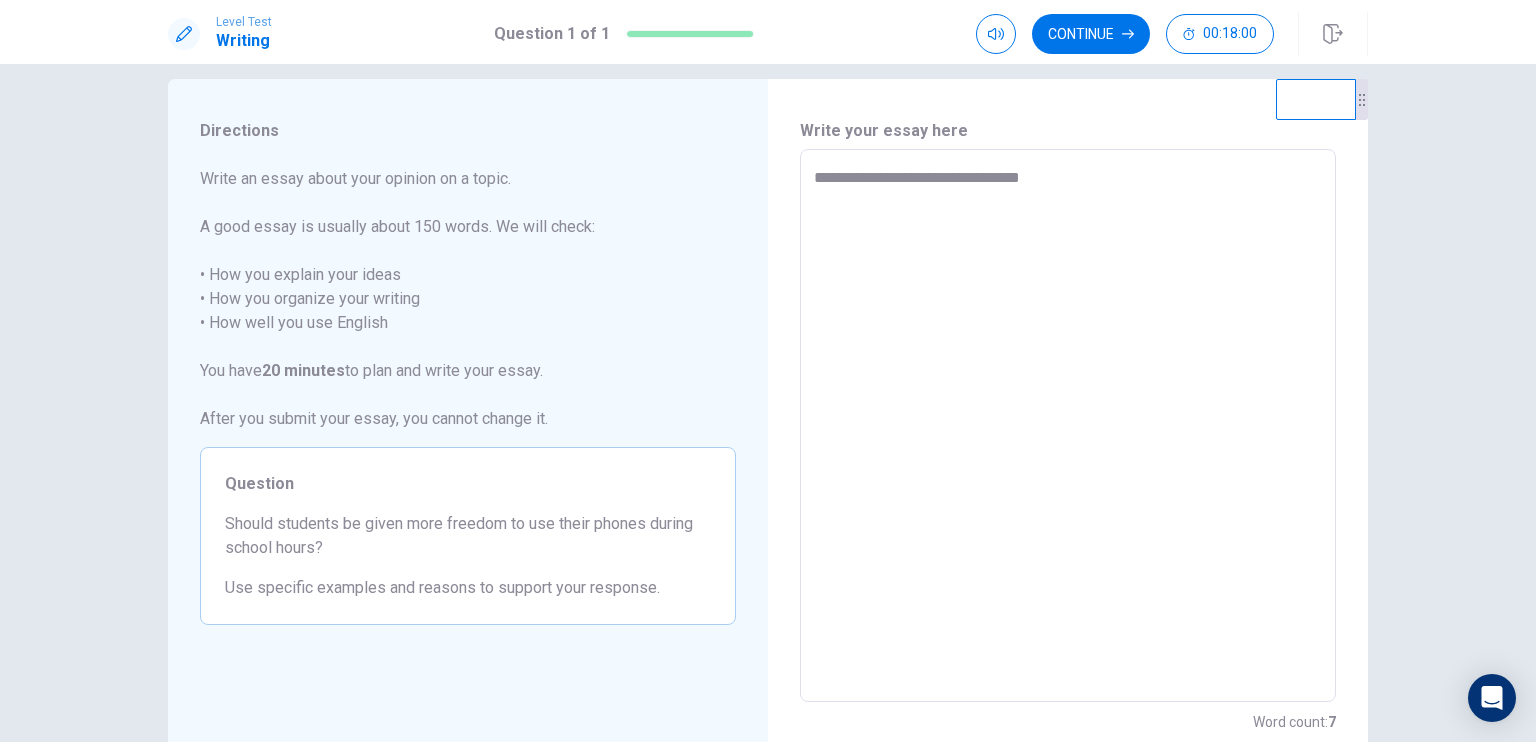 type on "*" 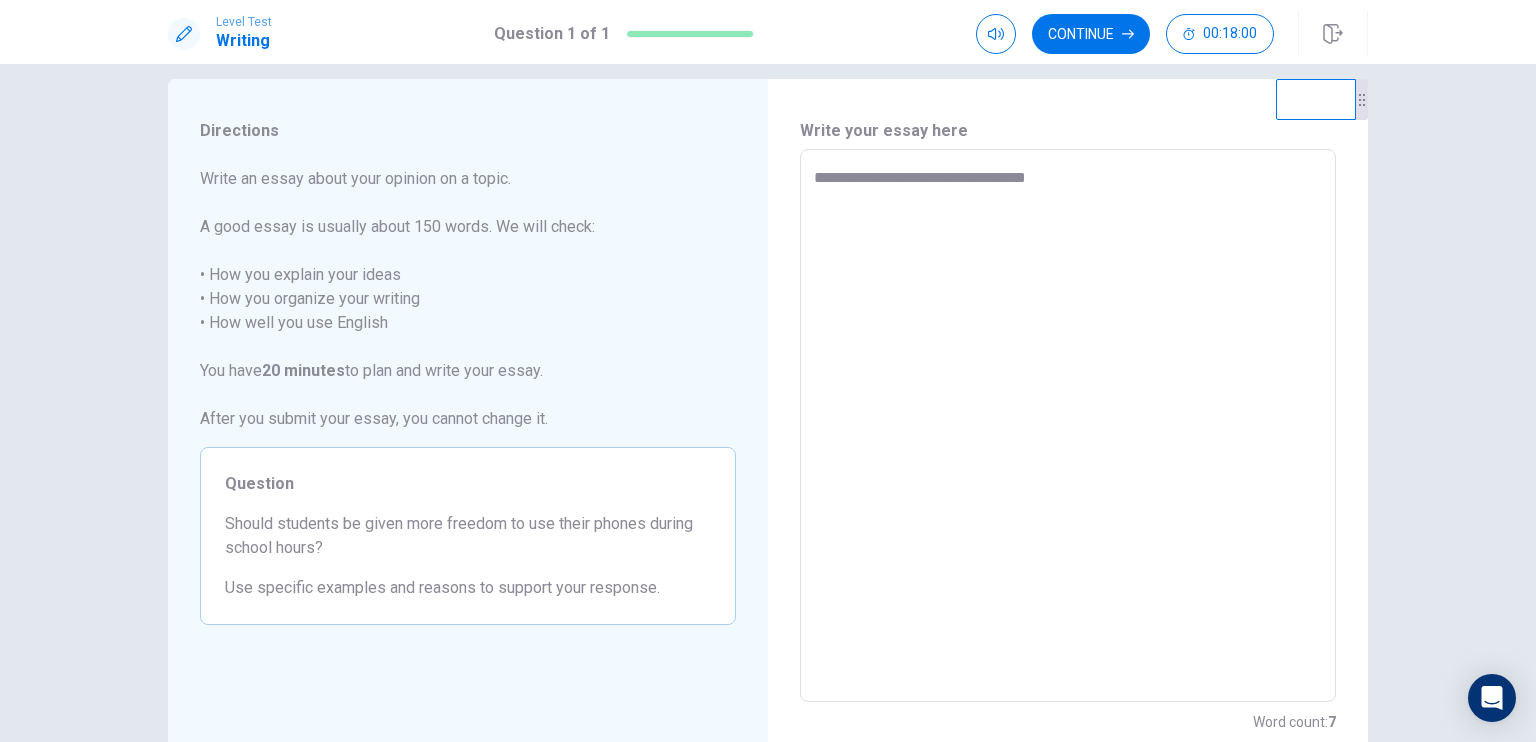 type on "*" 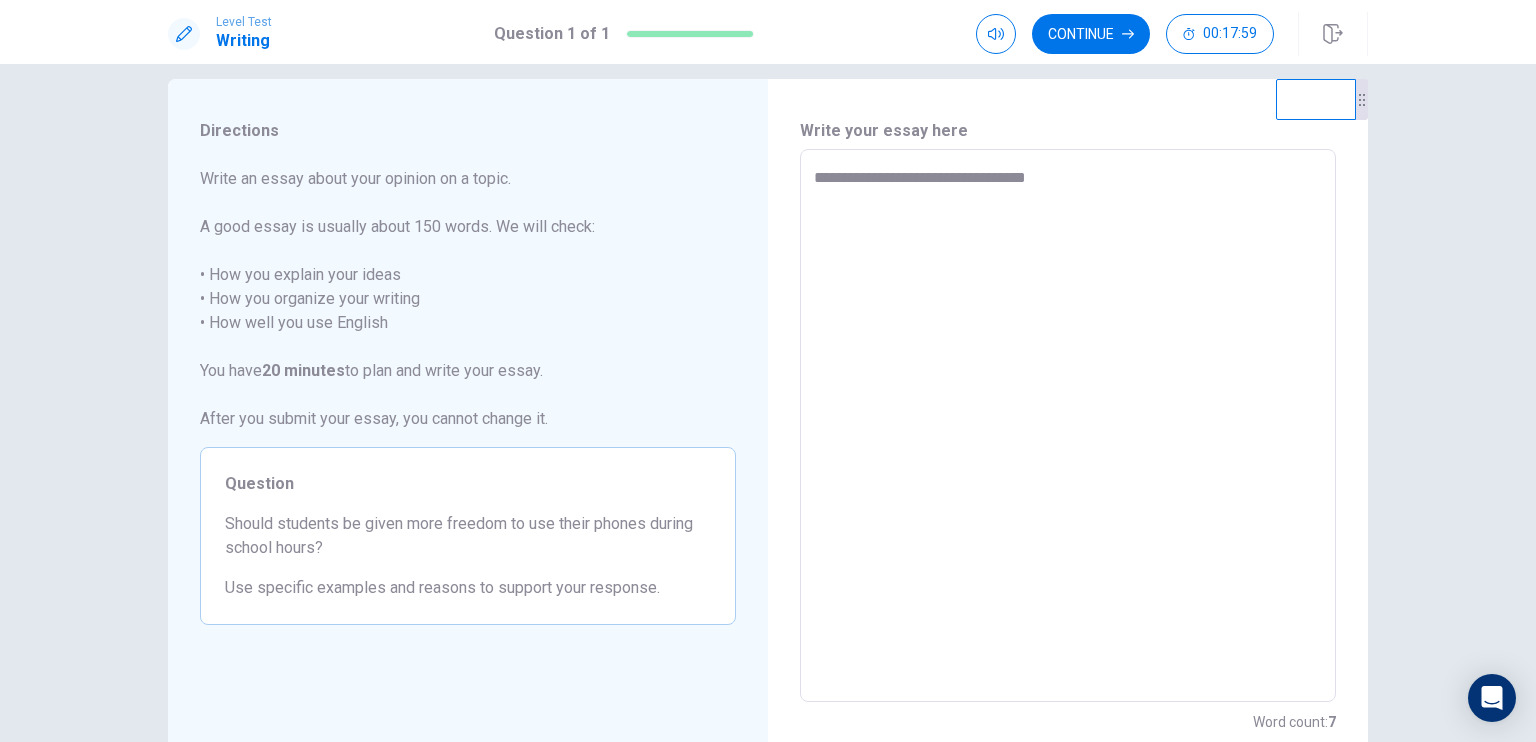 type on "**********" 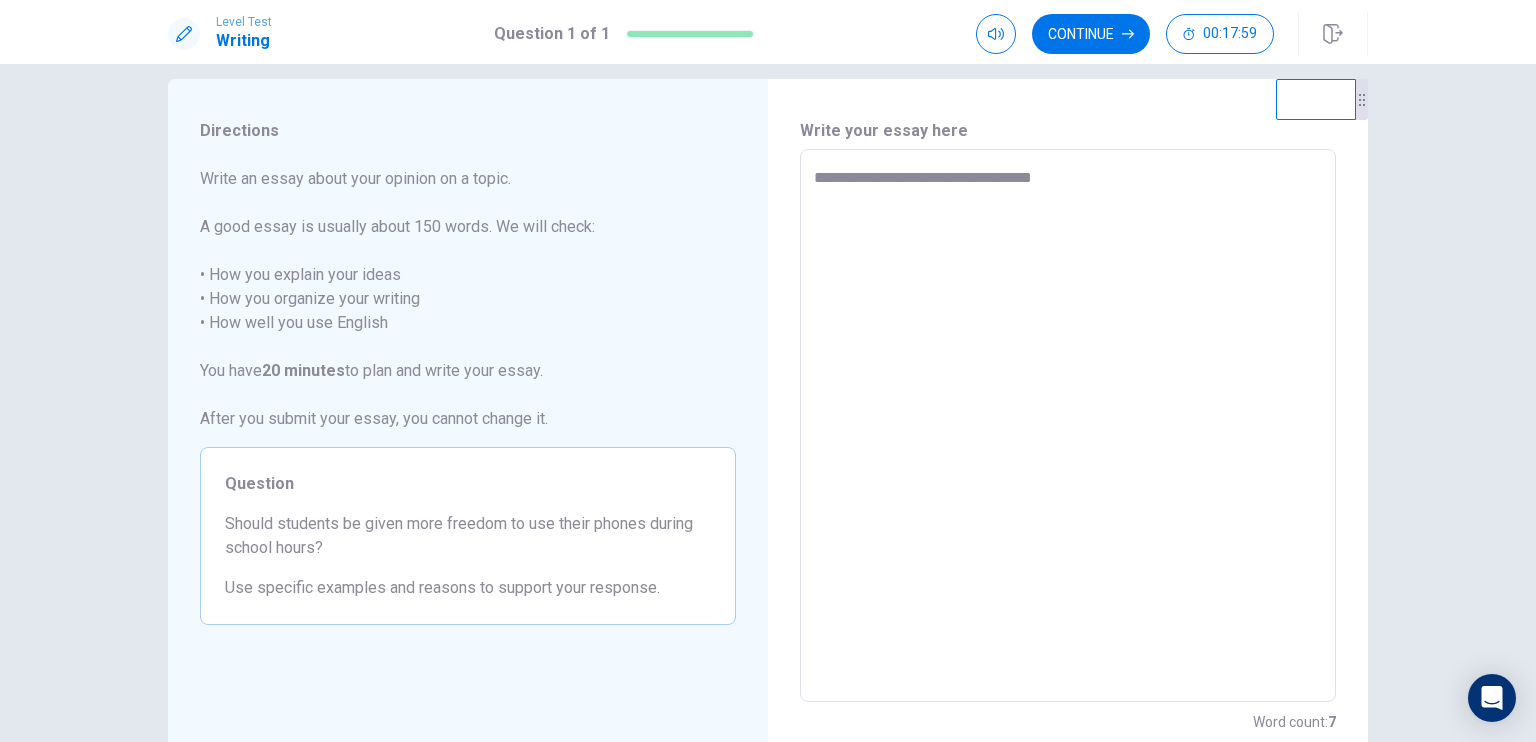 type on "*" 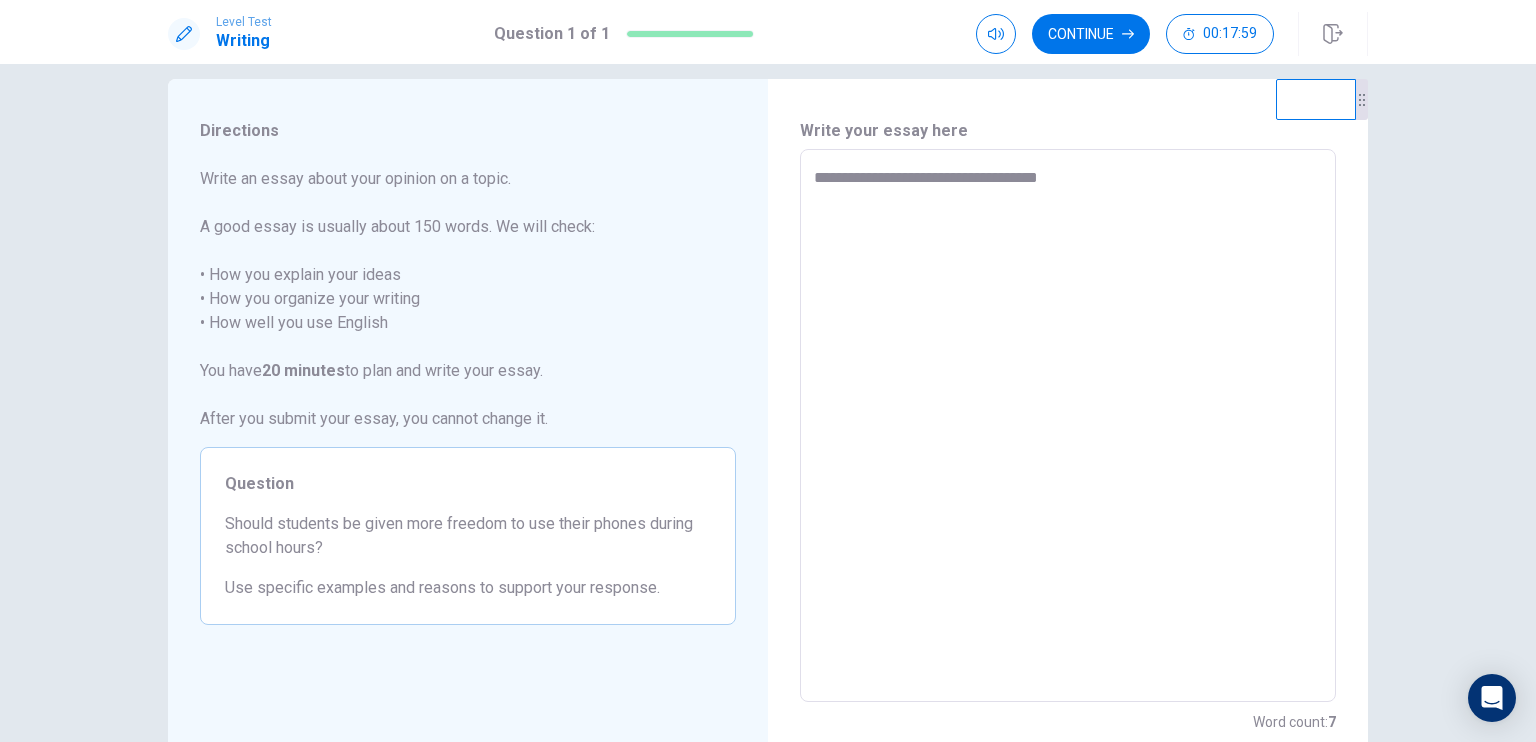 type on "**********" 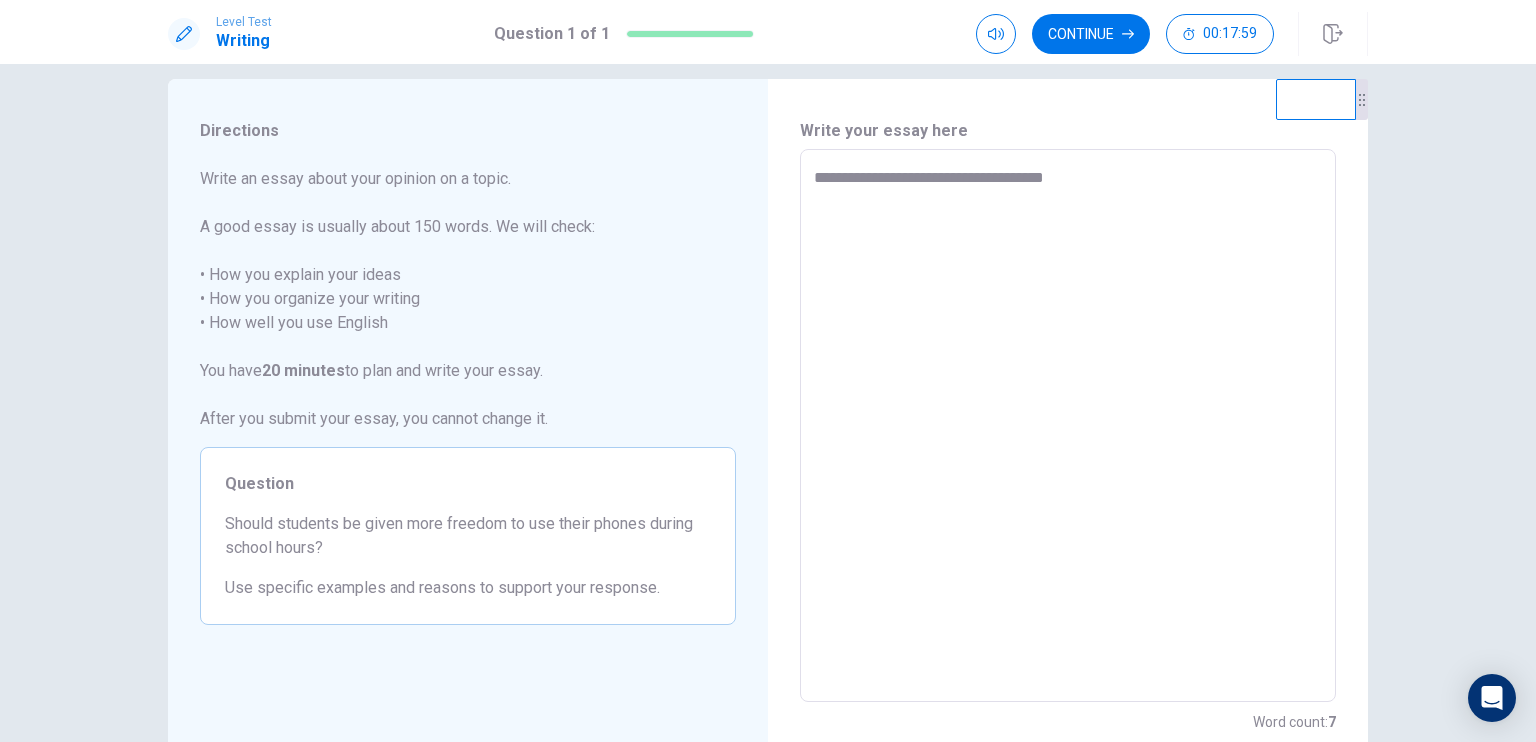 type on "*" 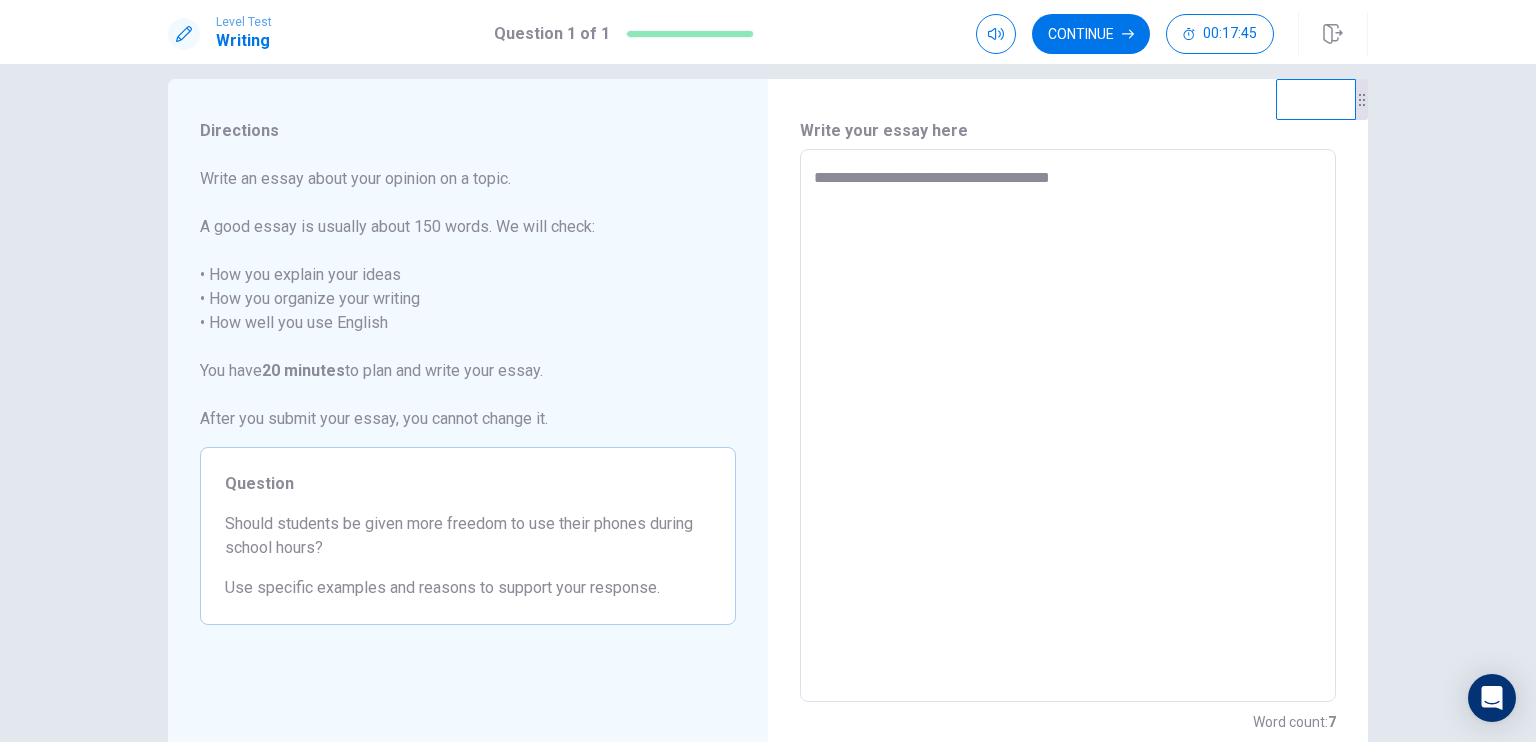 type on "*" 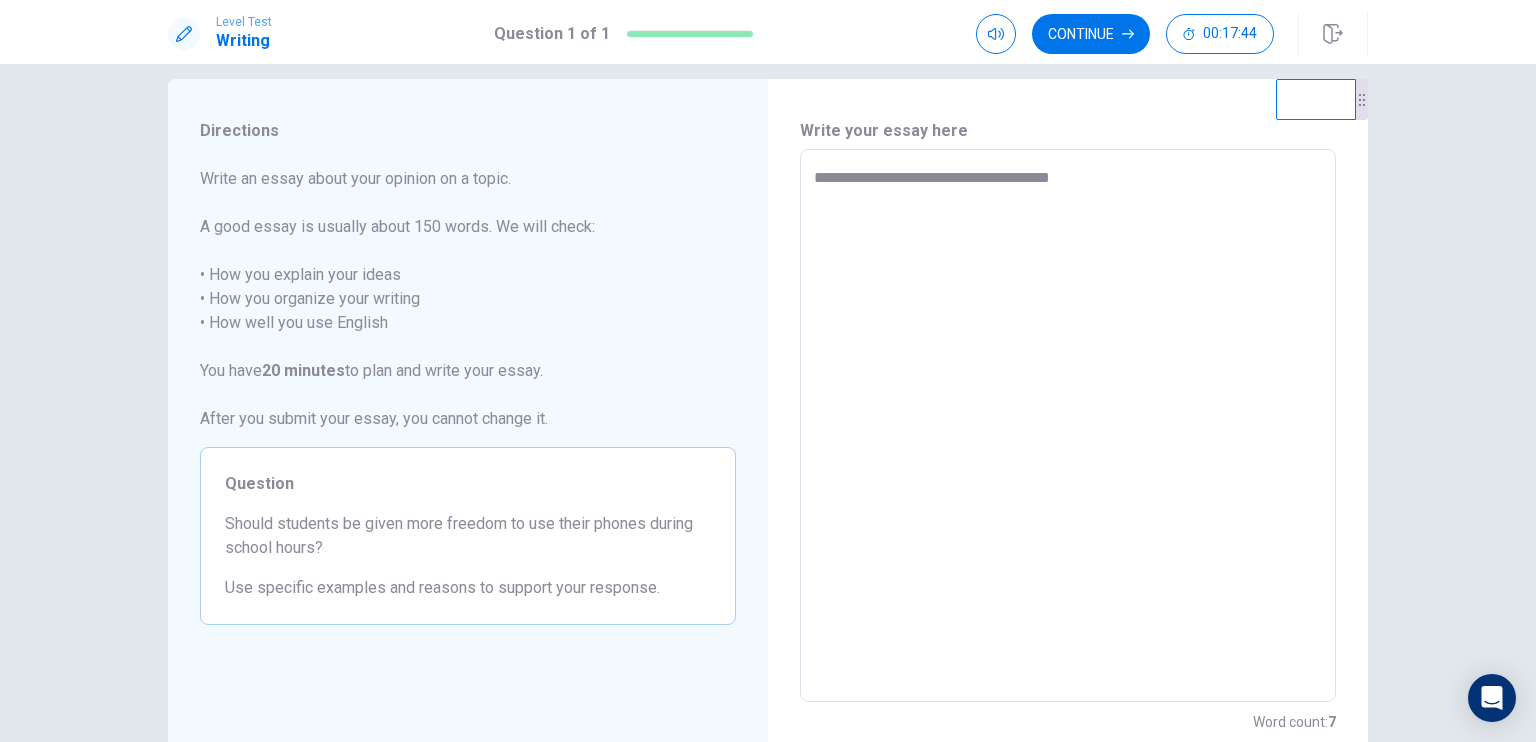 type on "**********" 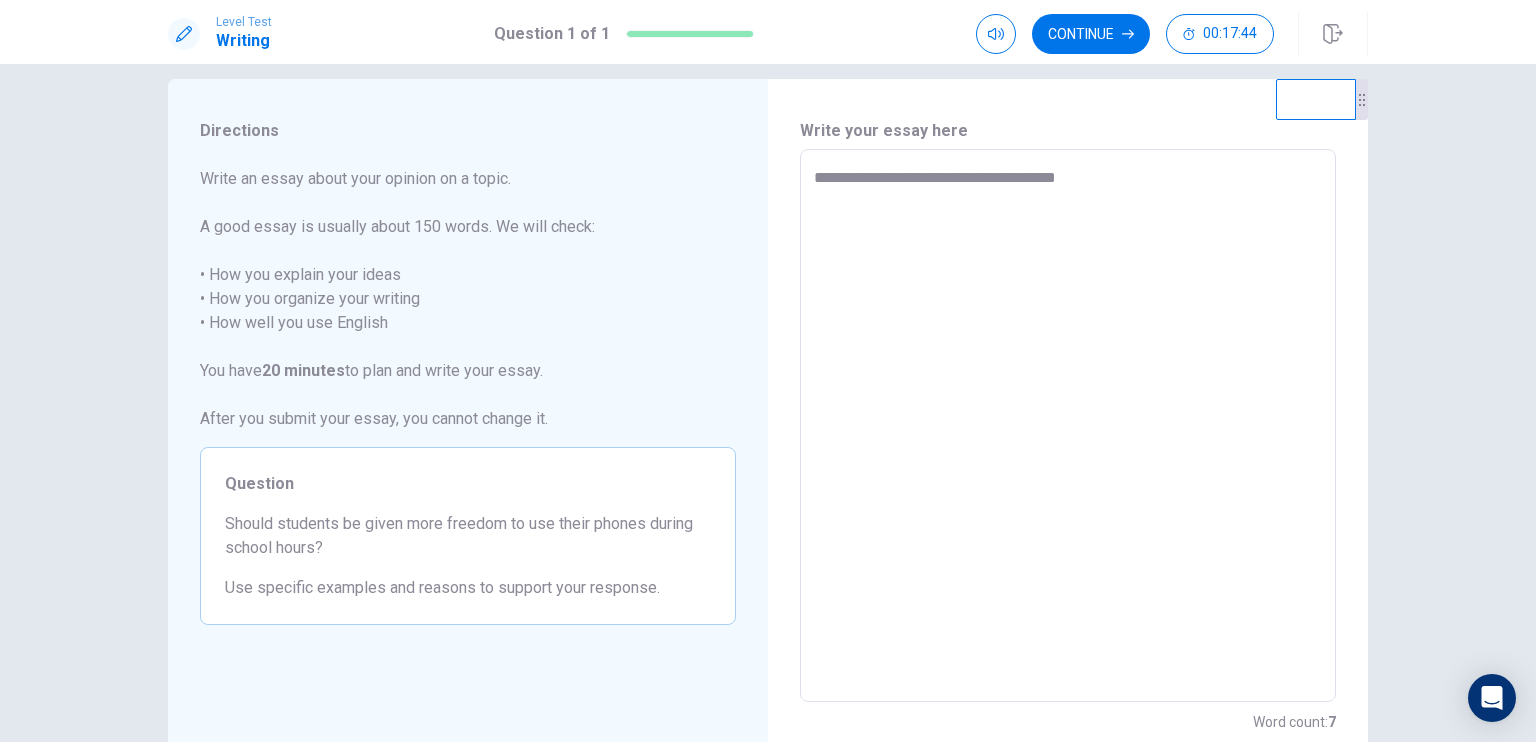 type on "**********" 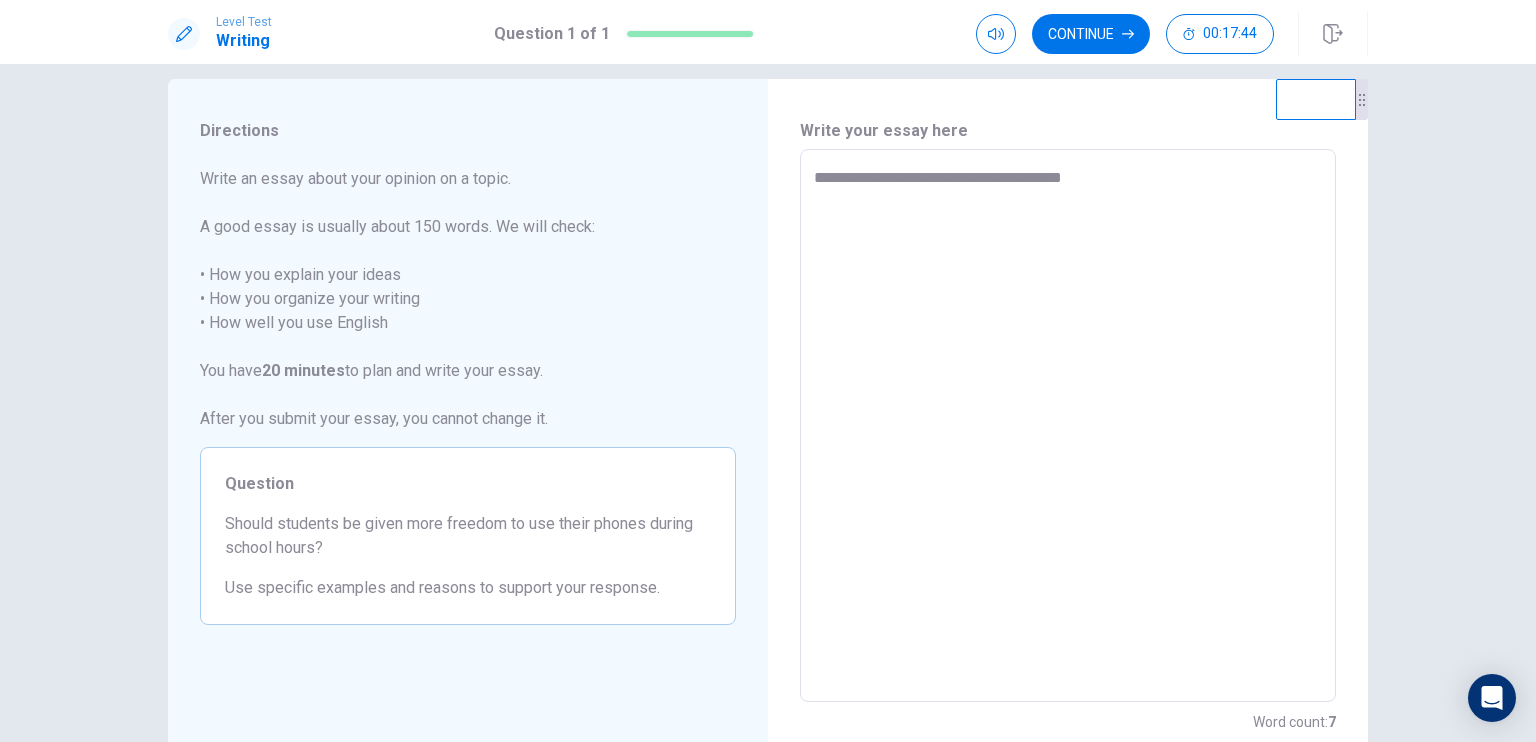 type on "*" 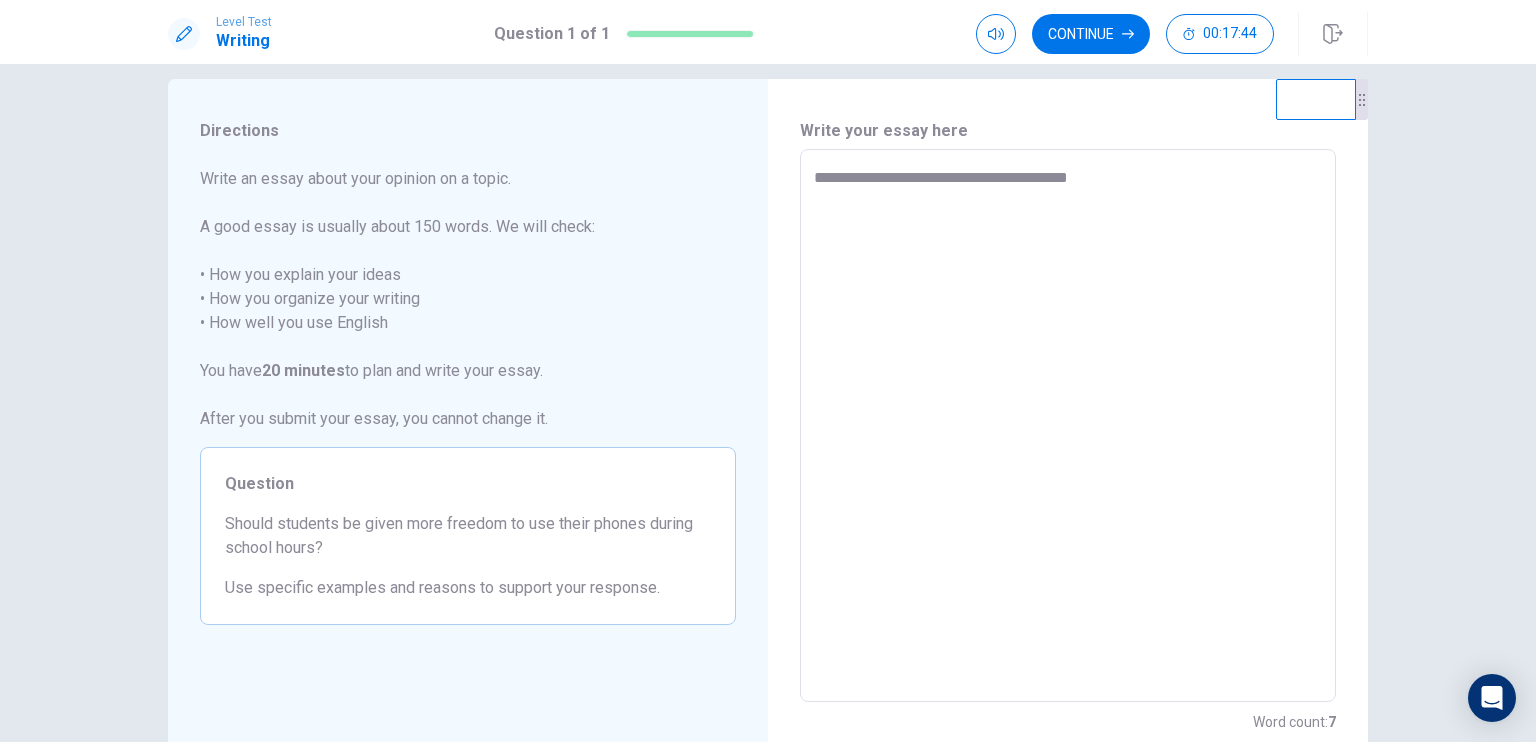 type on "*" 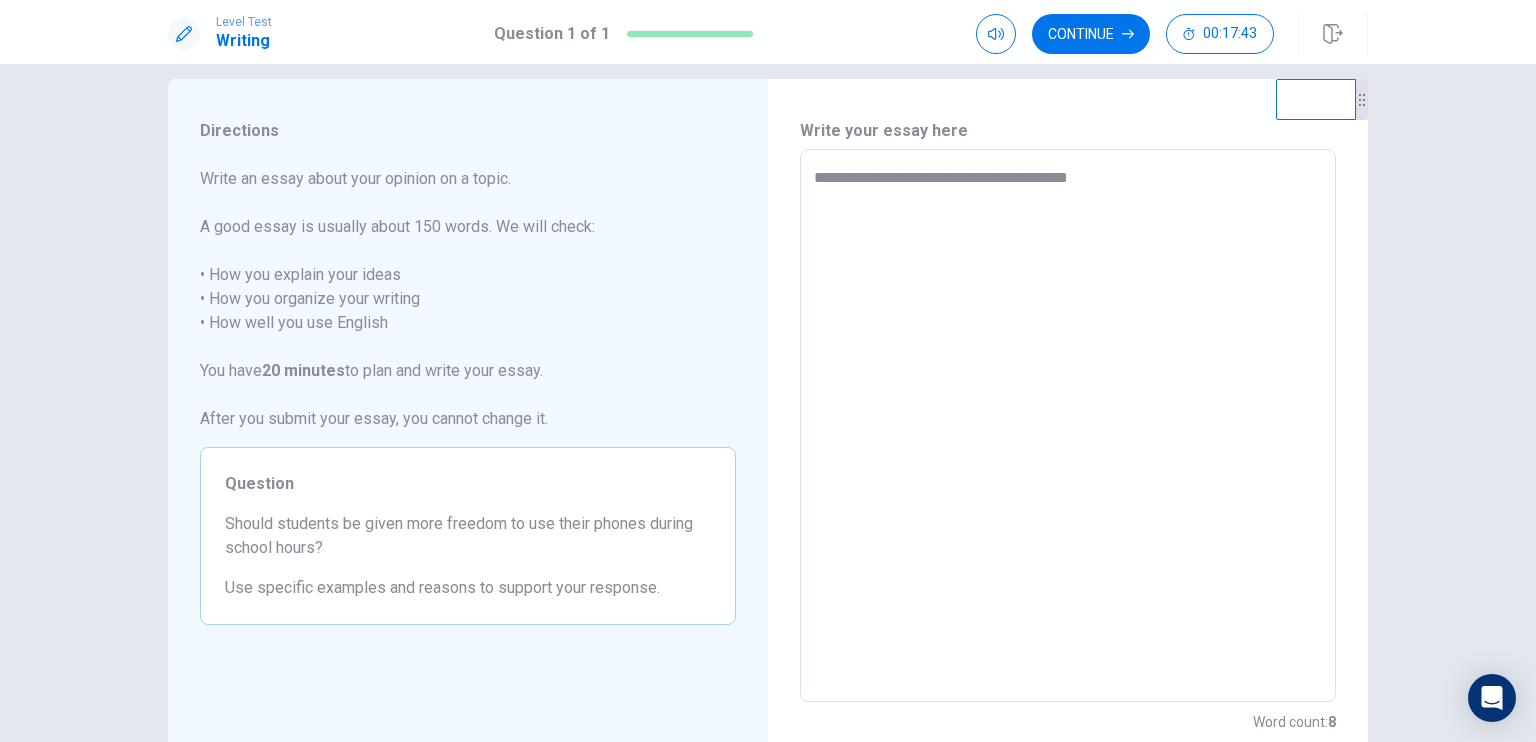 type on "**********" 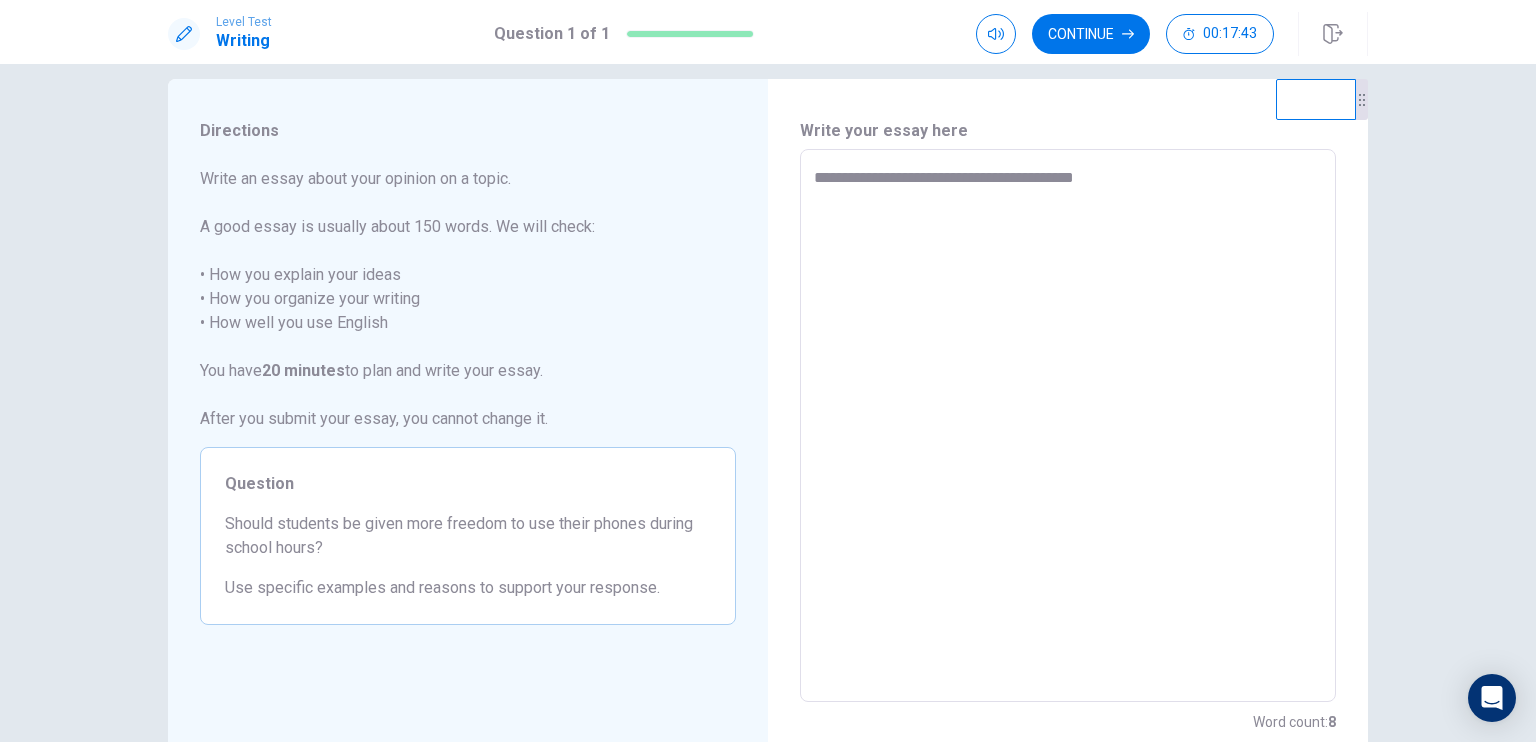 type on "*" 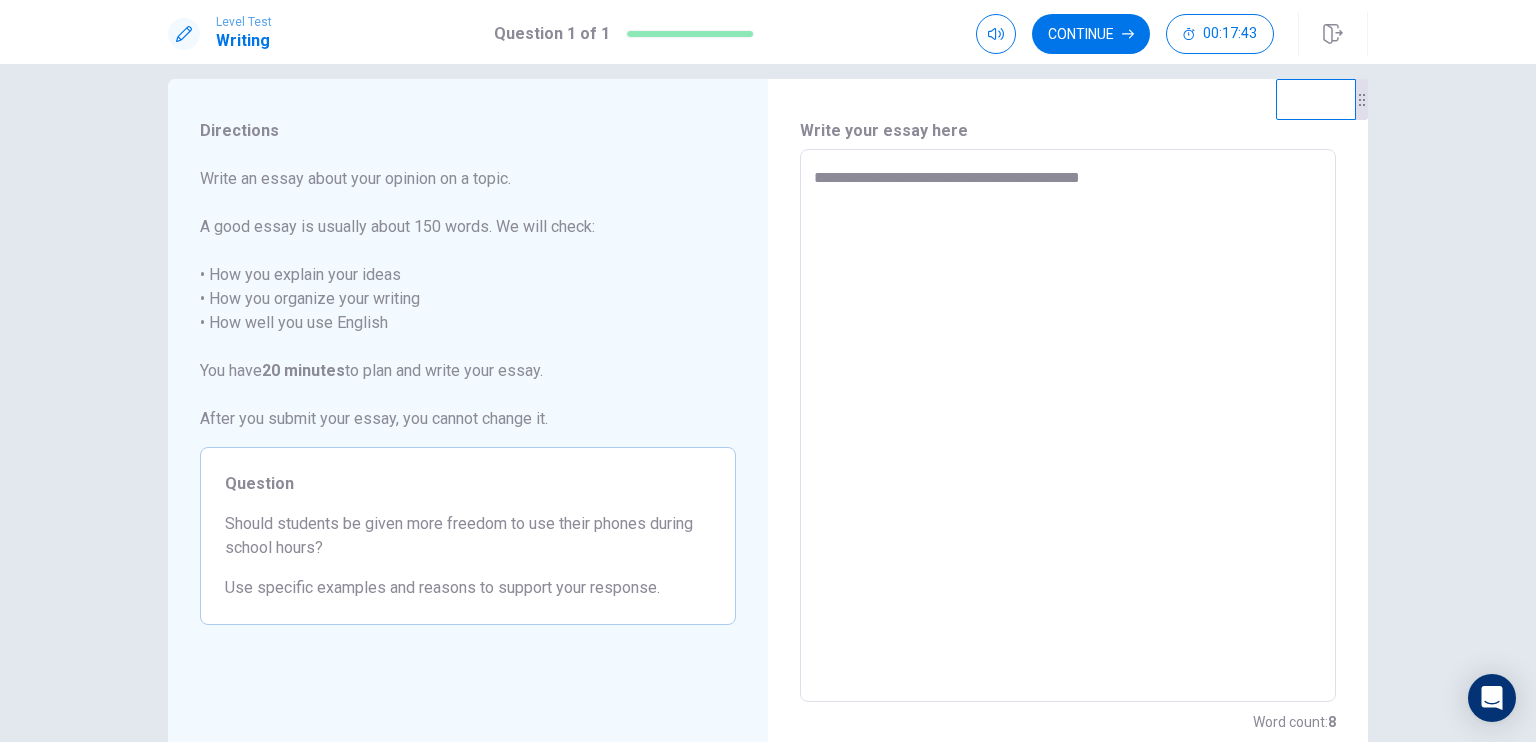 type on "*" 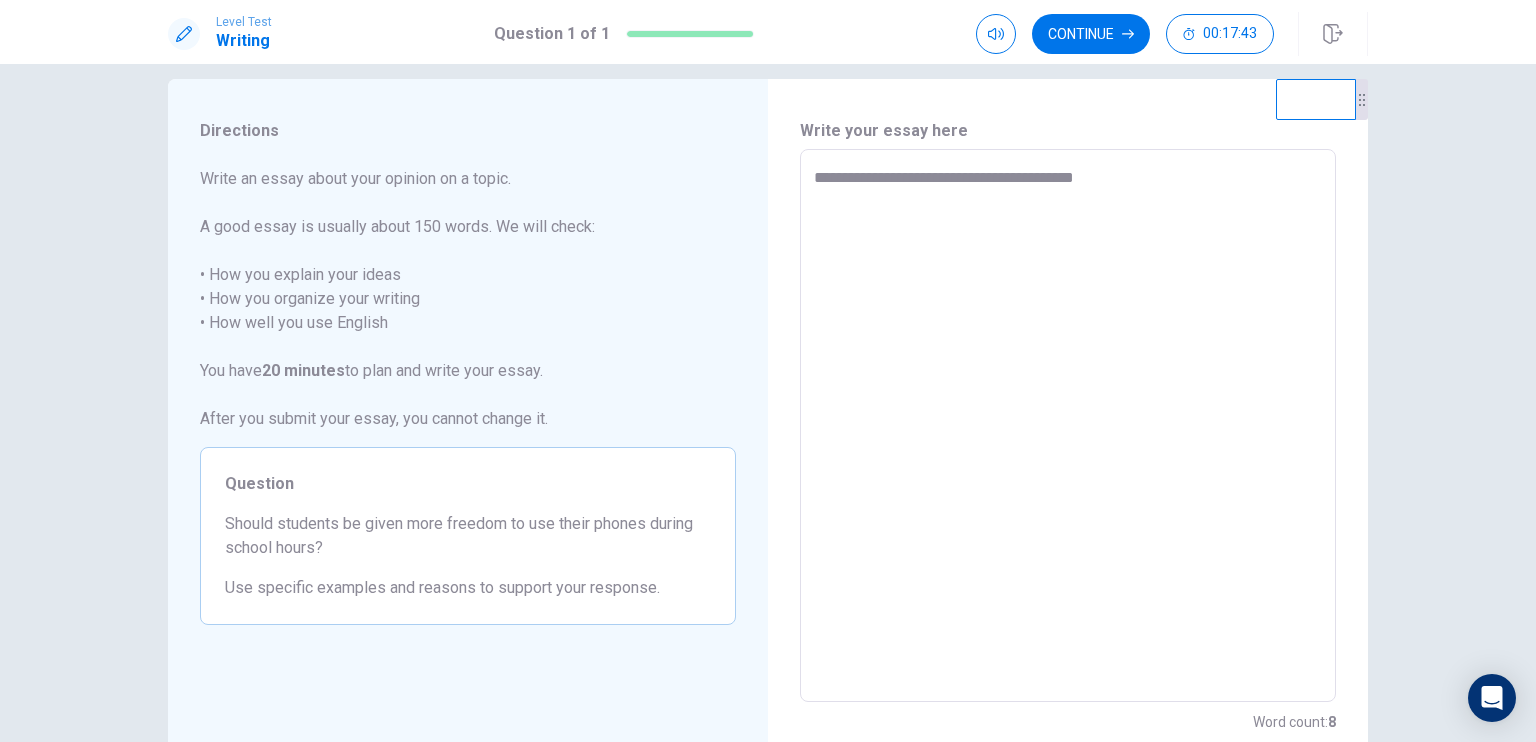 type on "*" 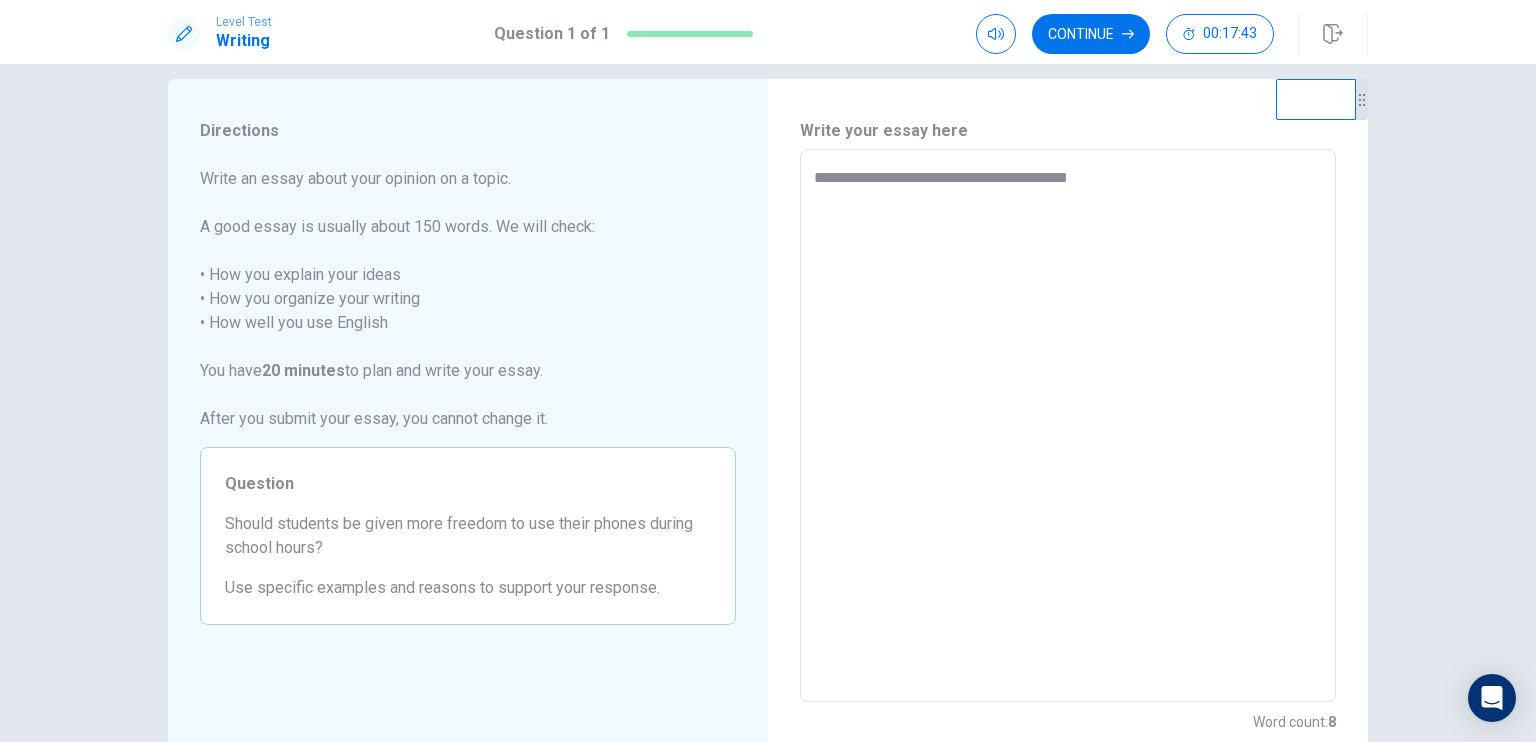 type on "*" 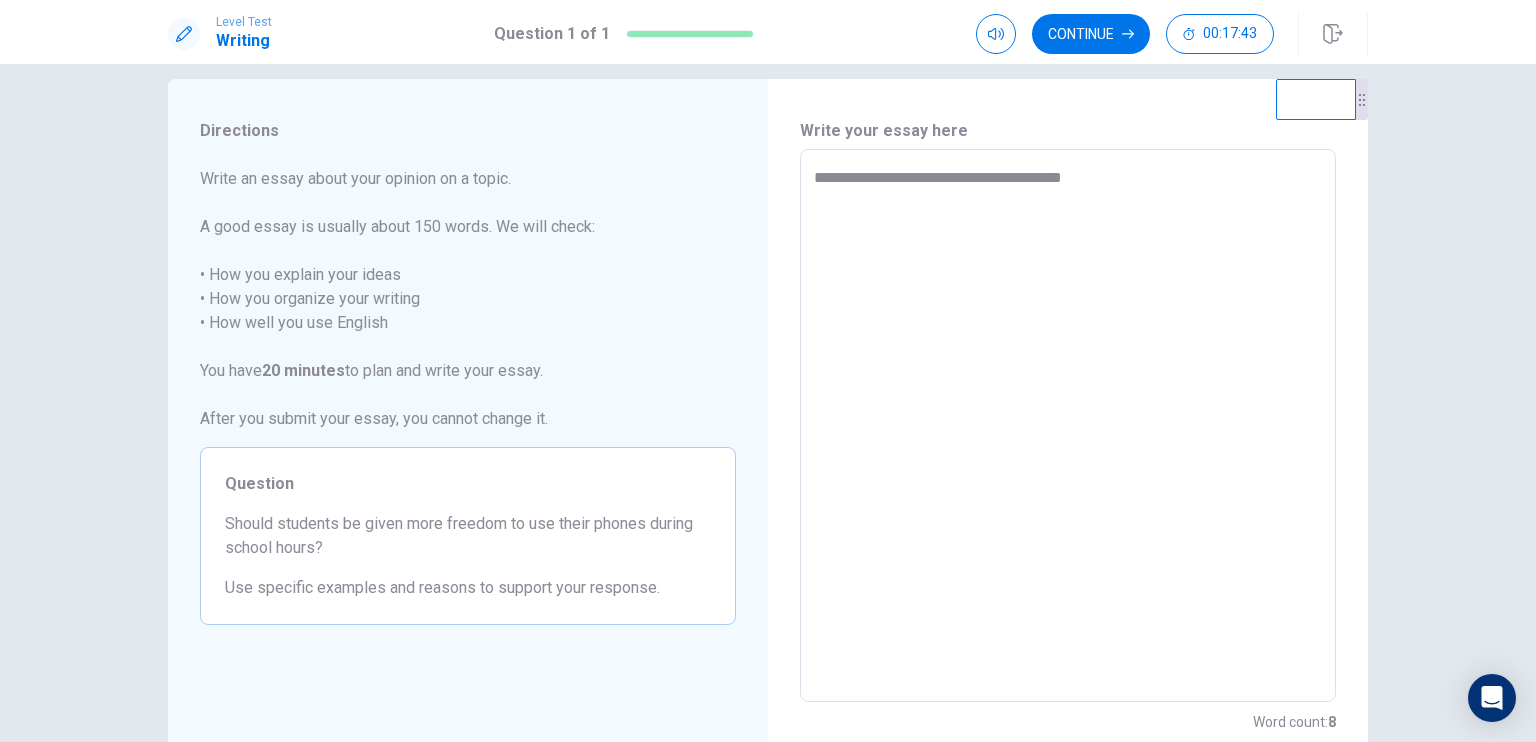 type on "*" 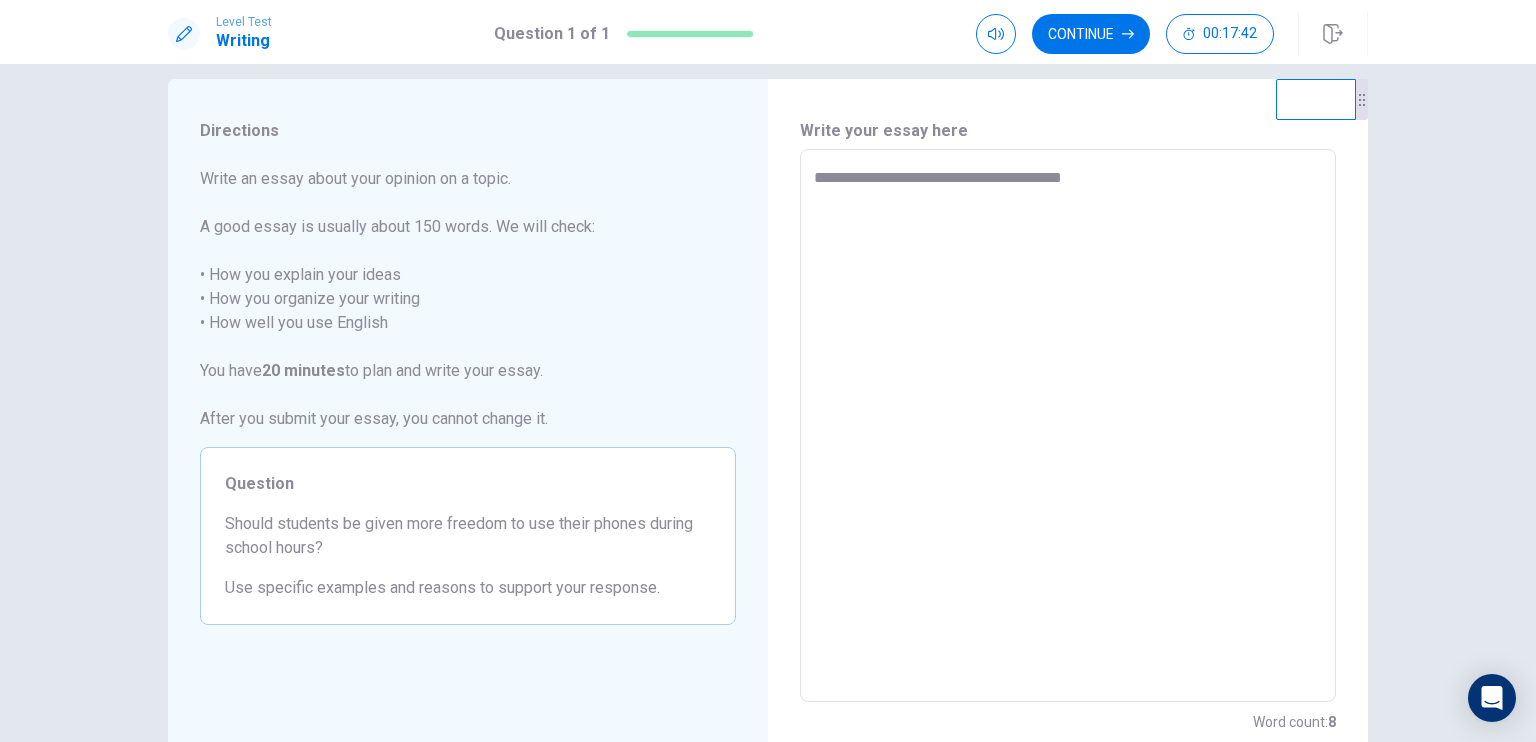 type on "**********" 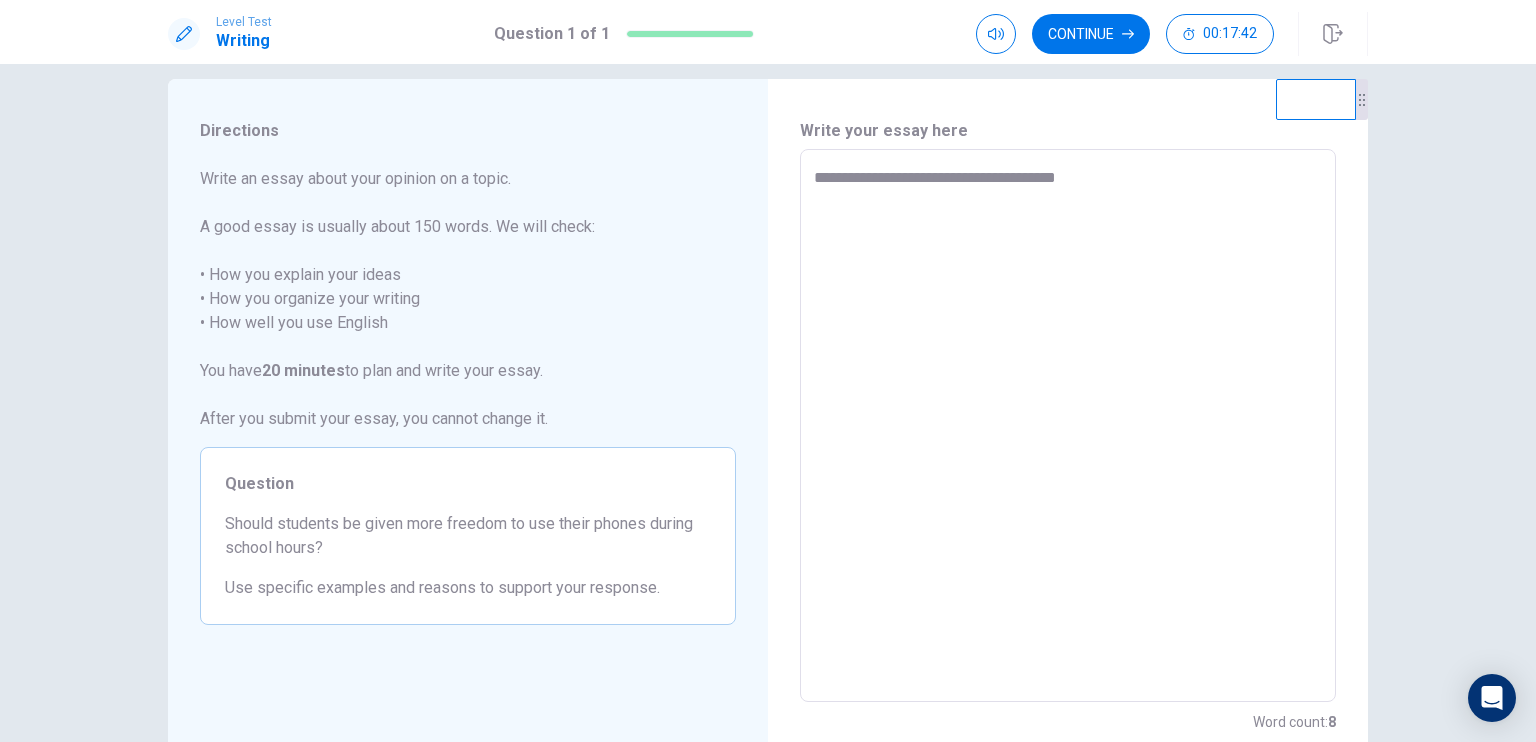 type on "**********" 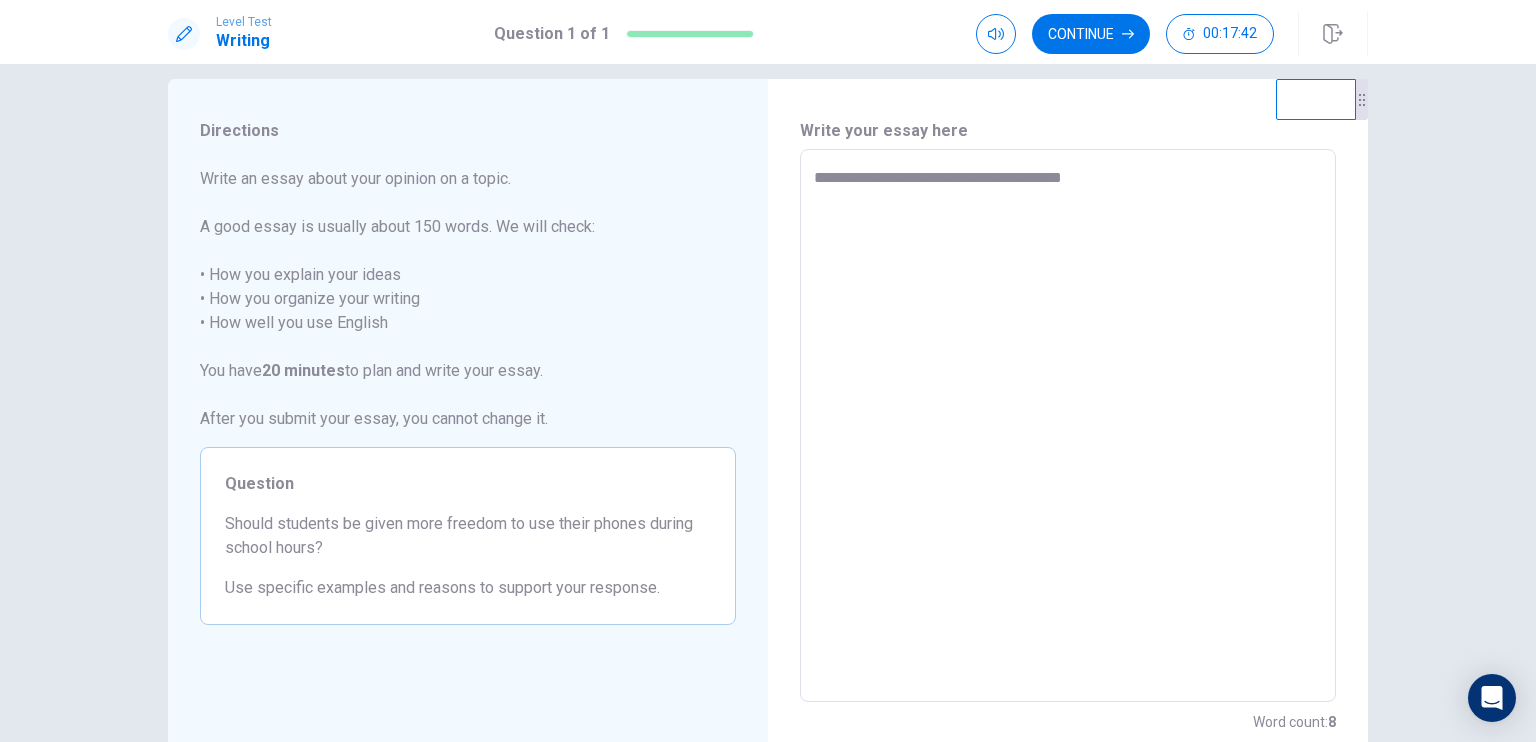 type on "*" 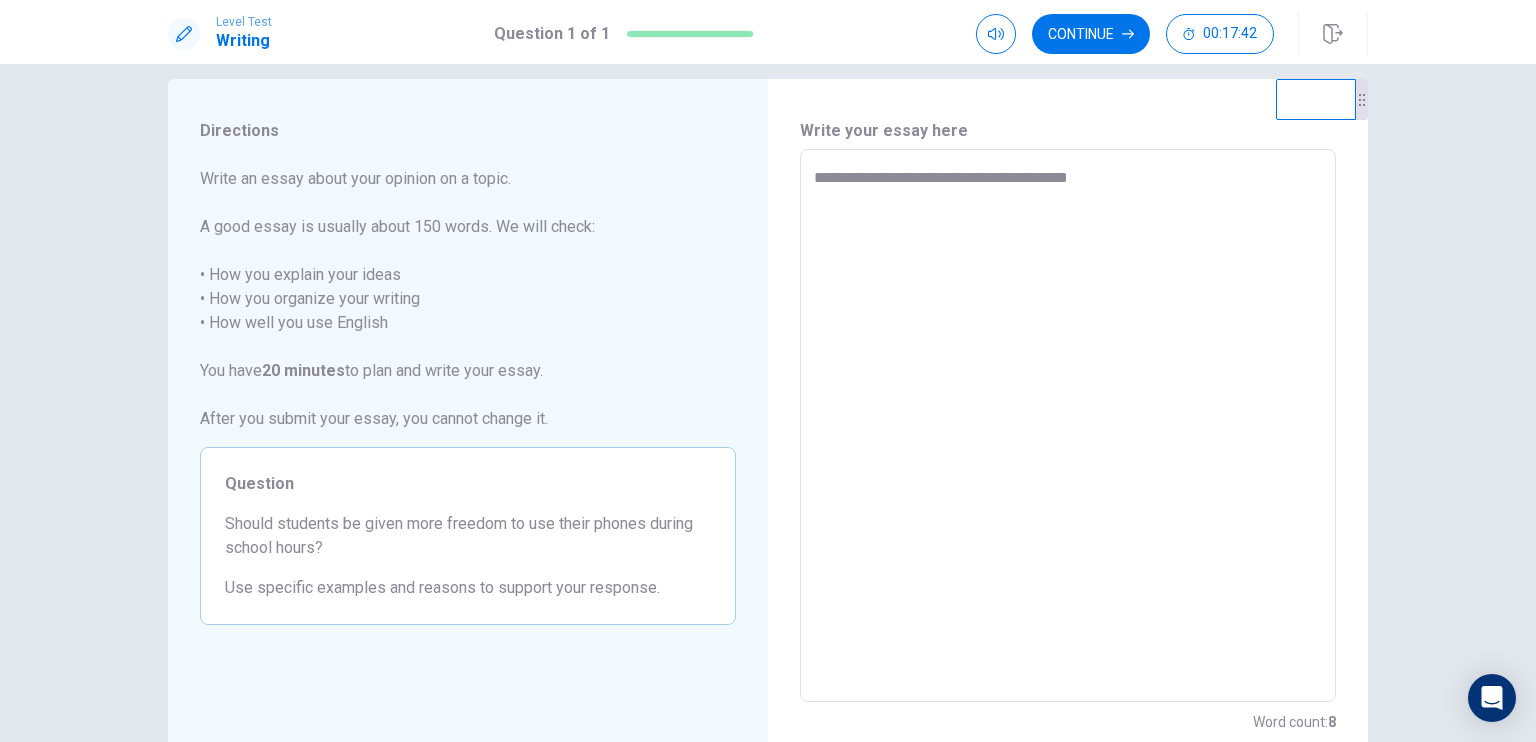 type on "*" 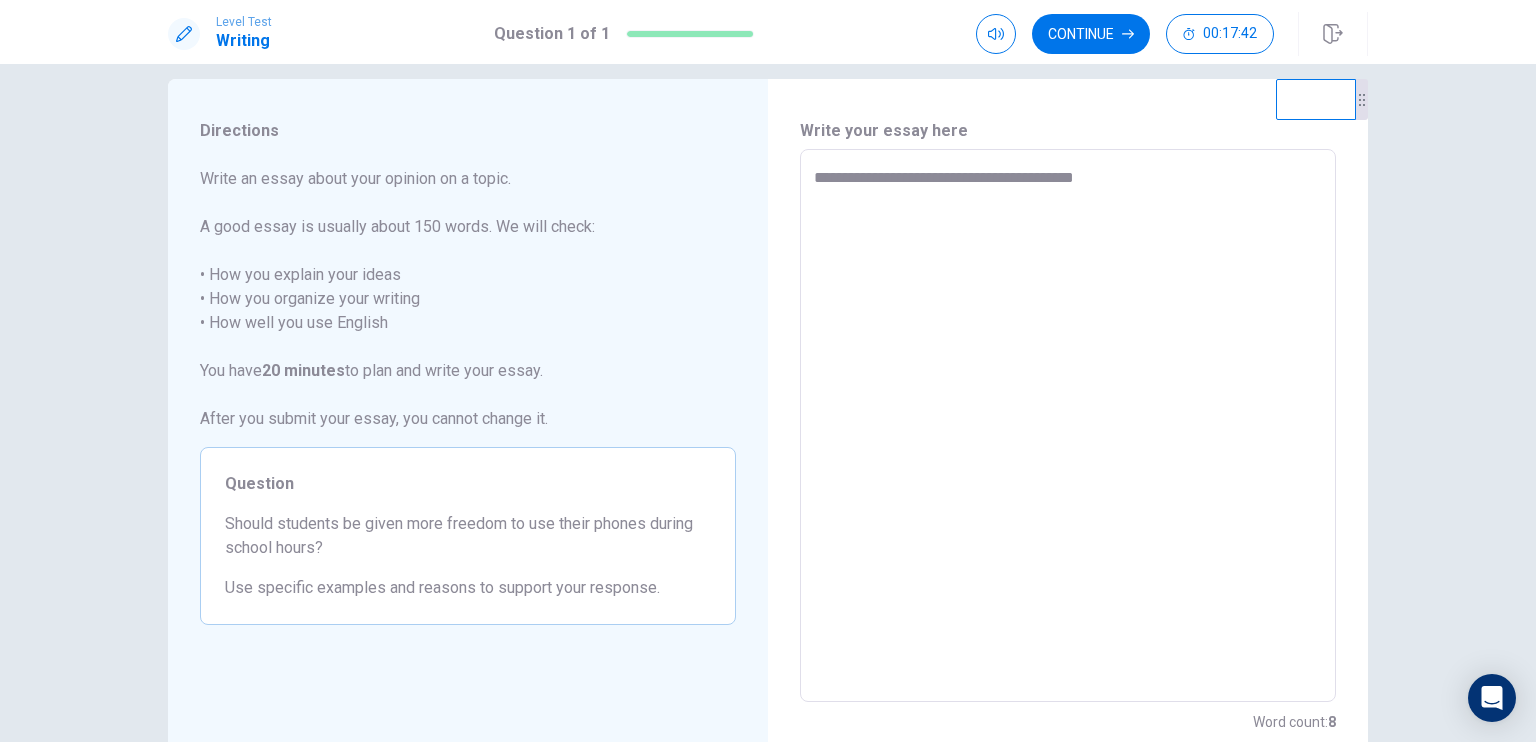 type on "**********" 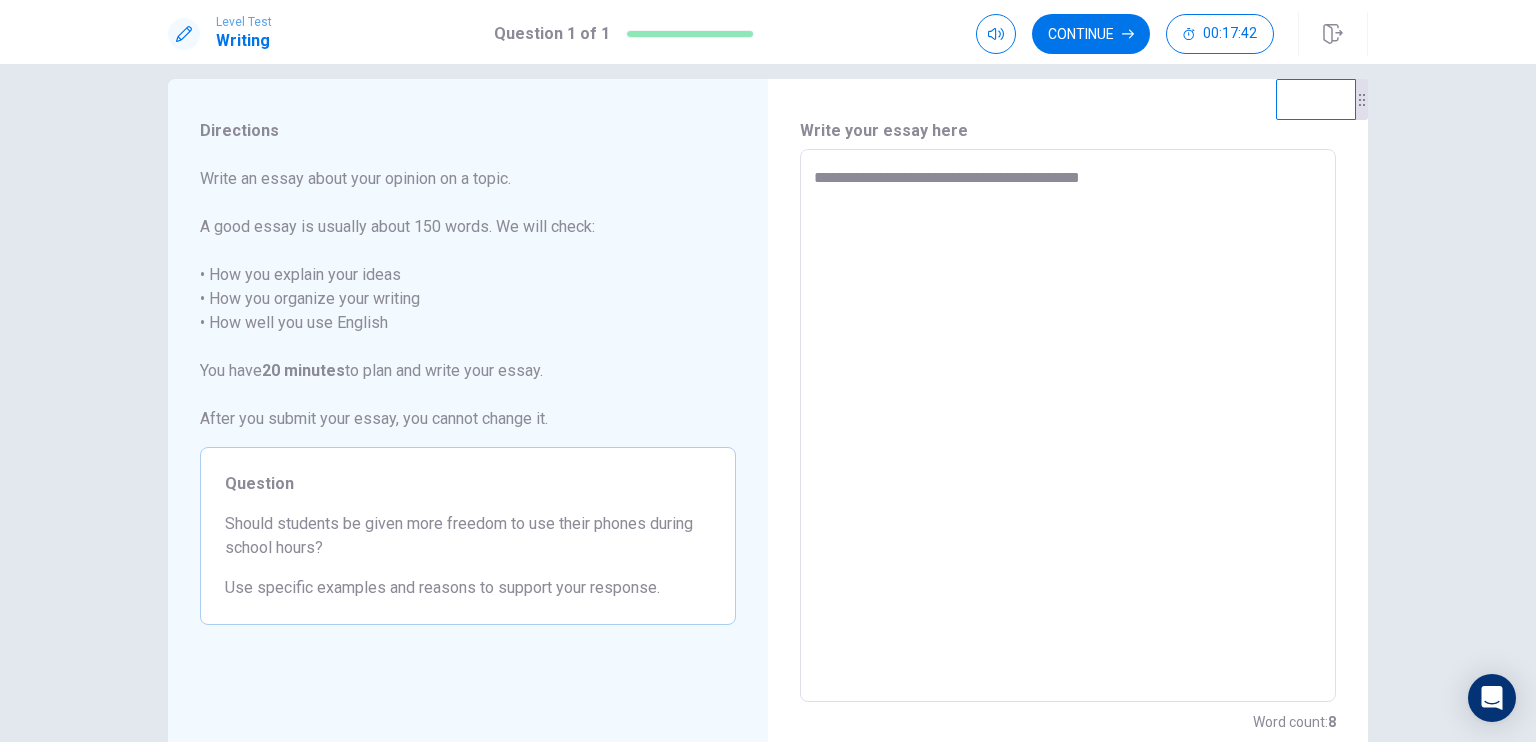 type on "*" 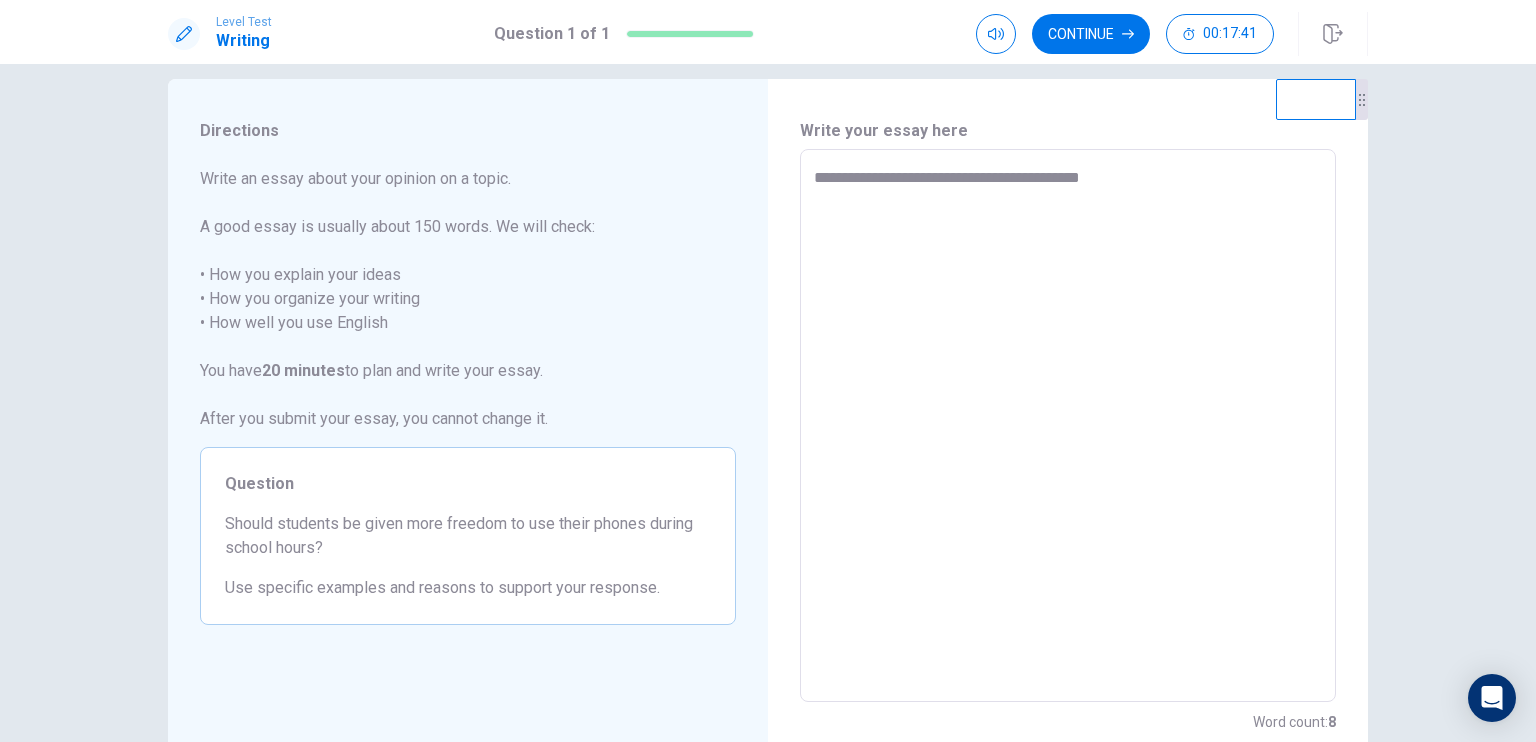 type on "**********" 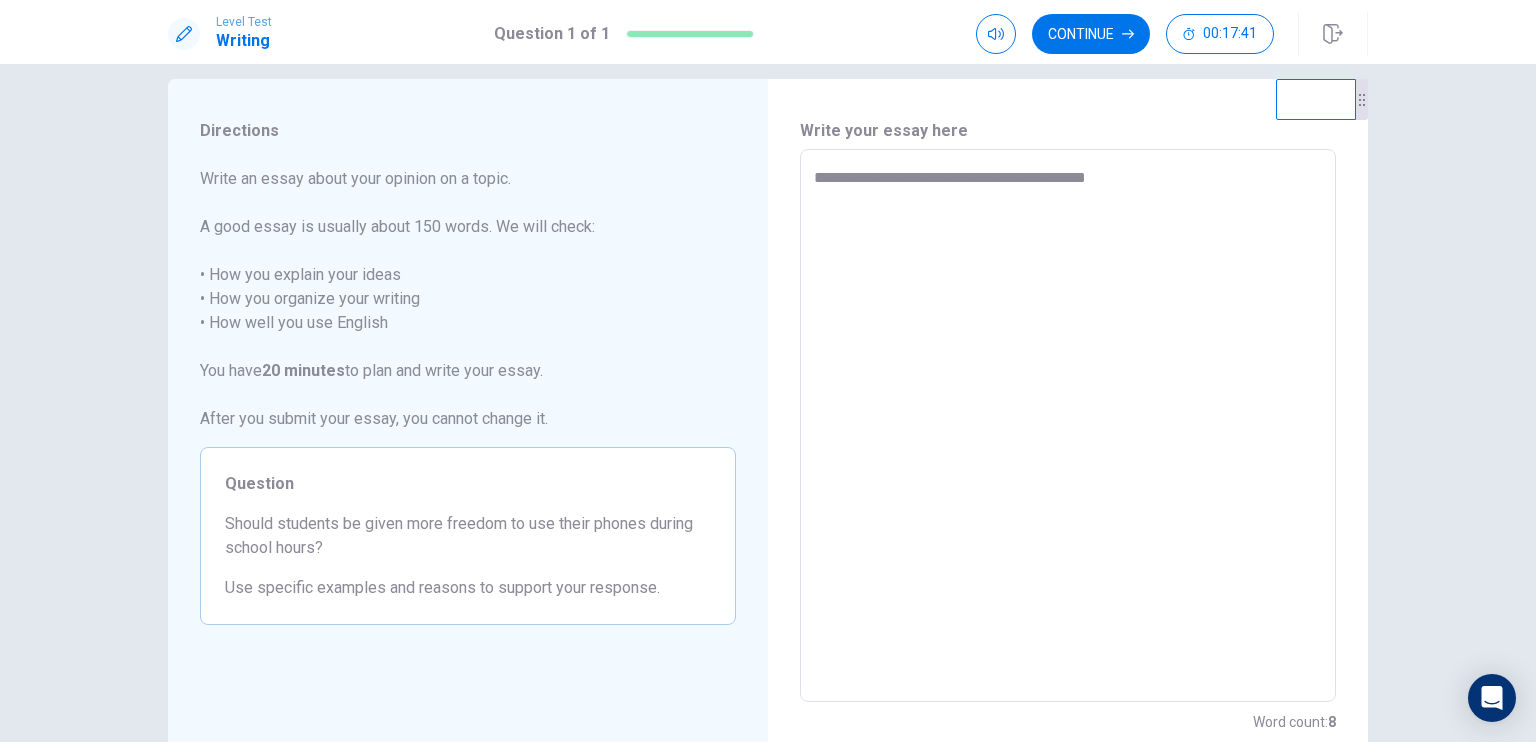type on "**********" 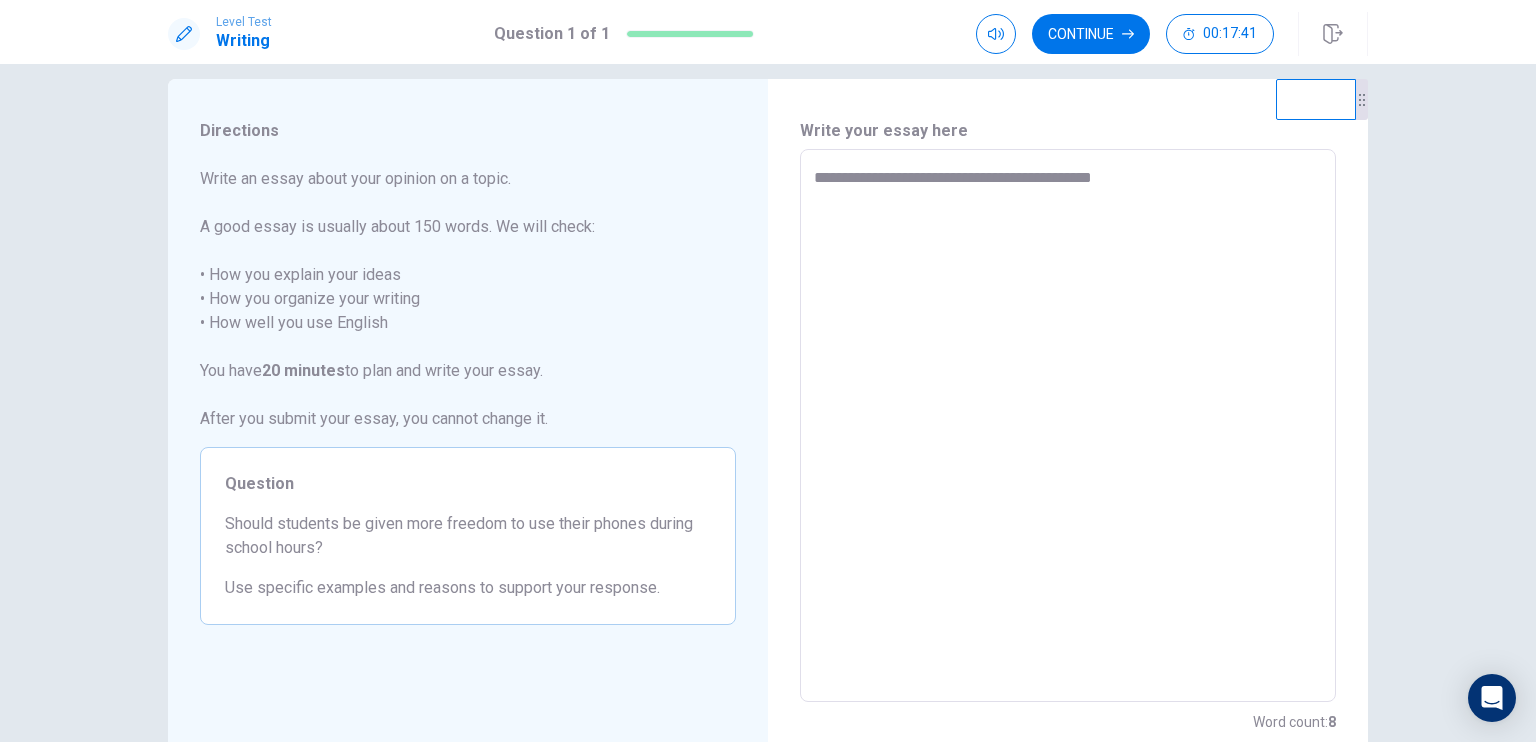 type on "*" 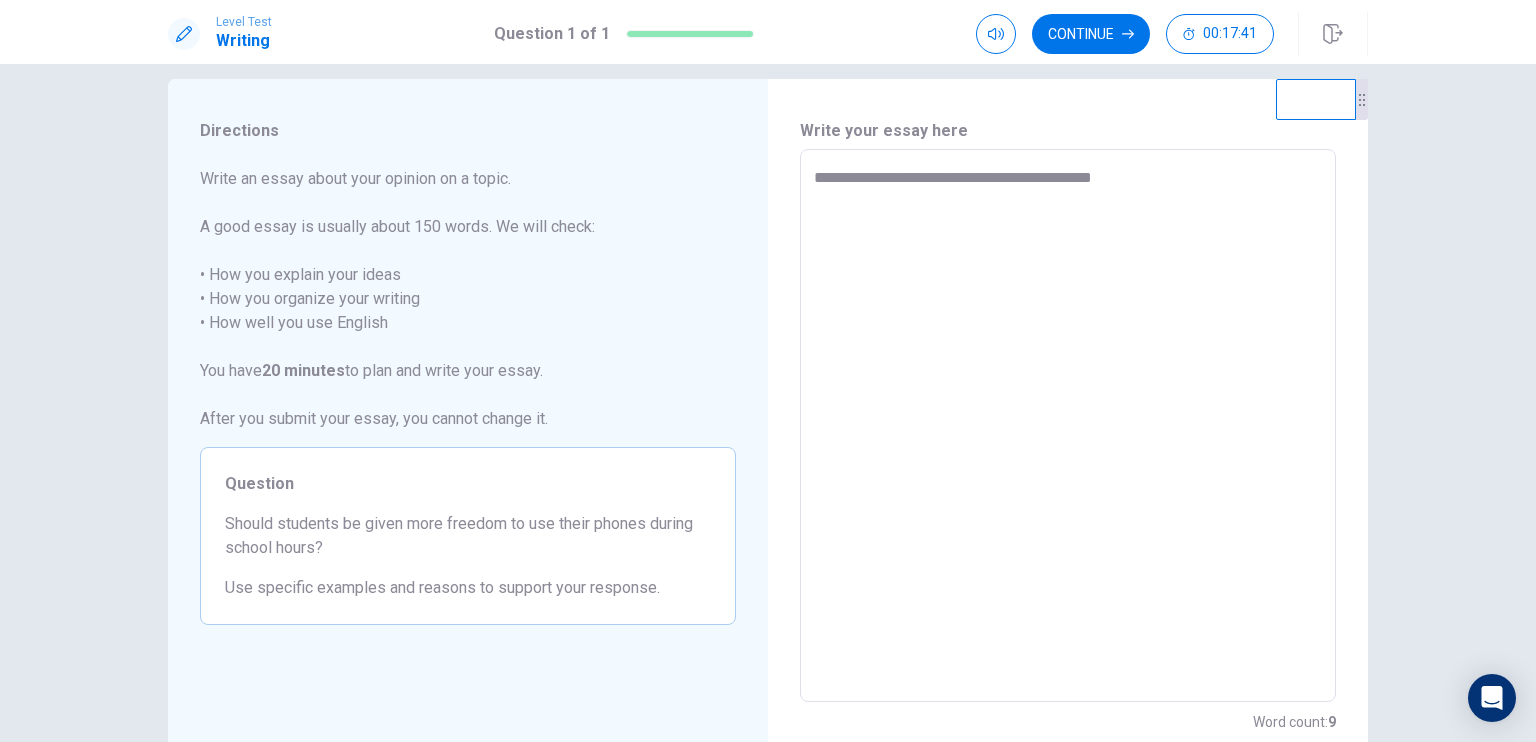 type on "**********" 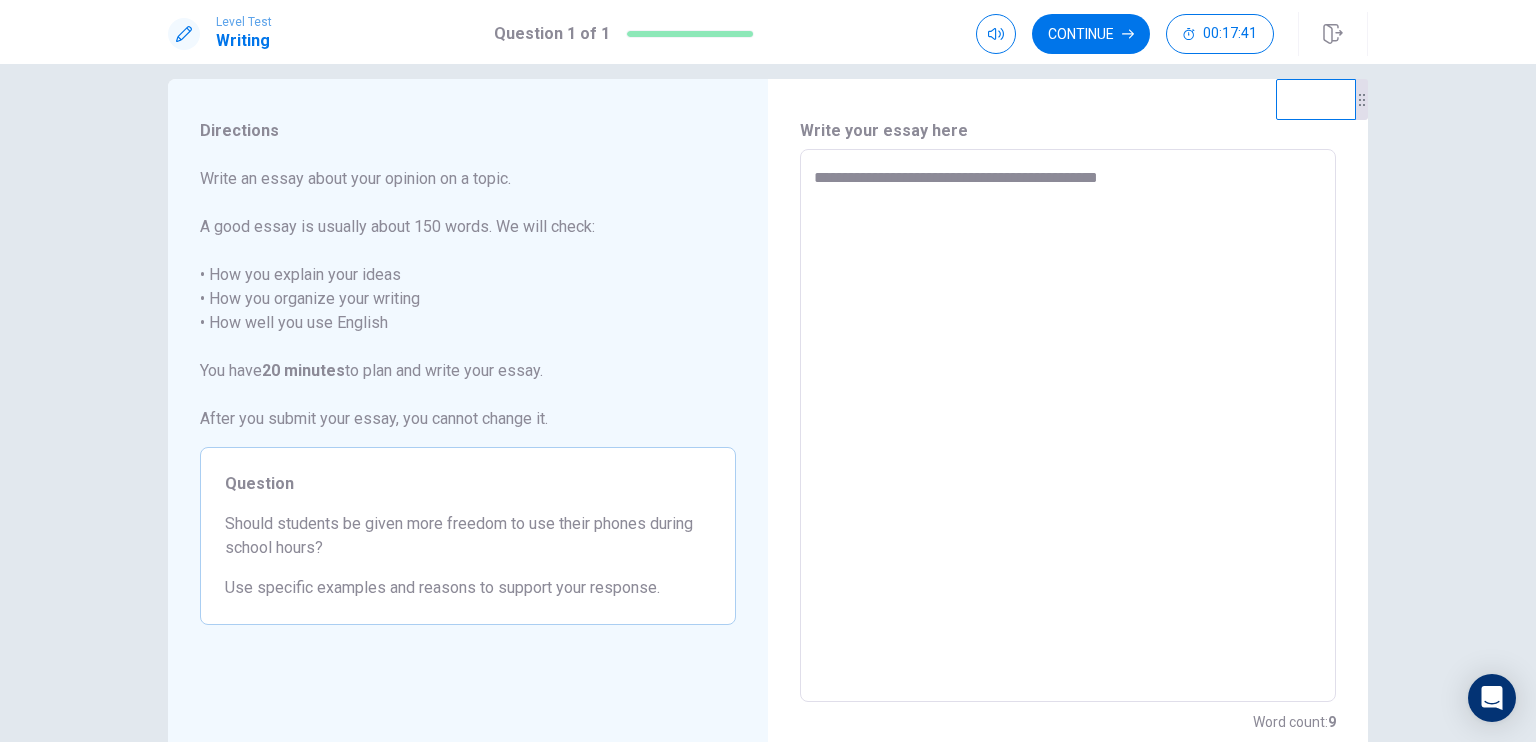type on "*" 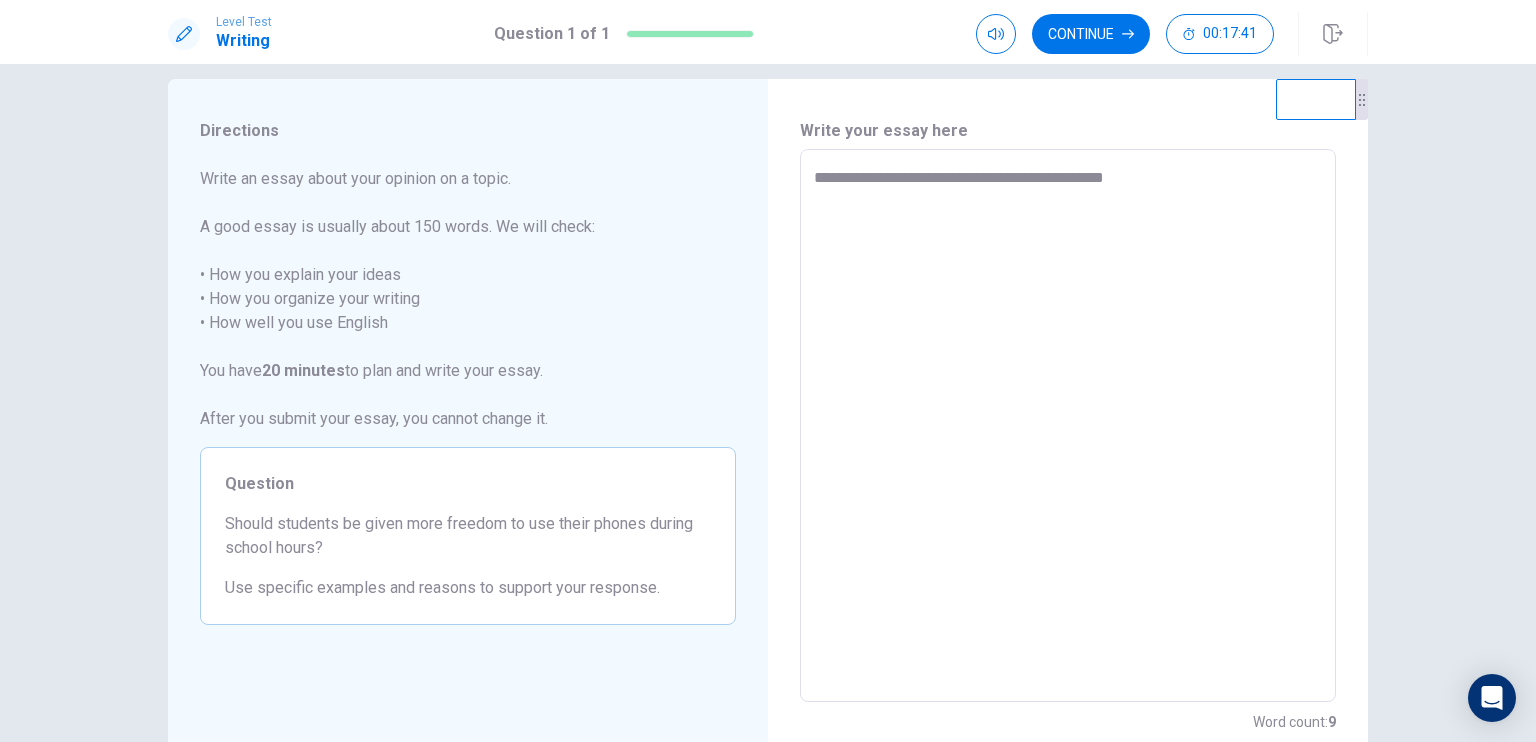 type on "*" 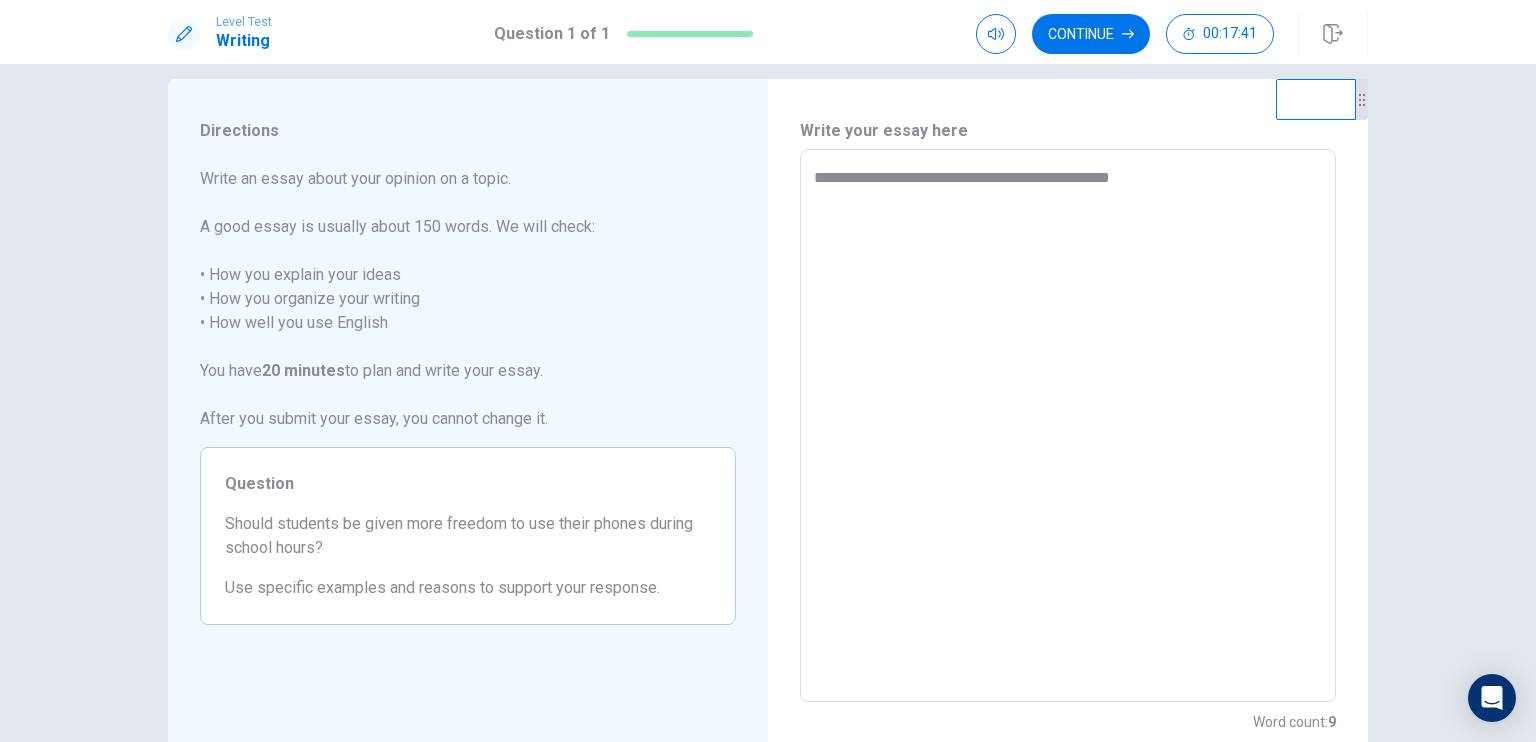 type on "*" 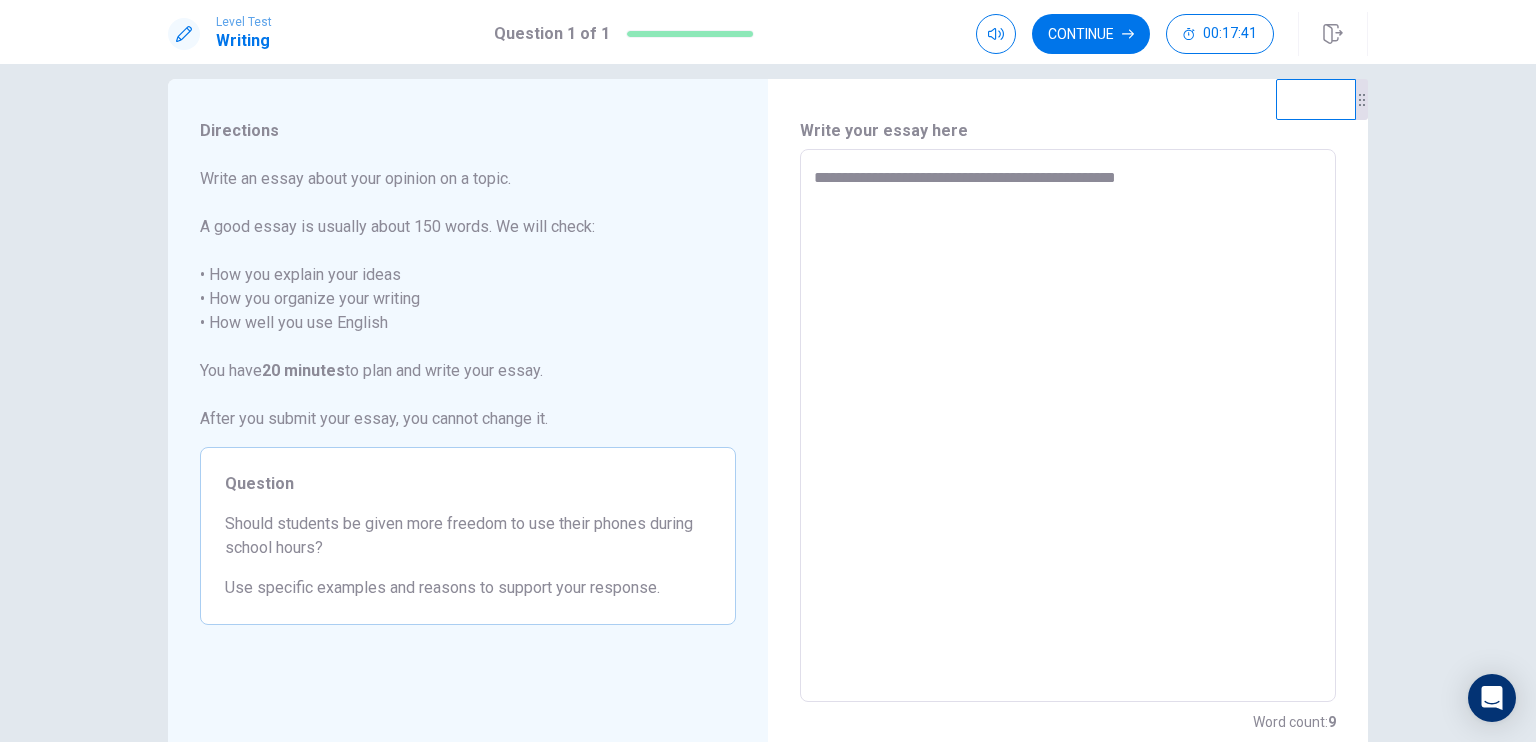 type on "*" 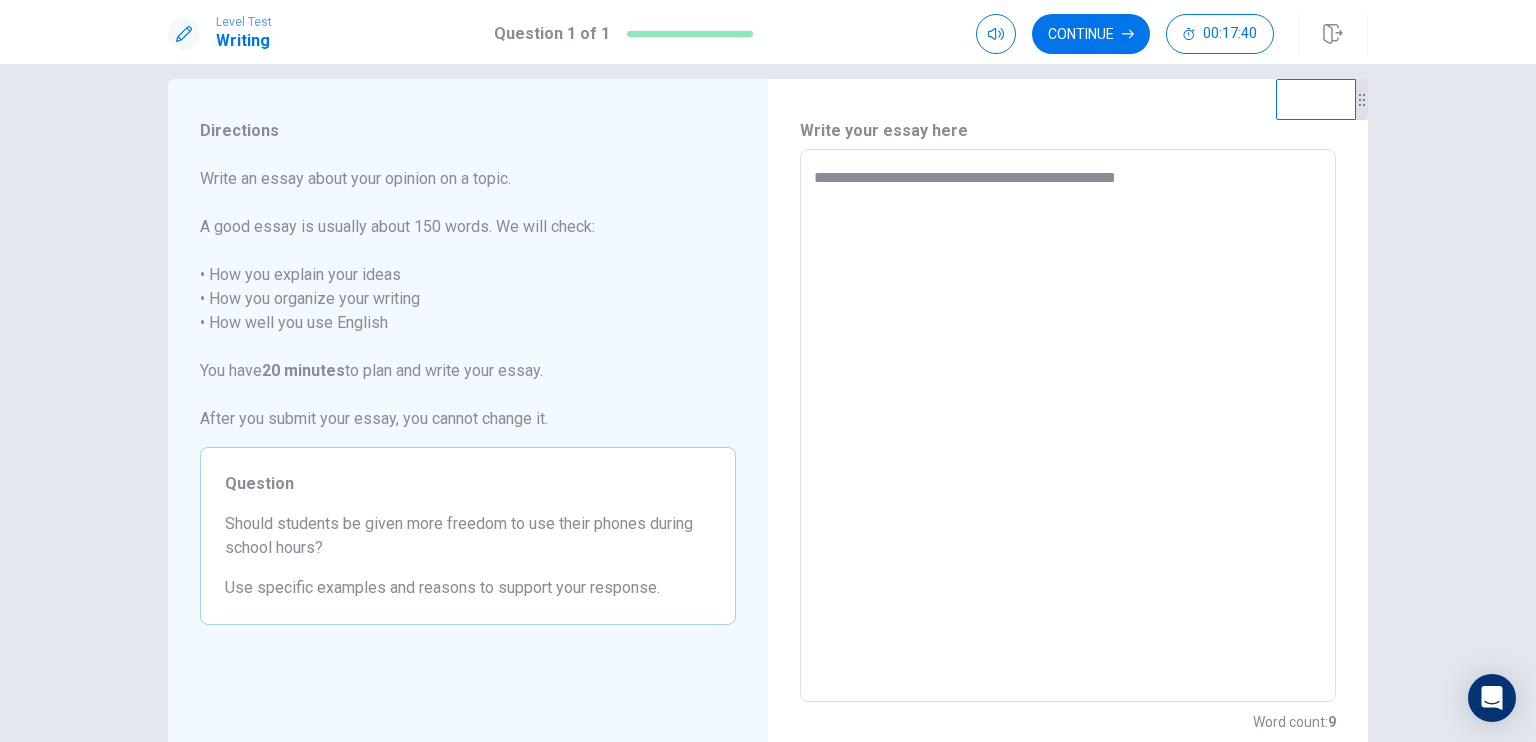 type on "**********" 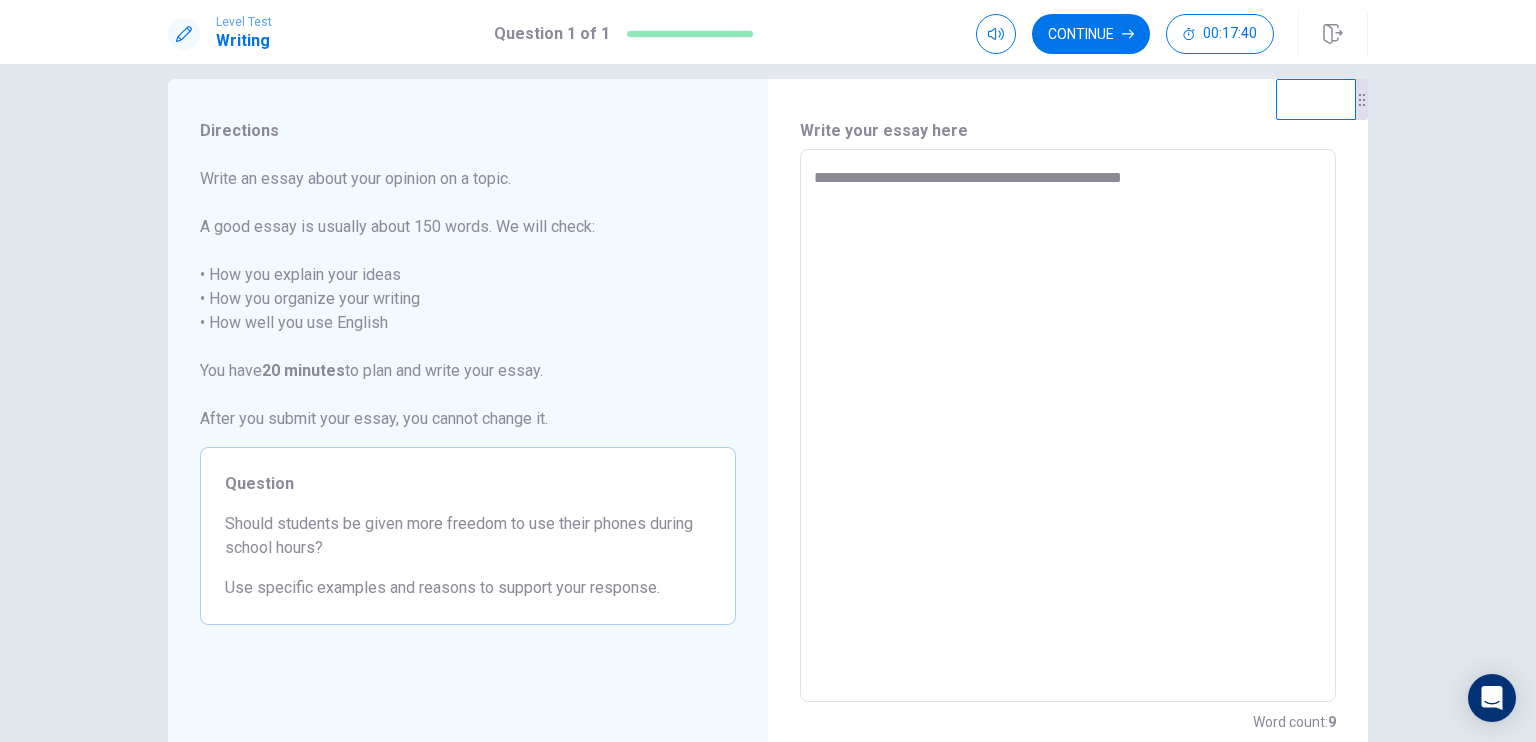 type on "*" 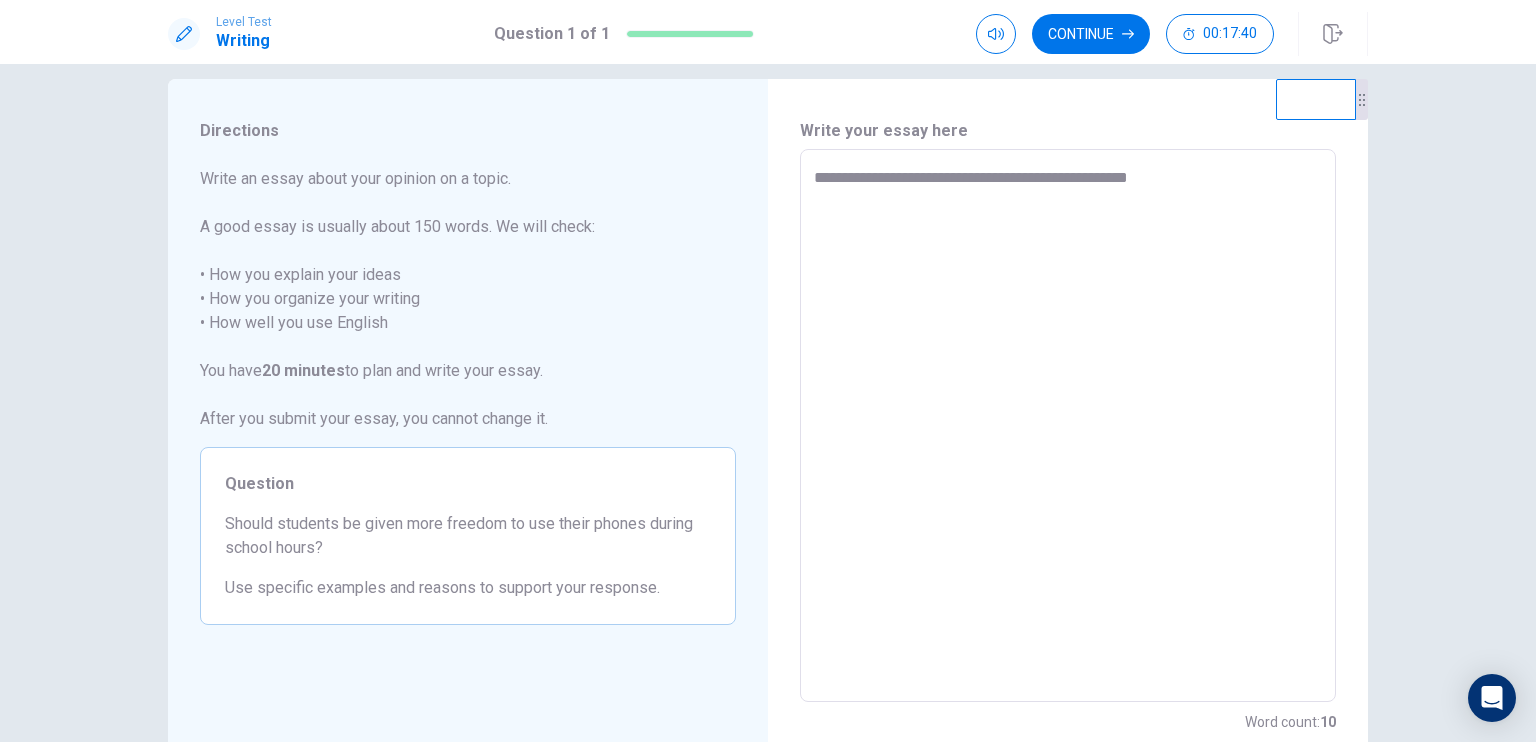 type on "**********" 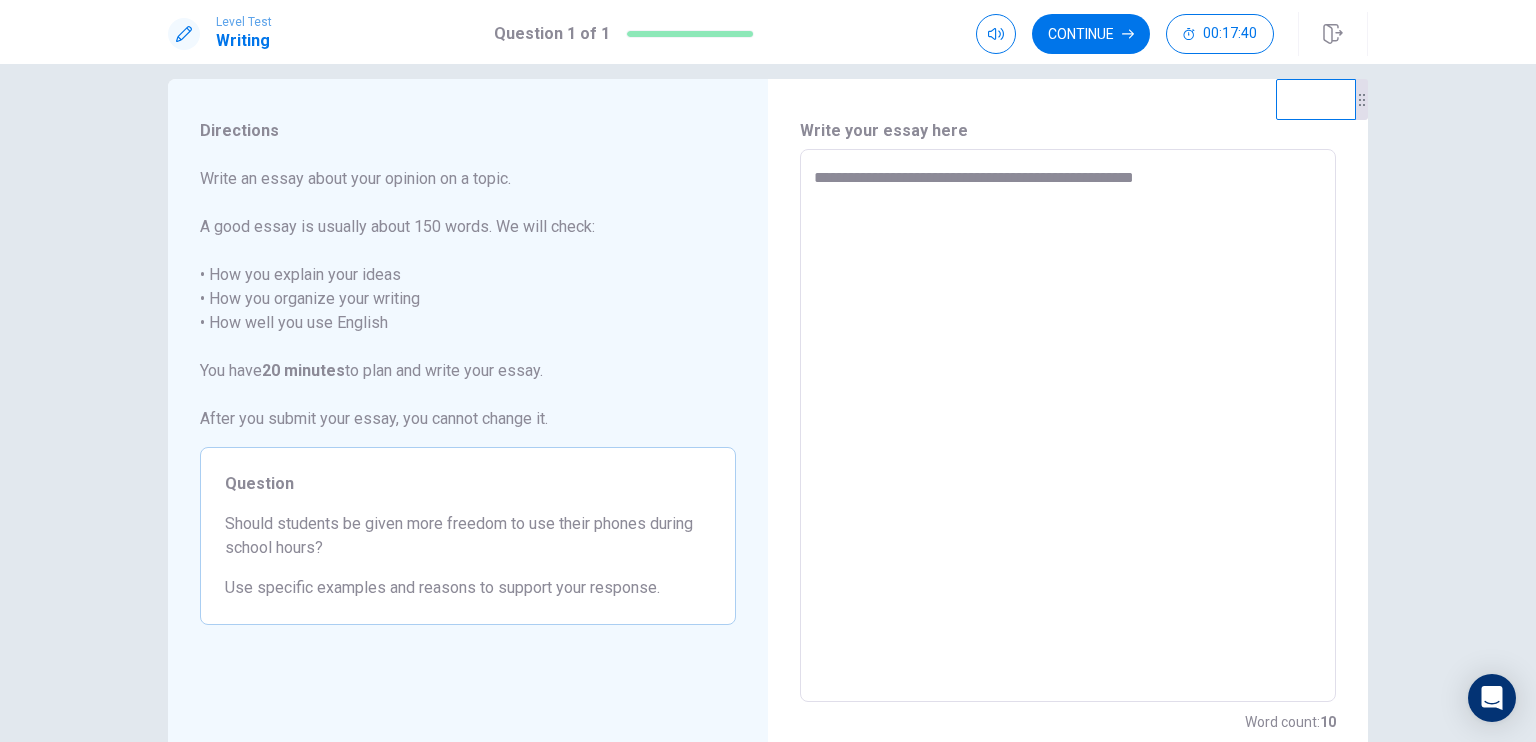 type on "*" 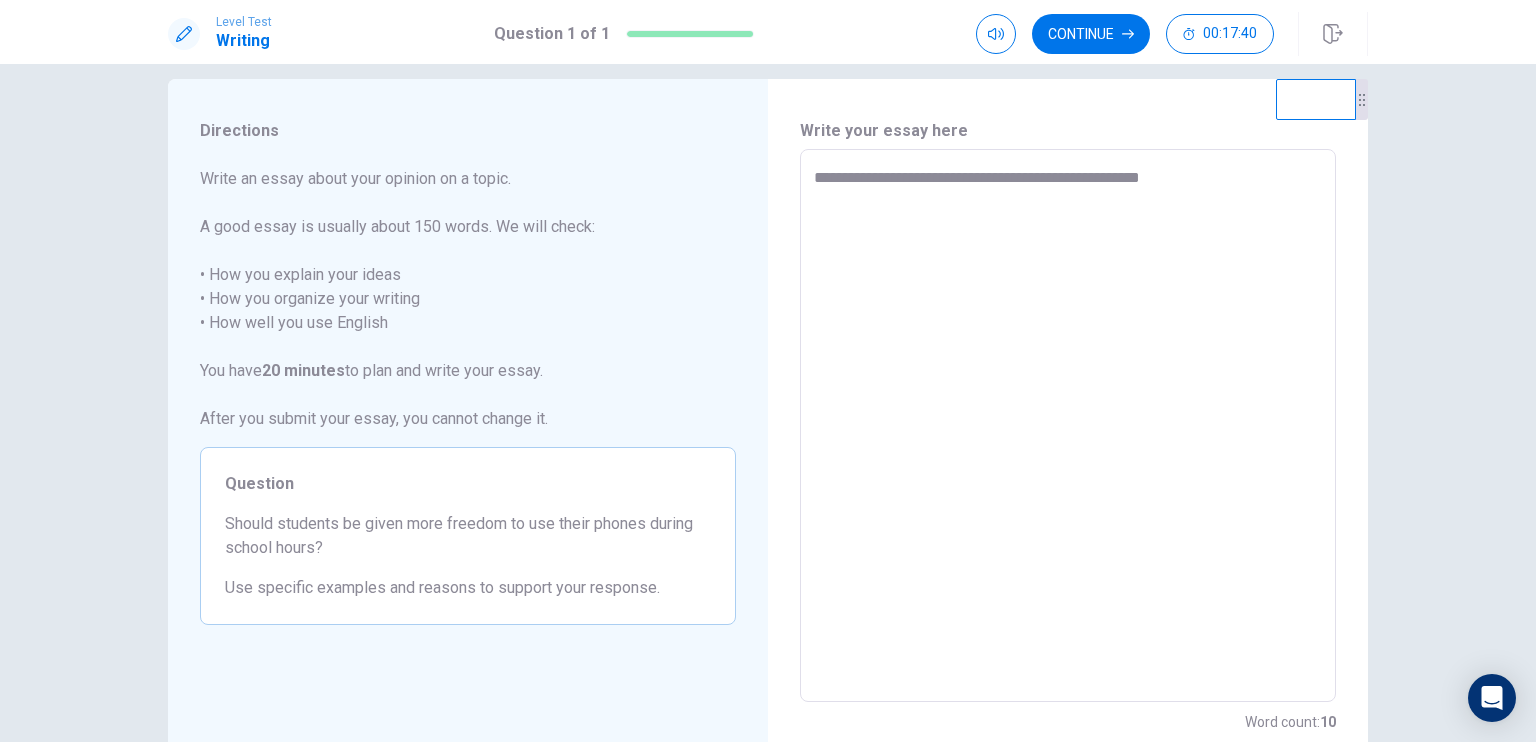 type on "*" 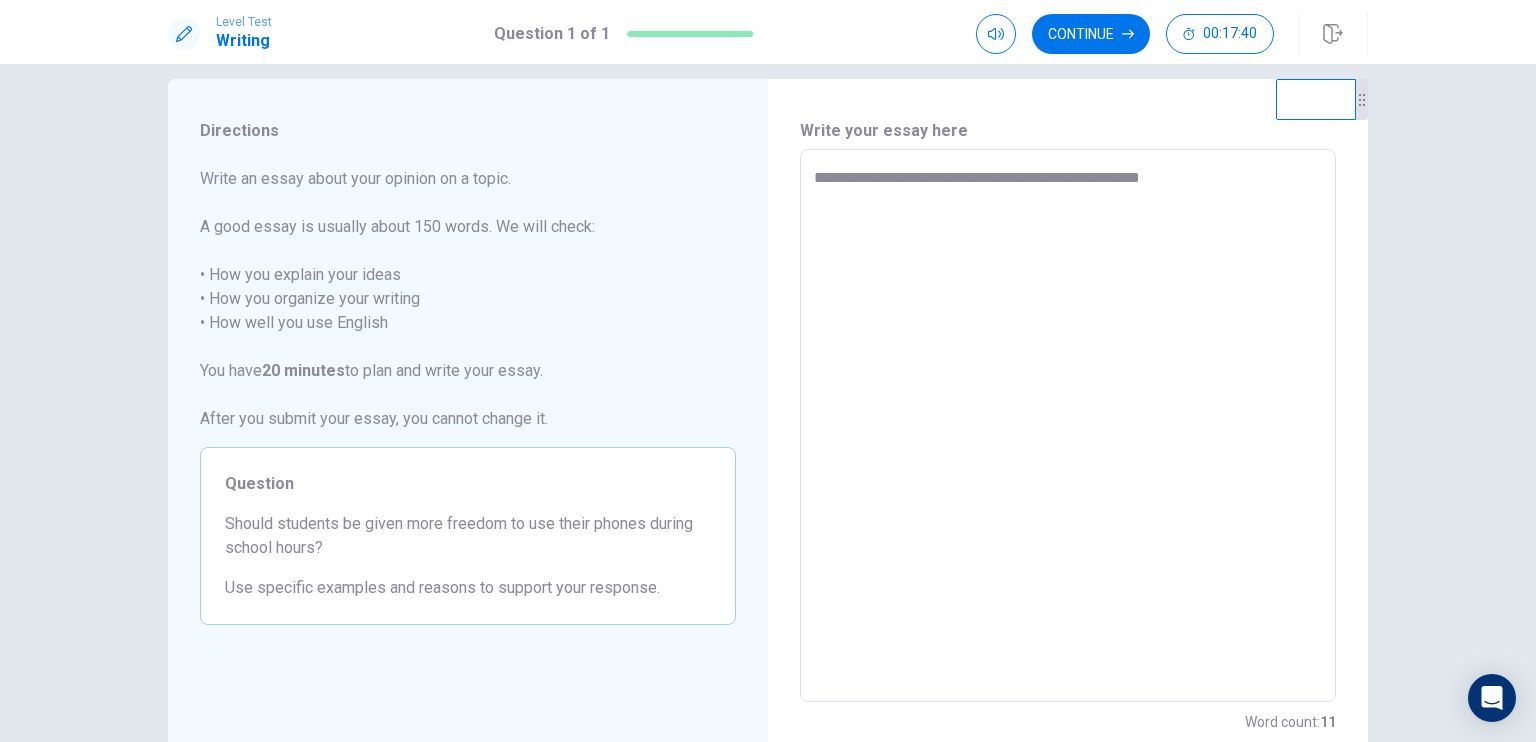 type on "**********" 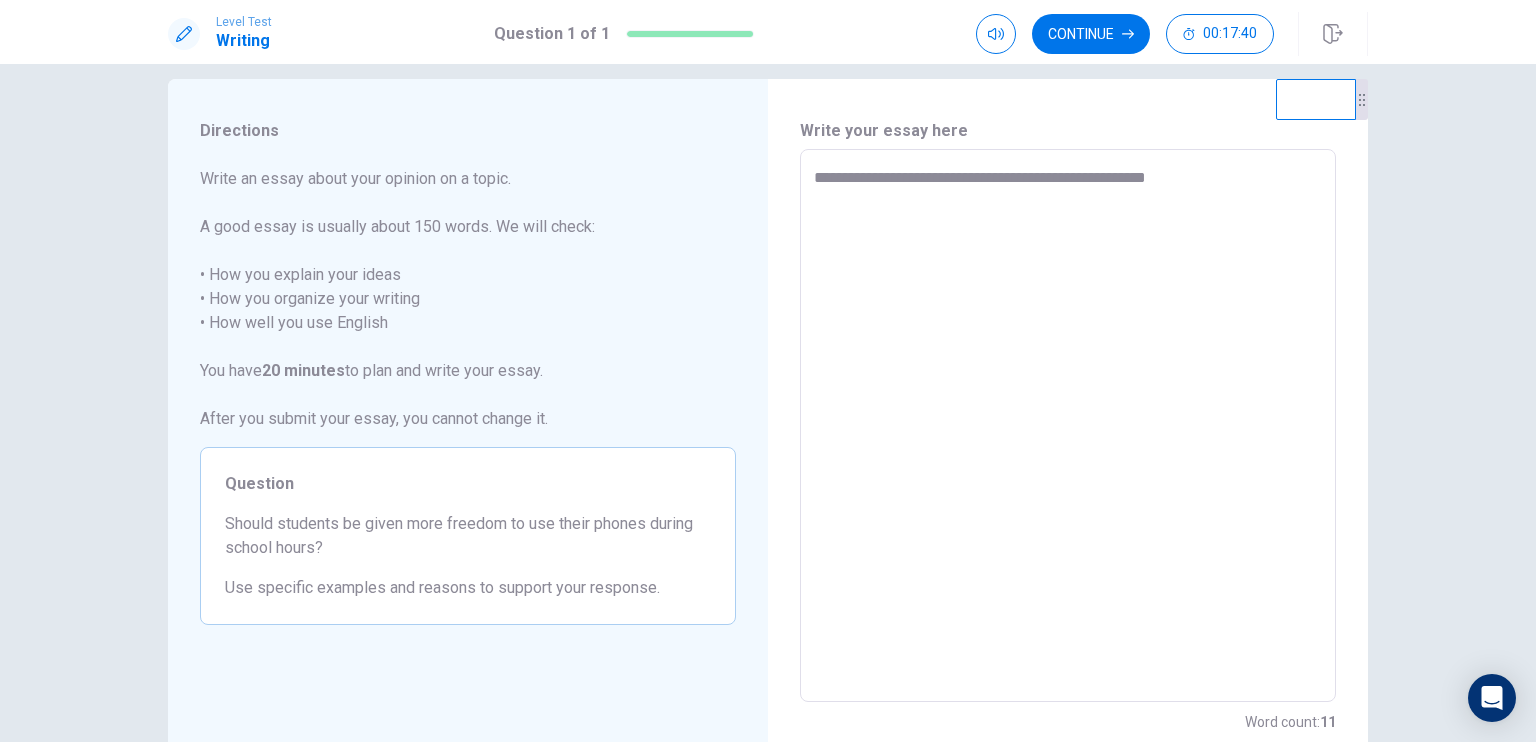 type on "*" 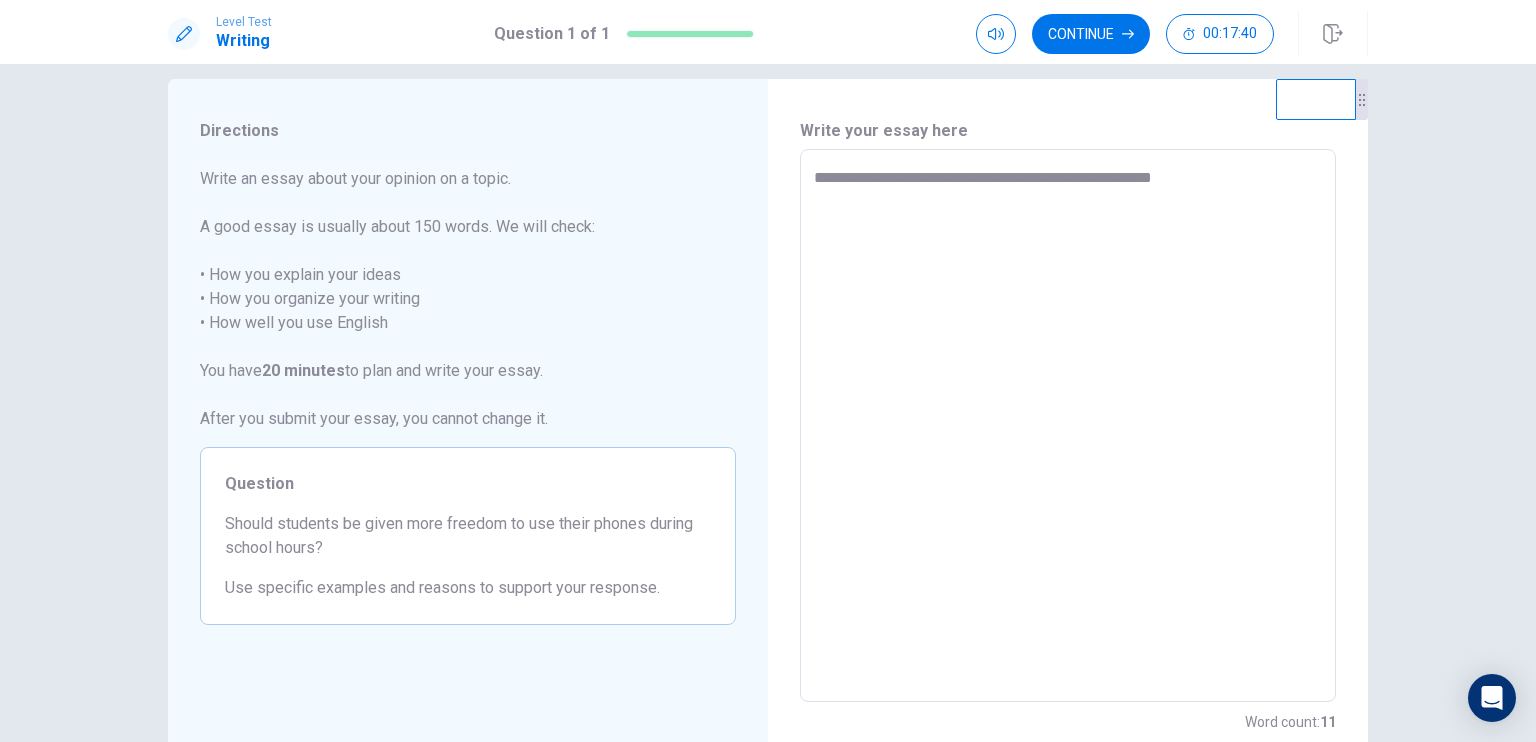type on "*" 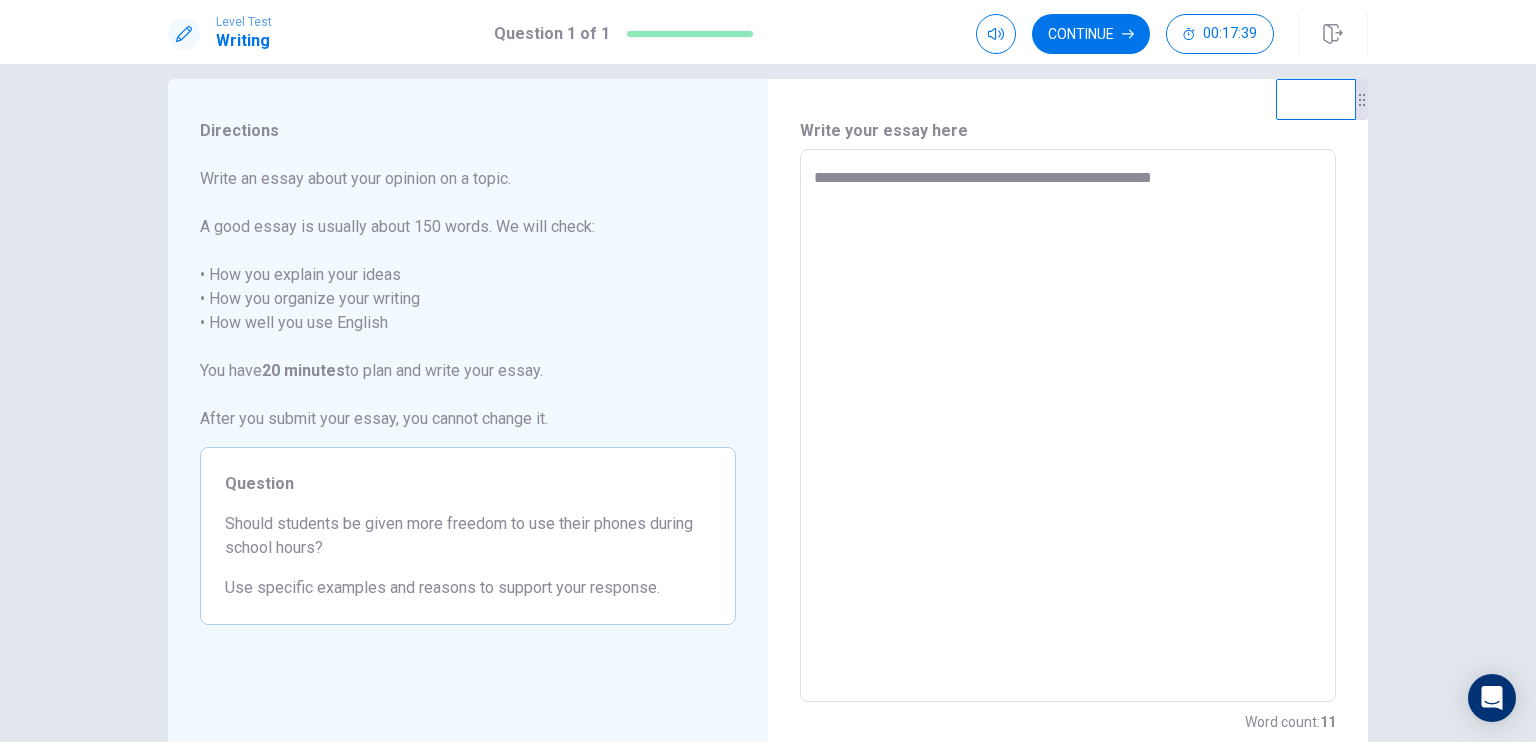 type on "**********" 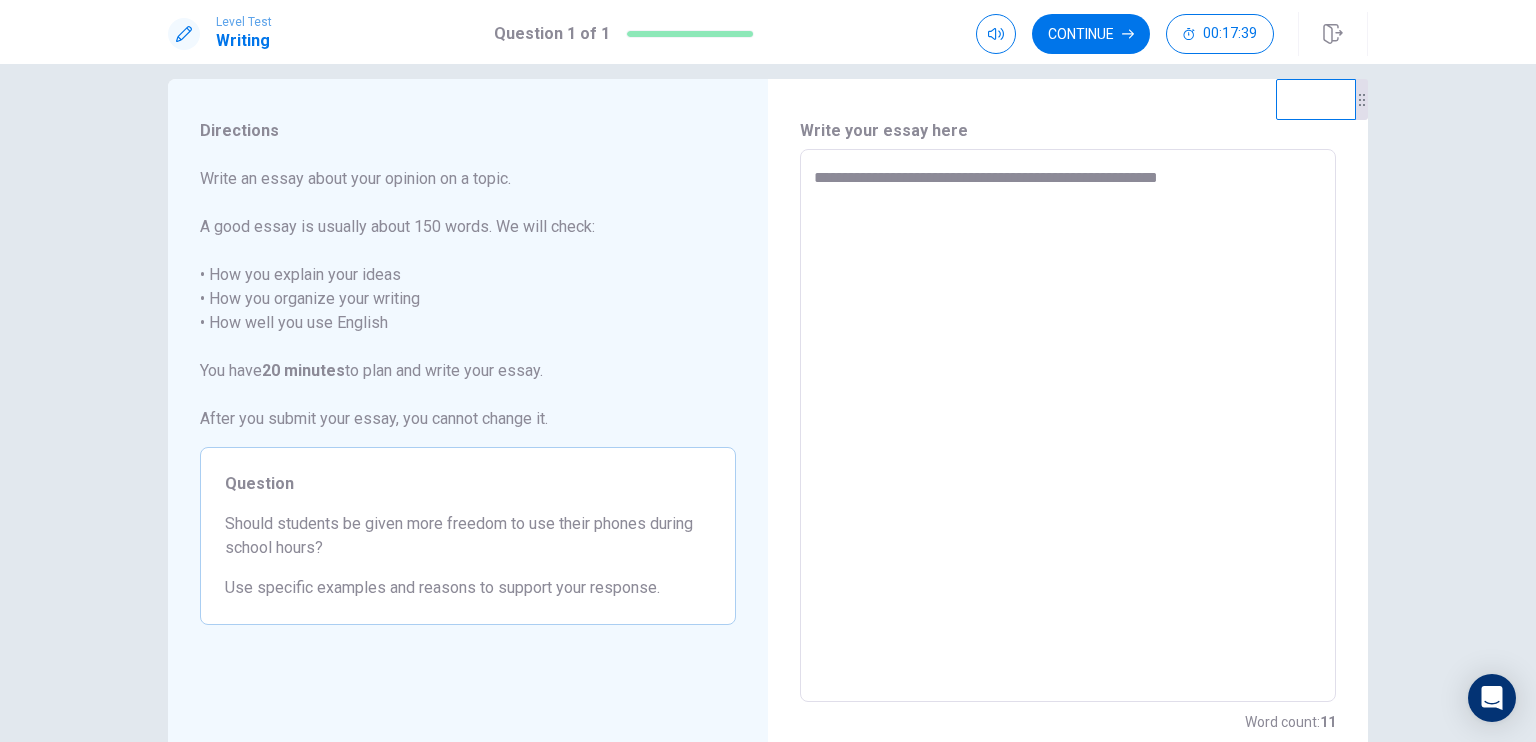 type on "*" 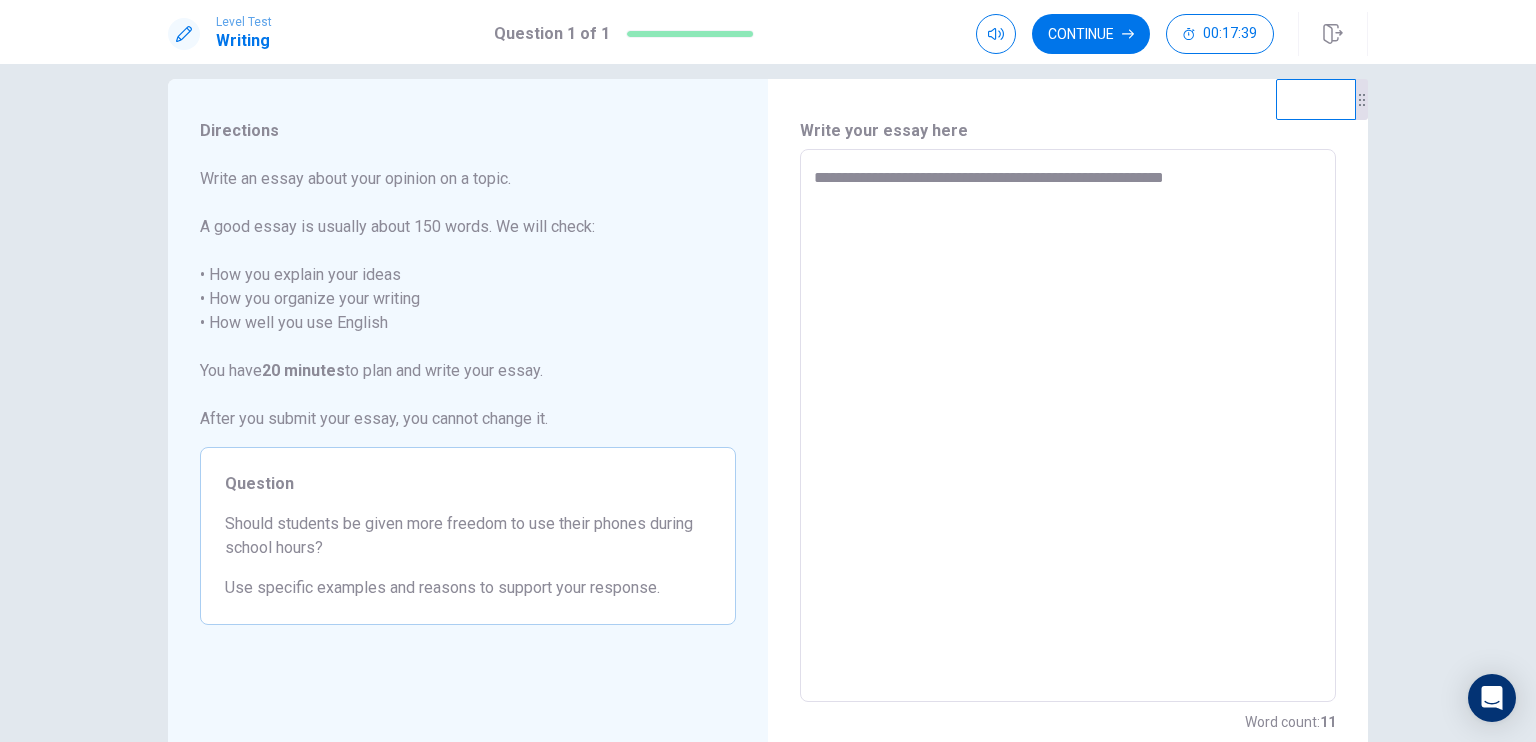 type on "*" 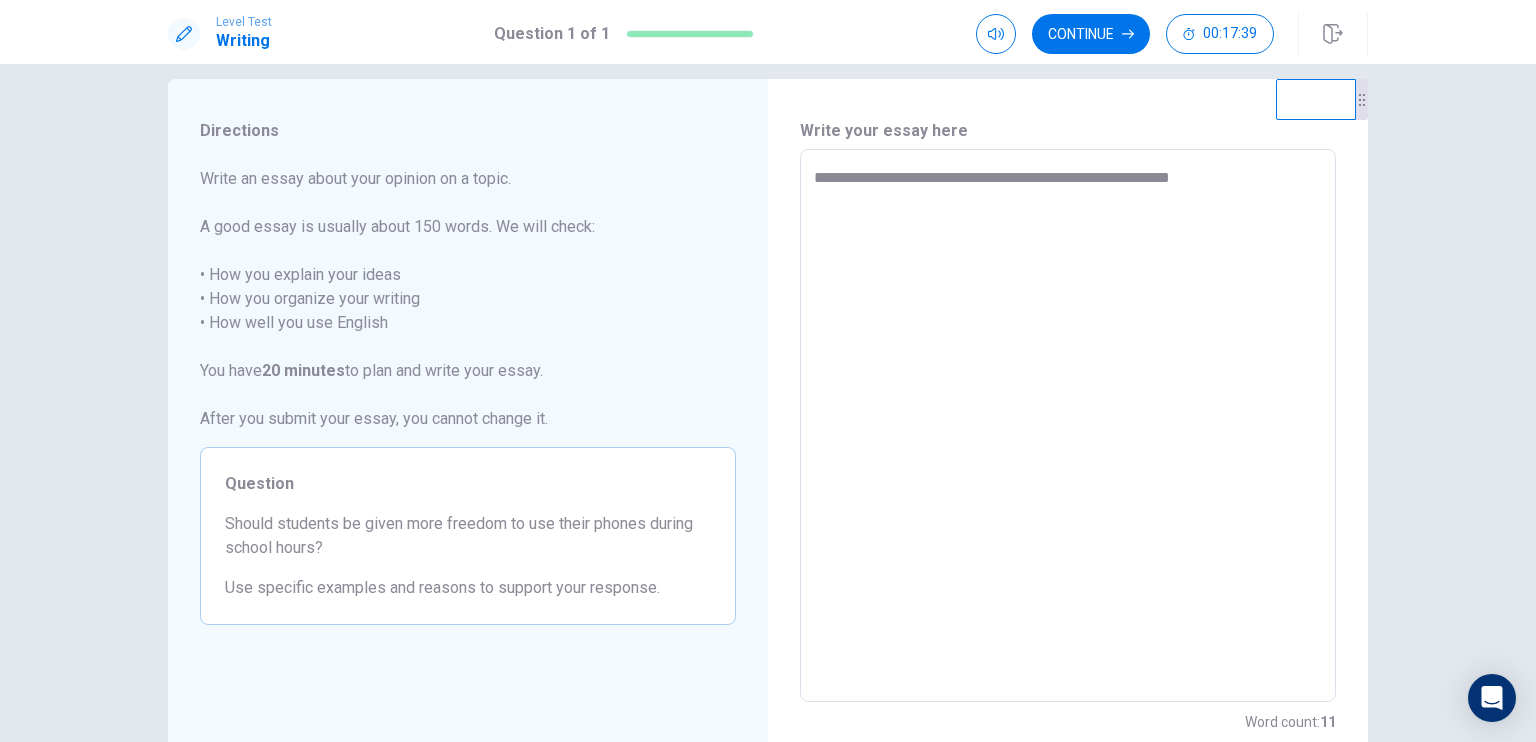 type on "*" 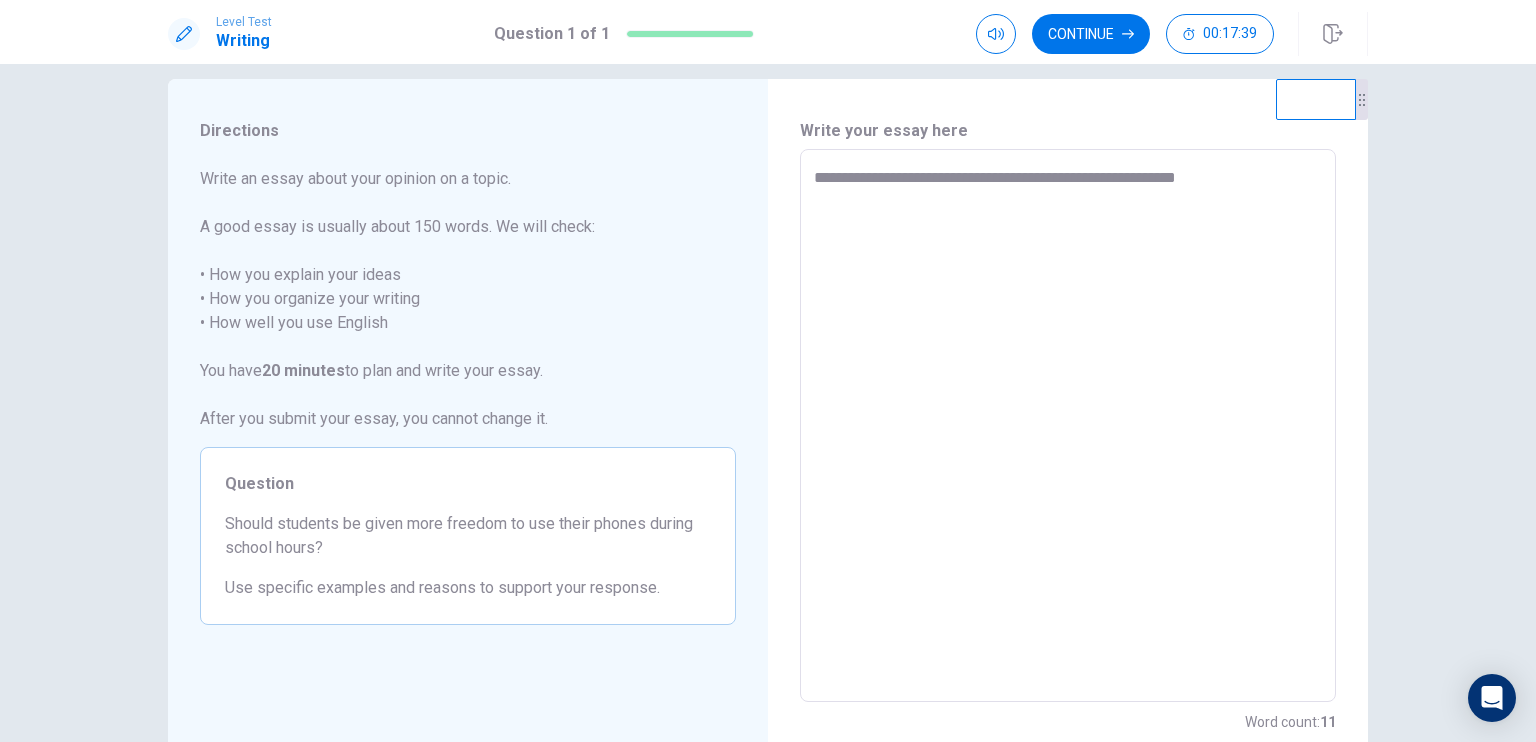 type on "*" 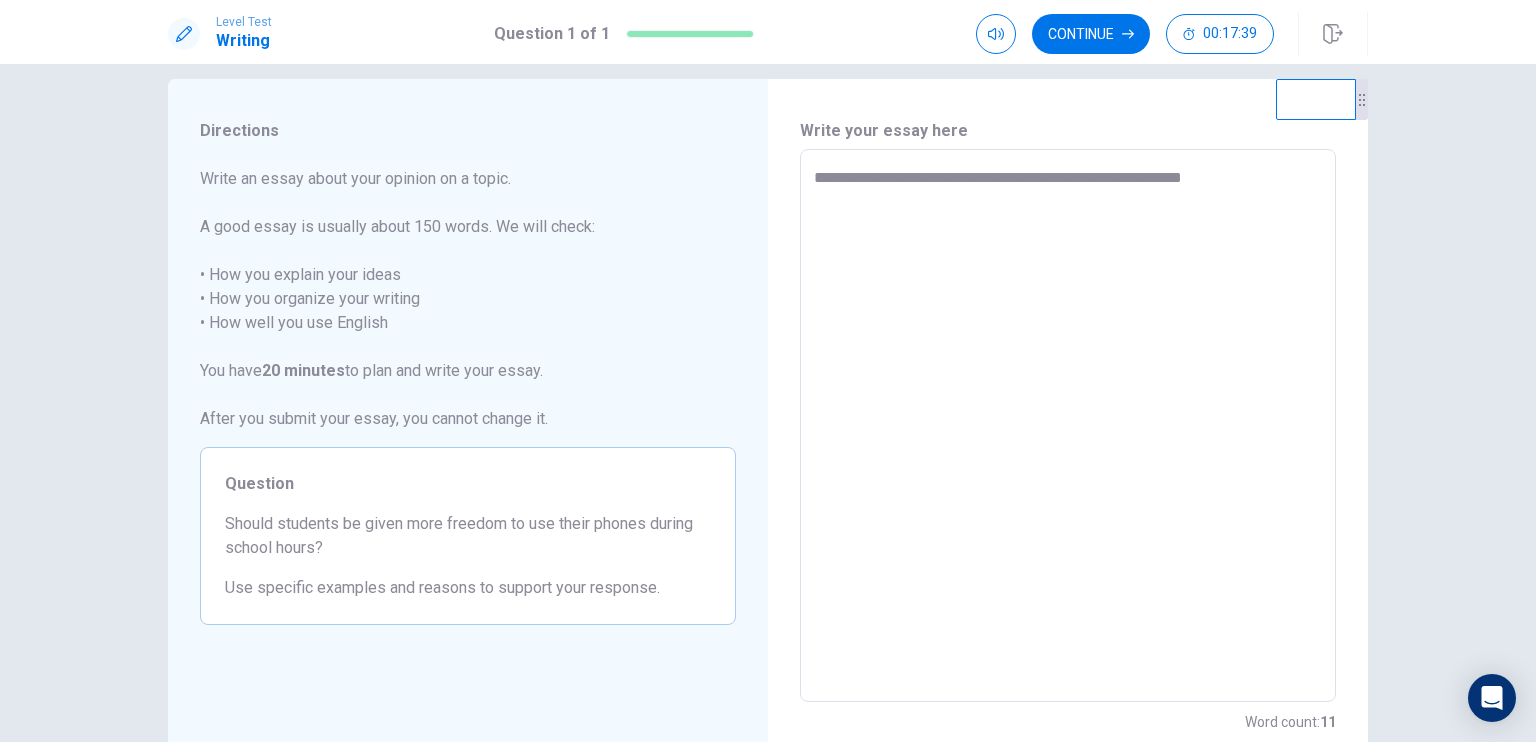 type on "*" 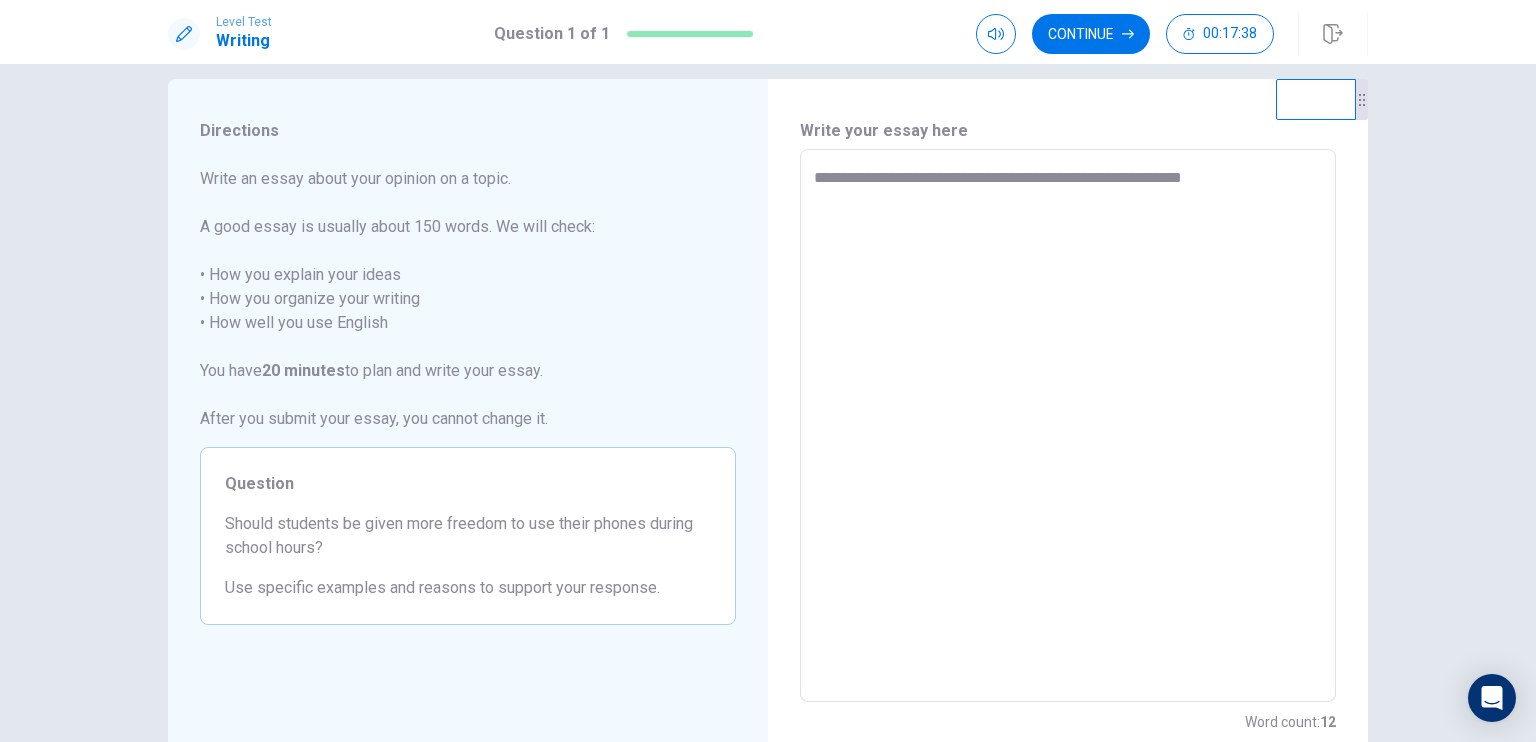 type on "**********" 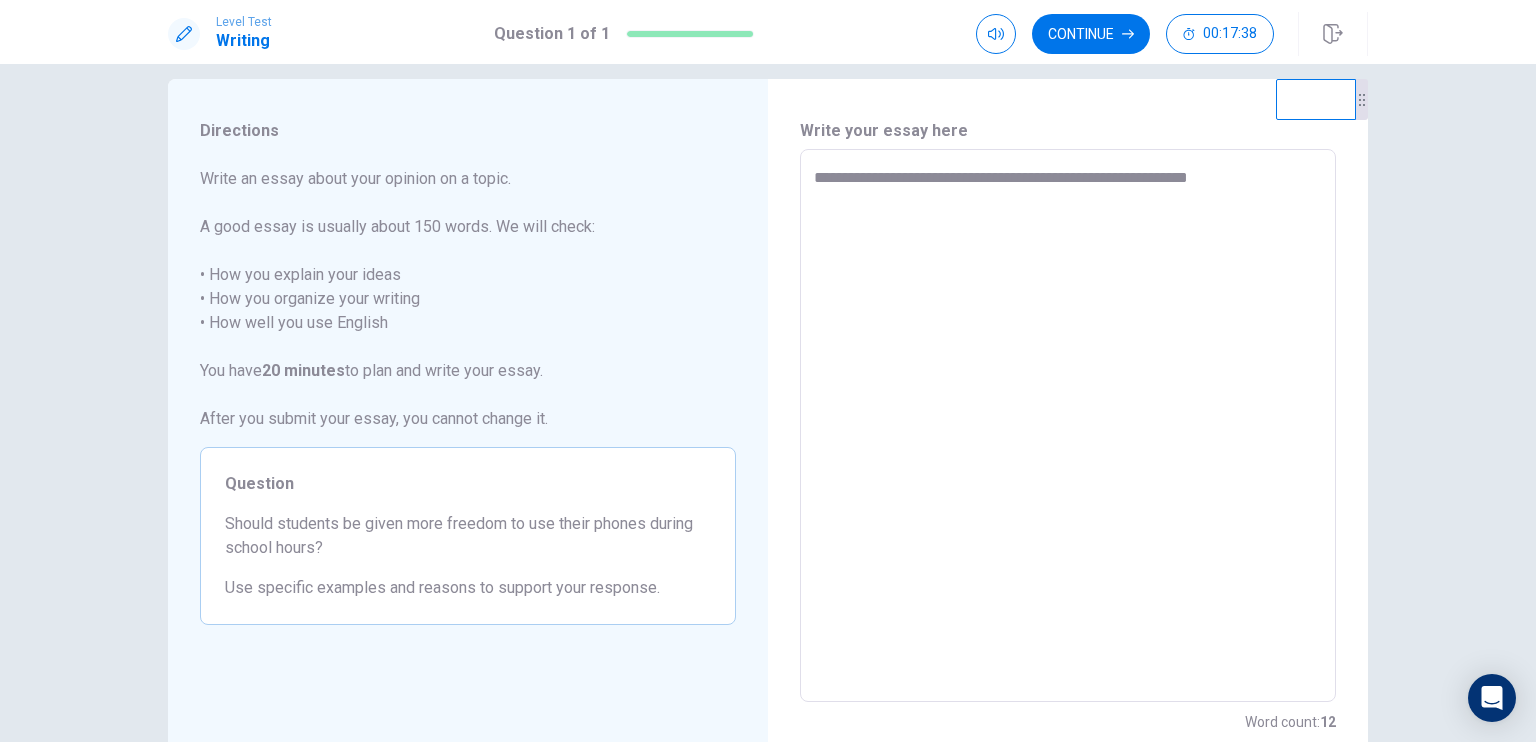 type on "**********" 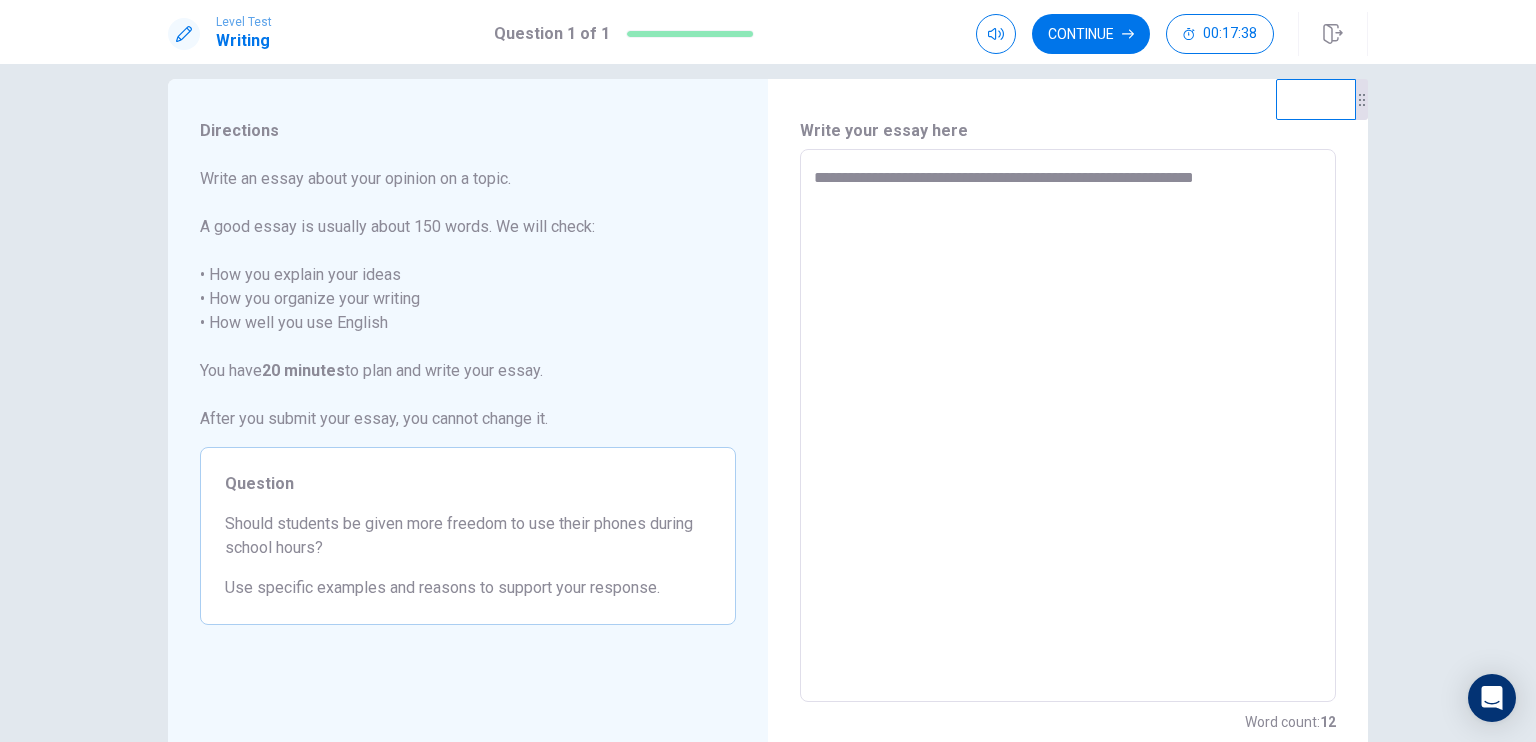 type on "*" 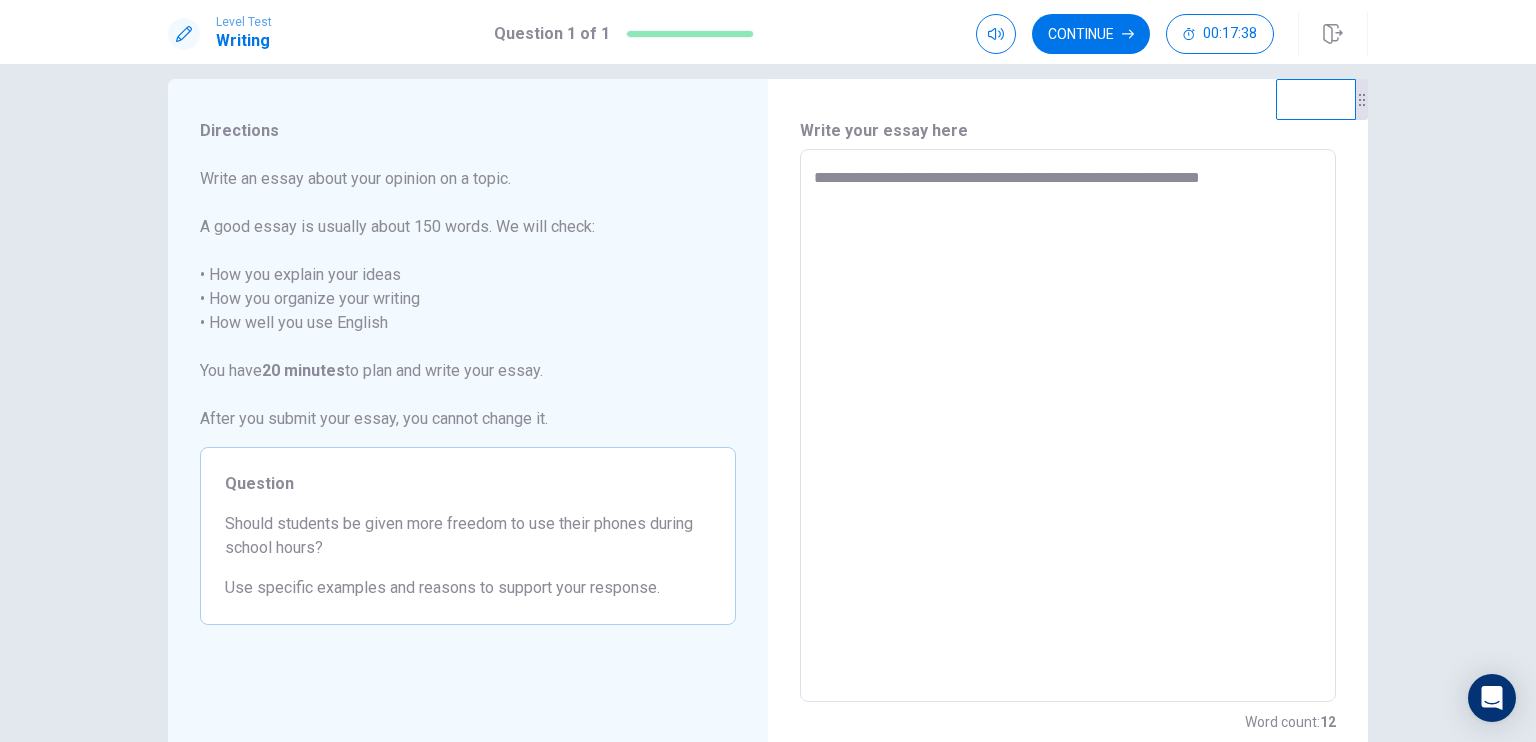 type on "*" 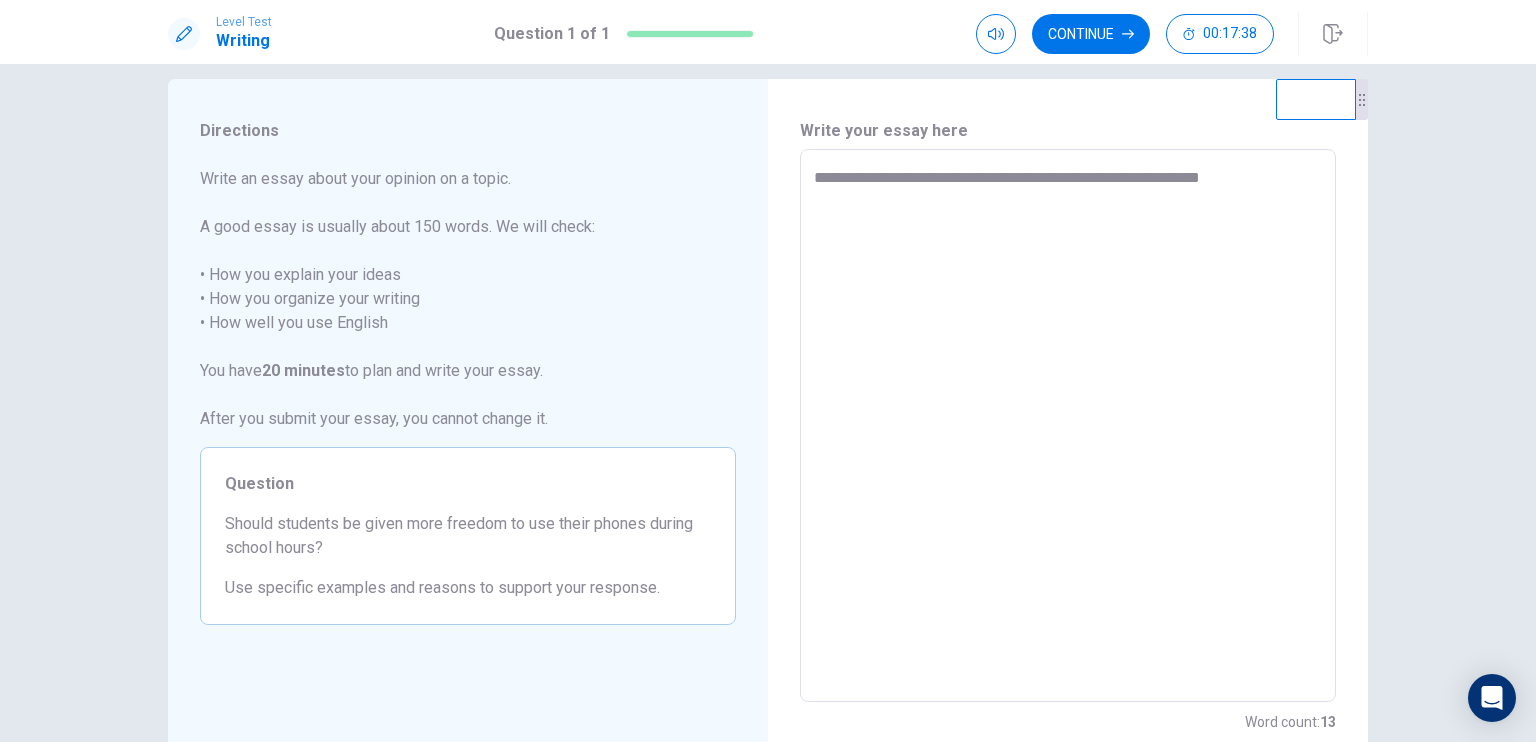 type on "**********" 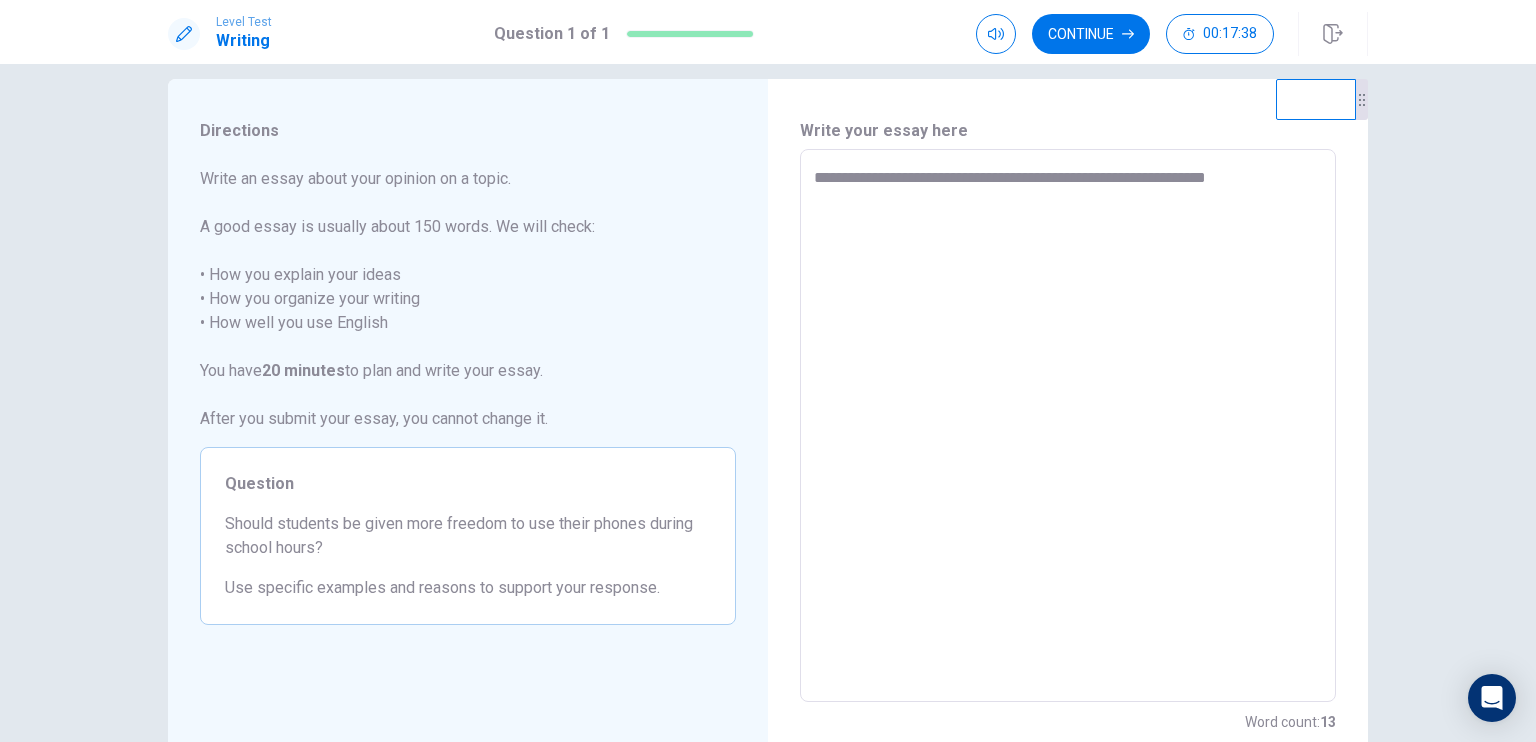 type on "*" 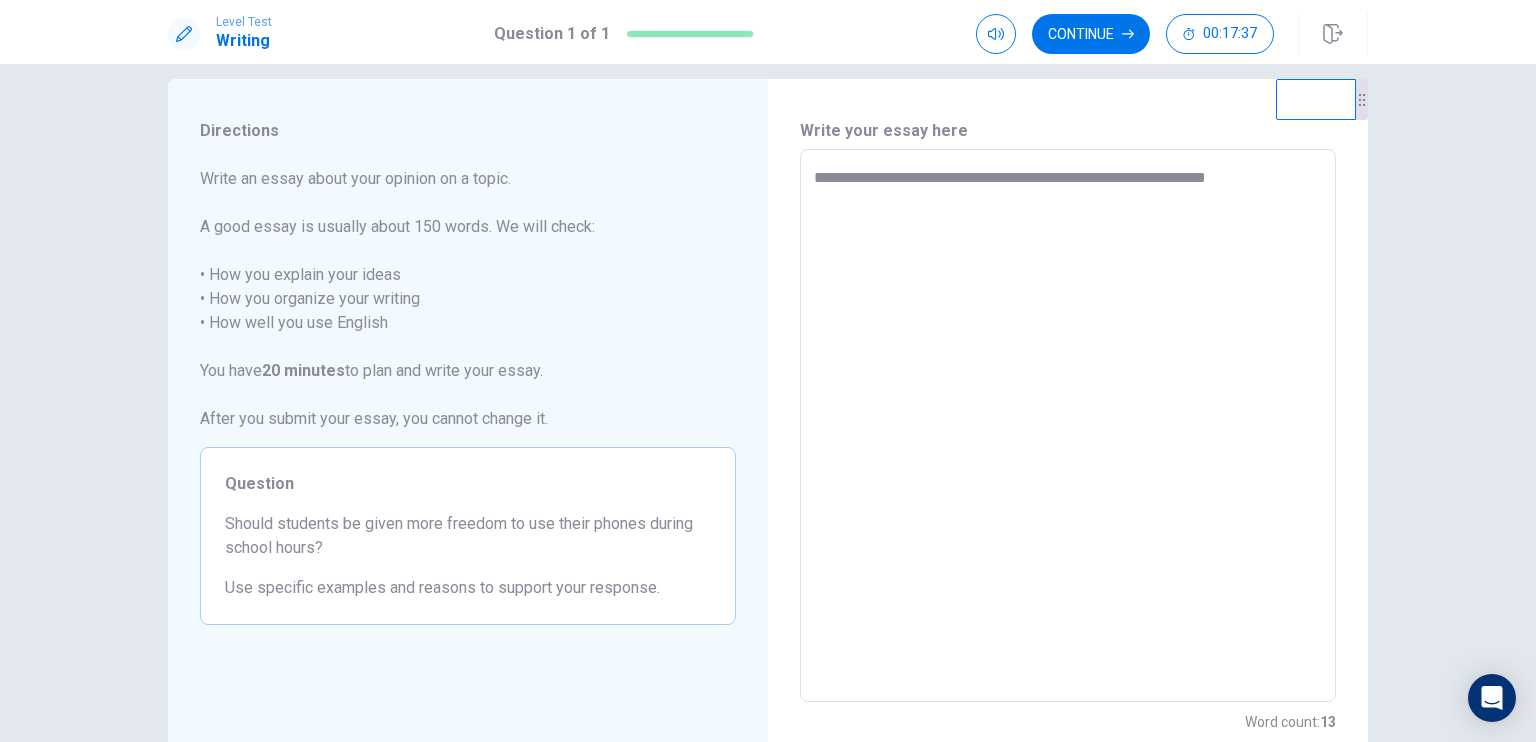 type on "**********" 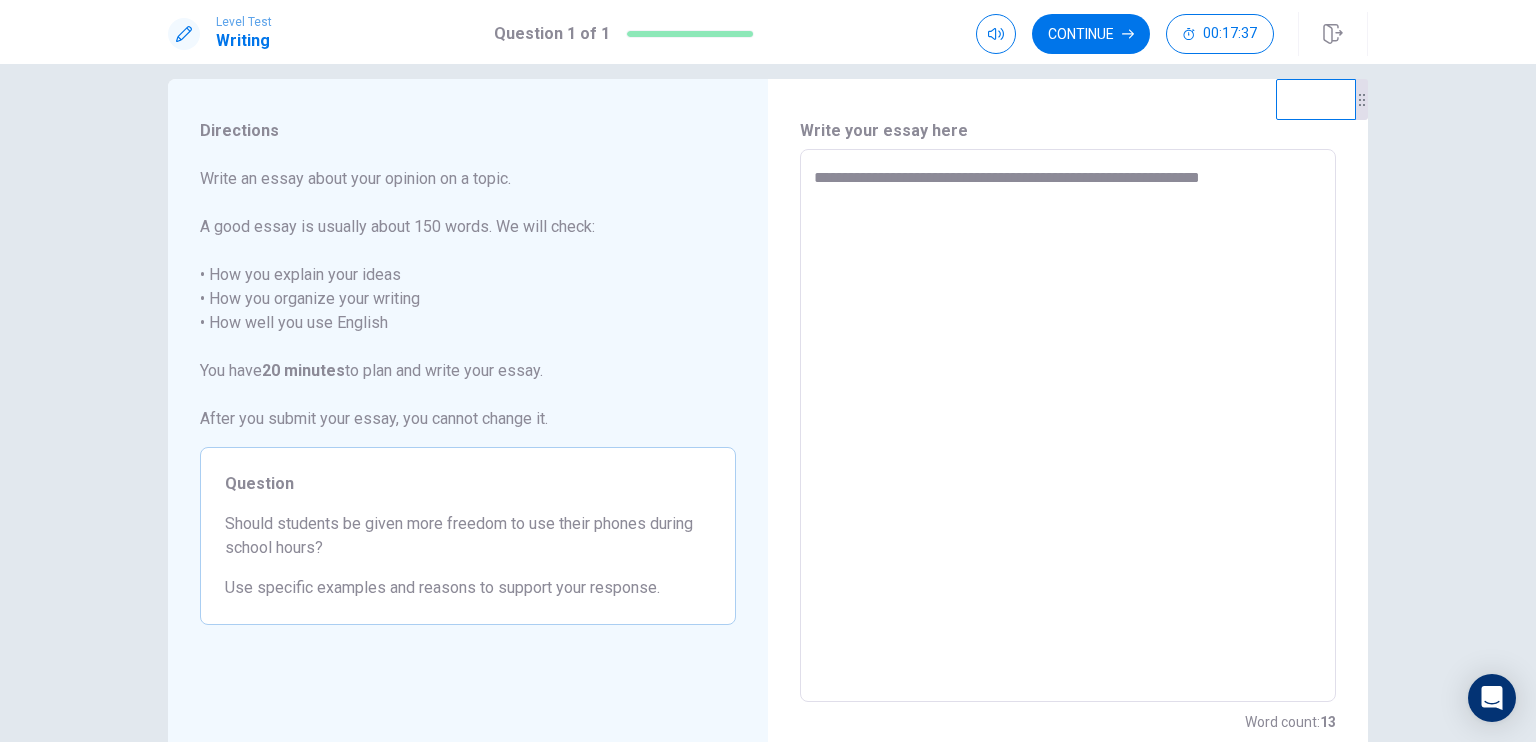 type on "*" 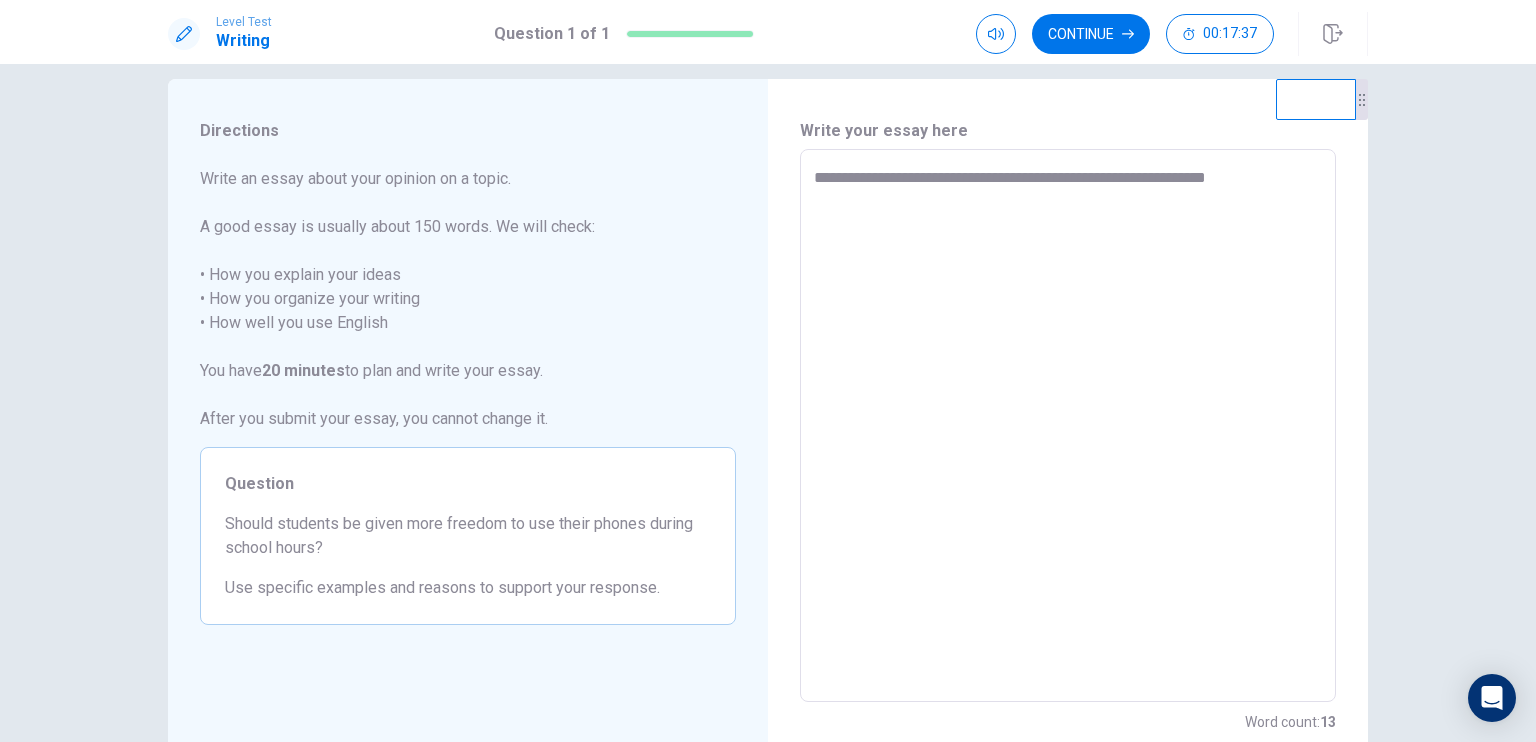 type on "*" 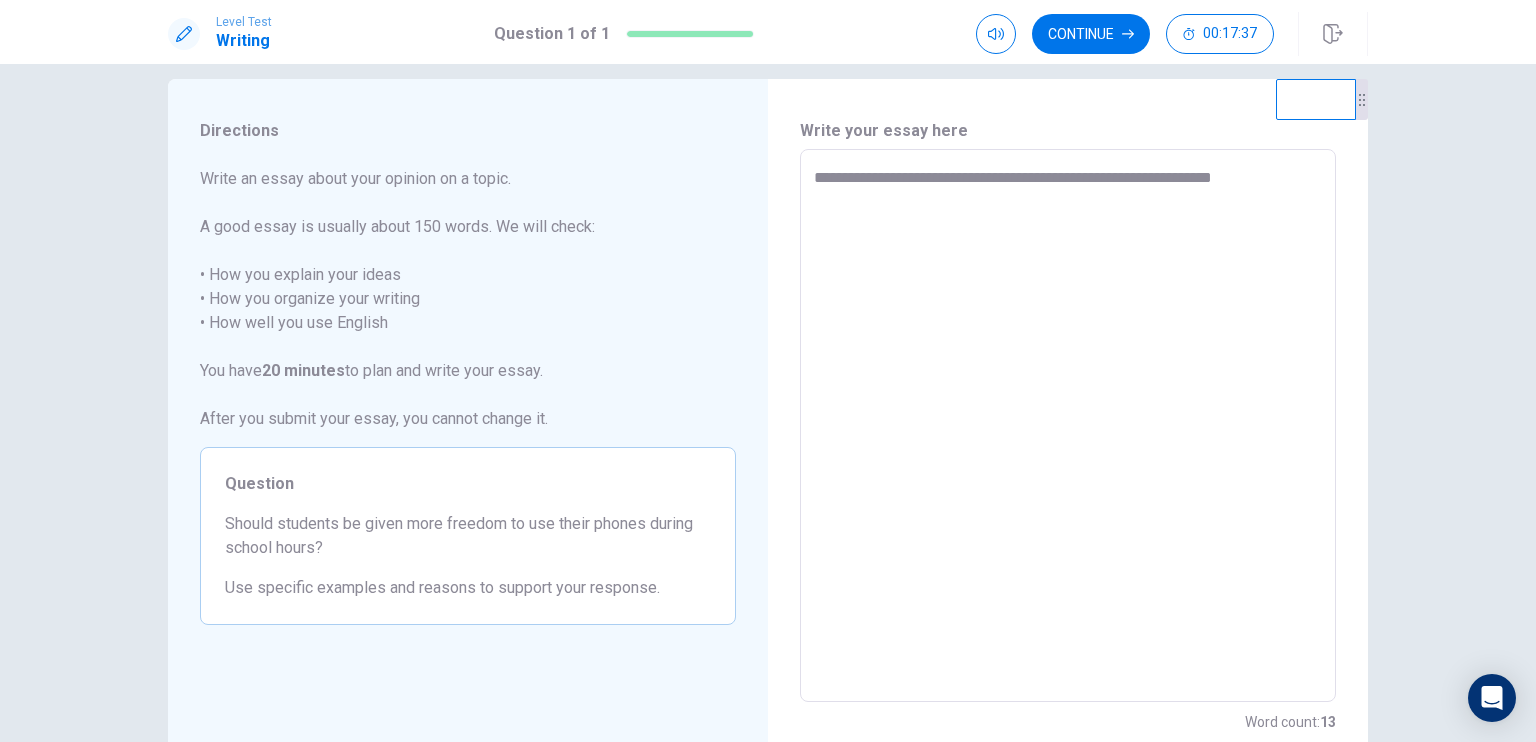 type on "*" 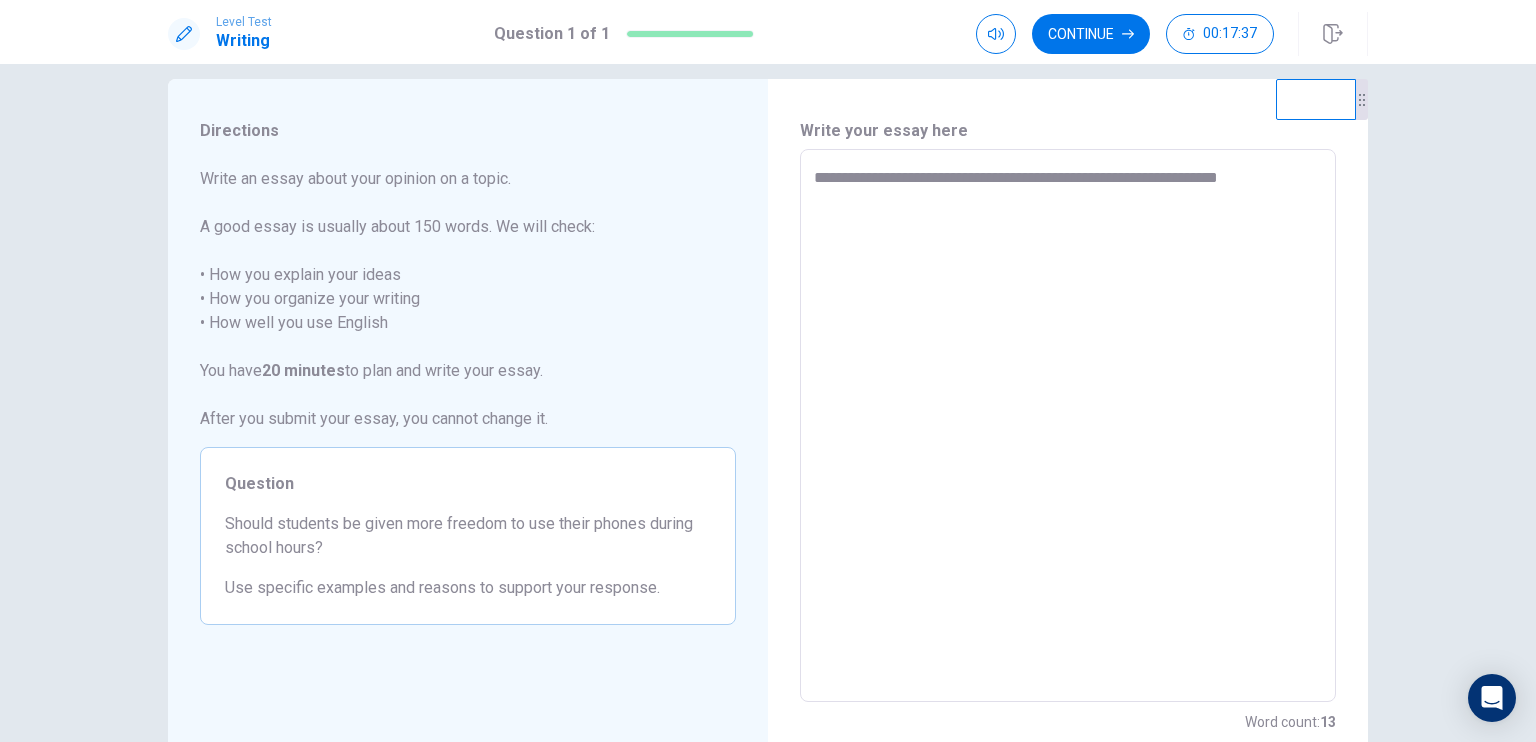 type on "*" 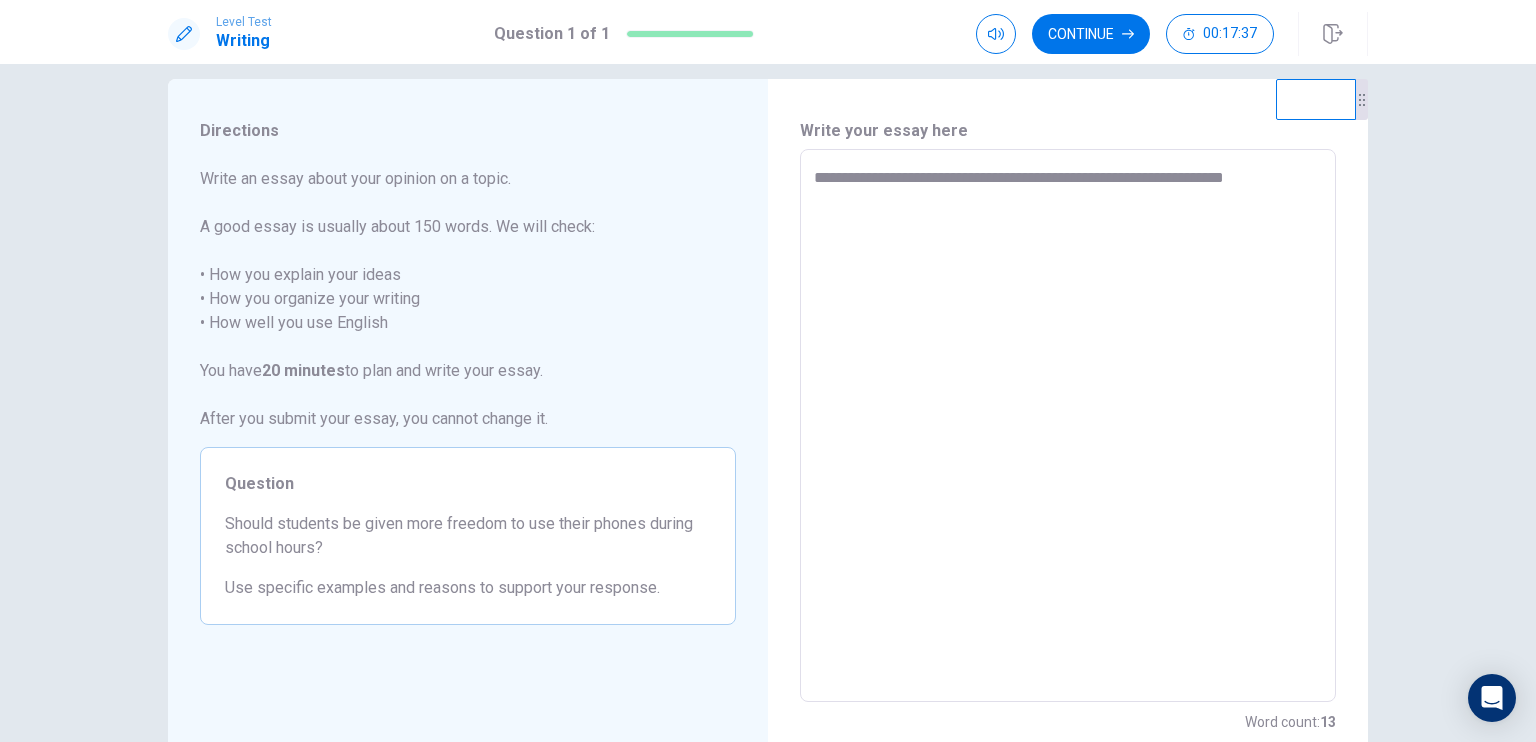 type on "*" 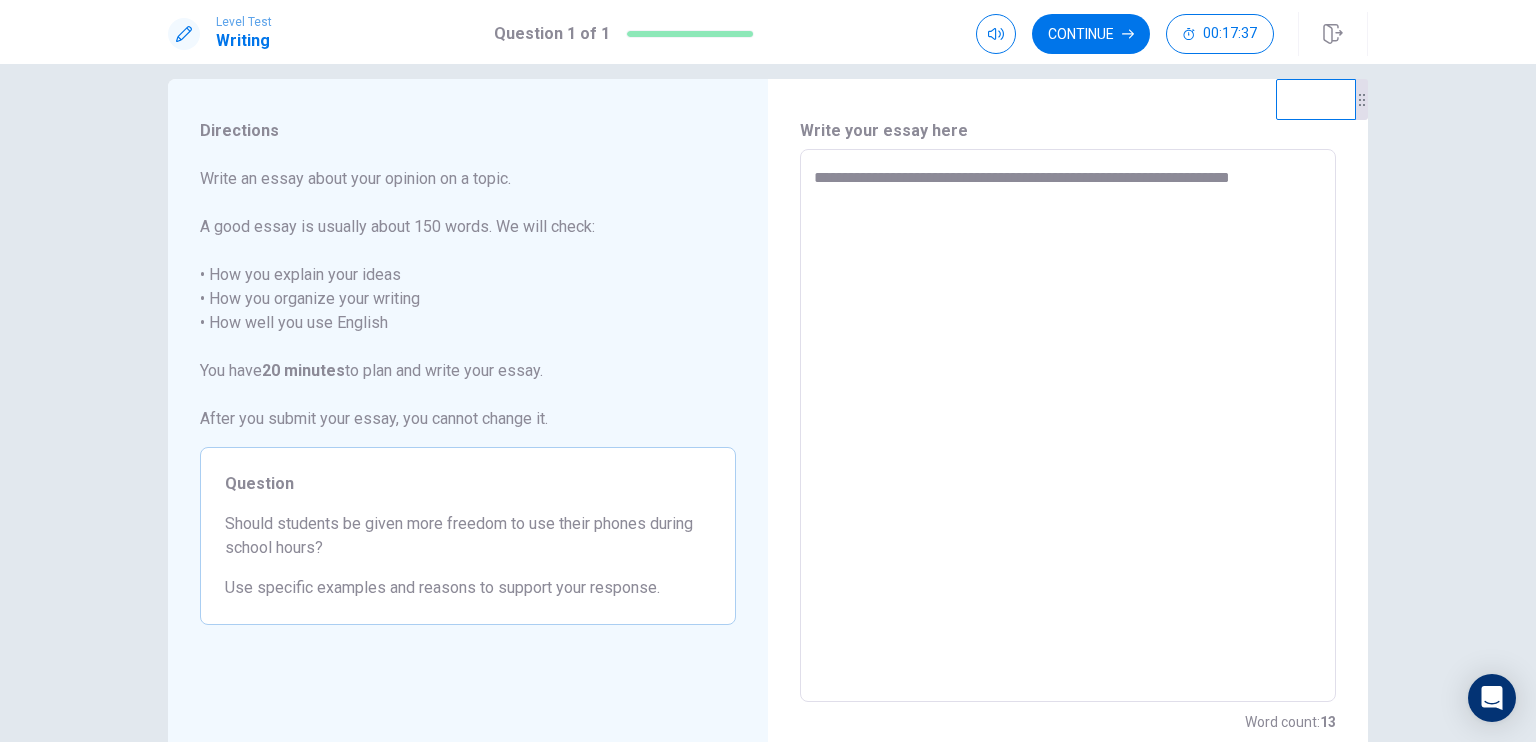 type on "*" 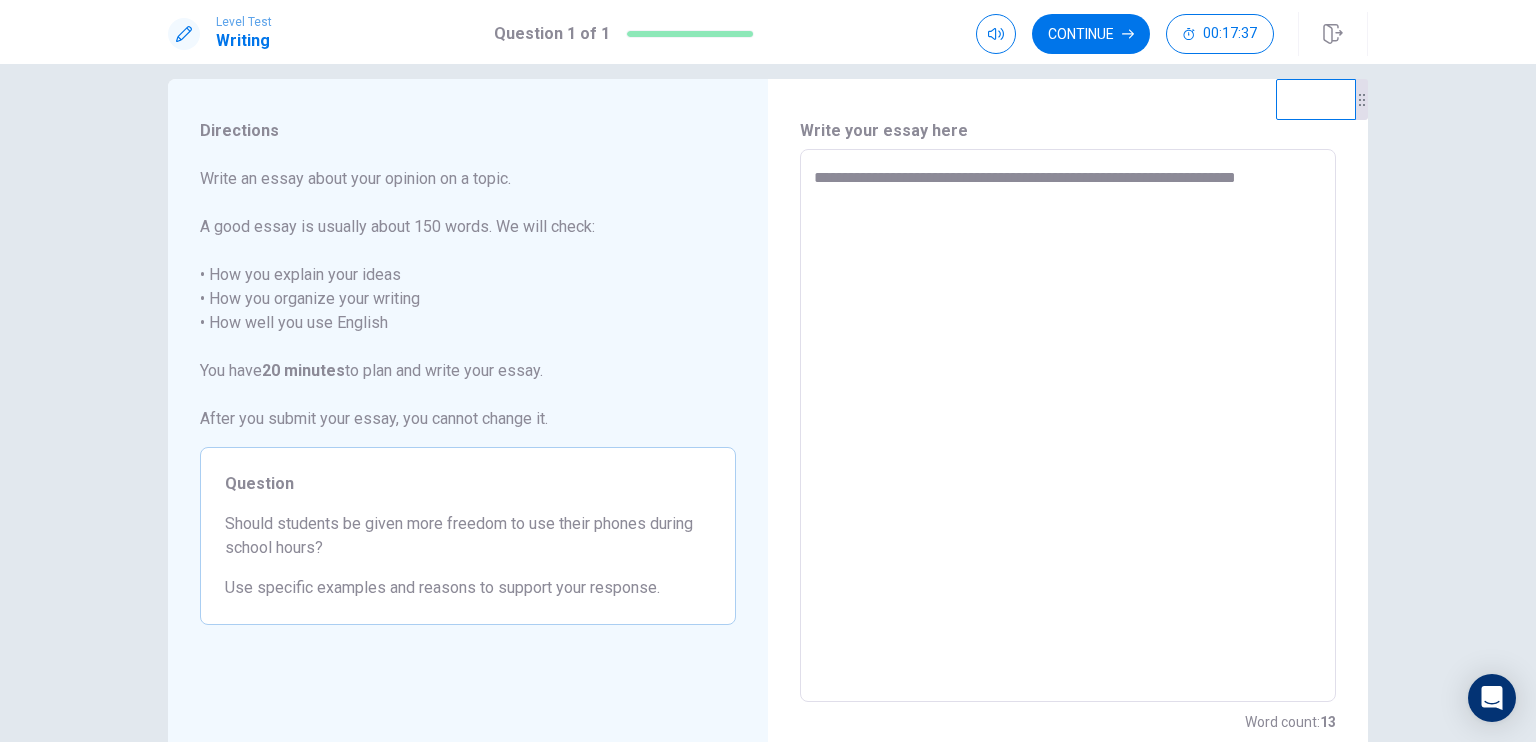 type on "*" 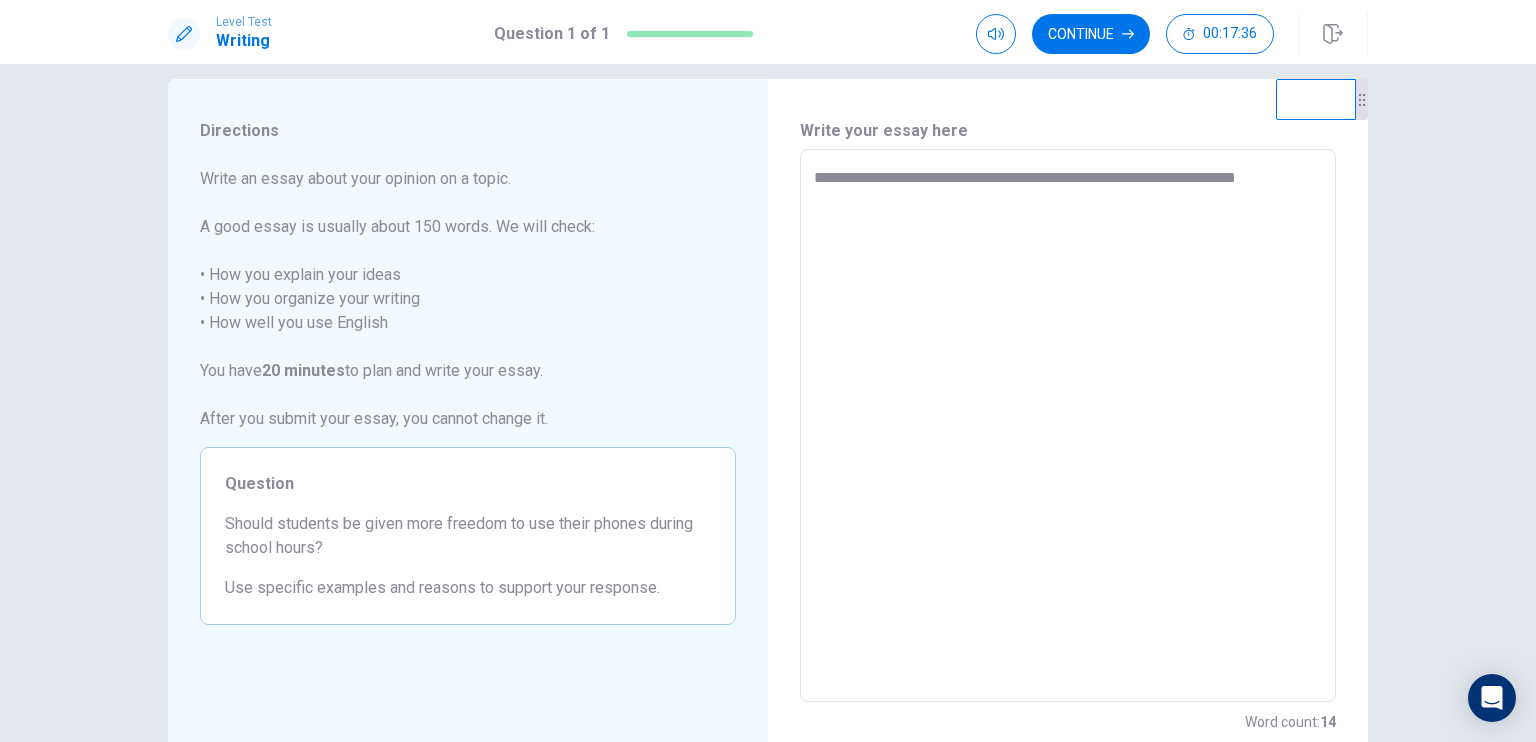 type on "**********" 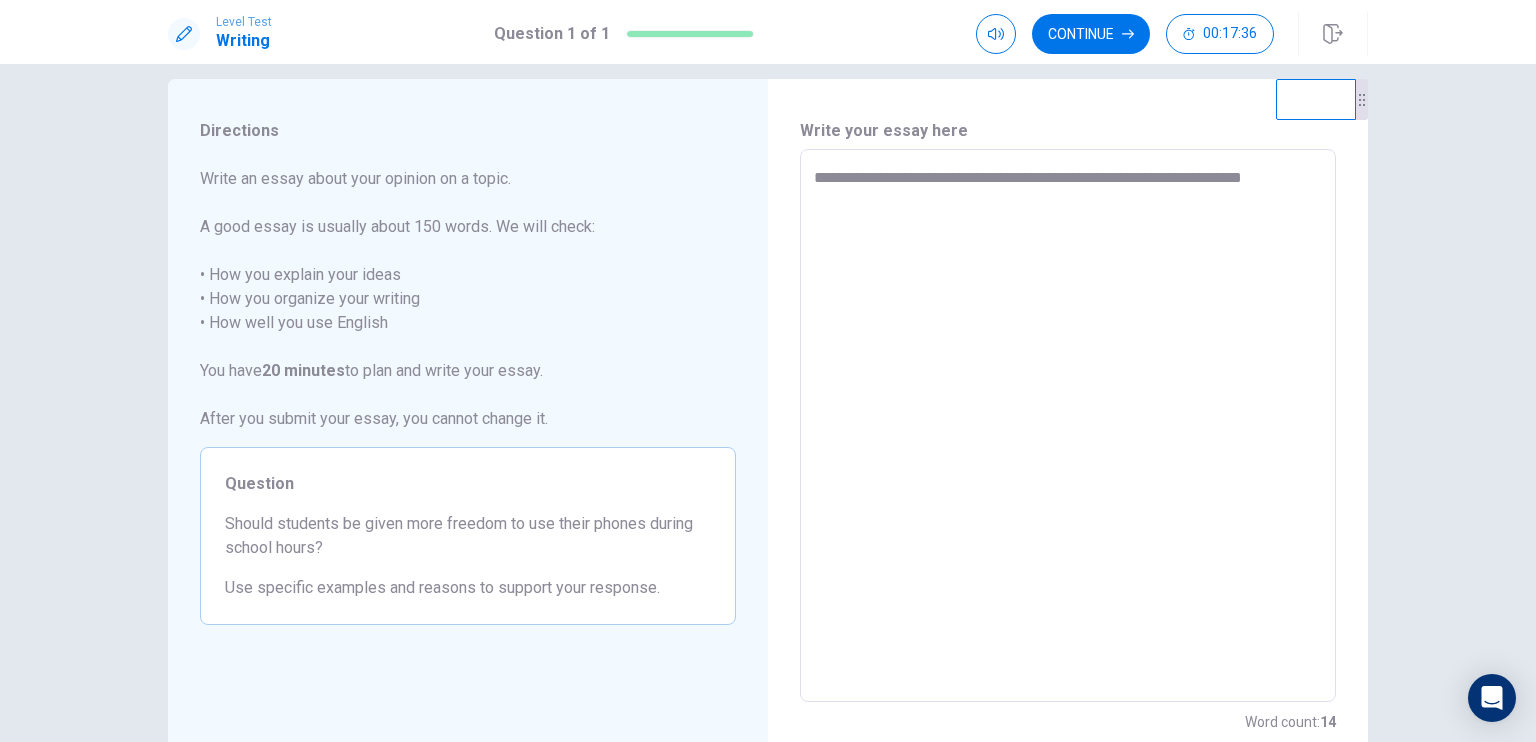 type on "*" 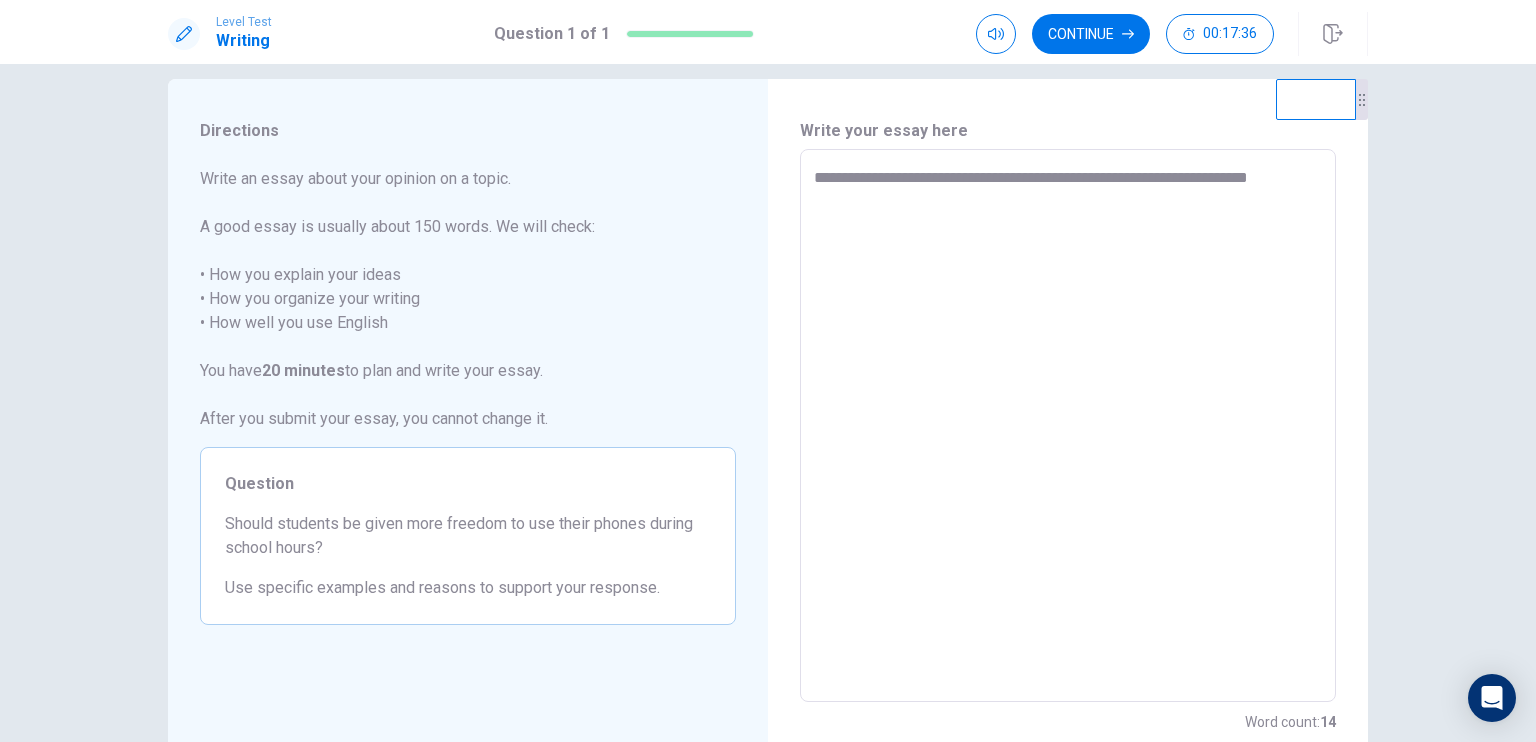 type on "*" 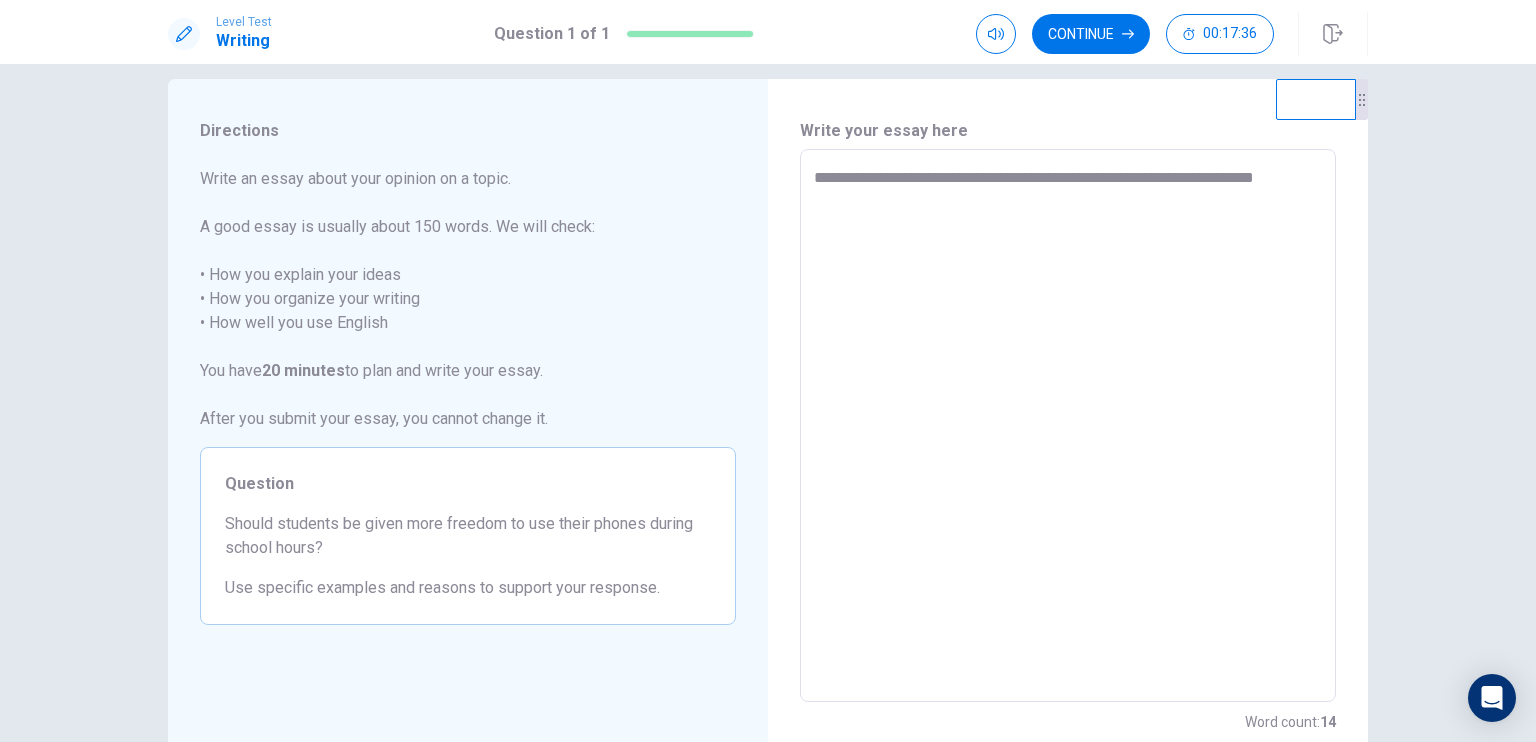 type on "*" 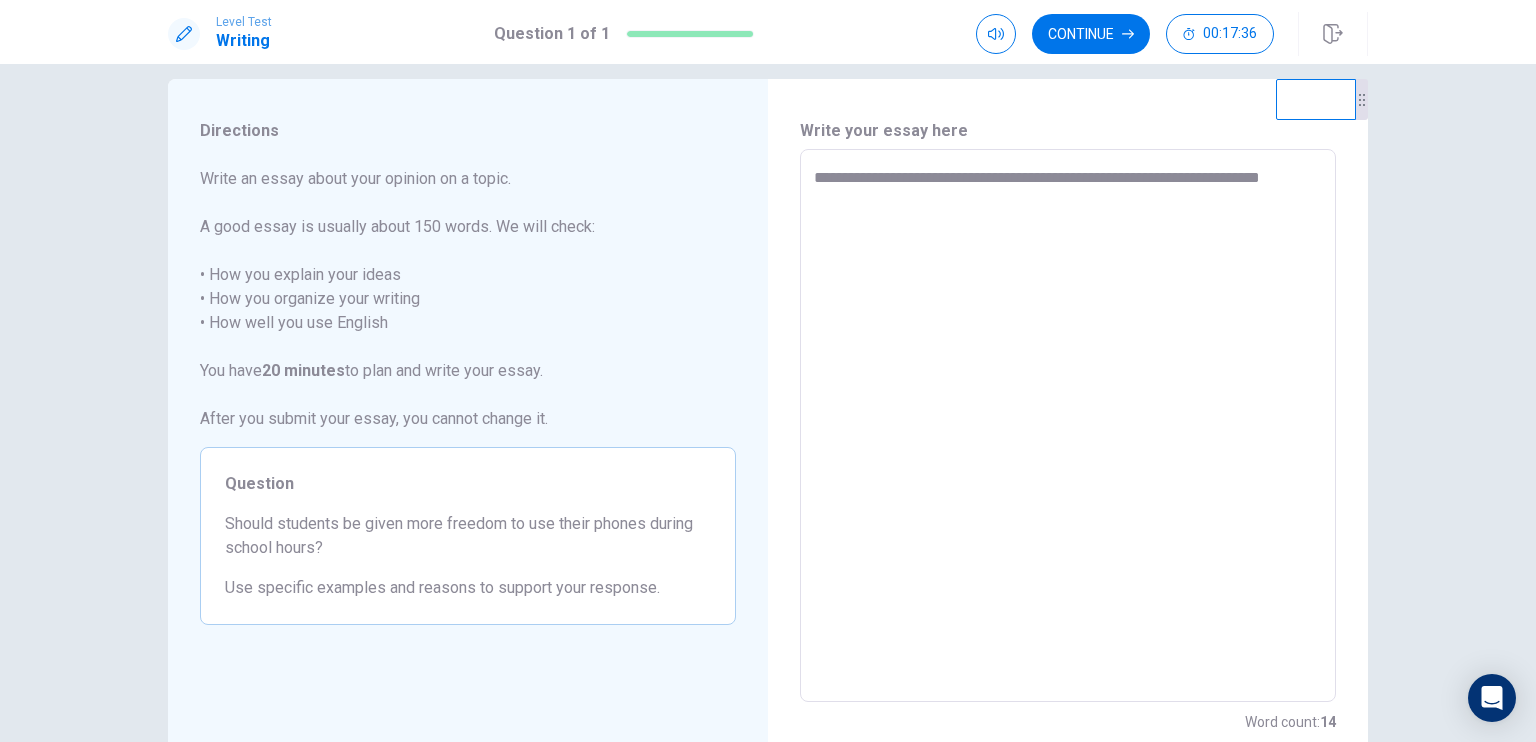 type on "*" 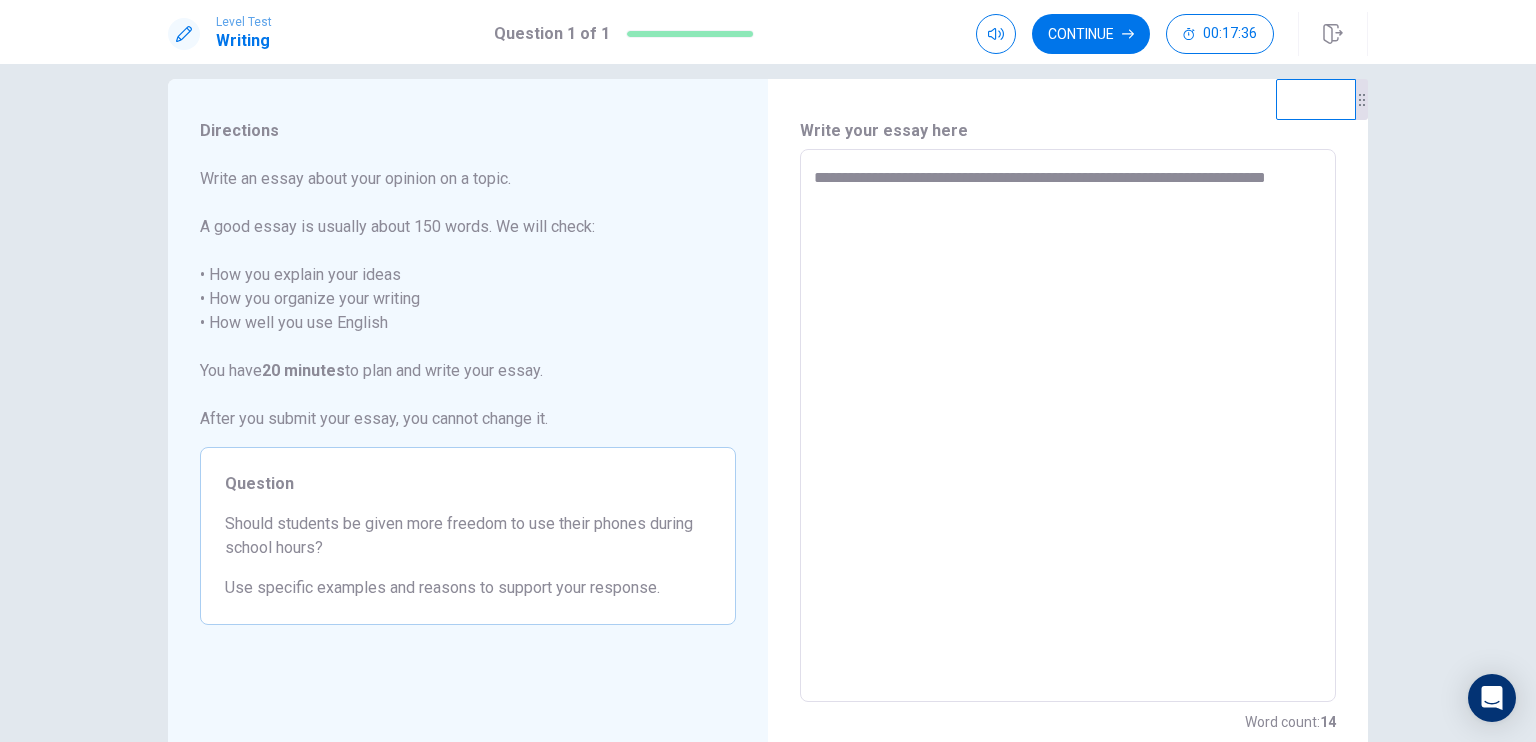 type on "*" 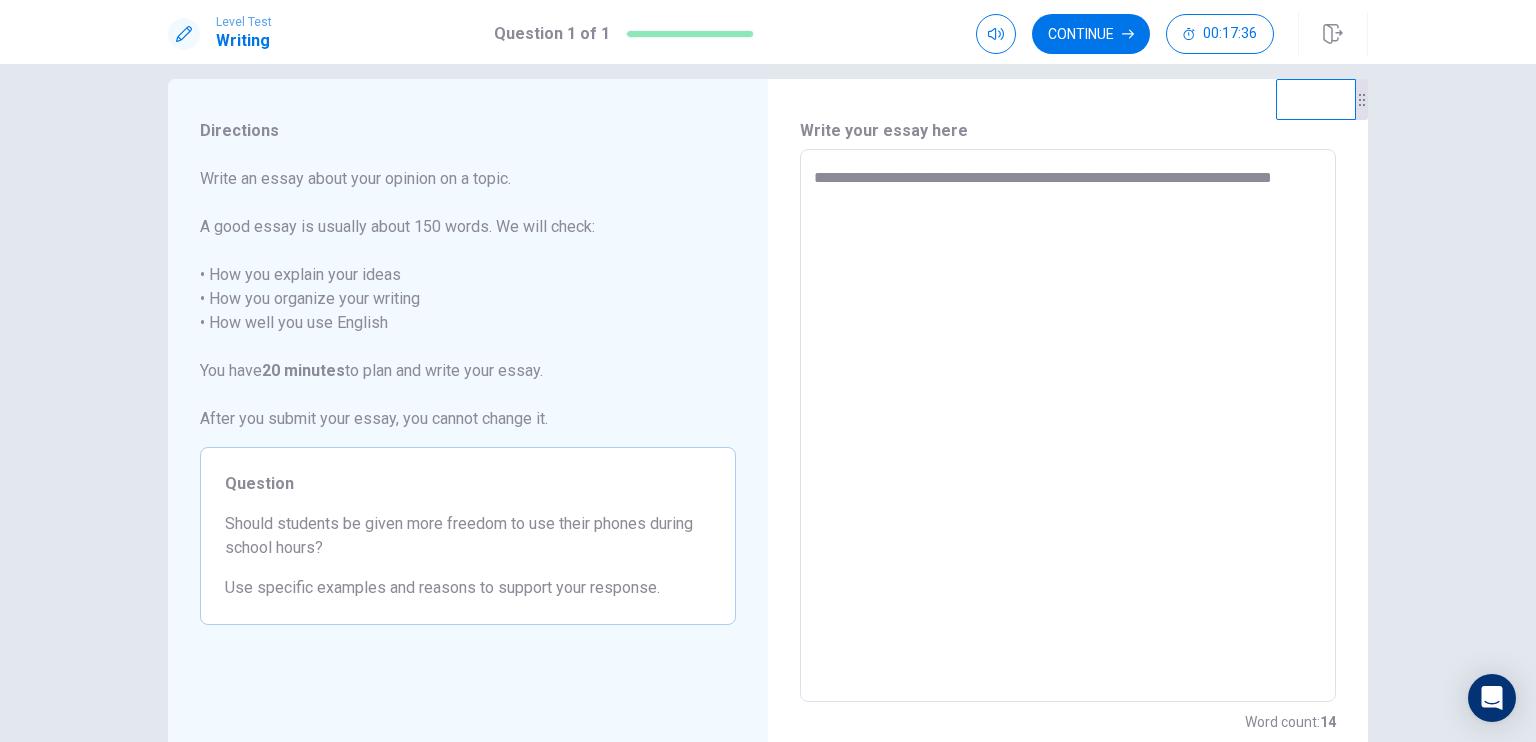 type on "**********" 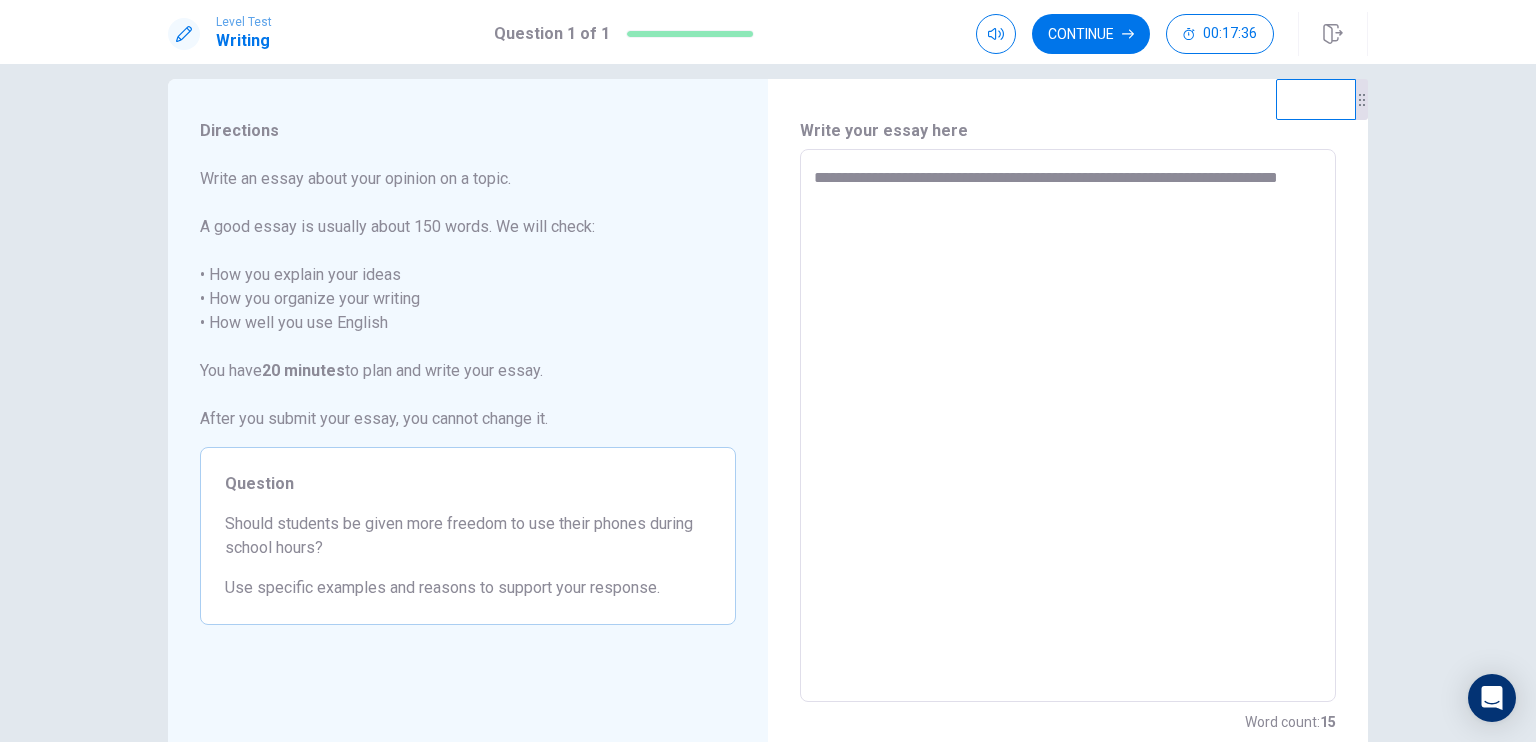 type on "*" 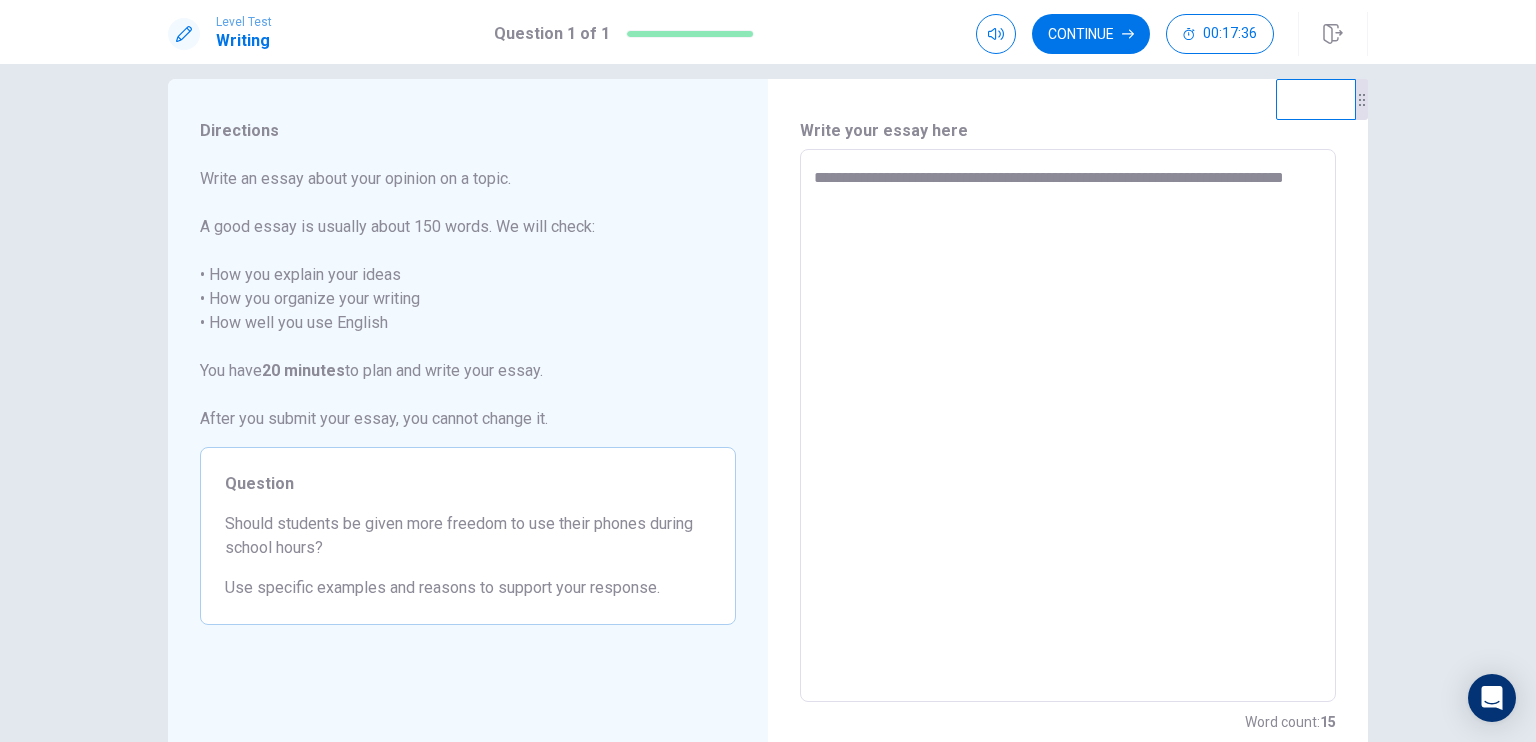 type on "*" 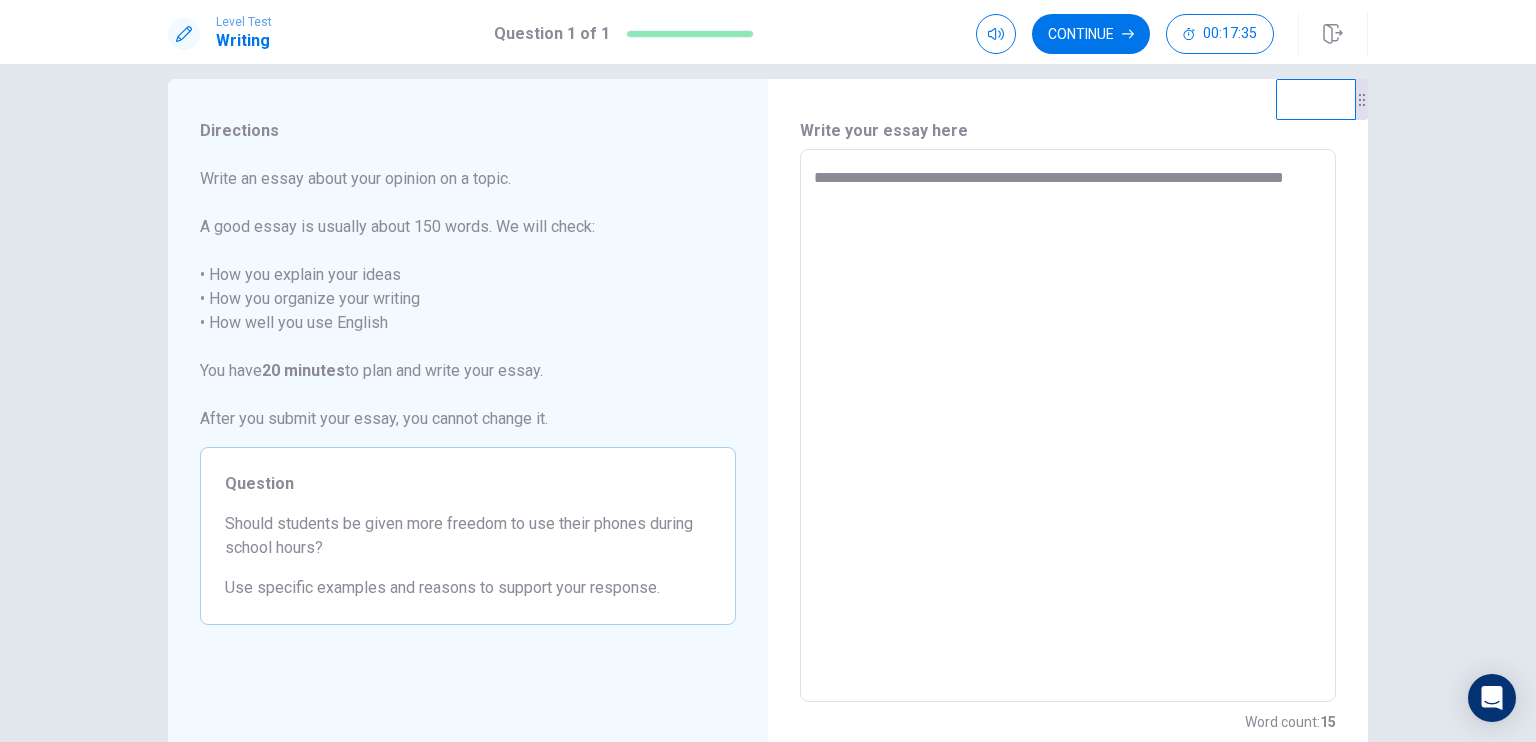 type on "**********" 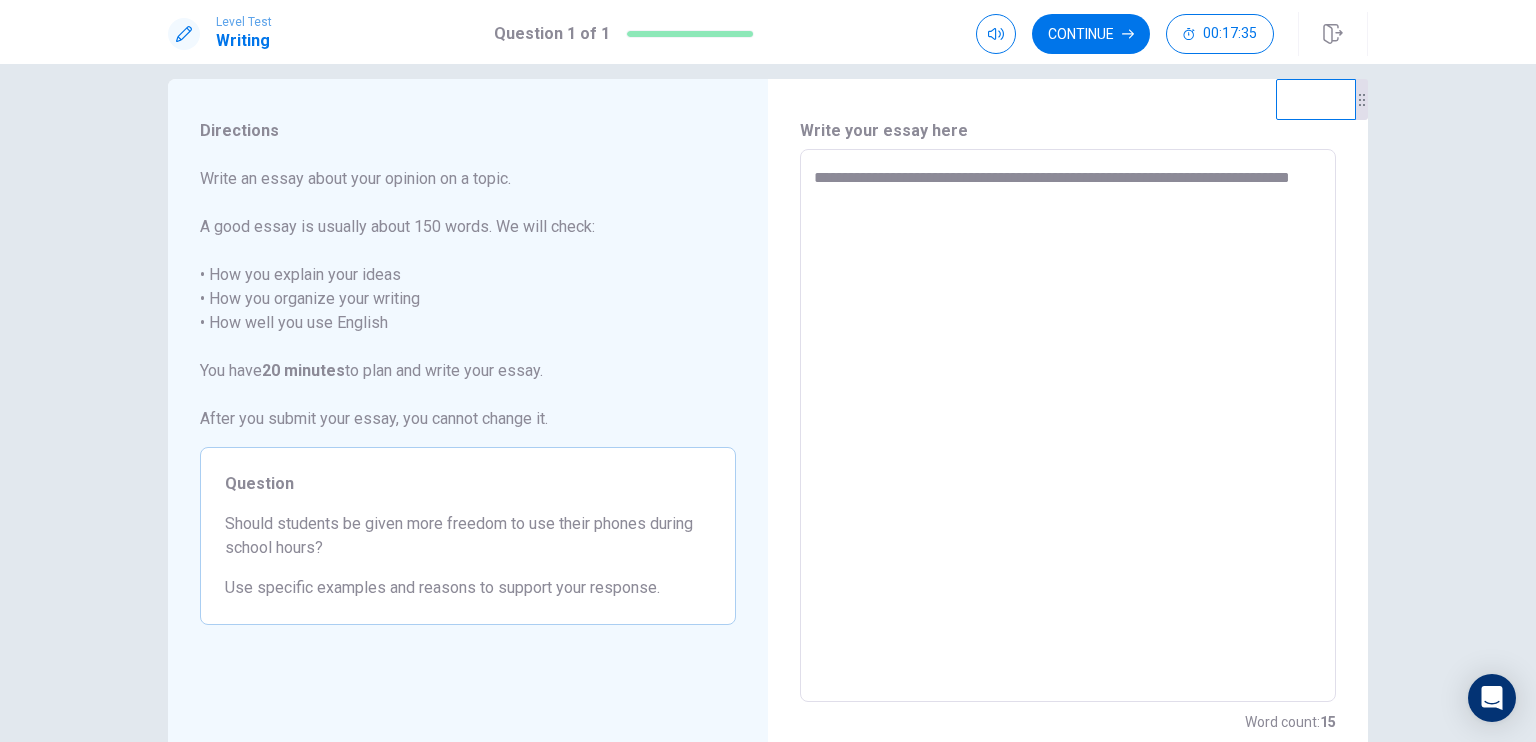 type on "*" 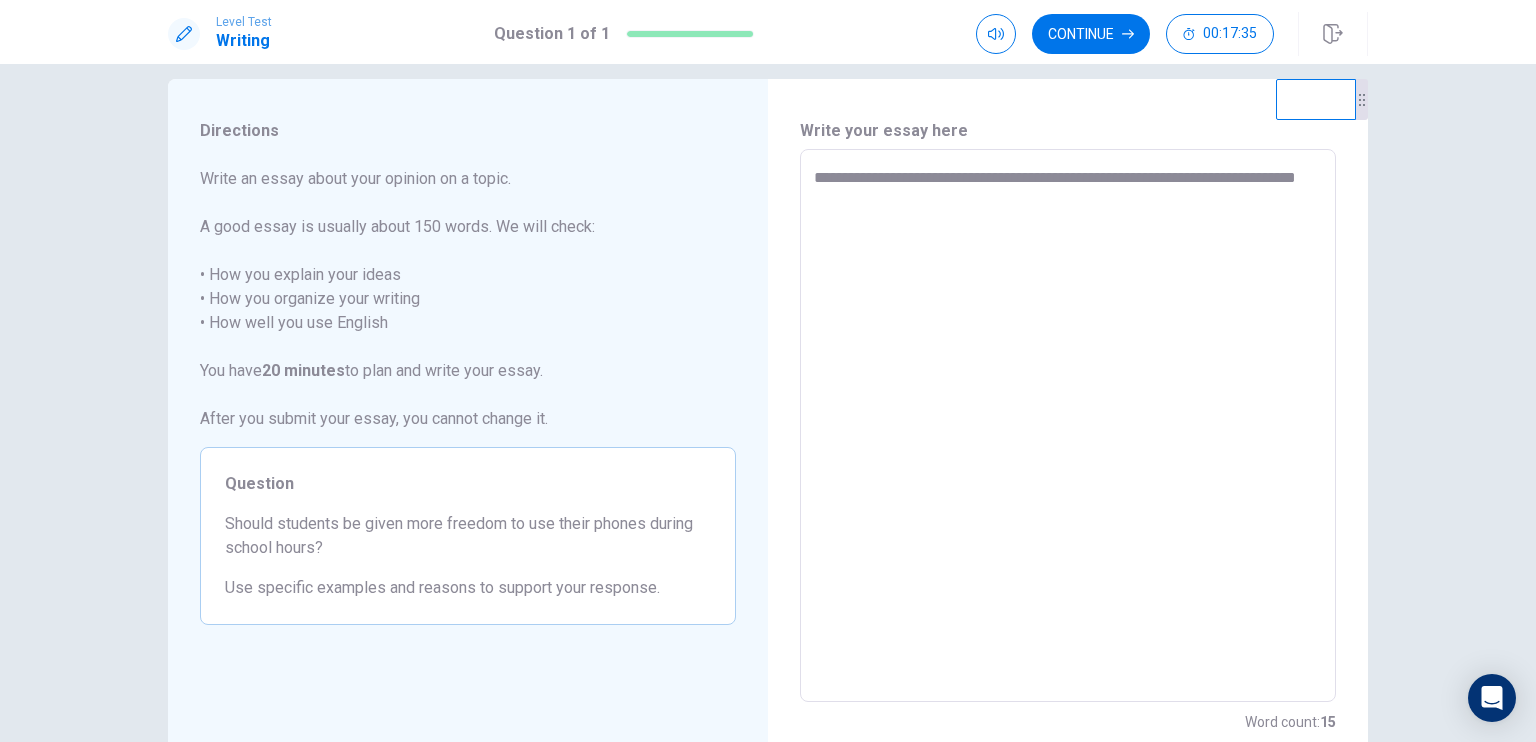 type on "*" 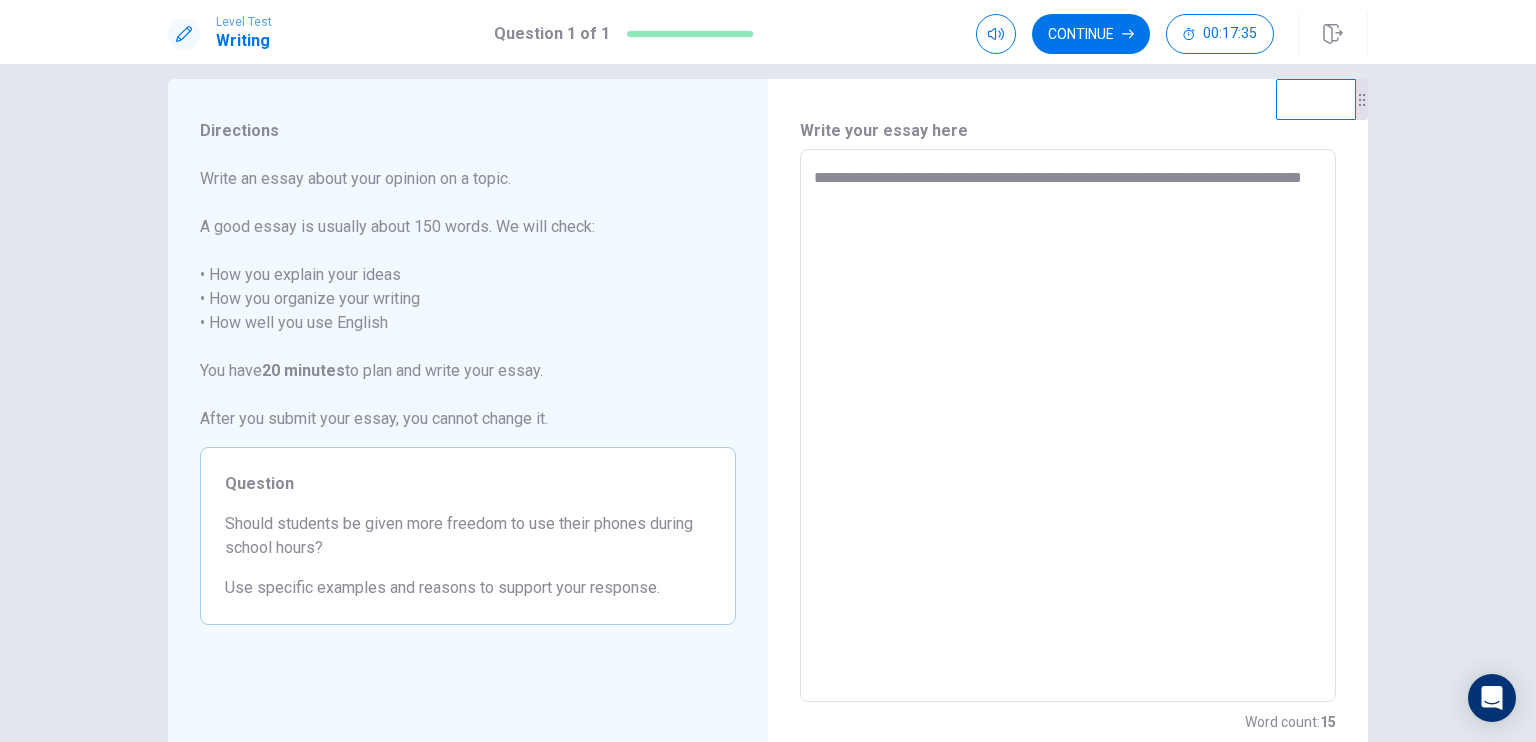 type on "*" 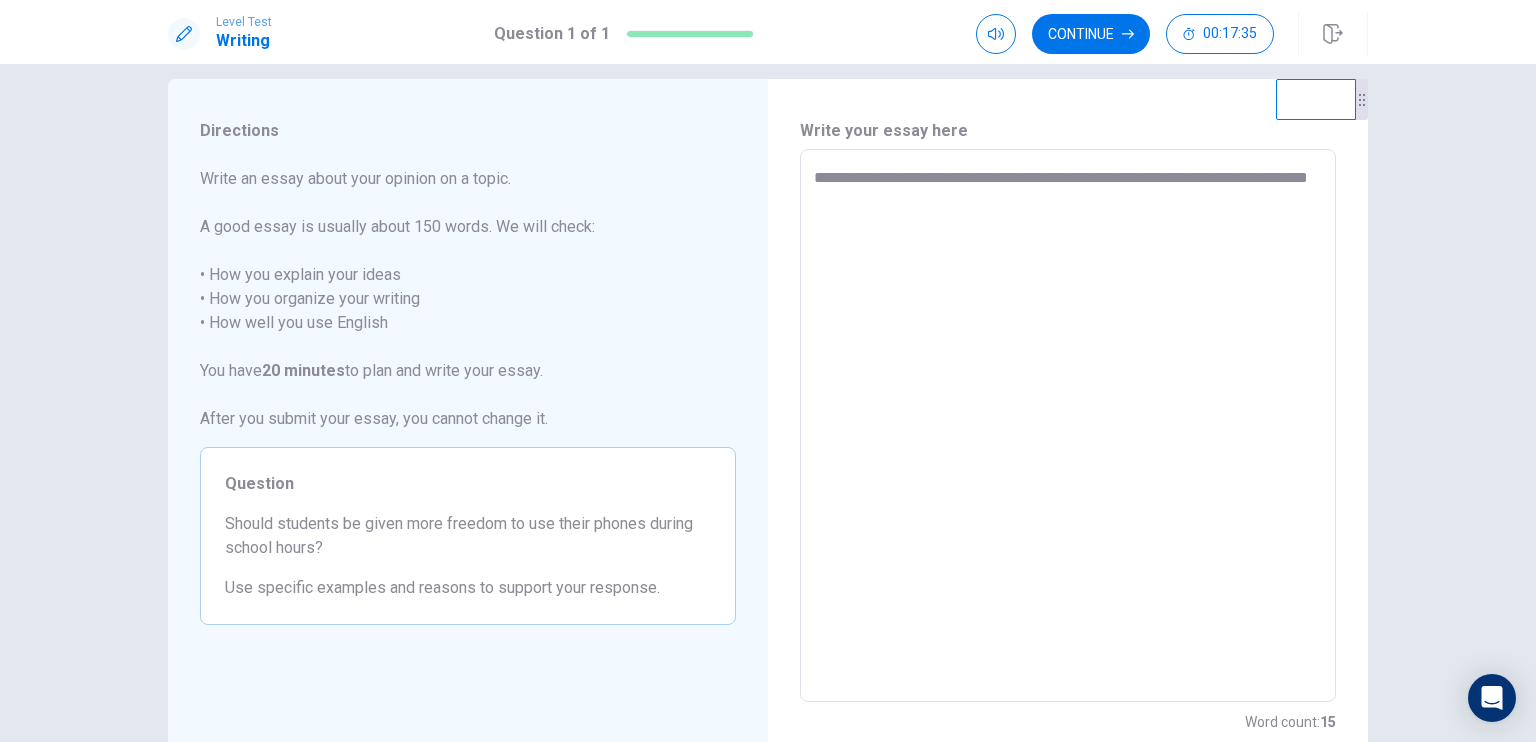 type on "*" 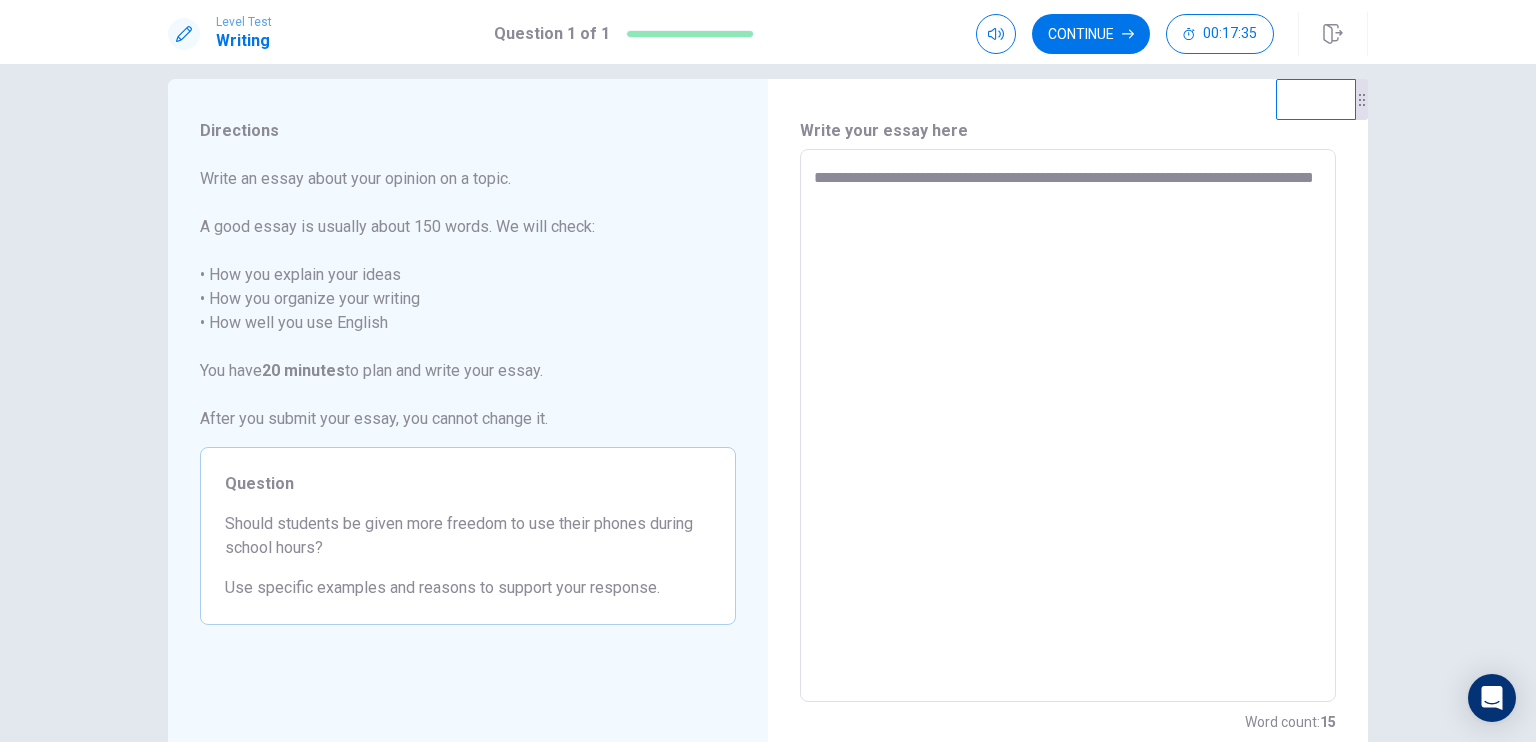 type on "*" 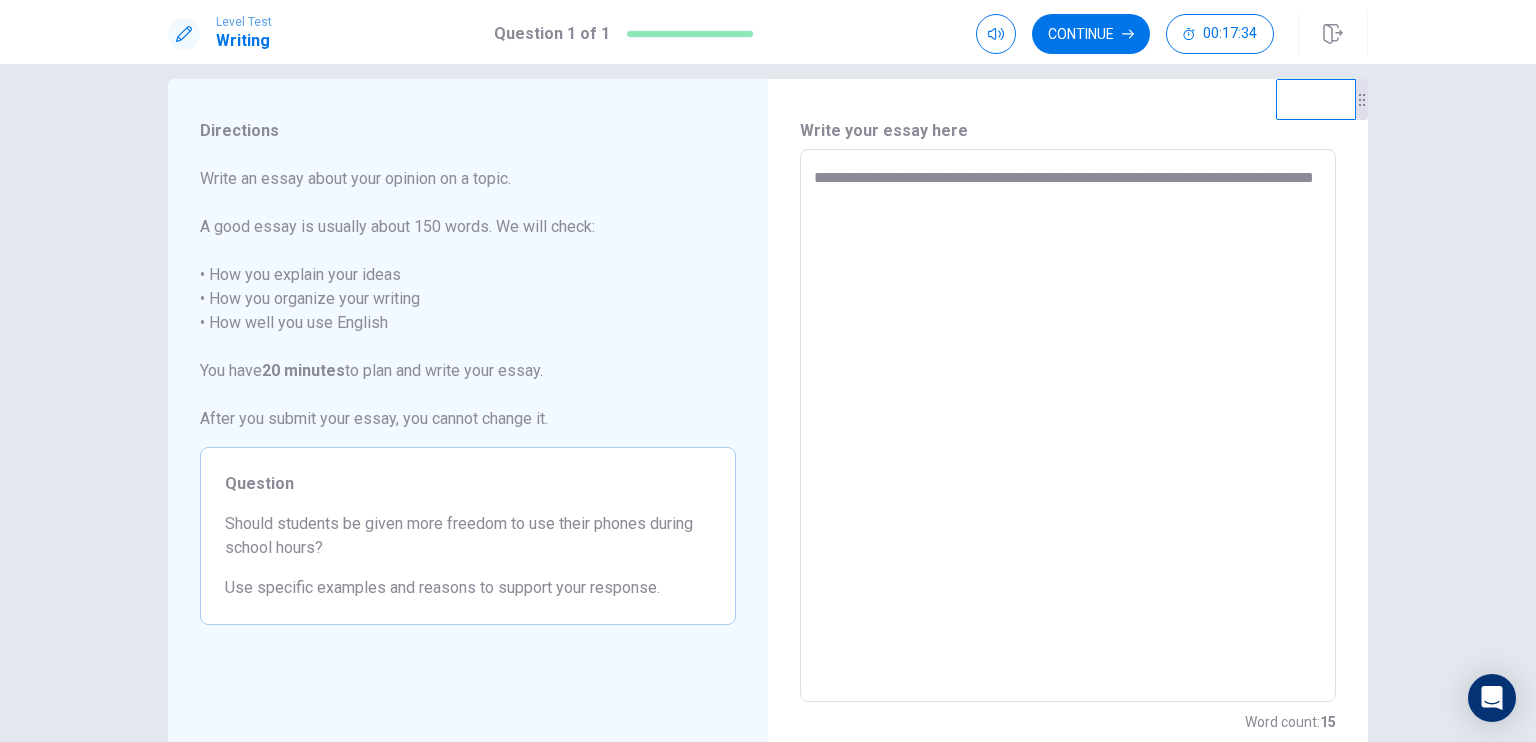 type on "**********" 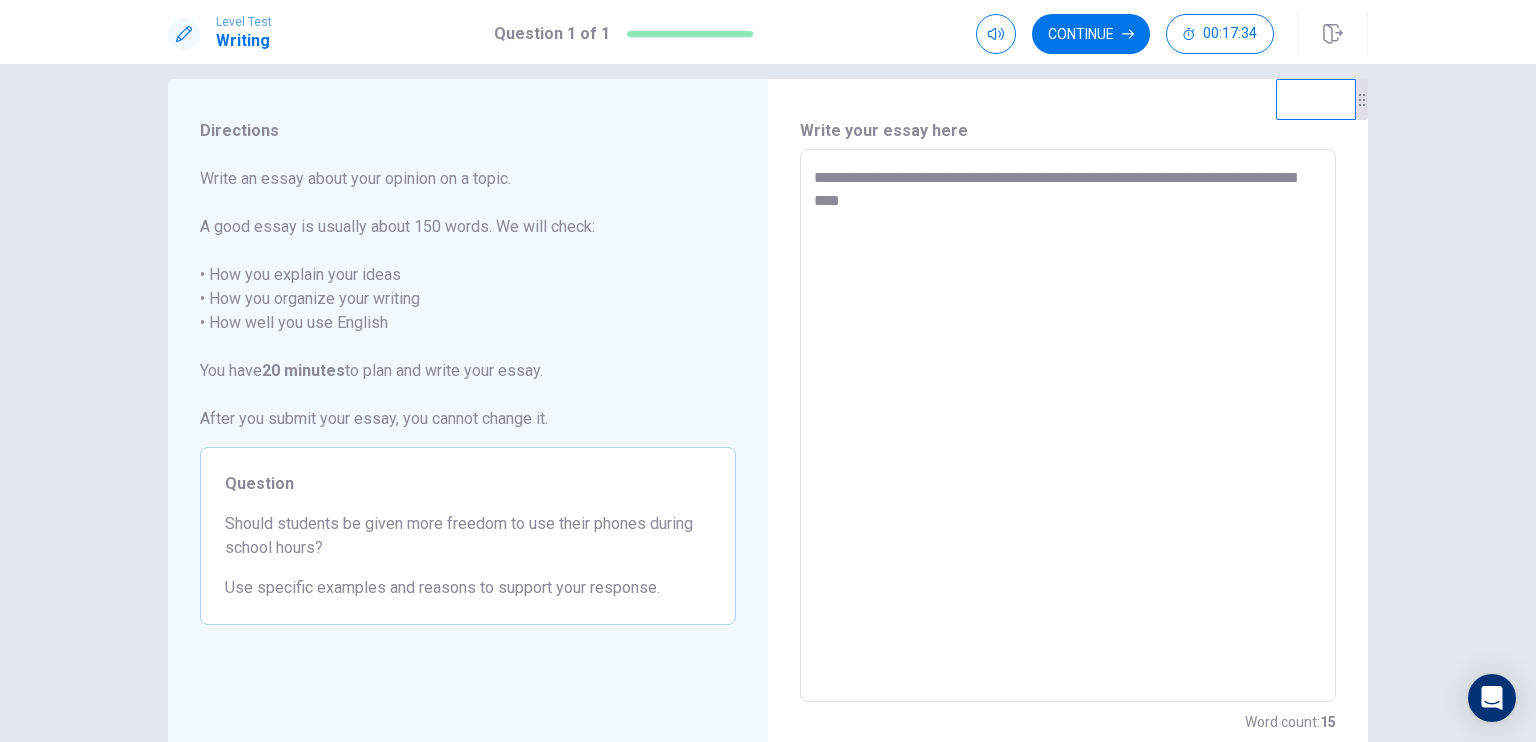 type on "*" 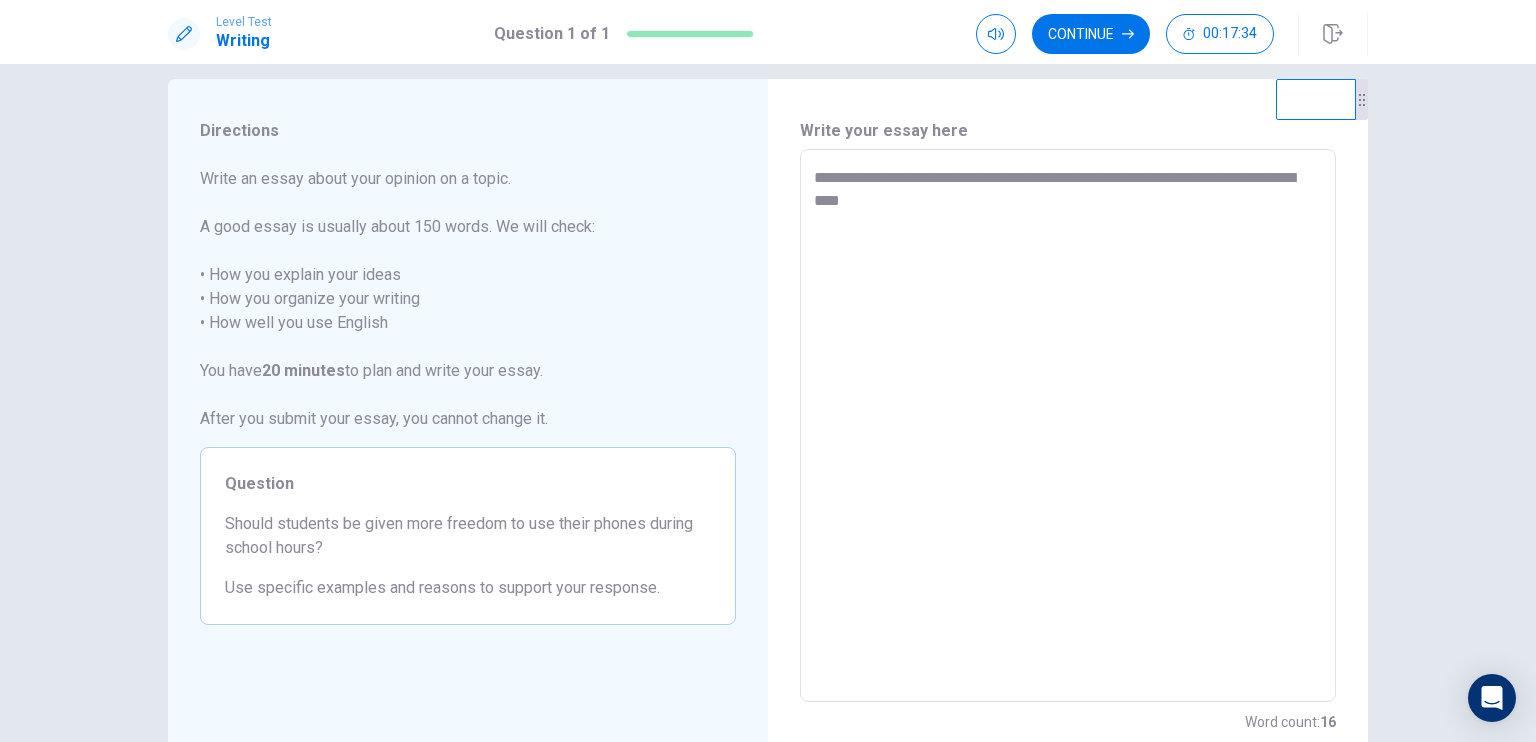 type on "**********" 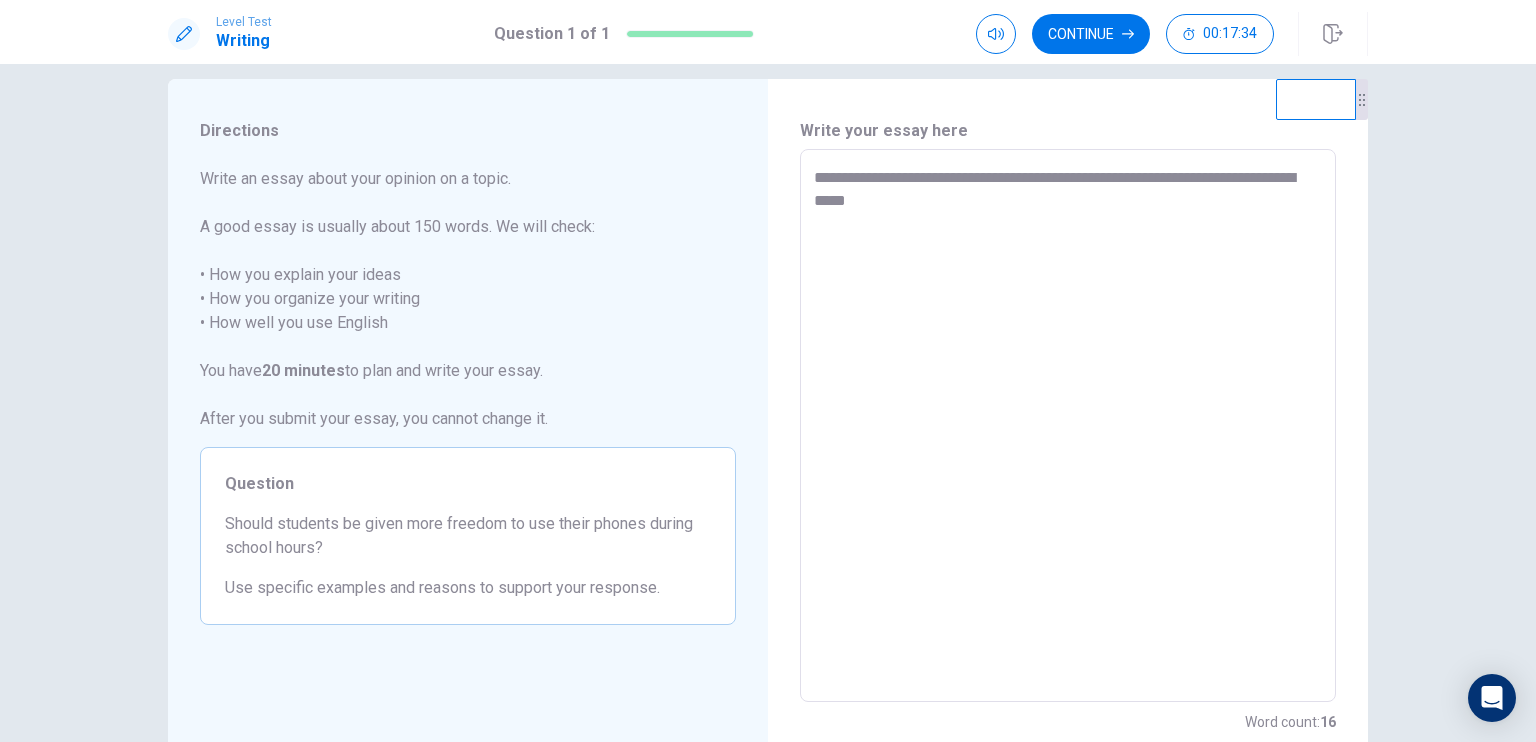type on "*" 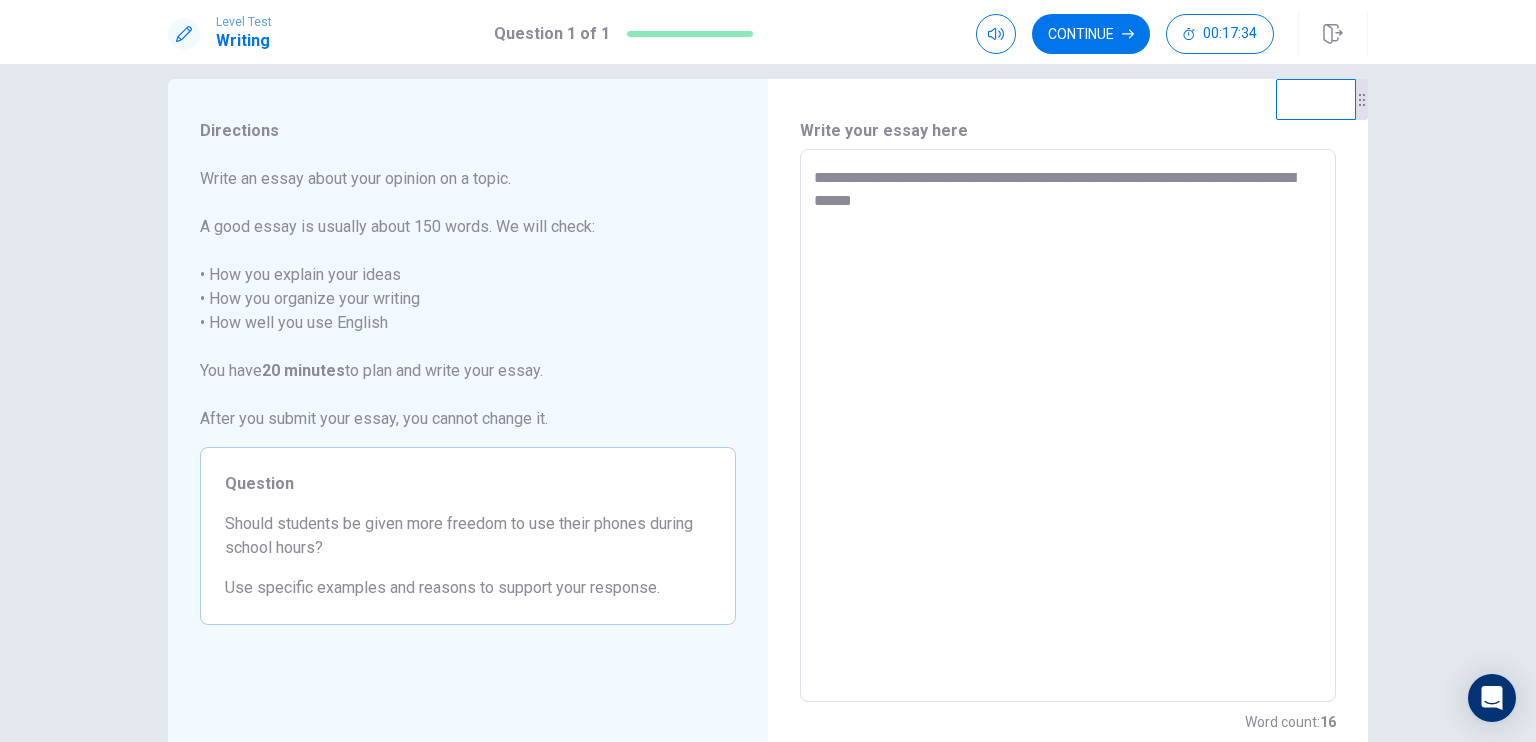 type on "*" 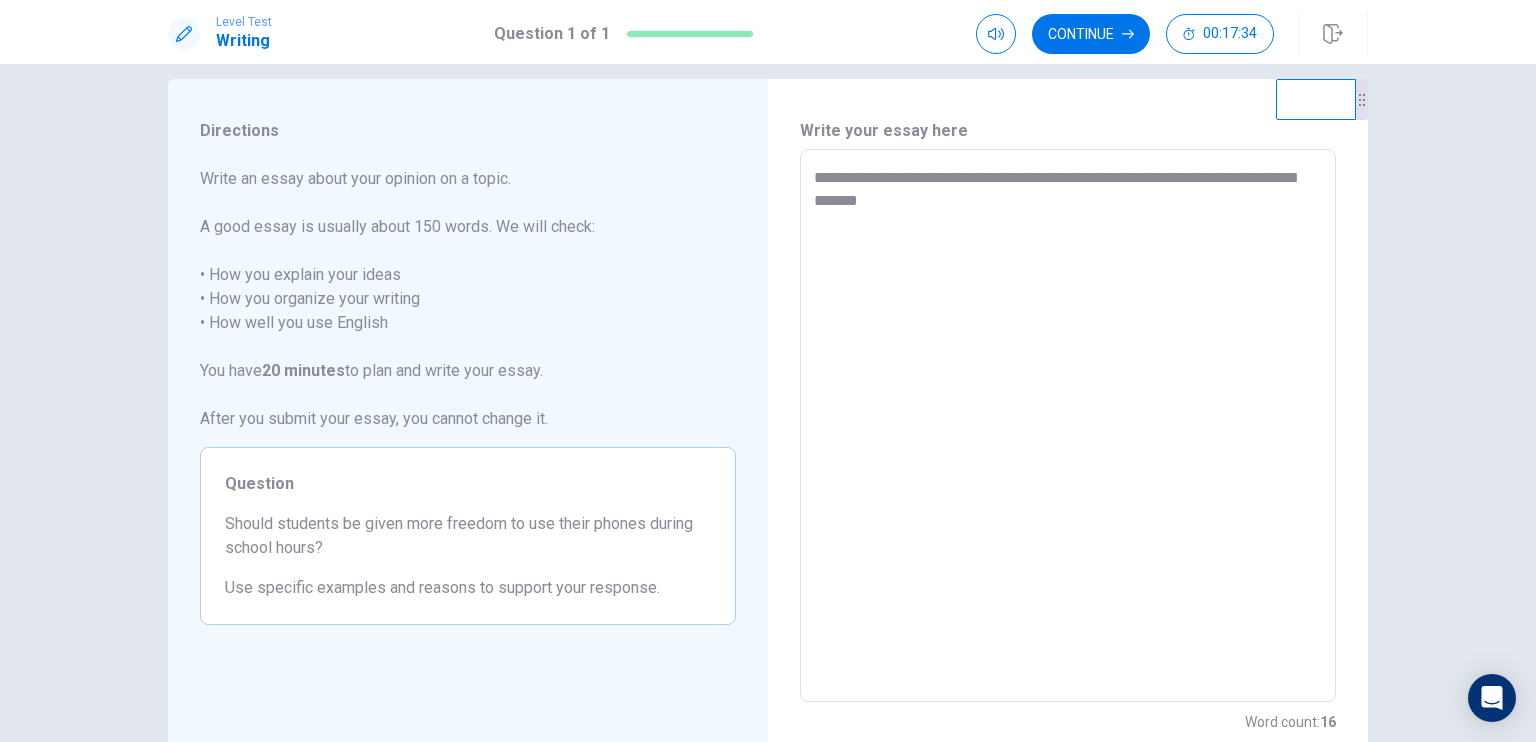 type on "*" 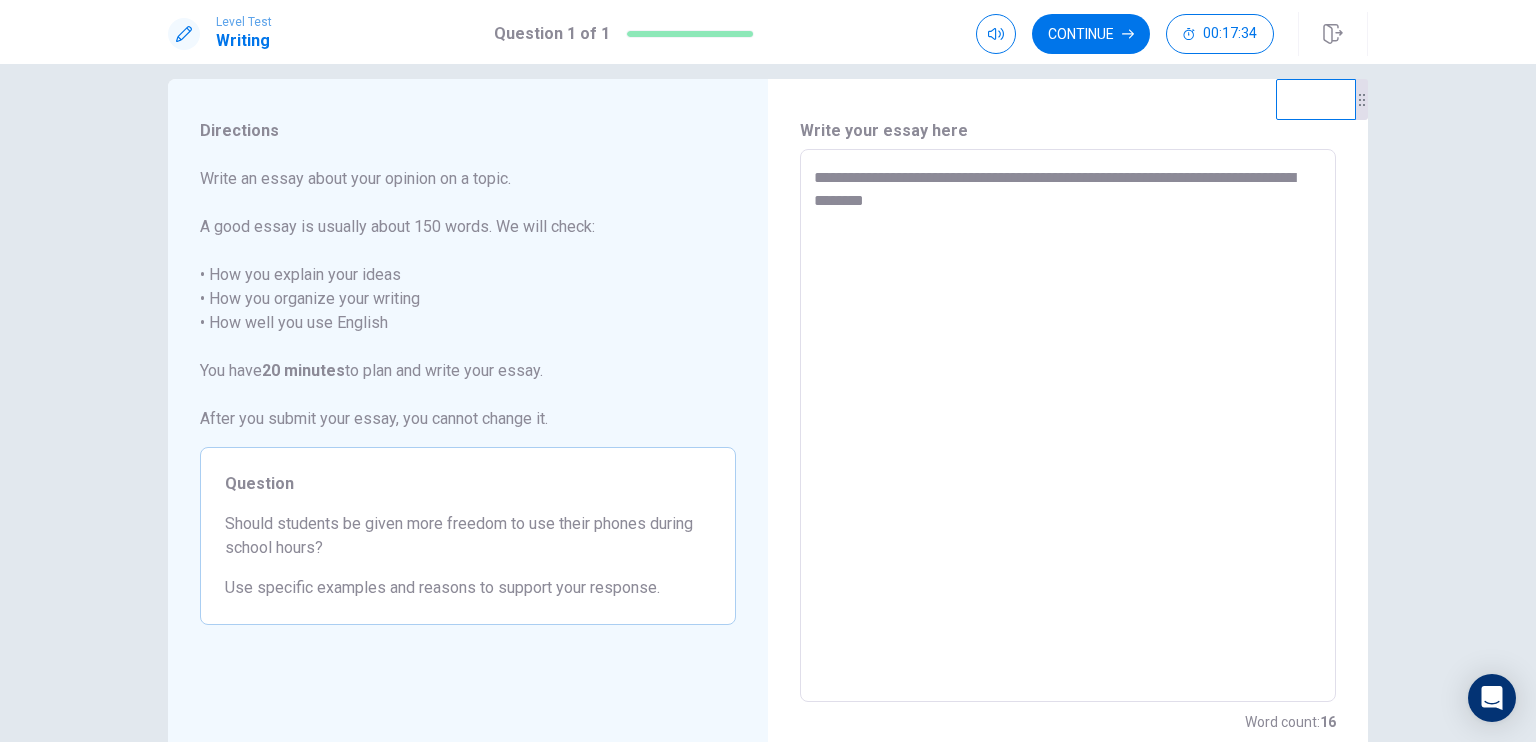 type 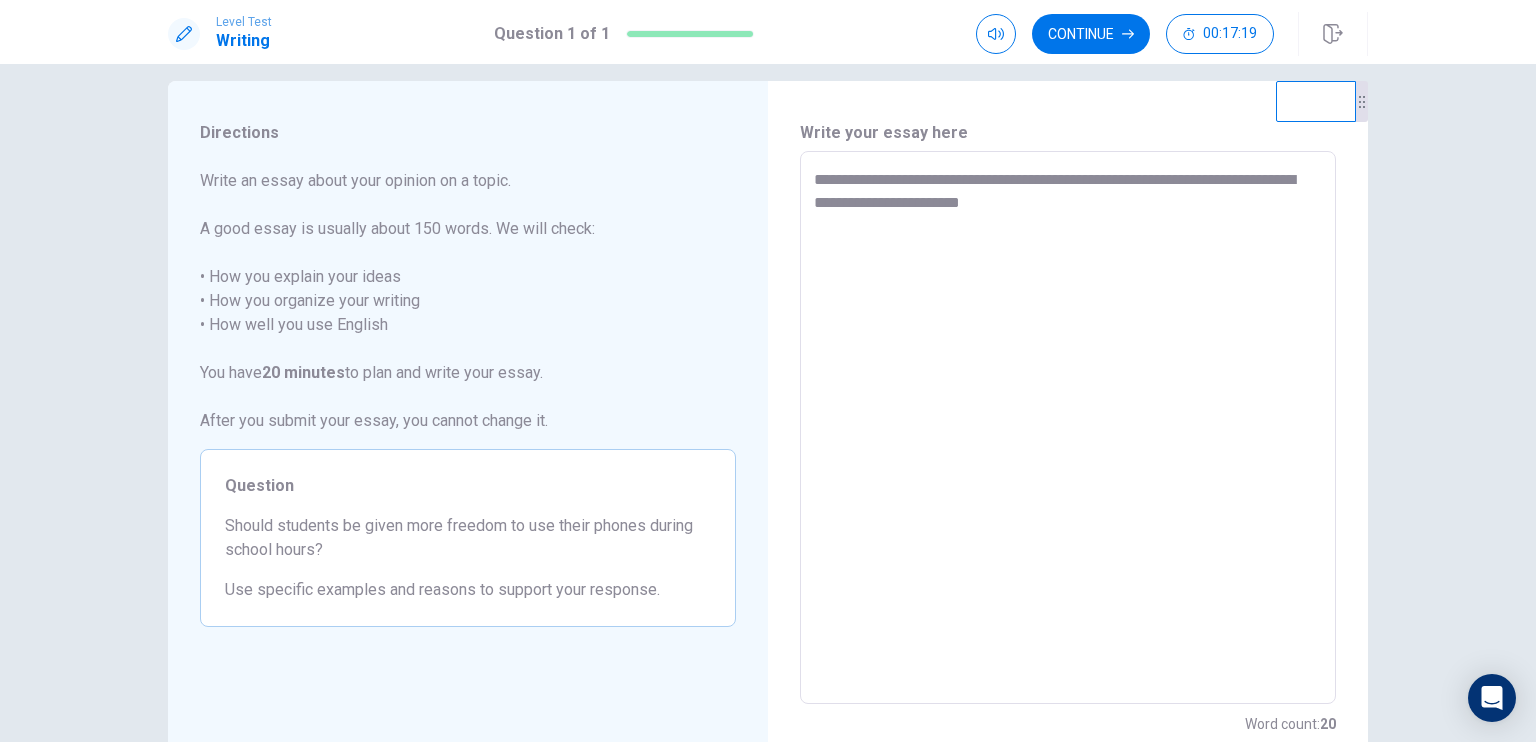 scroll, scrollTop: 20, scrollLeft: 0, axis: vertical 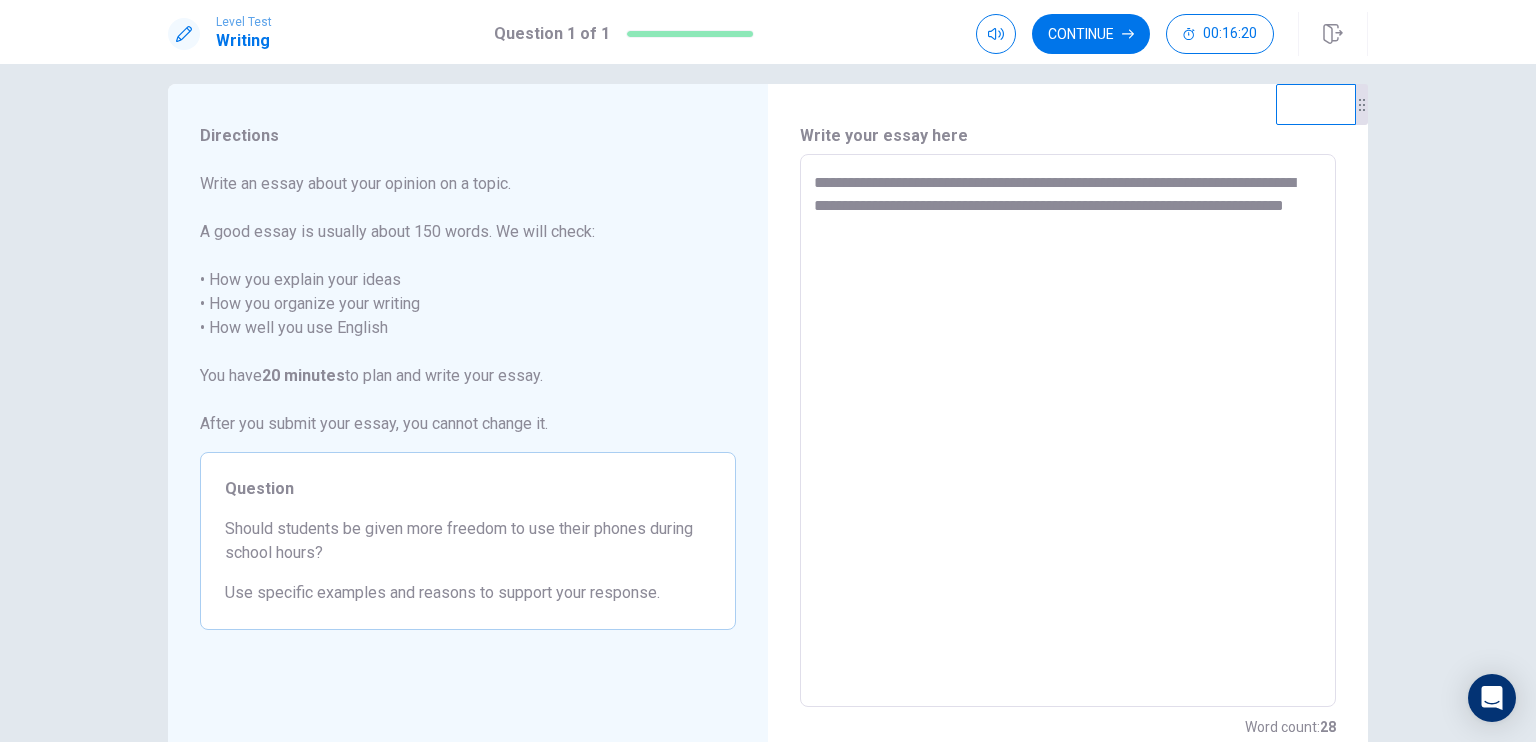 click on "**********" at bounding box center [1068, 431] 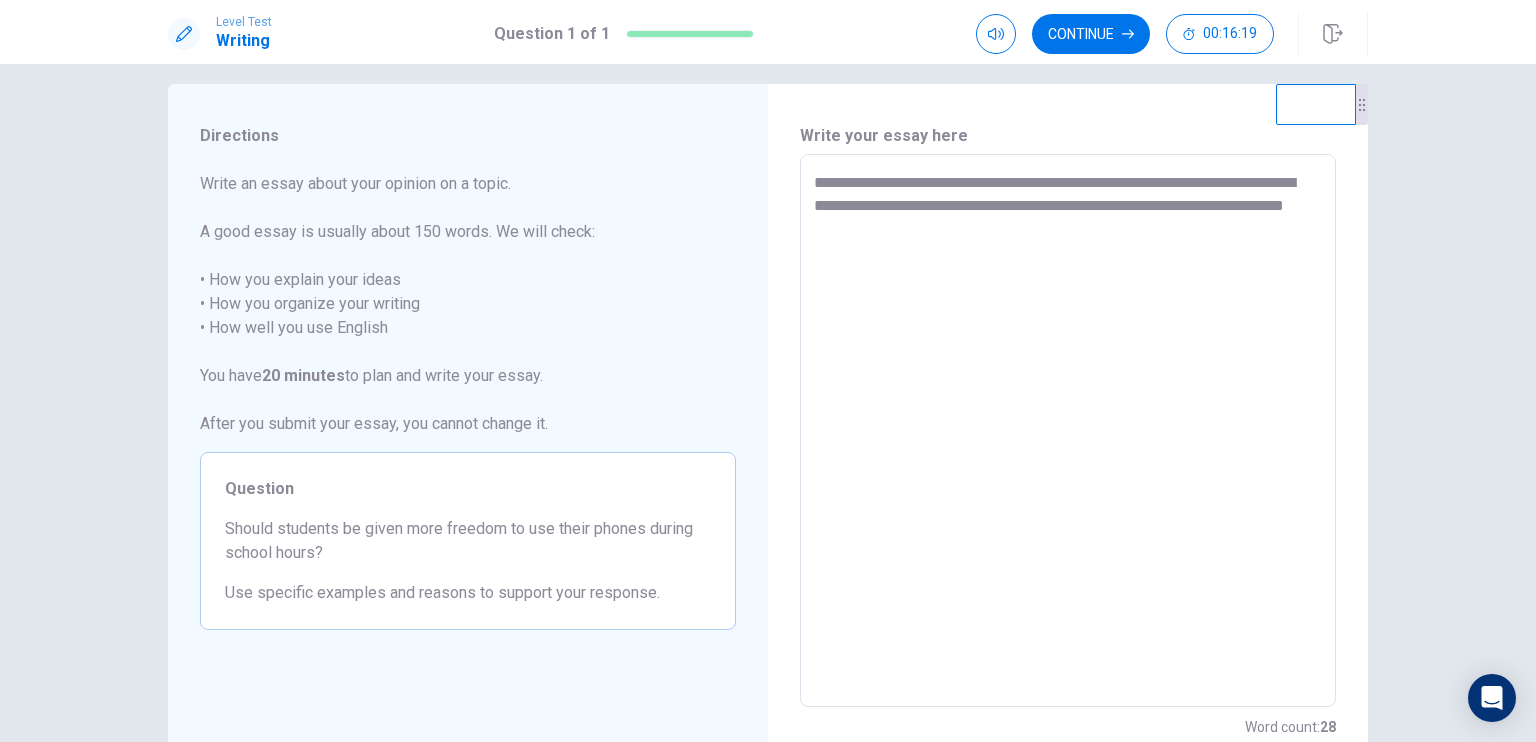 click on "**********" at bounding box center [1068, 431] 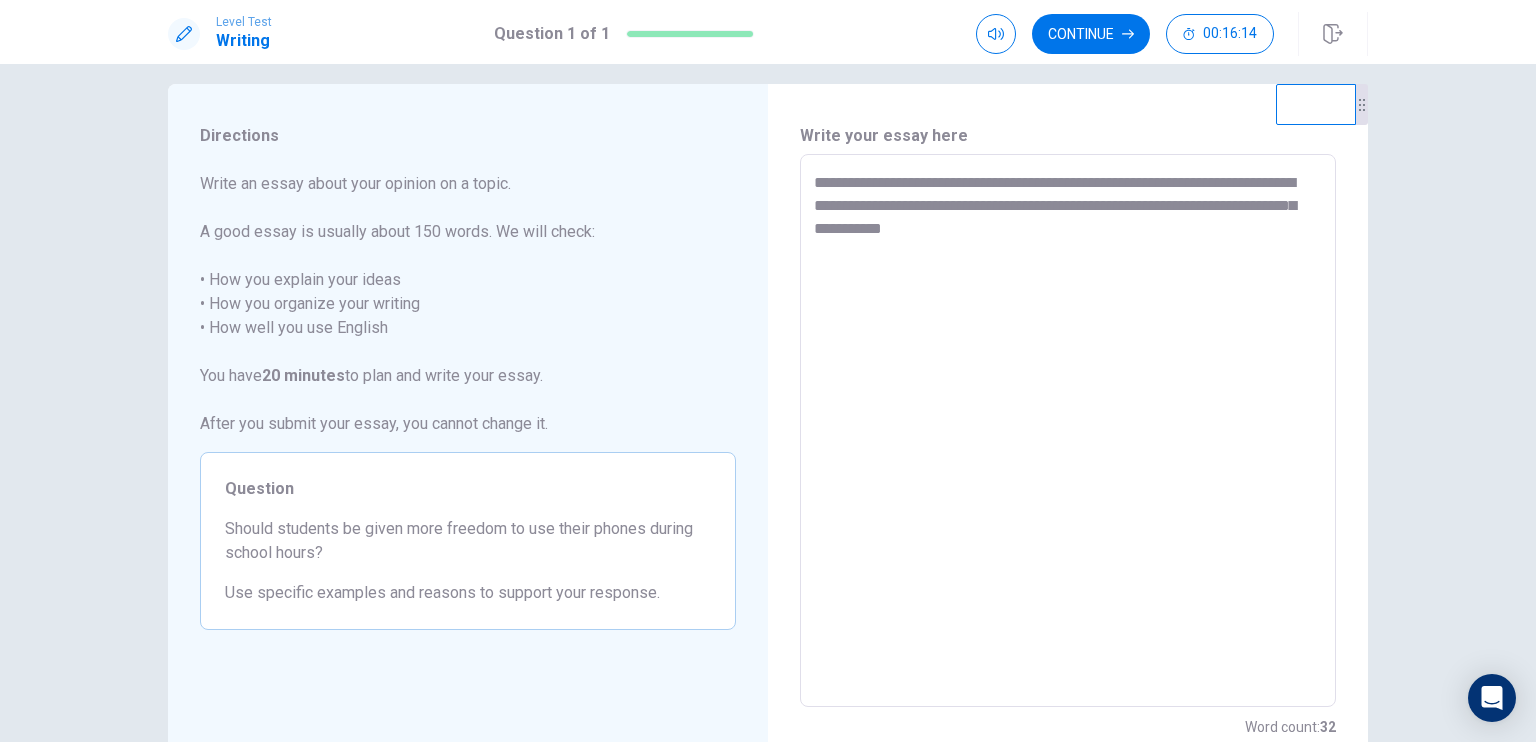 click on "**********" at bounding box center (1068, 431) 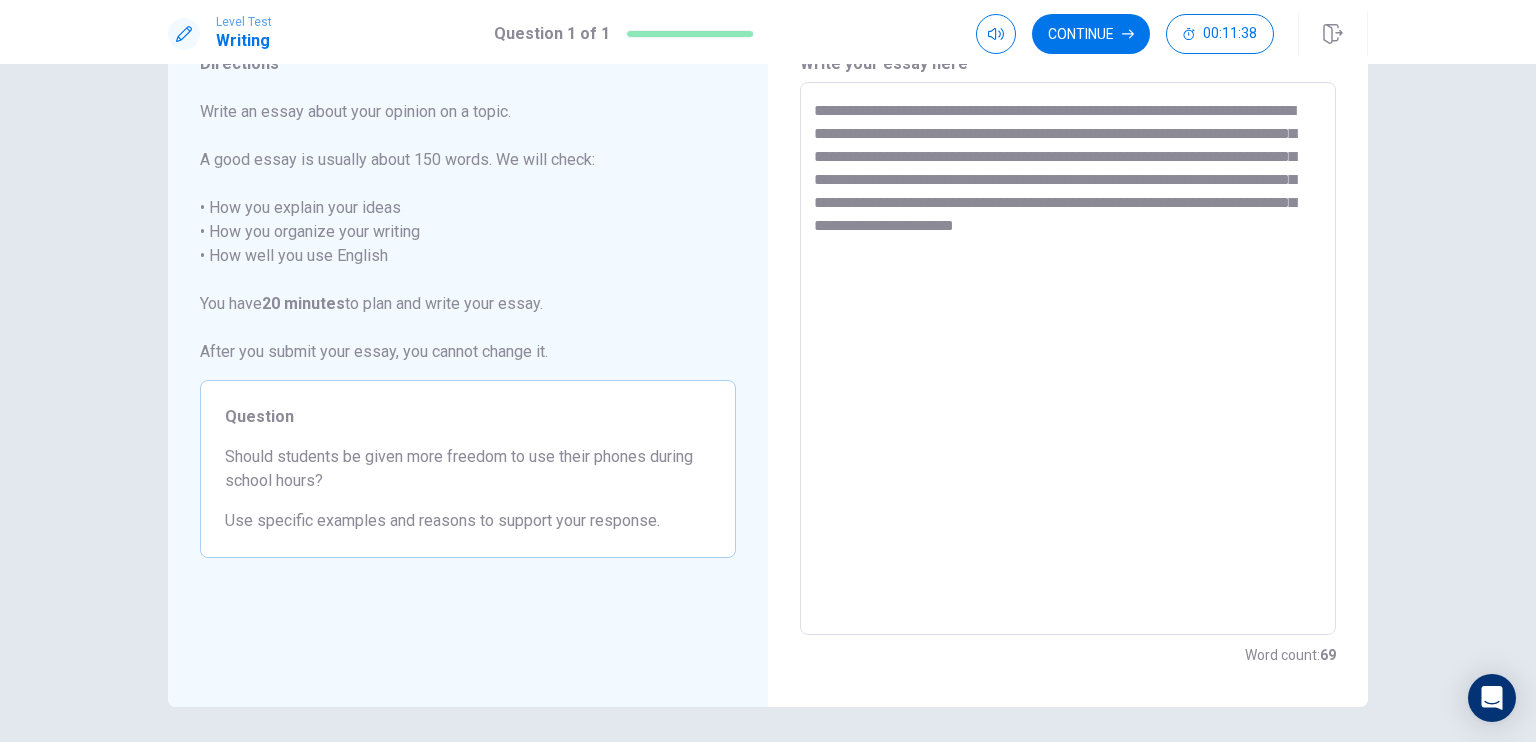 scroll, scrollTop: 0, scrollLeft: 0, axis: both 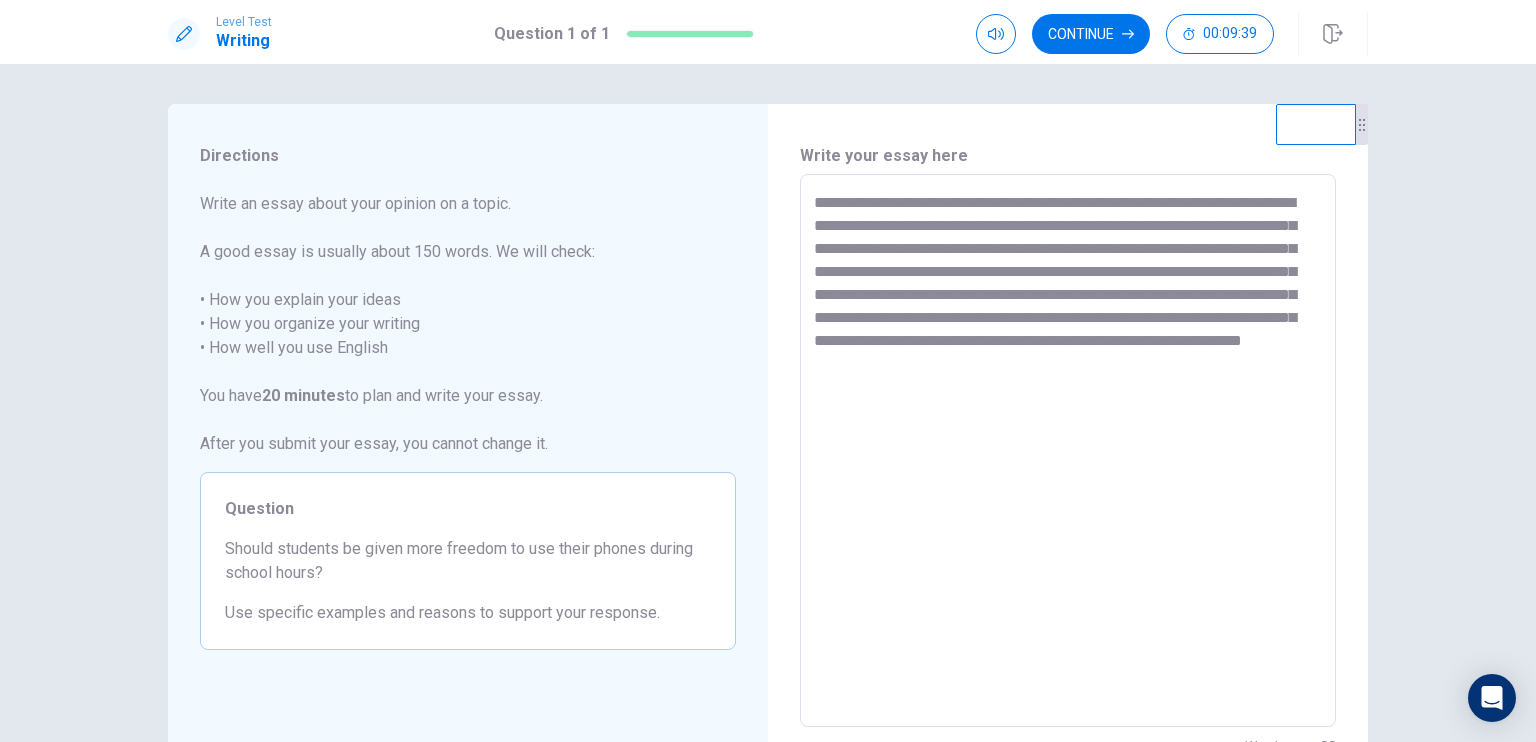 click on "**********" at bounding box center [1068, 451] 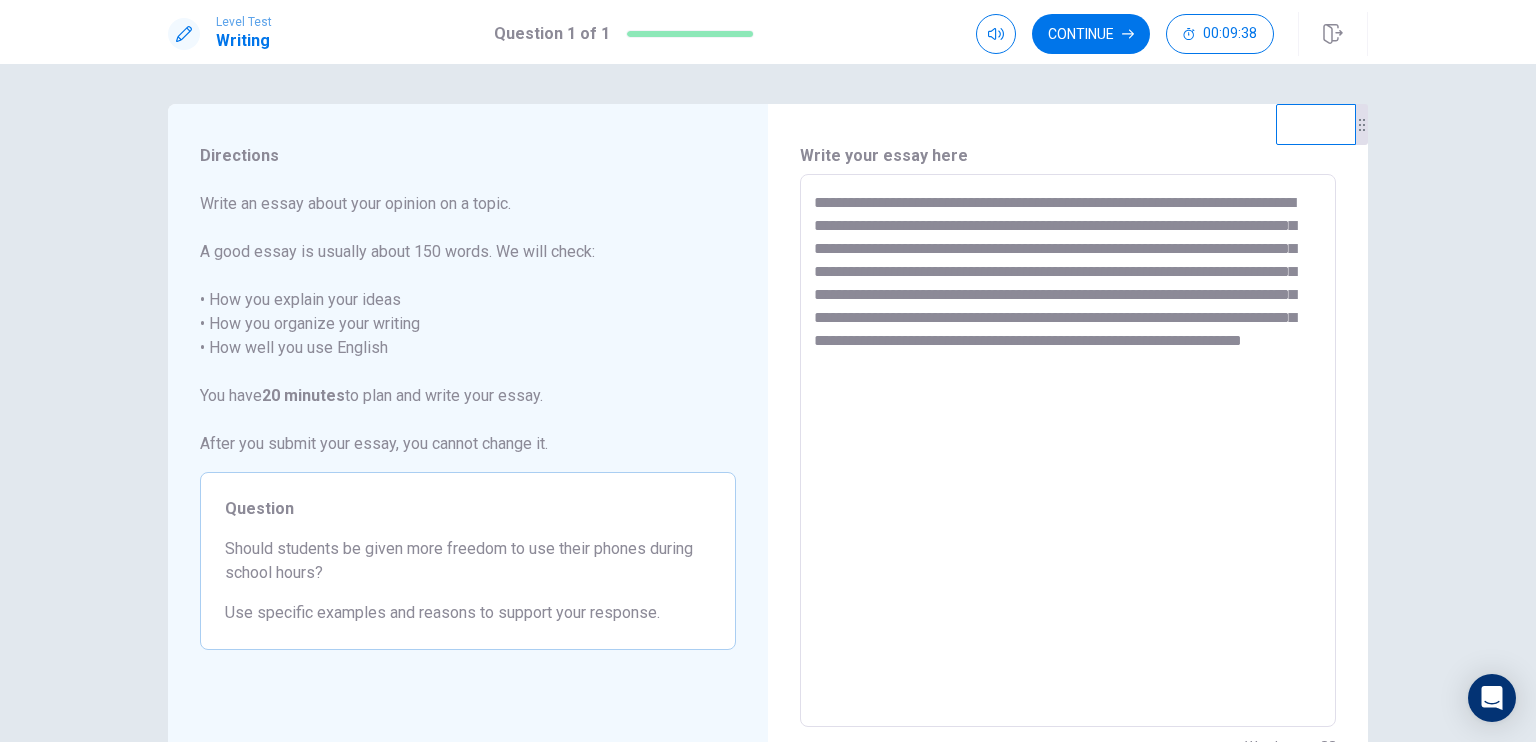 click on "**********" at bounding box center (1068, 451) 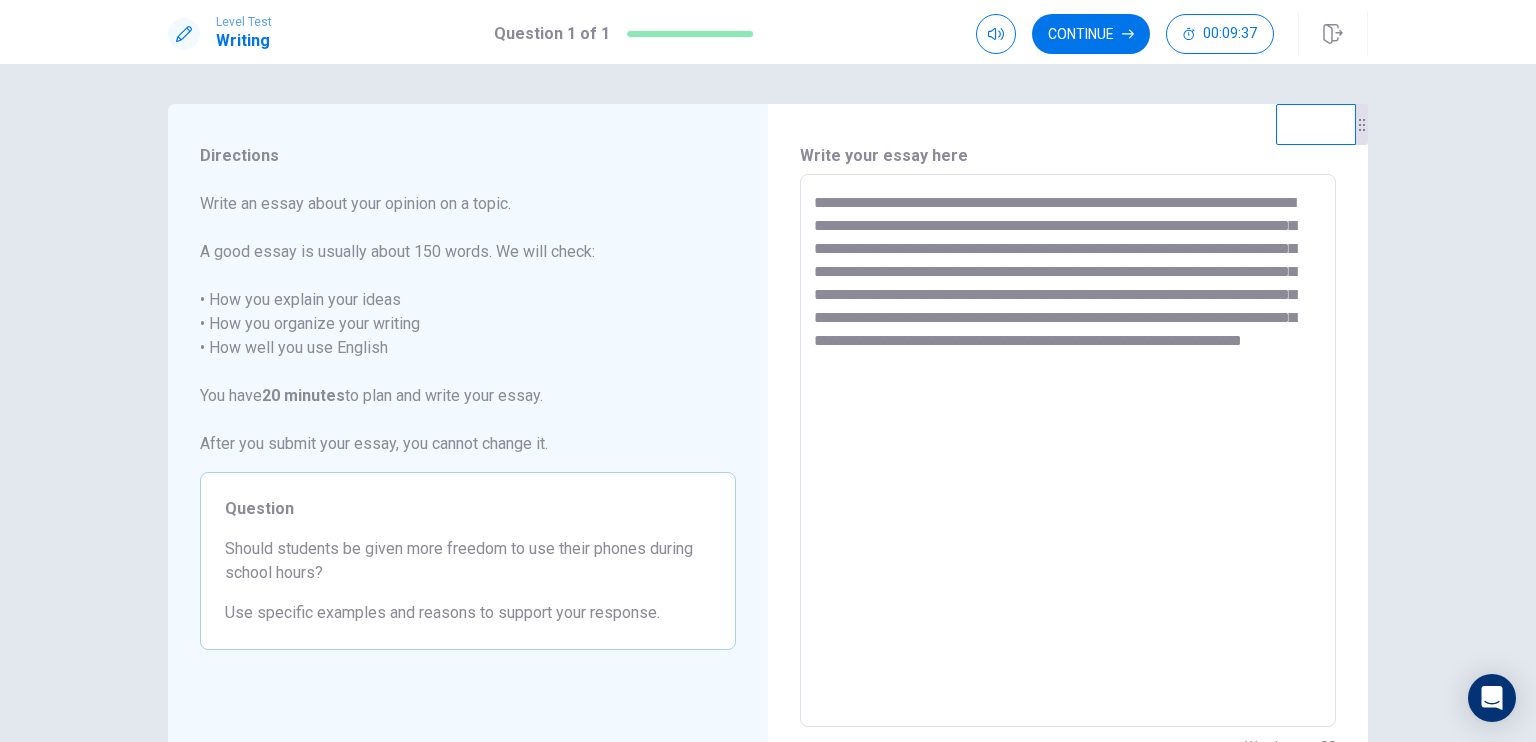 click on "**********" at bounding box center [1068, 451] 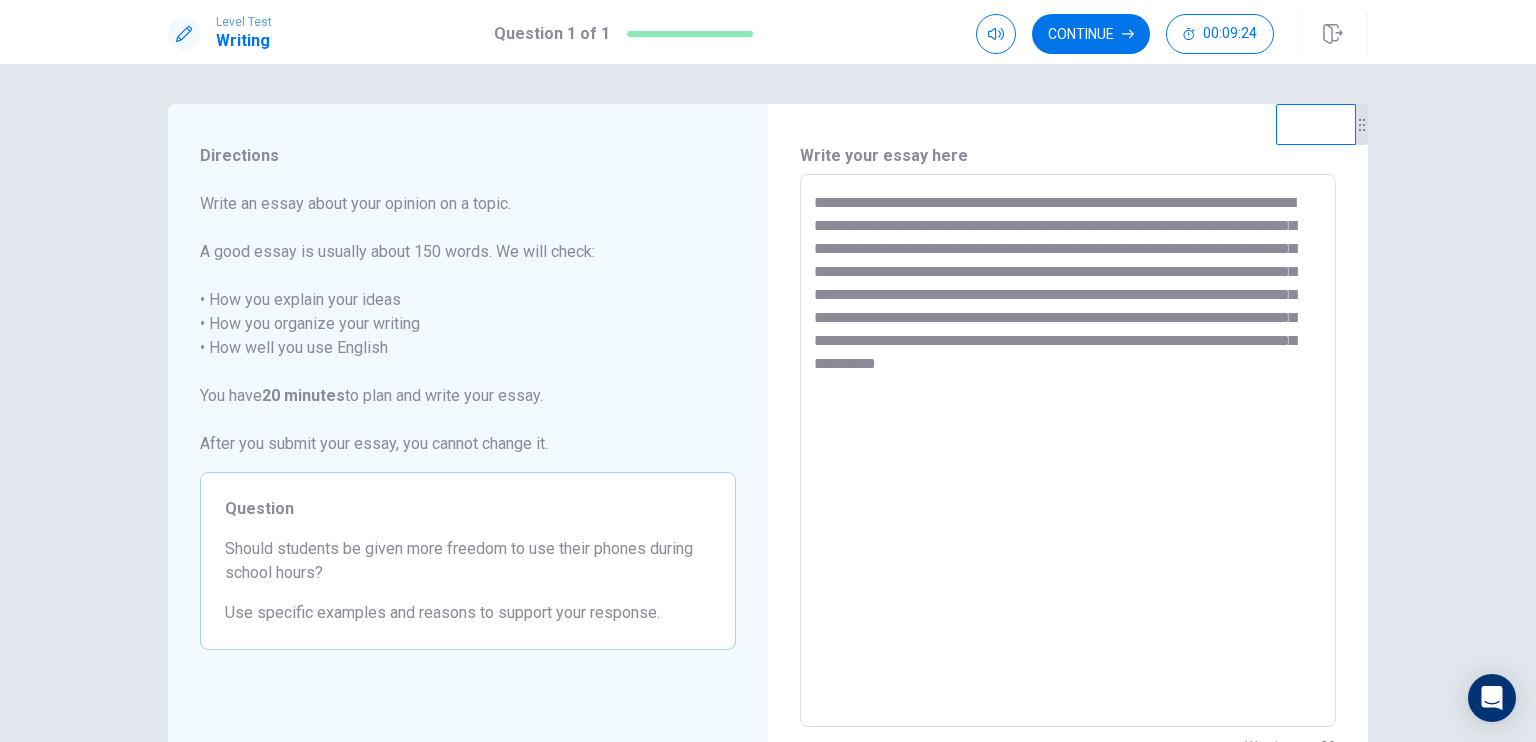 click on "**********" at bounding box center [1068, 451] 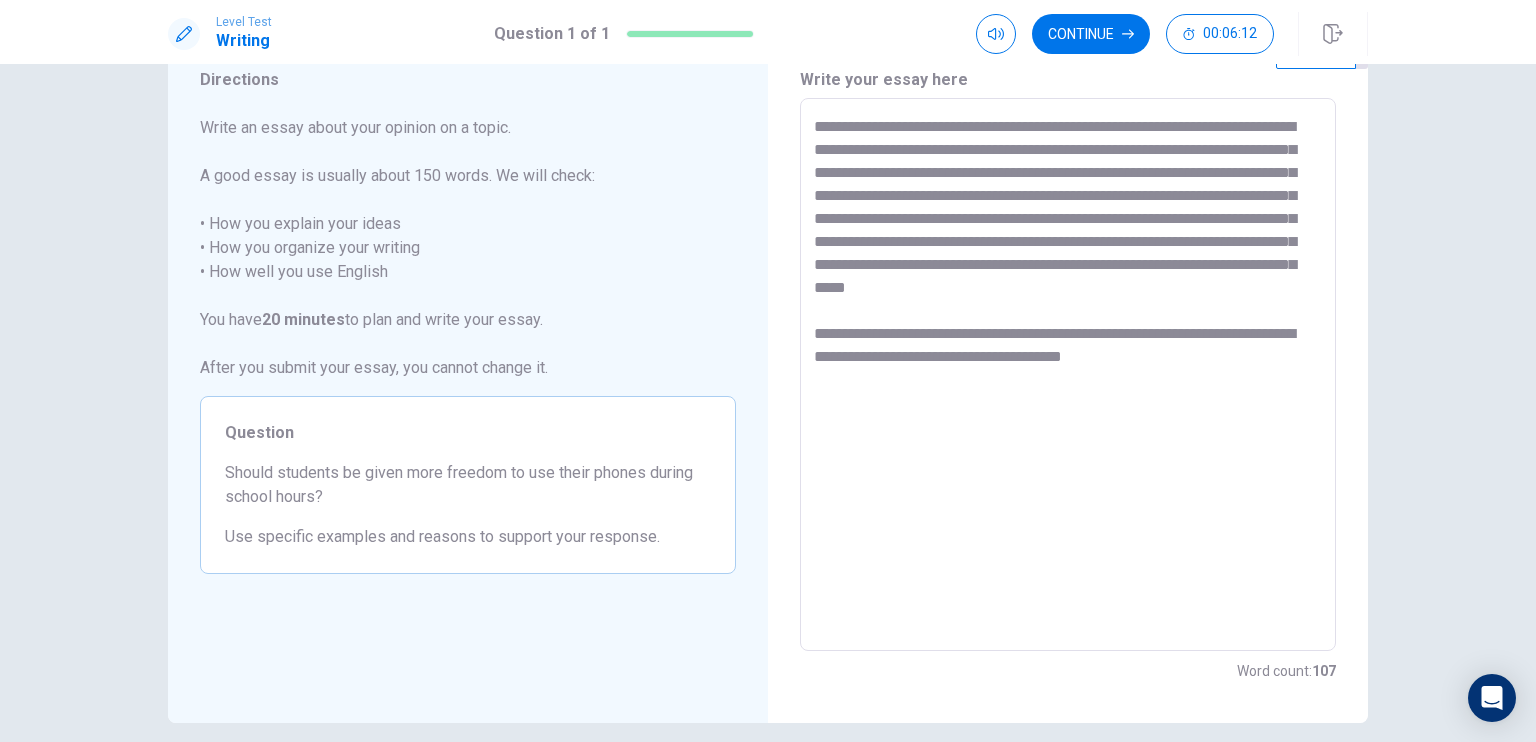 scroll, scrollTop: 0, scrollLeft: 0, axis: both 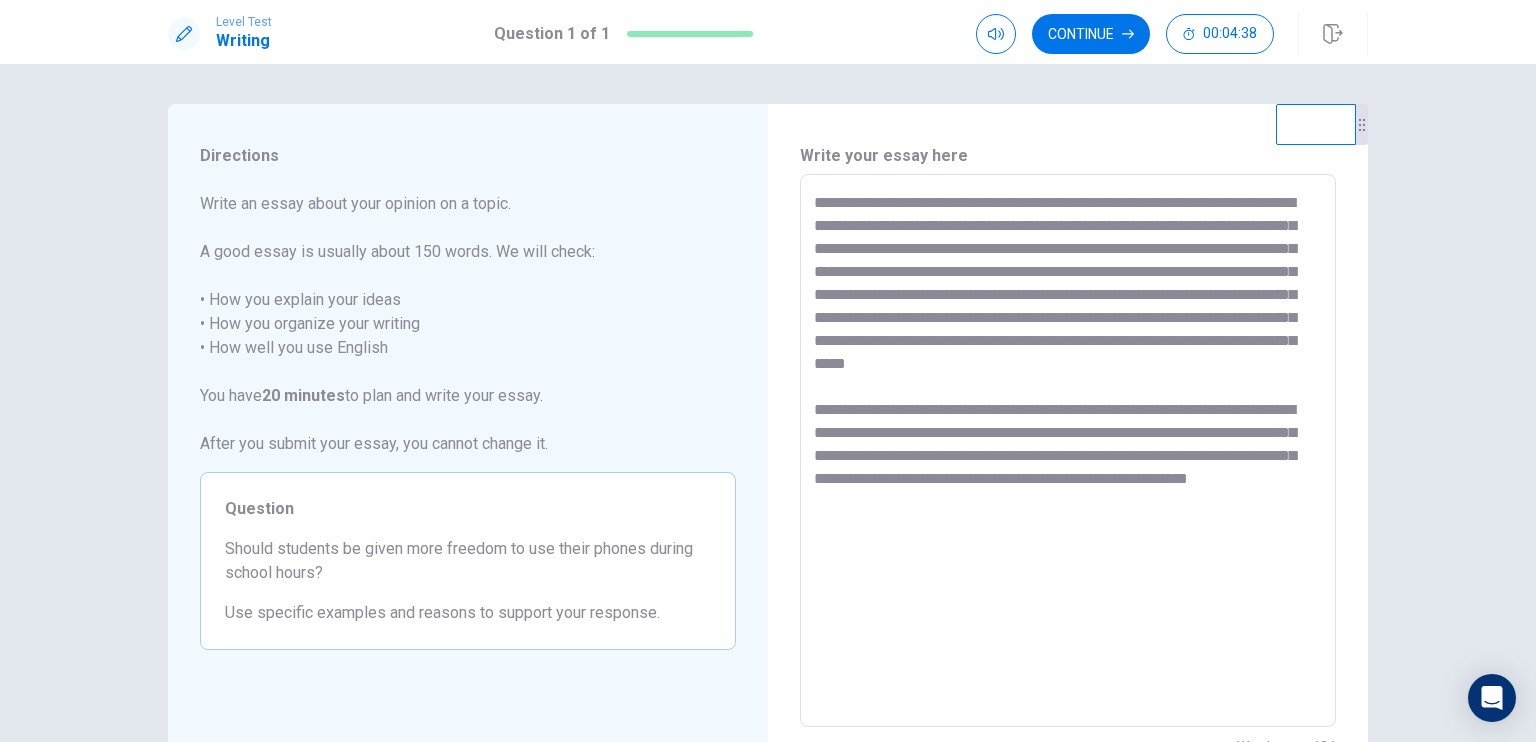 click on "**********" at bounding box center (1068, 451) 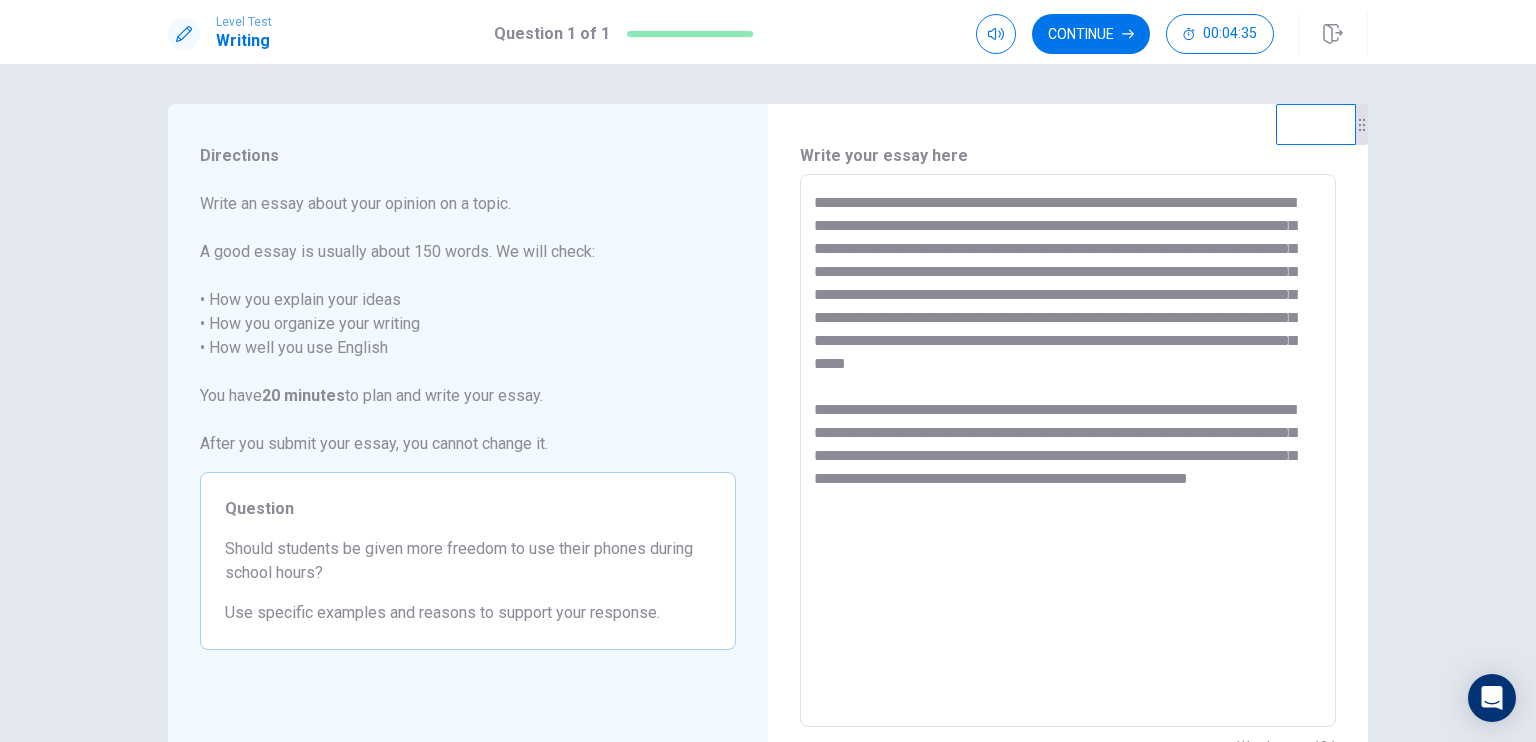 click on "**********" at bounding box center (1068, 451) 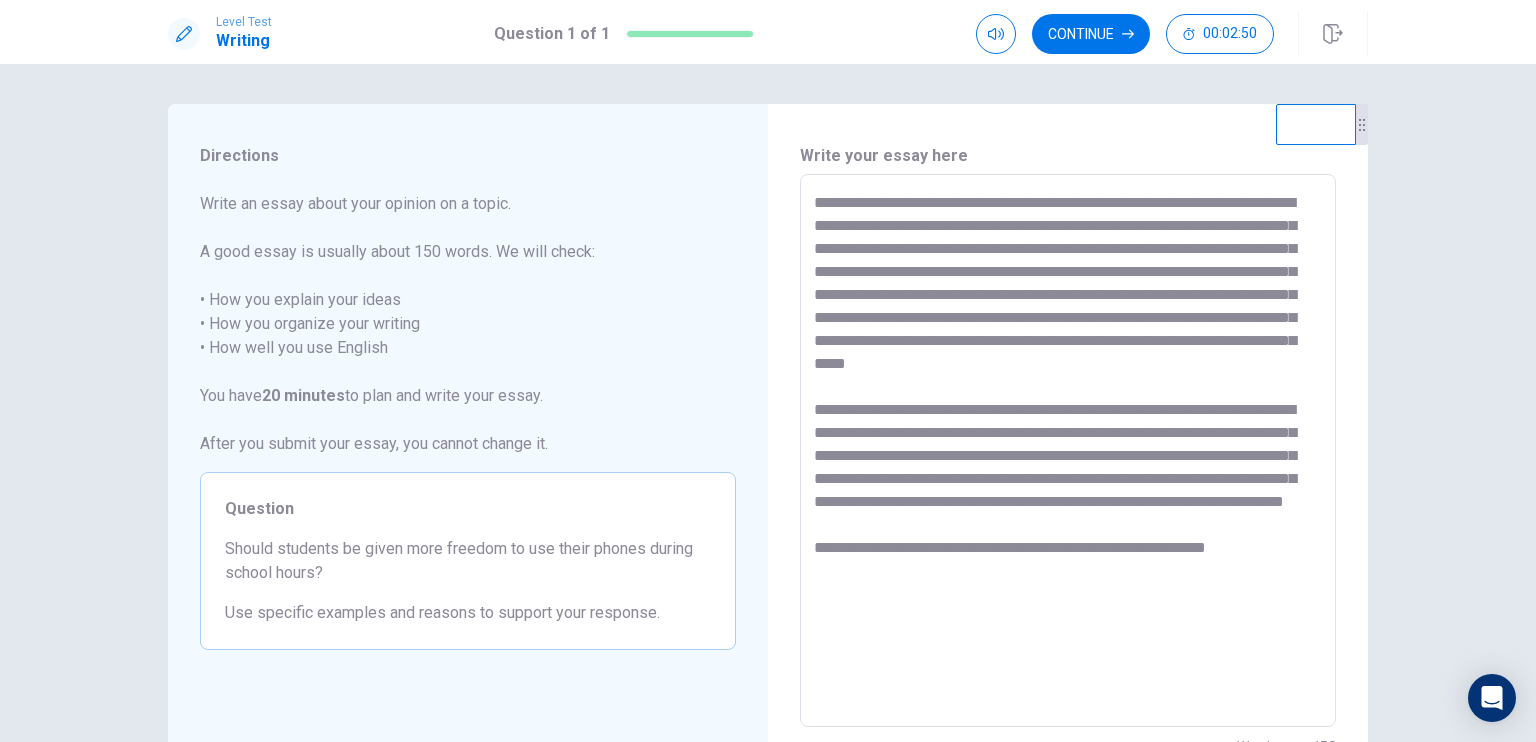 scroll, scrollTop: 160, scrollLeft: 0, axis: vertical 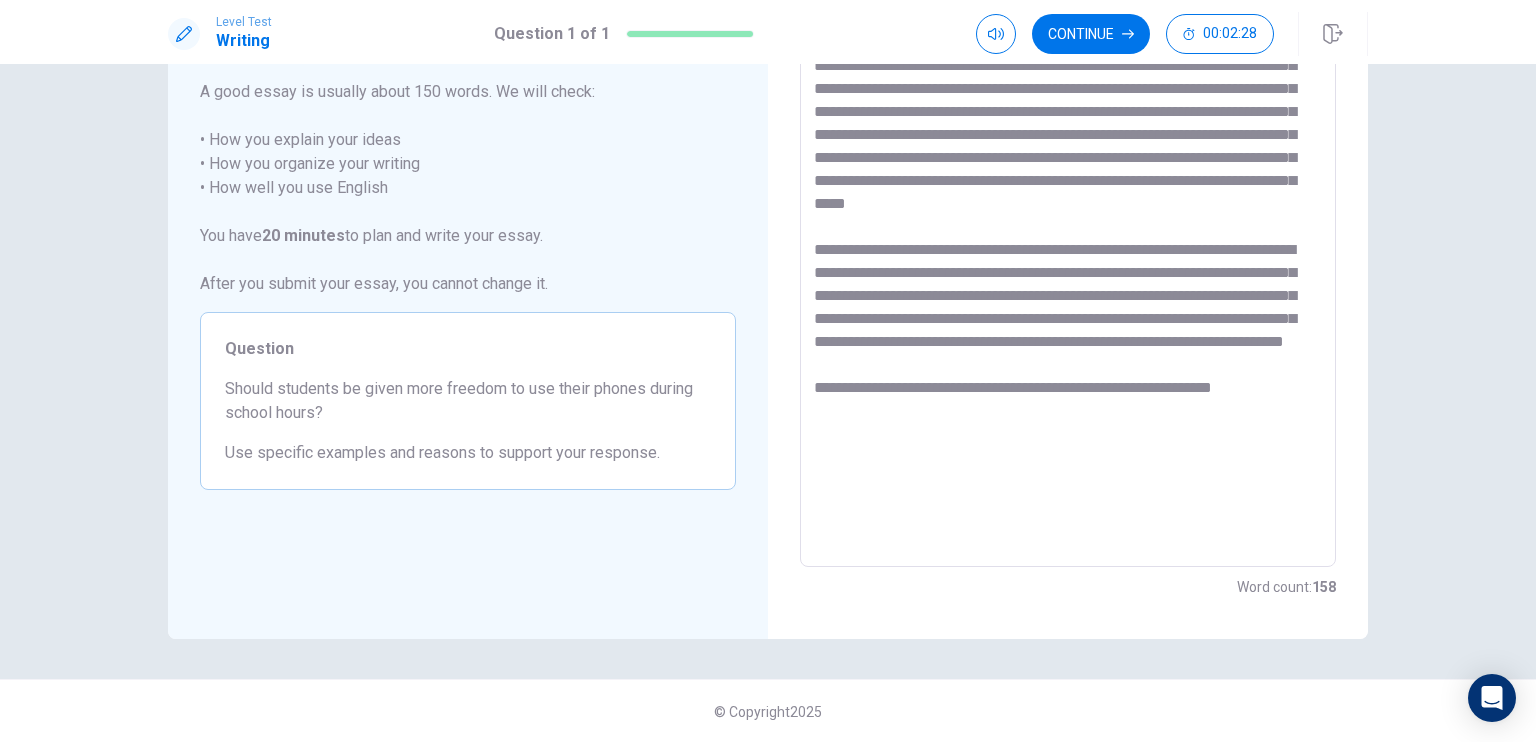 drag, startPoint x: 868, startPoint y: 365, endPoint x: 1222, endPoint y: 343, distance: 354.68295 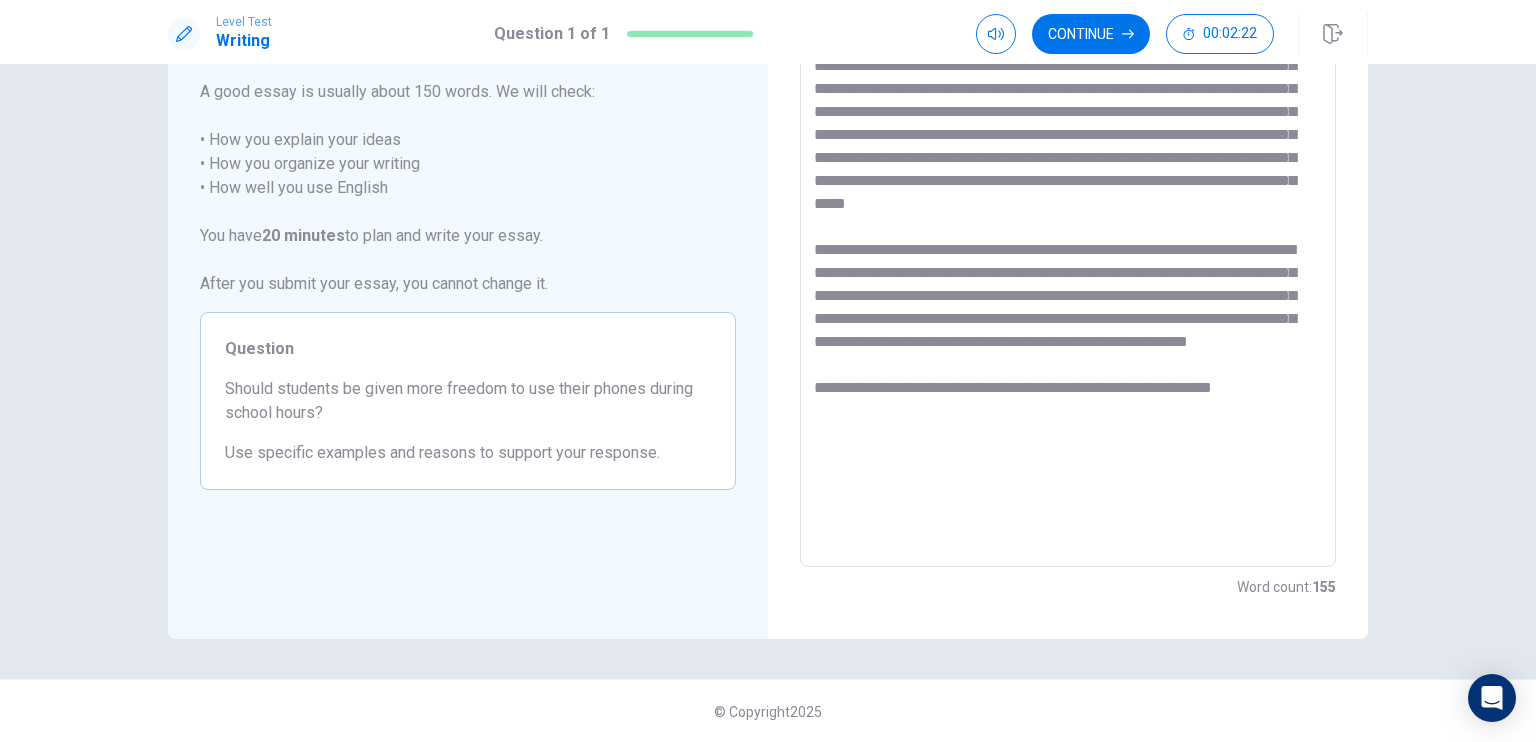 click on "**********" at bounding box center [1068, 291] 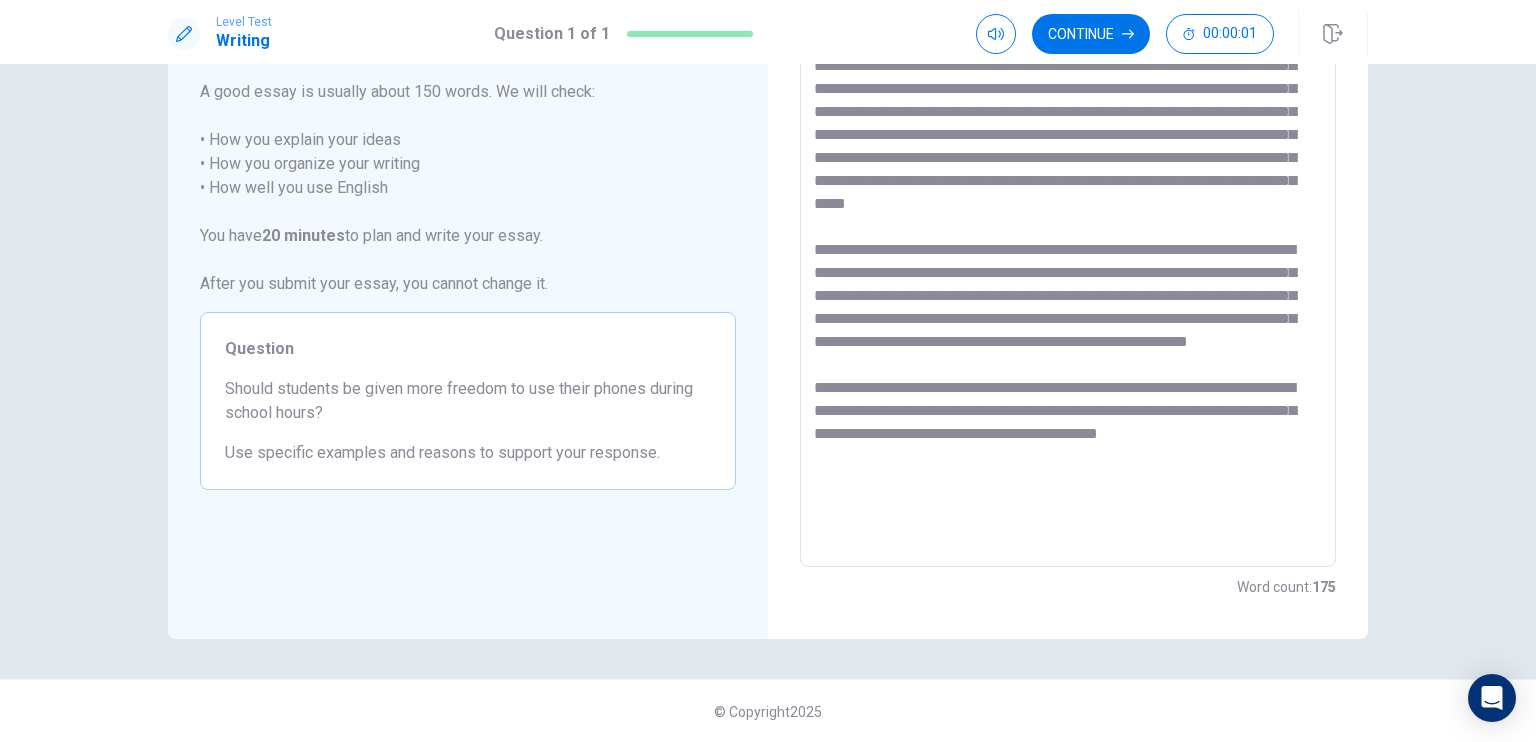 scroll, scrollTop: 0, scrollLeft: 0, axis: both 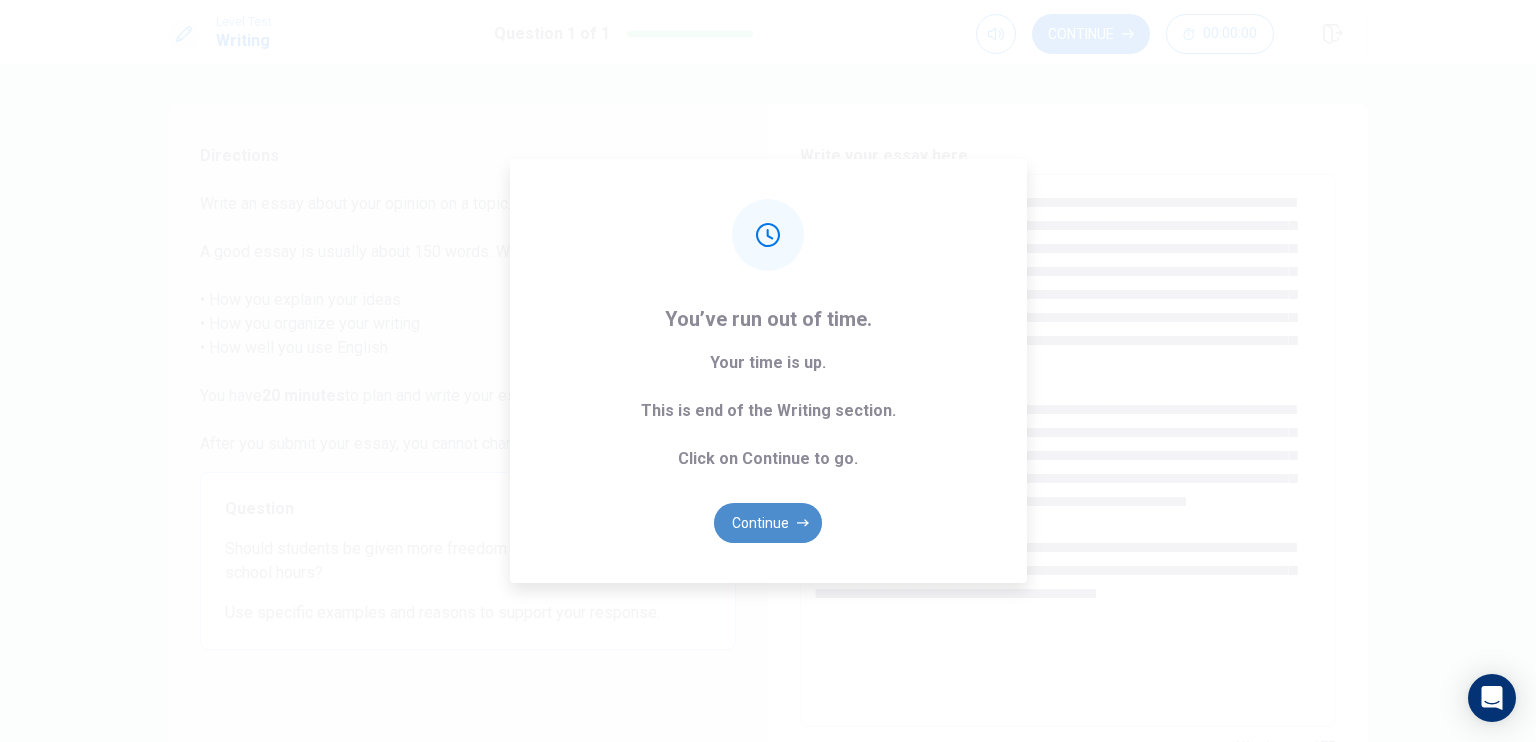 click on "Continue" at bounding box center (768, 523) 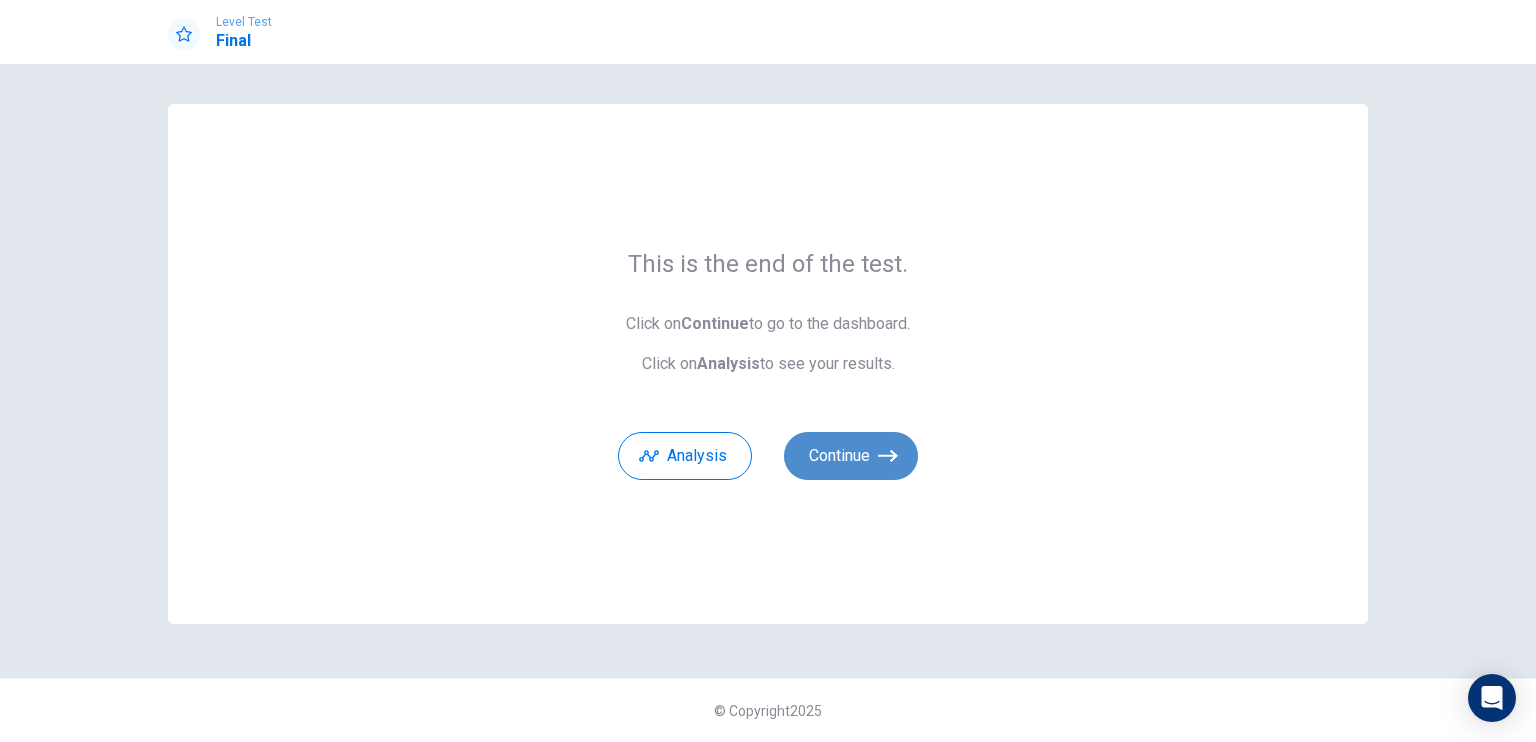 click on "Continue" at bounding box center (851, 456) 